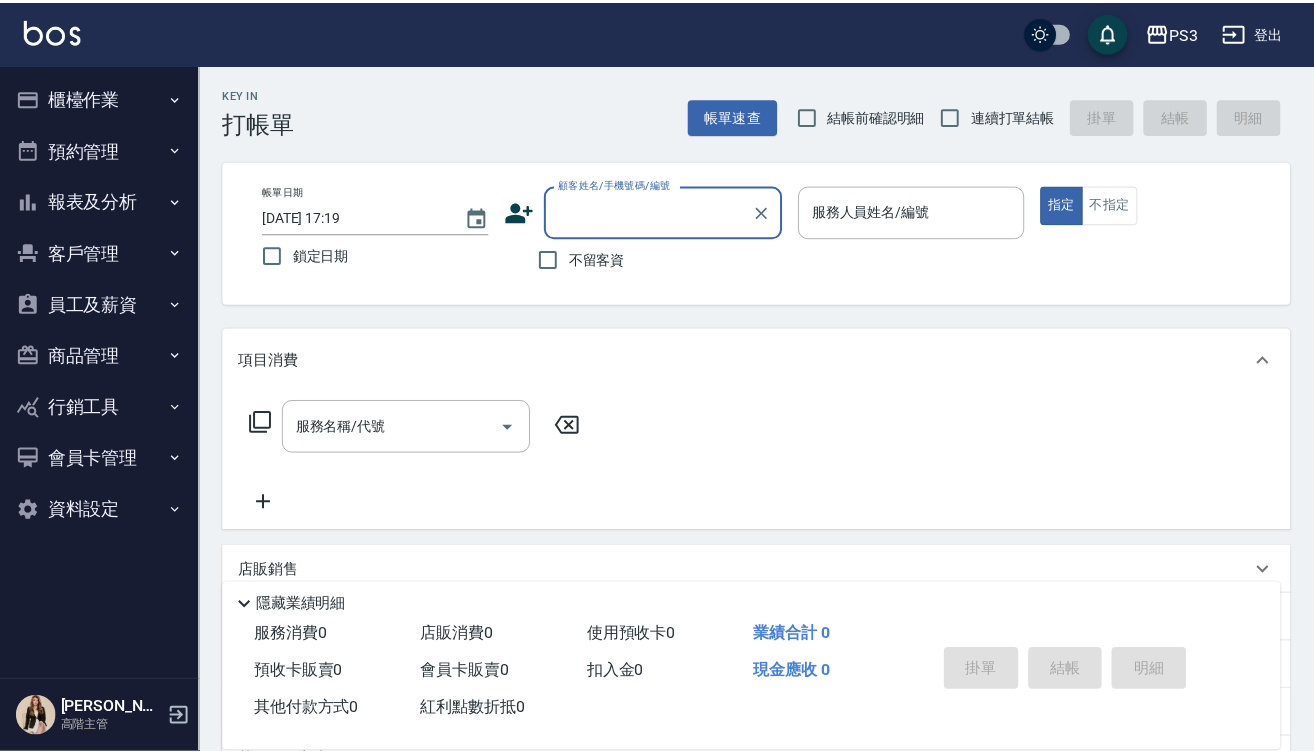 scroll, scrollTop: 0, scrollLeft: 0, axis: both 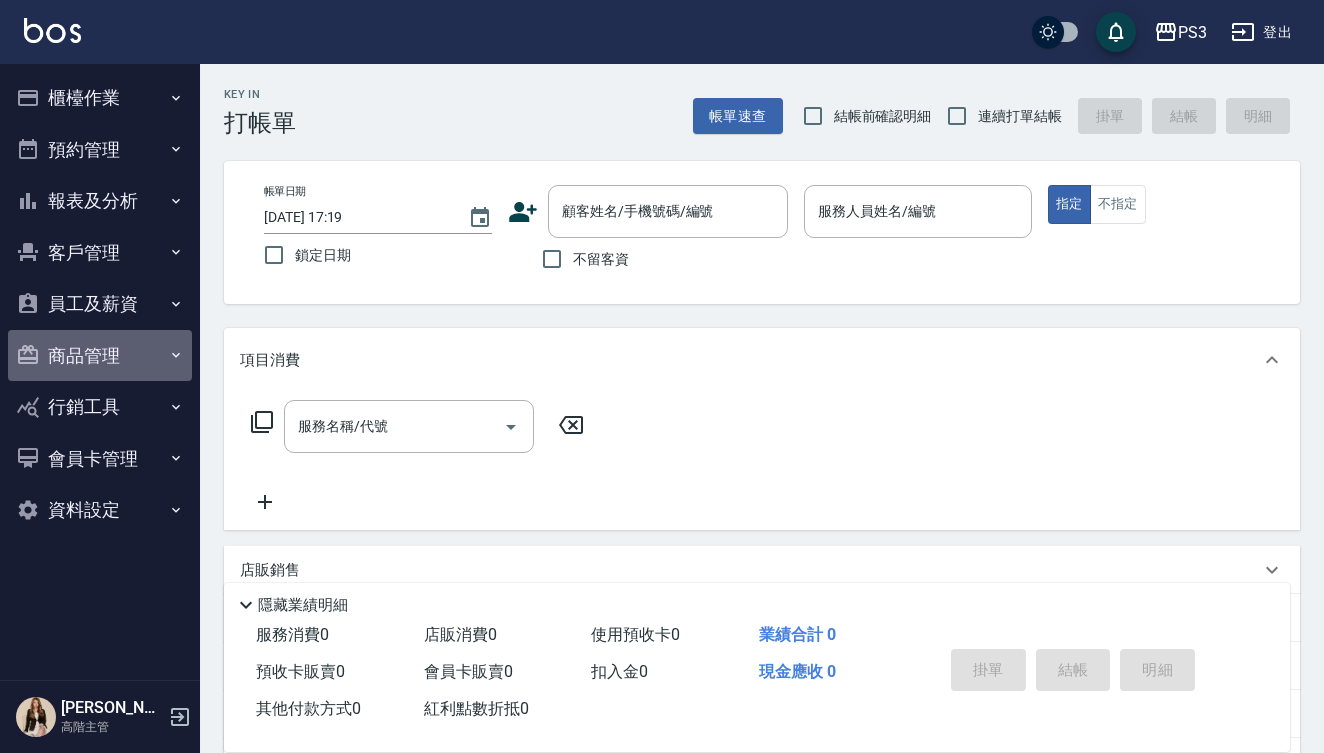 click on "商品管理" at bounding box center [100, 356] 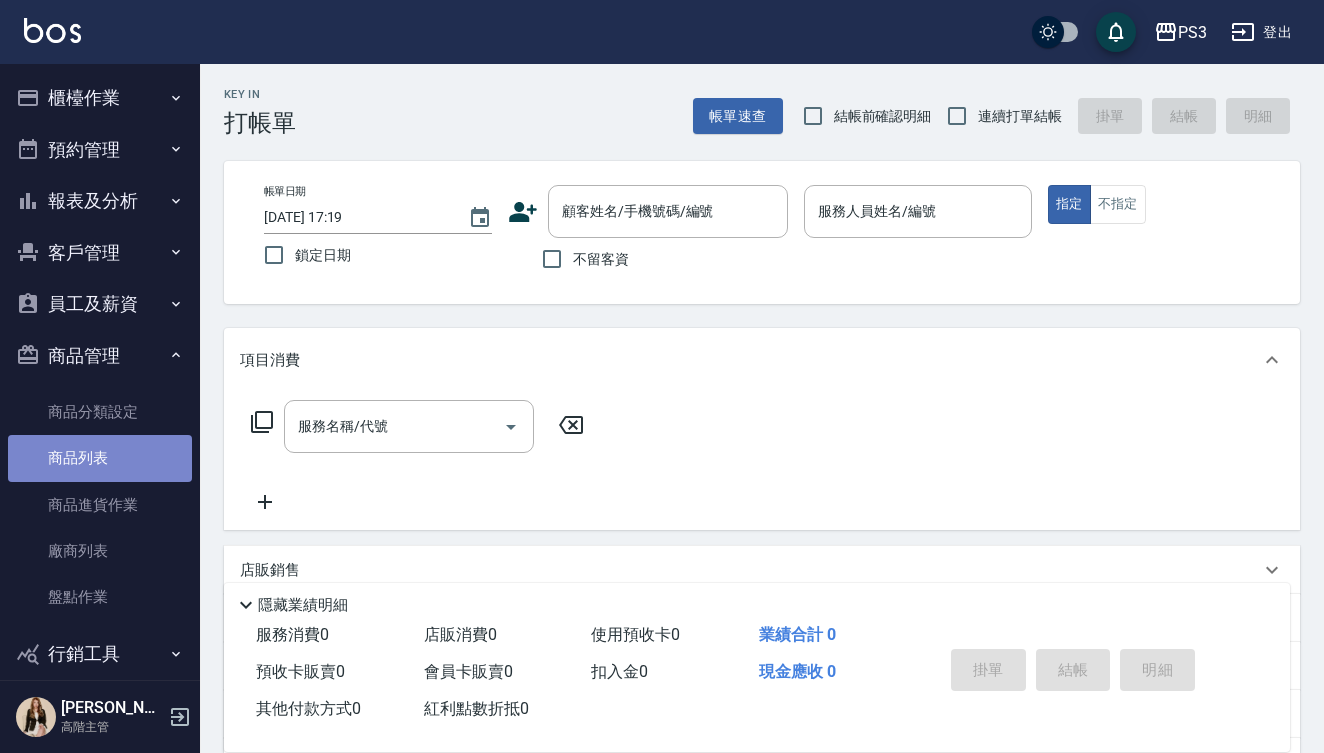click on "商品列表" at bounding box center [100, 458] 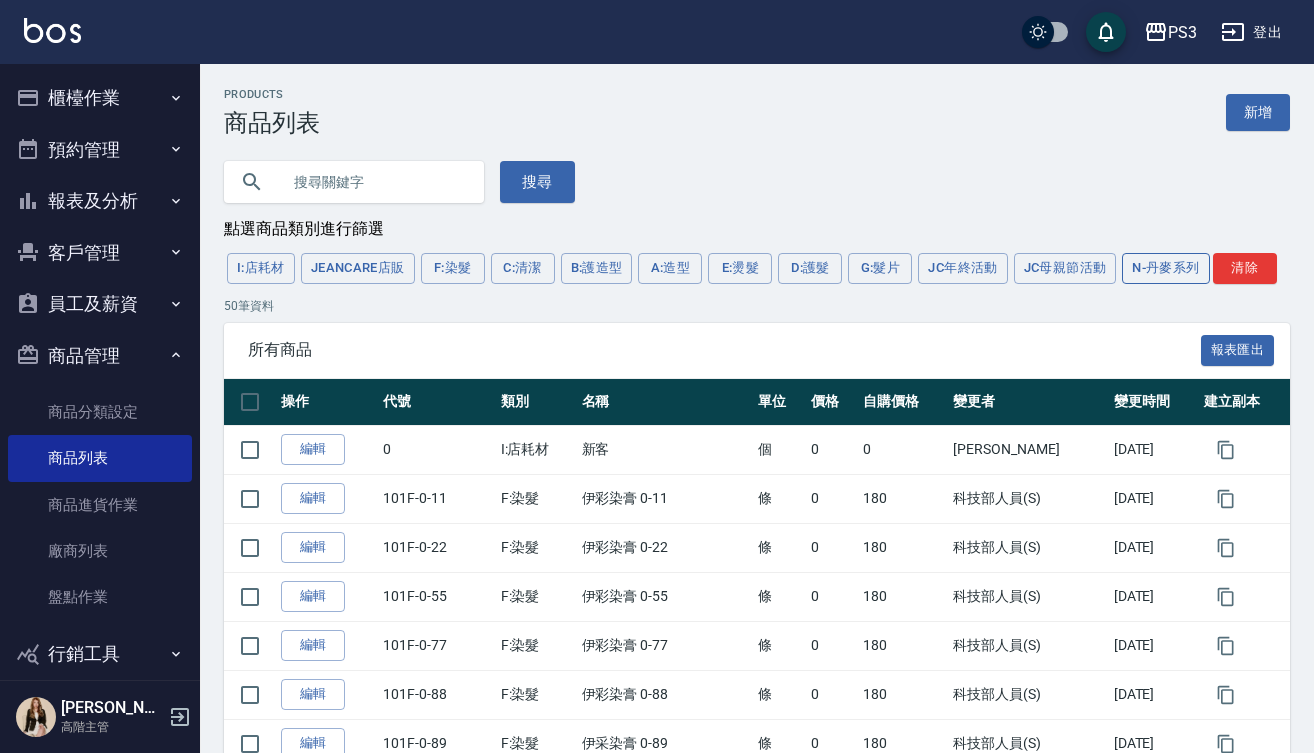 click on "N-丹麥系列" at bounding box center (1165, 268) 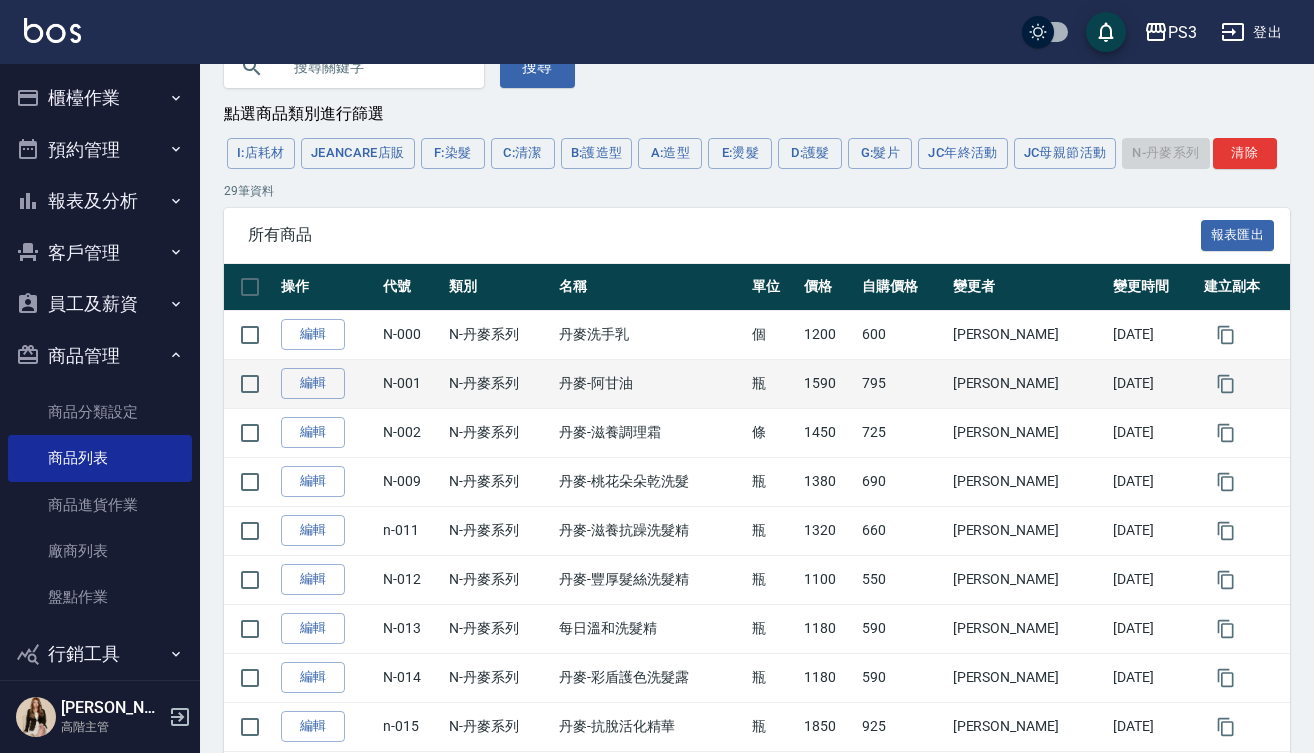 scroll, scrollTop: 134, scrollLeft: 0, axis: vertical 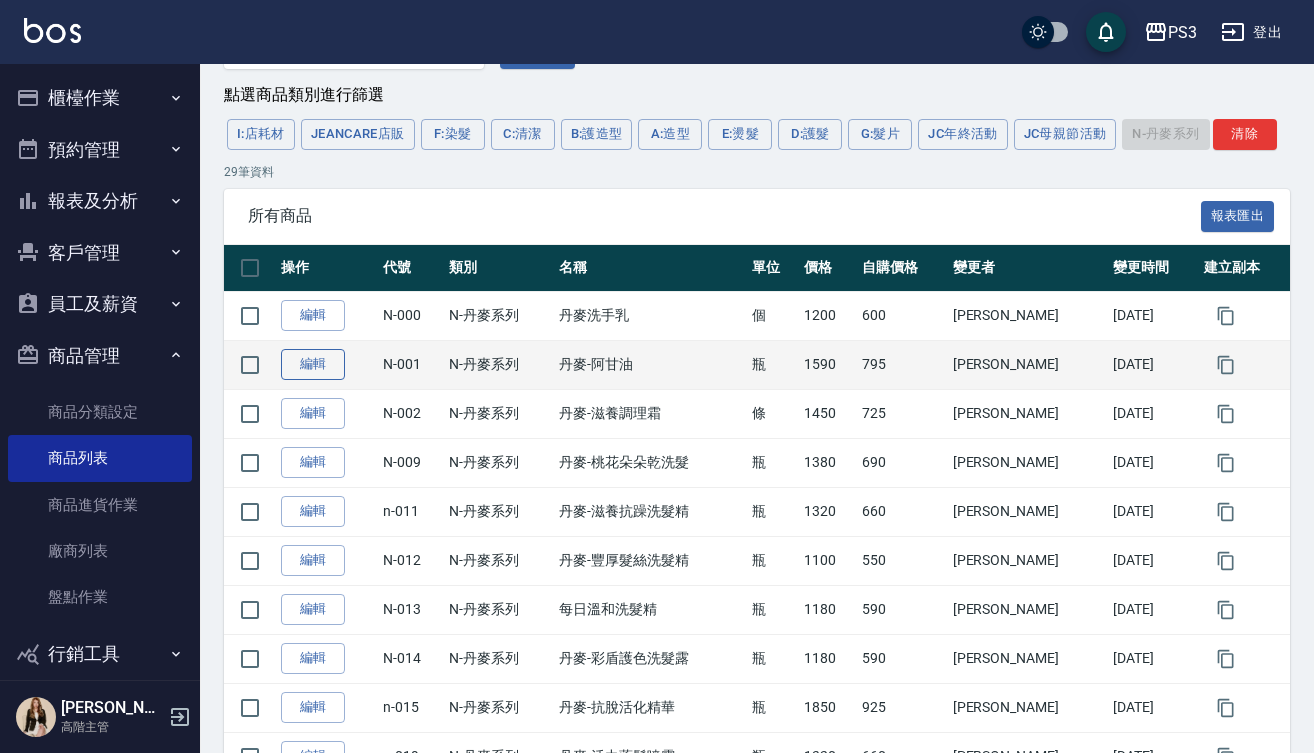 click on "編輯" at bounding box center [313, 364] 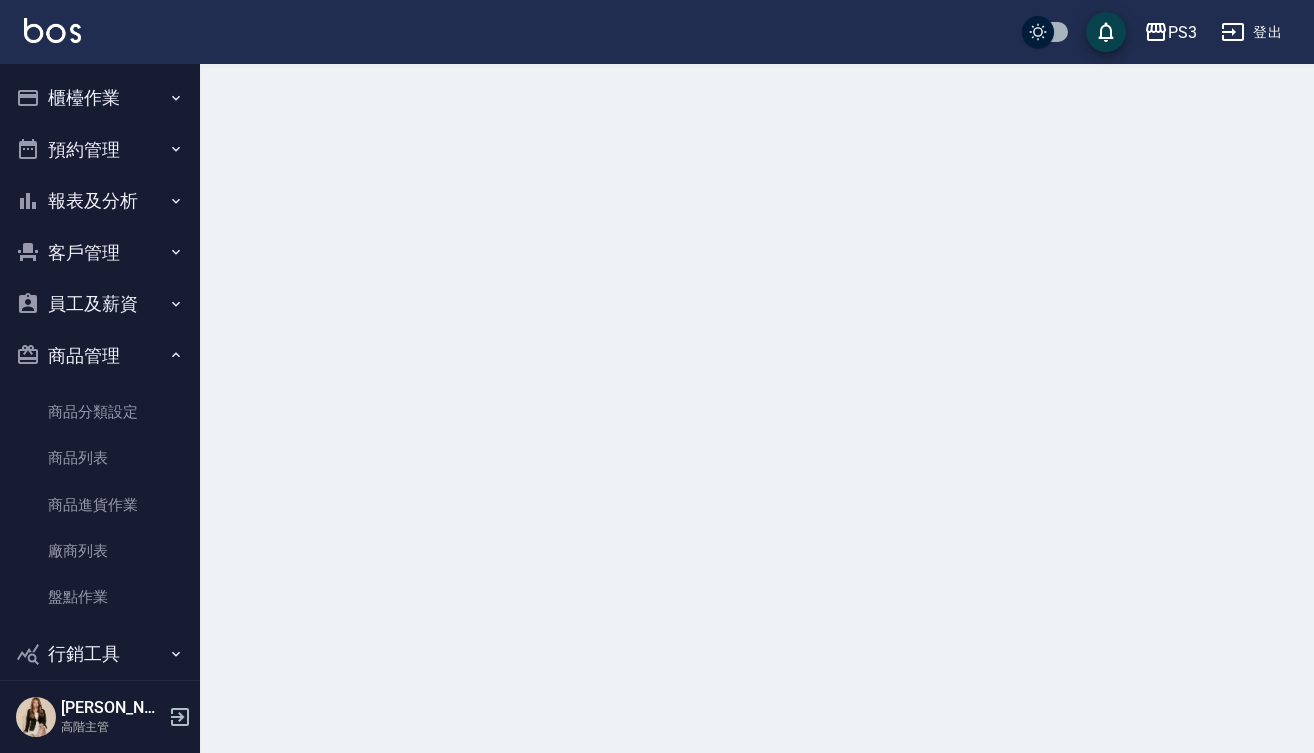 scroll, scrollTop: 0, scrollLeft: 0, axis: both 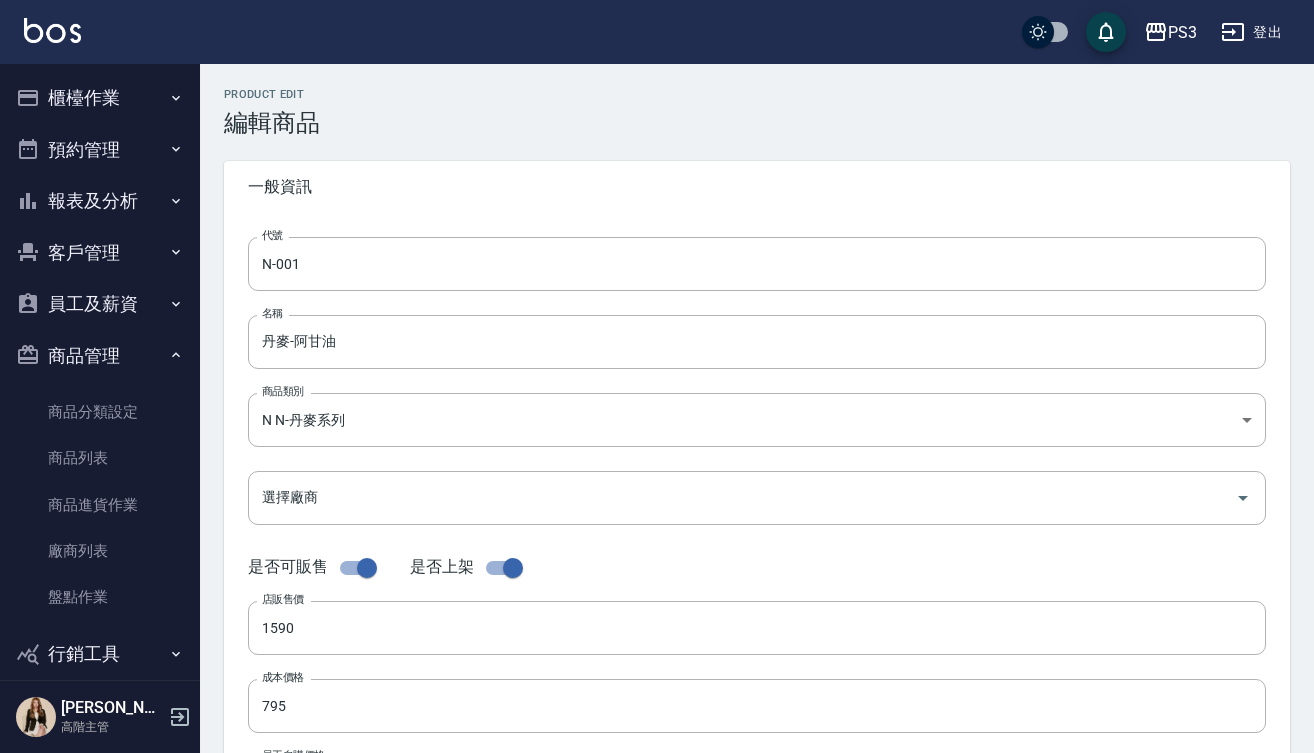 type on "N-001" 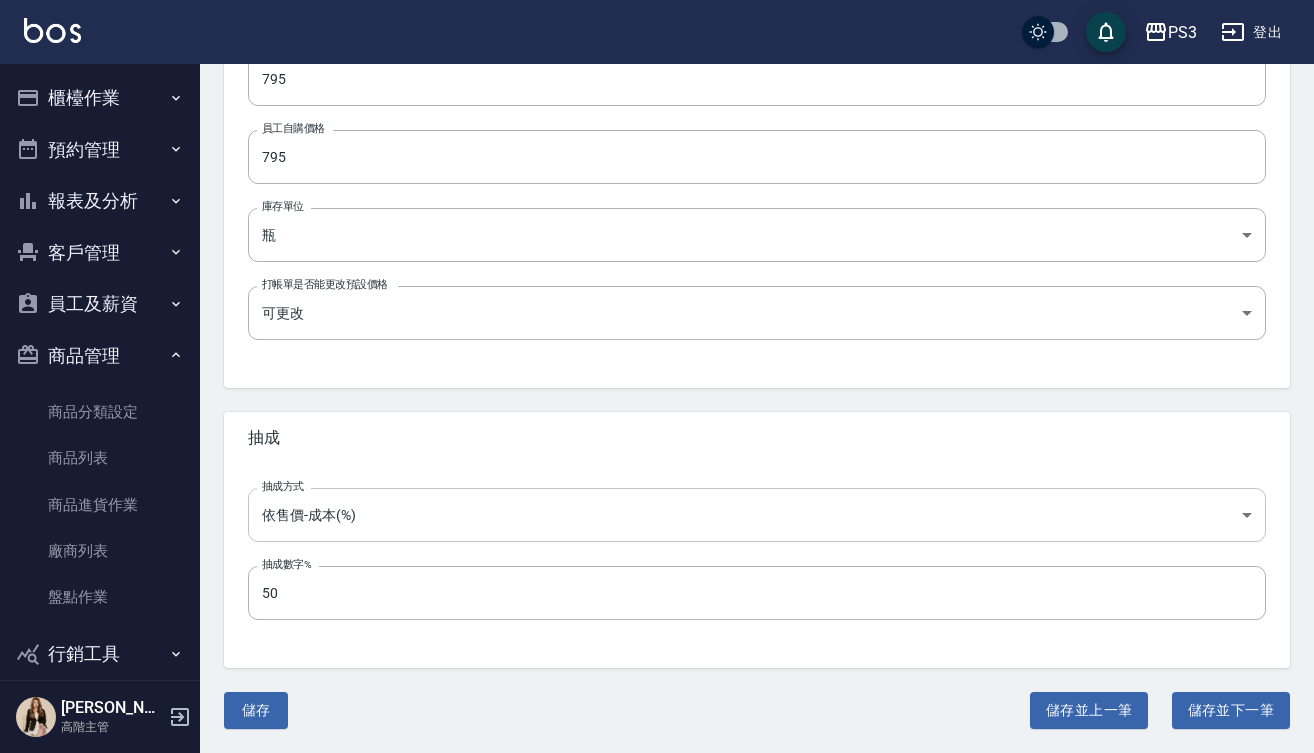 scroll, scrollTop: 626, scrollLeft: 0, axis: vertical 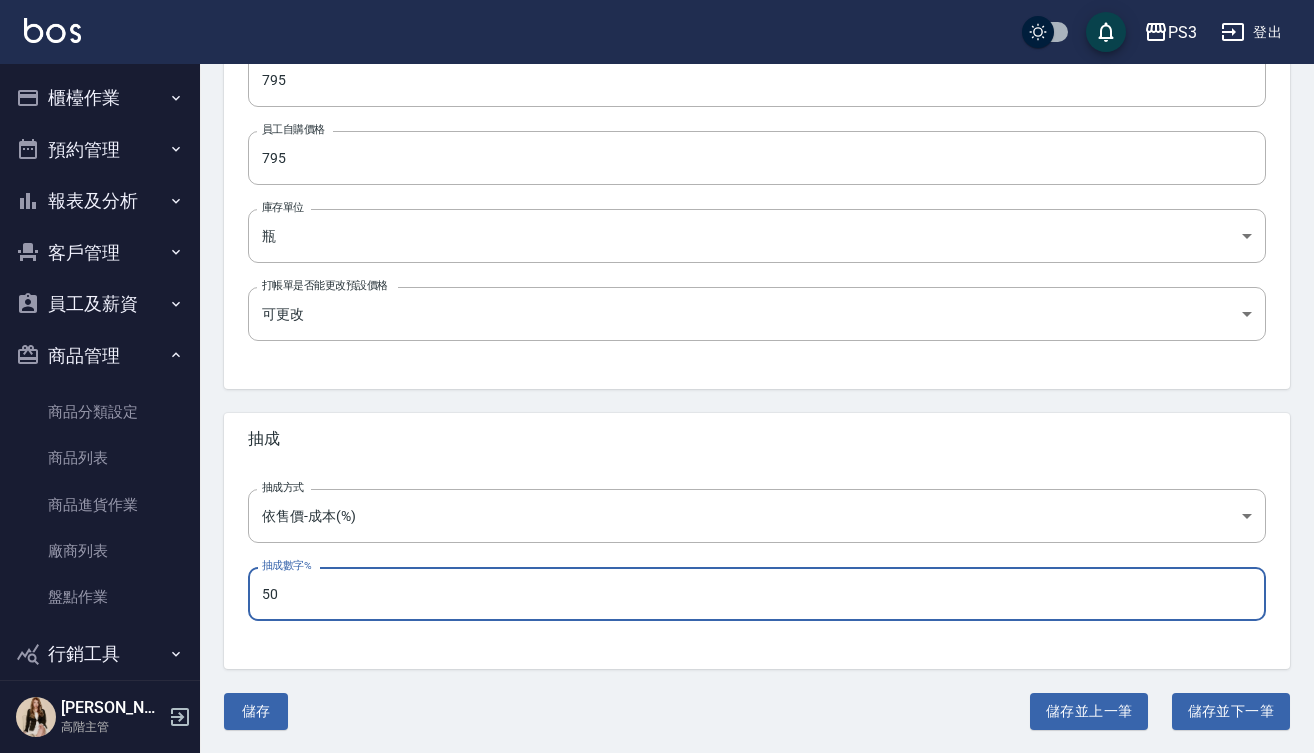 click on "50" at bounding box center [757, 594] 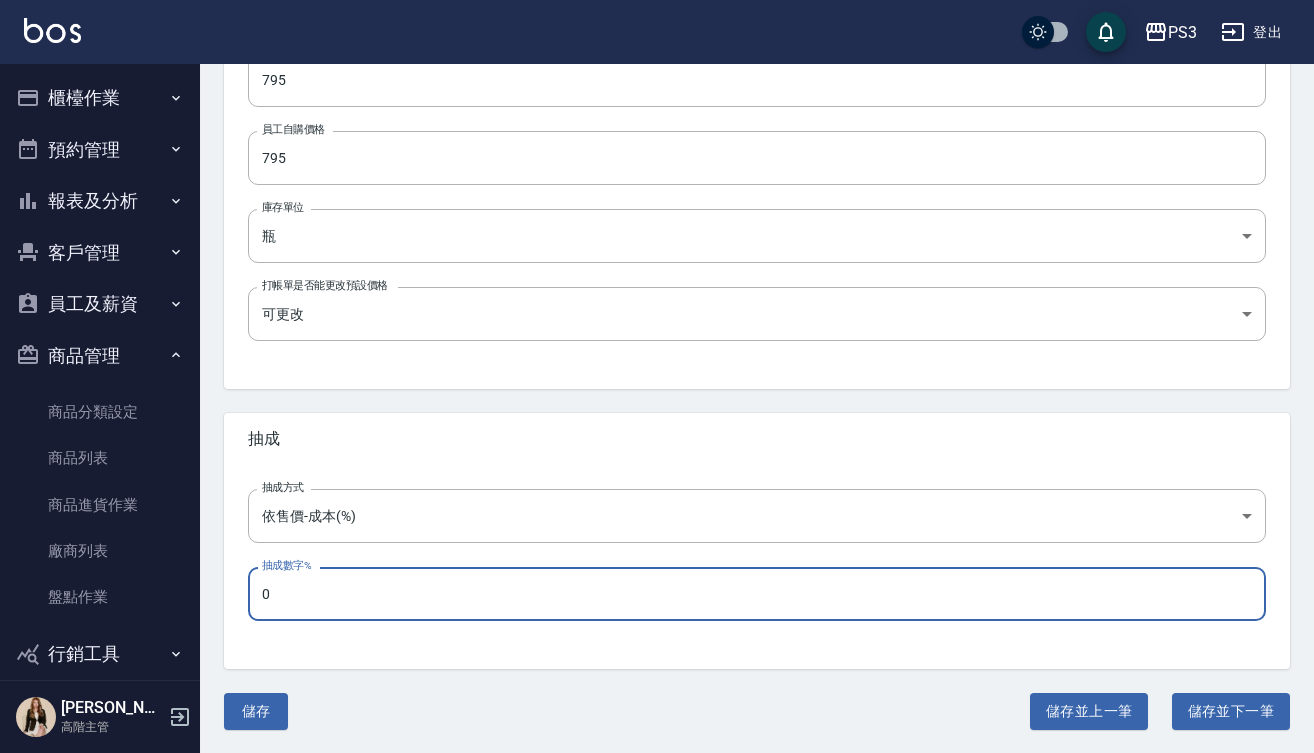 click on "0" at bounding box center [757, 594] 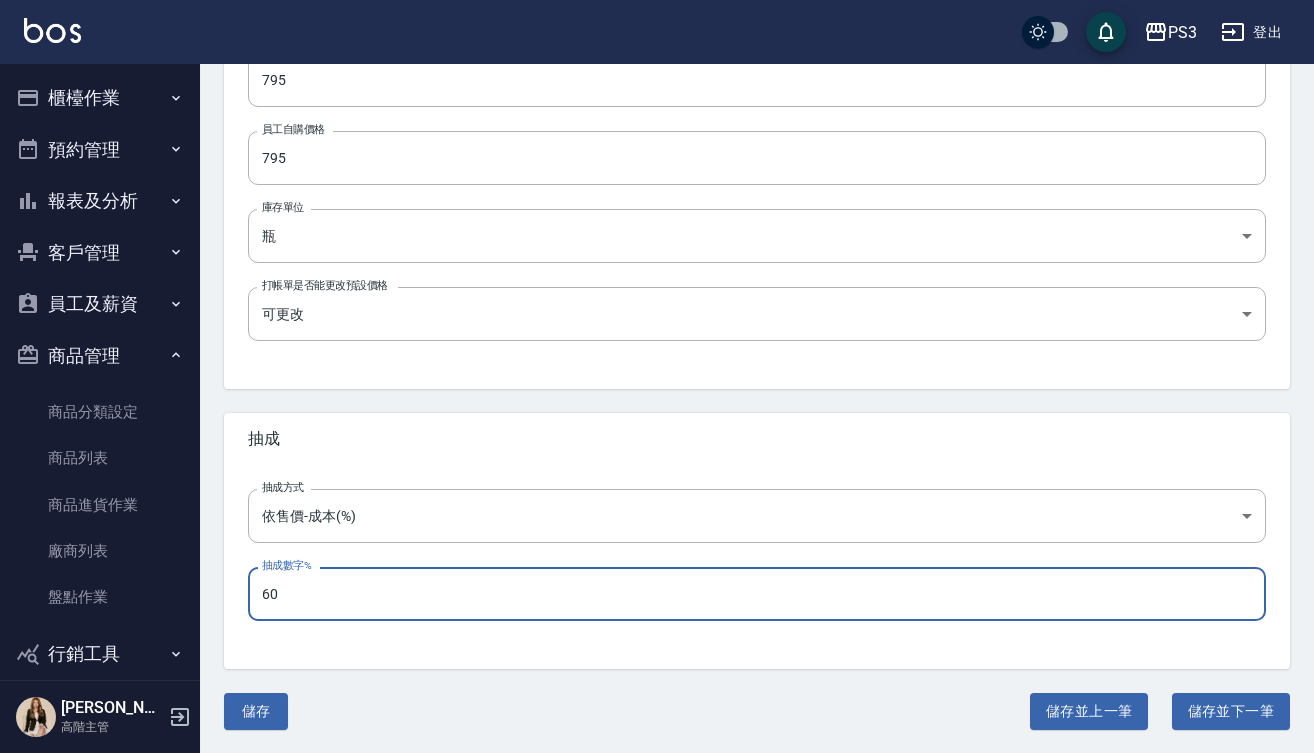 type on "60" 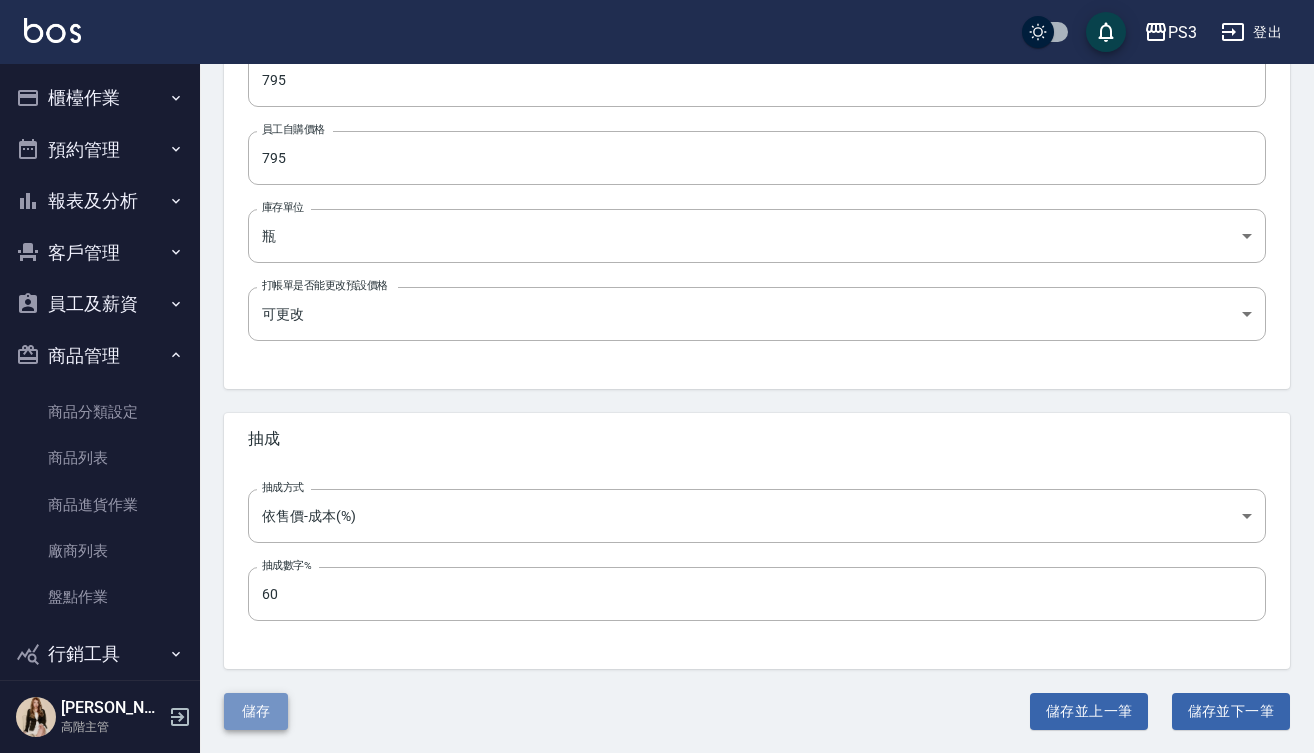 click on "儲存" at bounding box center (256, 711) 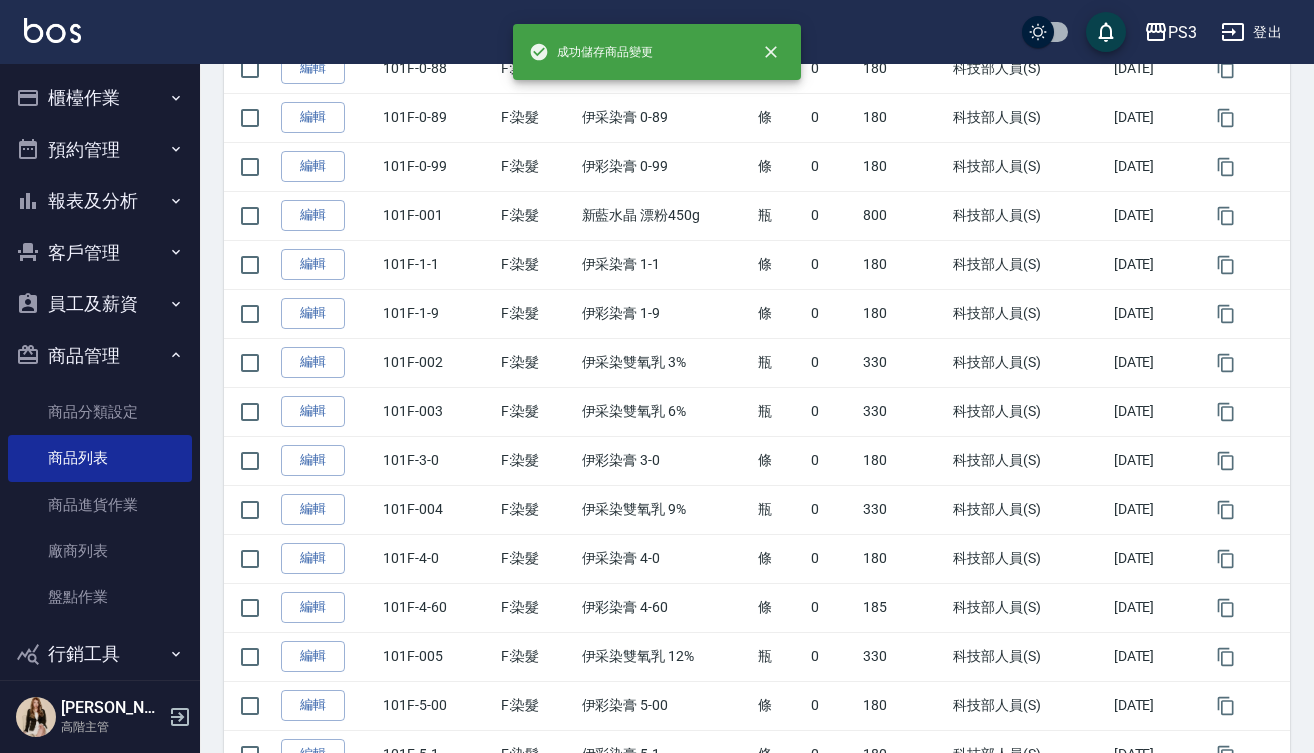 scroll, scrollTop: 0, scrollLeft: 0, axis: both 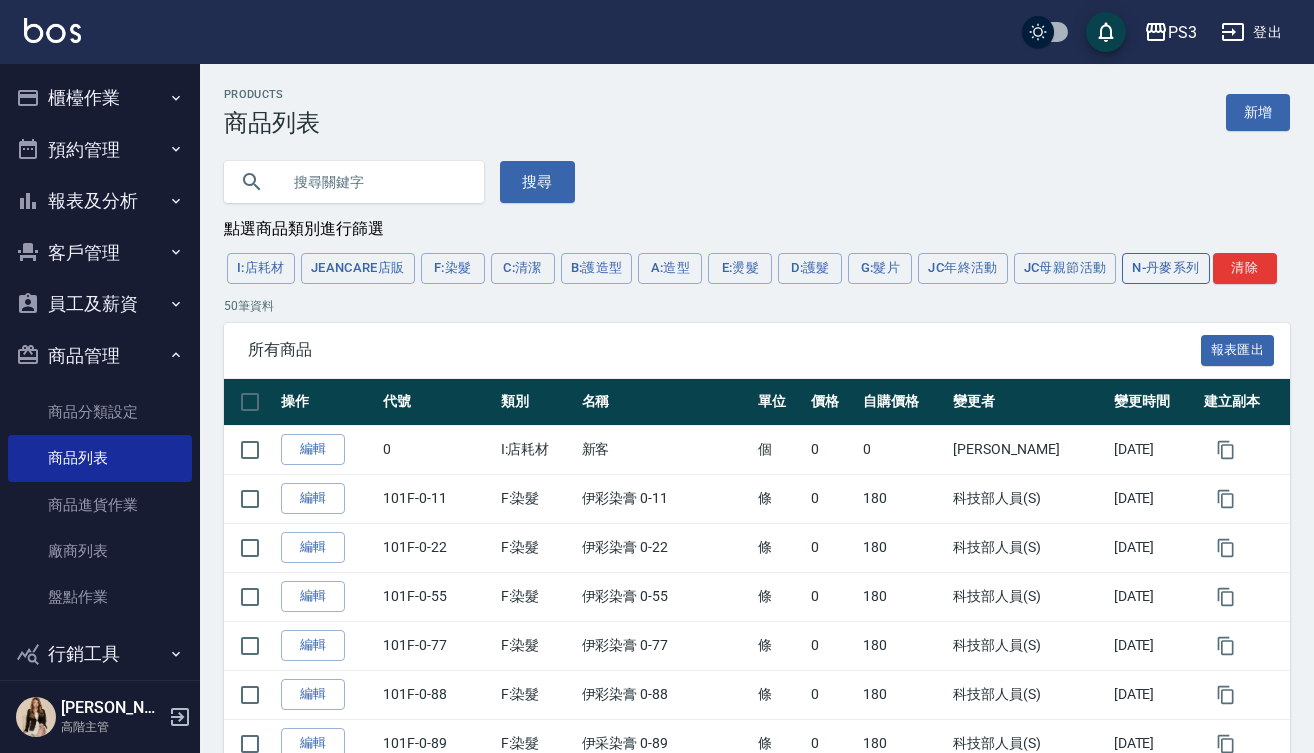 click on "N-丹麥系列" at bounding box center (1165, 268) 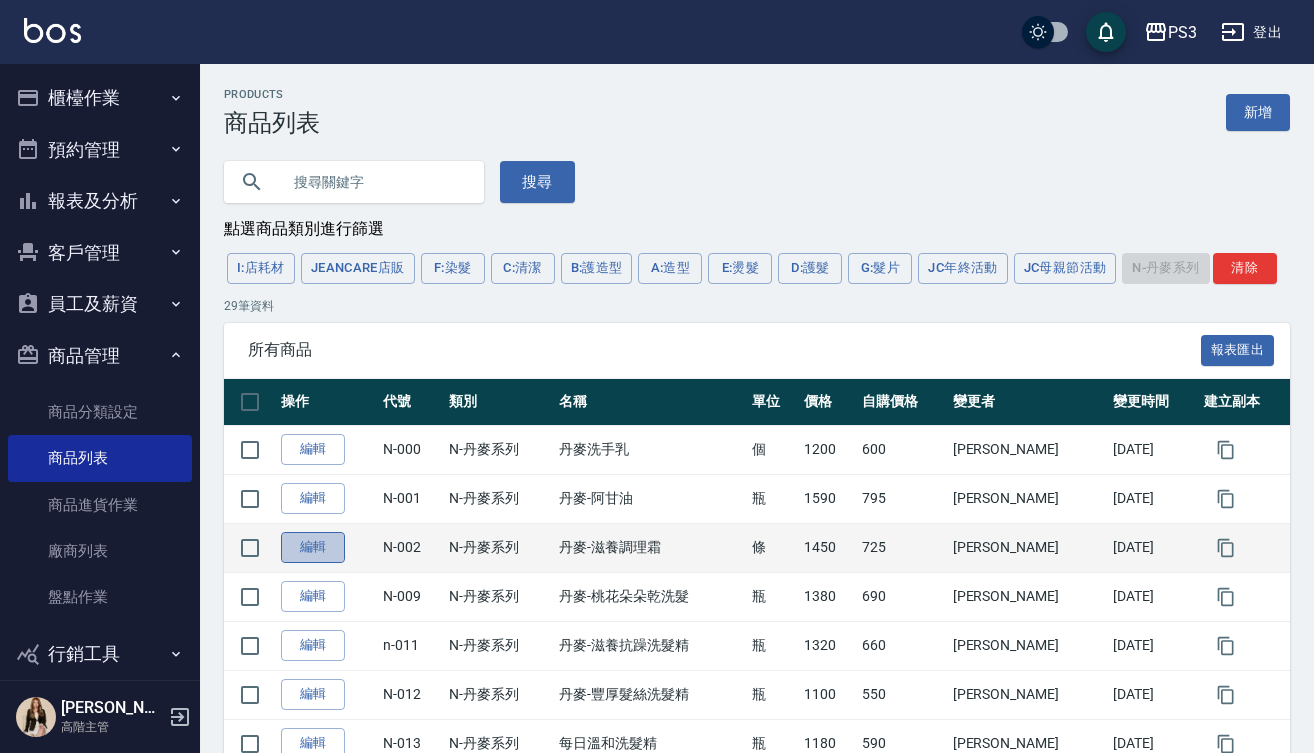 click on "編輯" at bounding box center [313, 547] 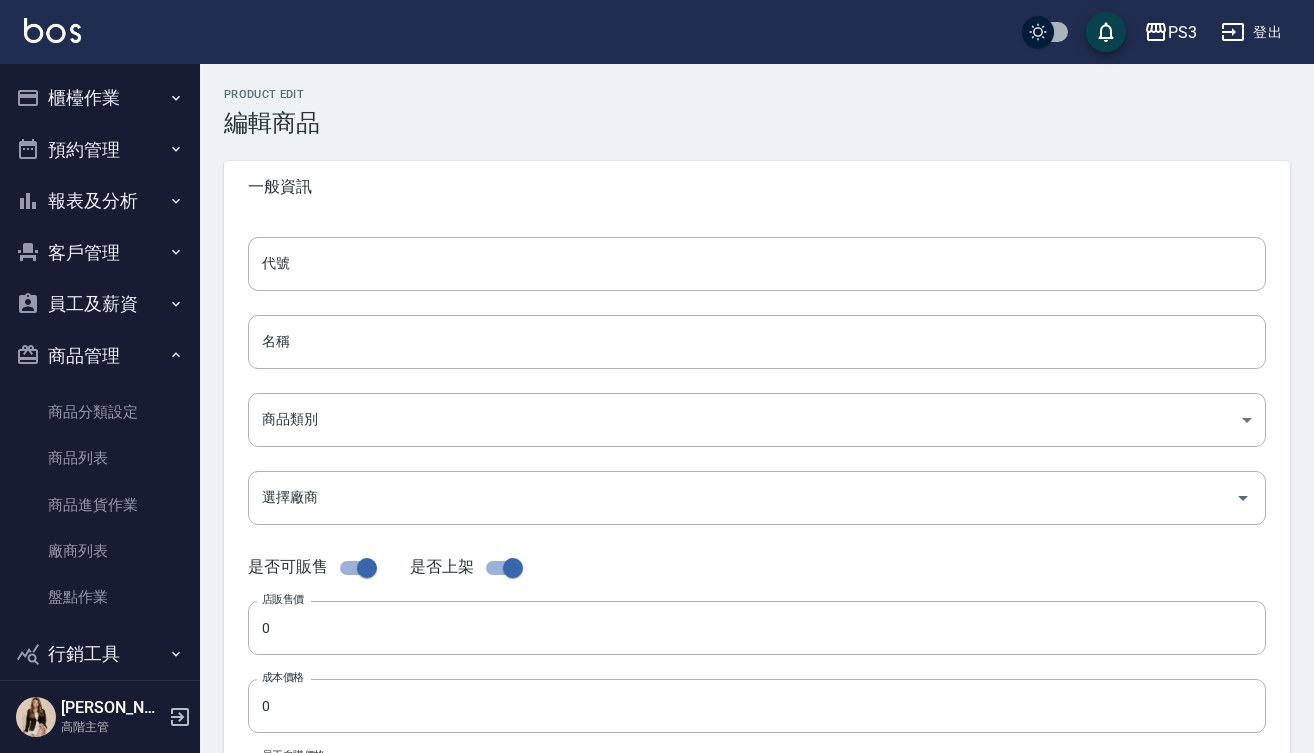 type on "N-002" 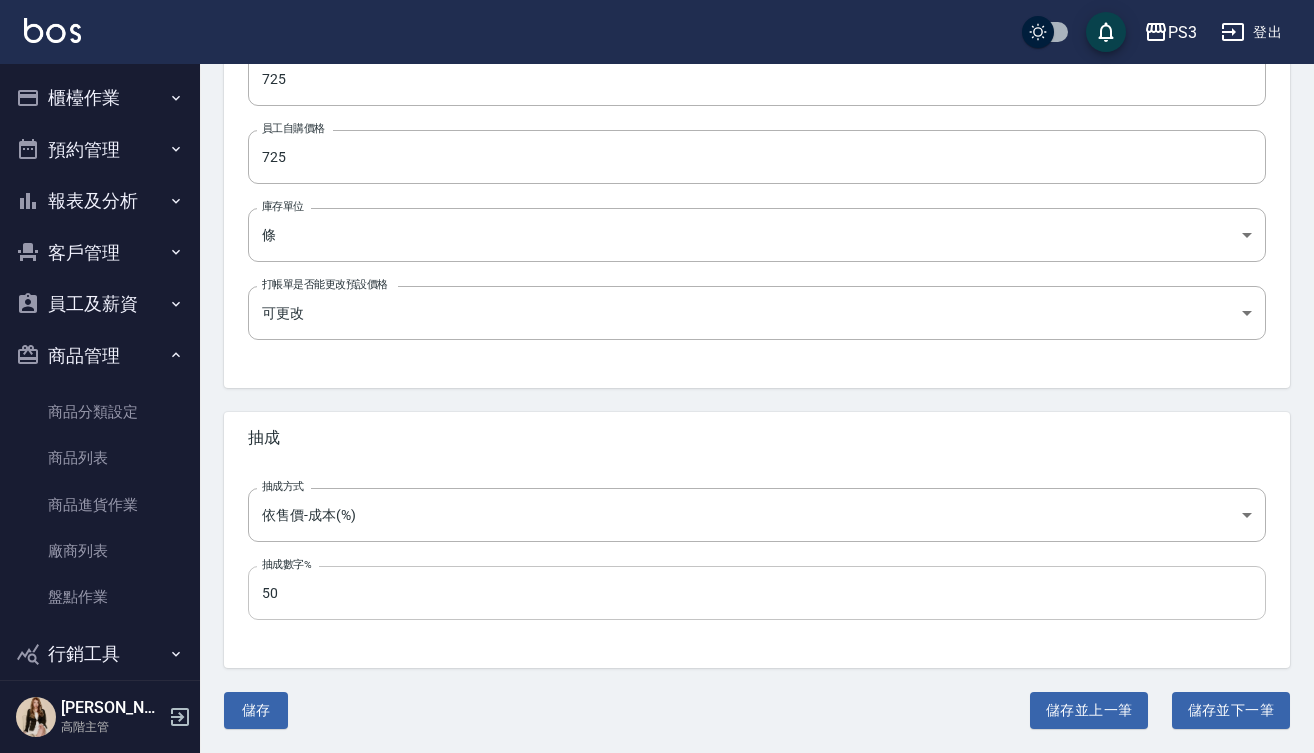 scroll, scrollTop: 626, scrollLeft: 0, axis: vertical 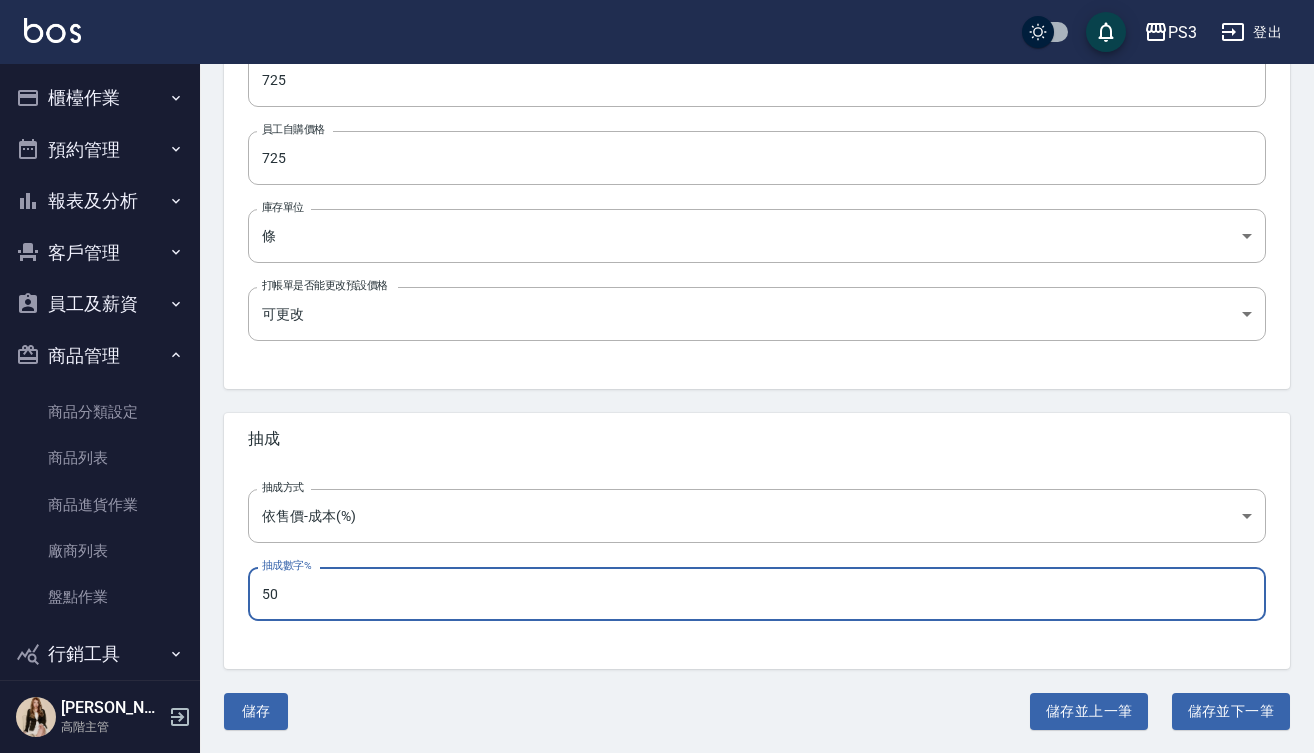 click on "50" at bounding box center [757, 594] 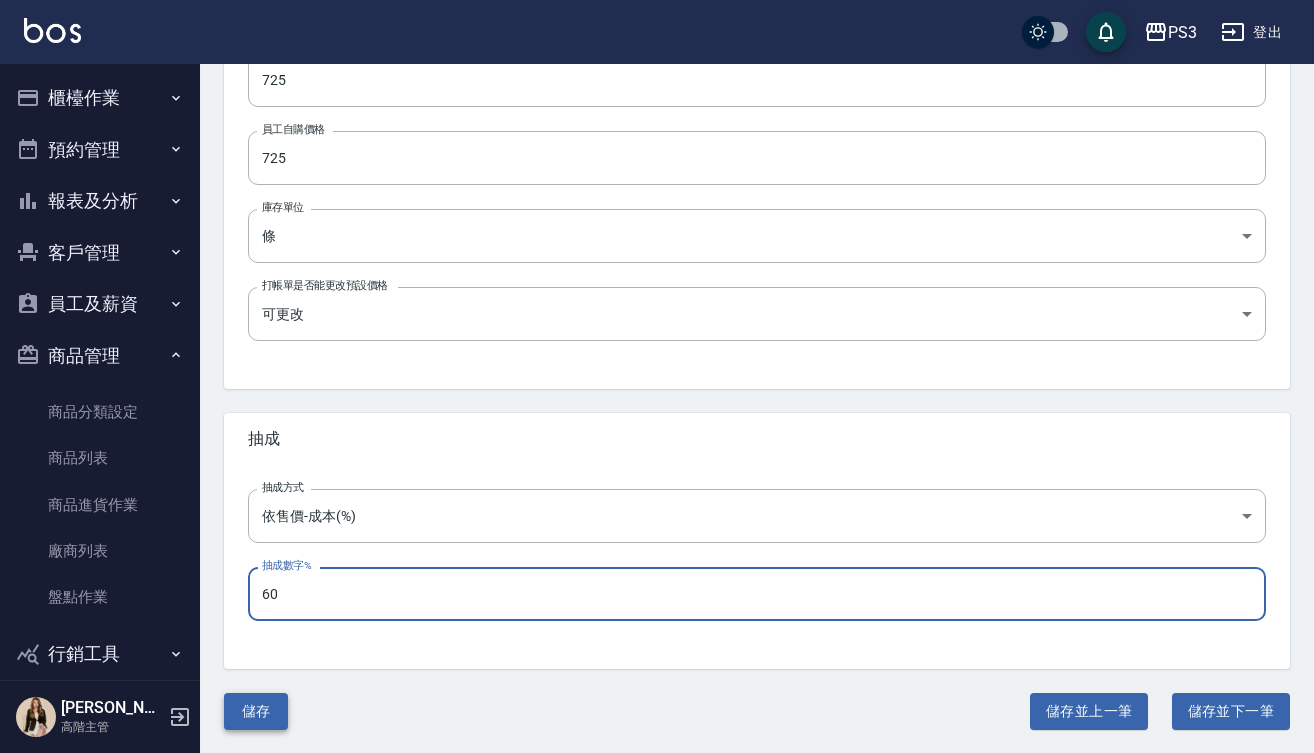 type on "60" 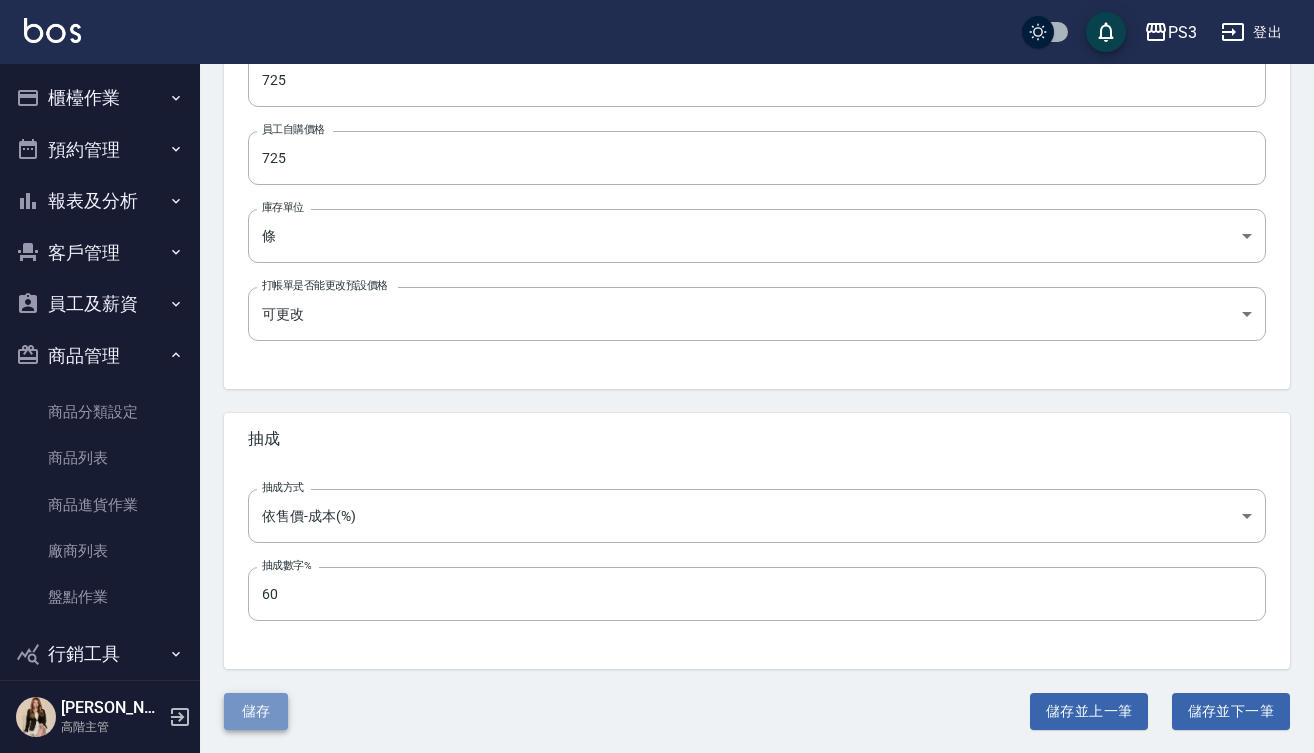 click on "儲存" at bounding box center [256, 711] 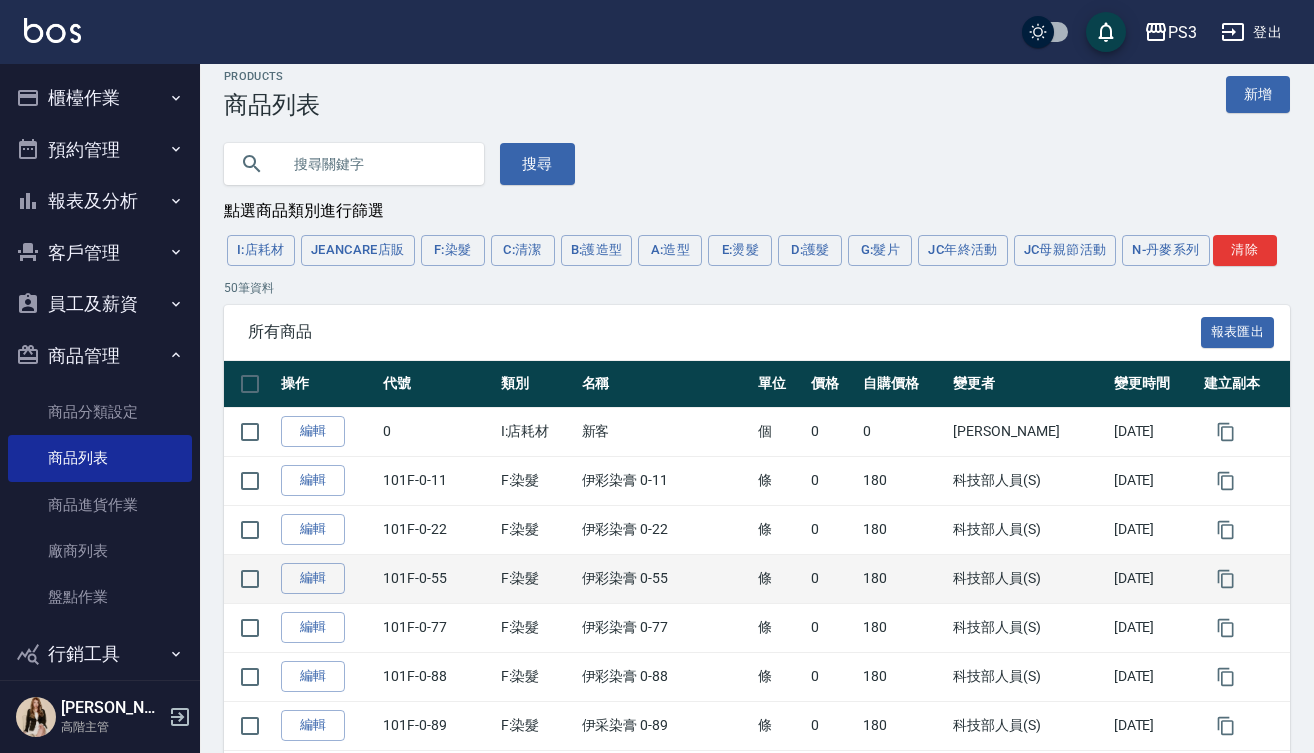 scroll, scrollTop: 8, scrollLeft: 0, axis: vertical 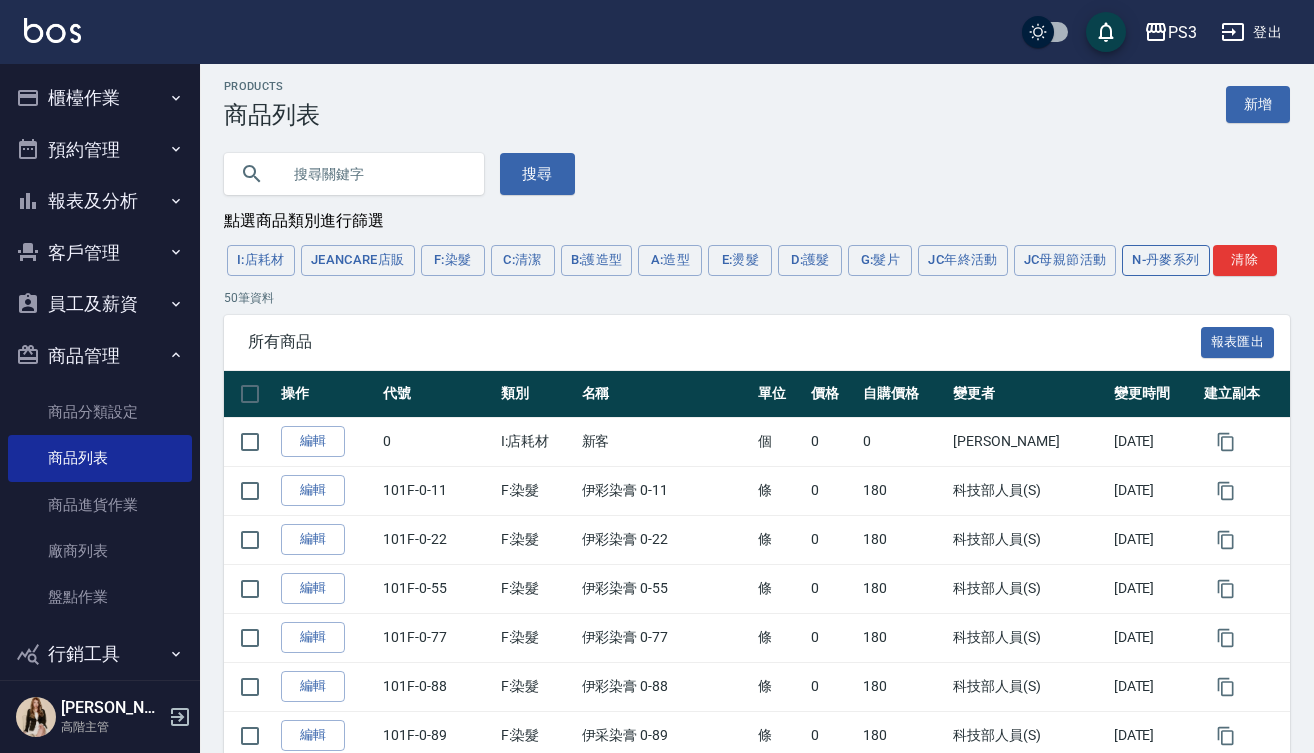 click on "N-丹麥系列" at bounding box center (1165, 260) 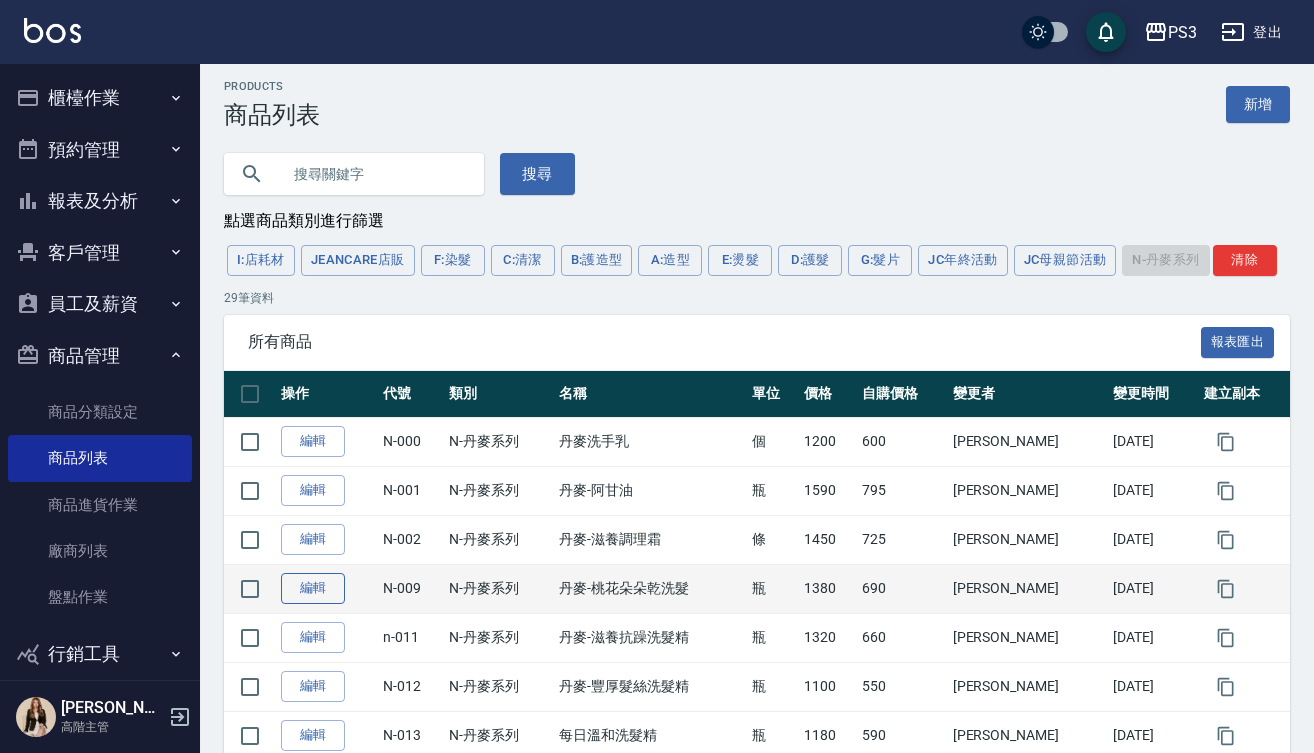click on "編輯" at bounding box center (313, 588) 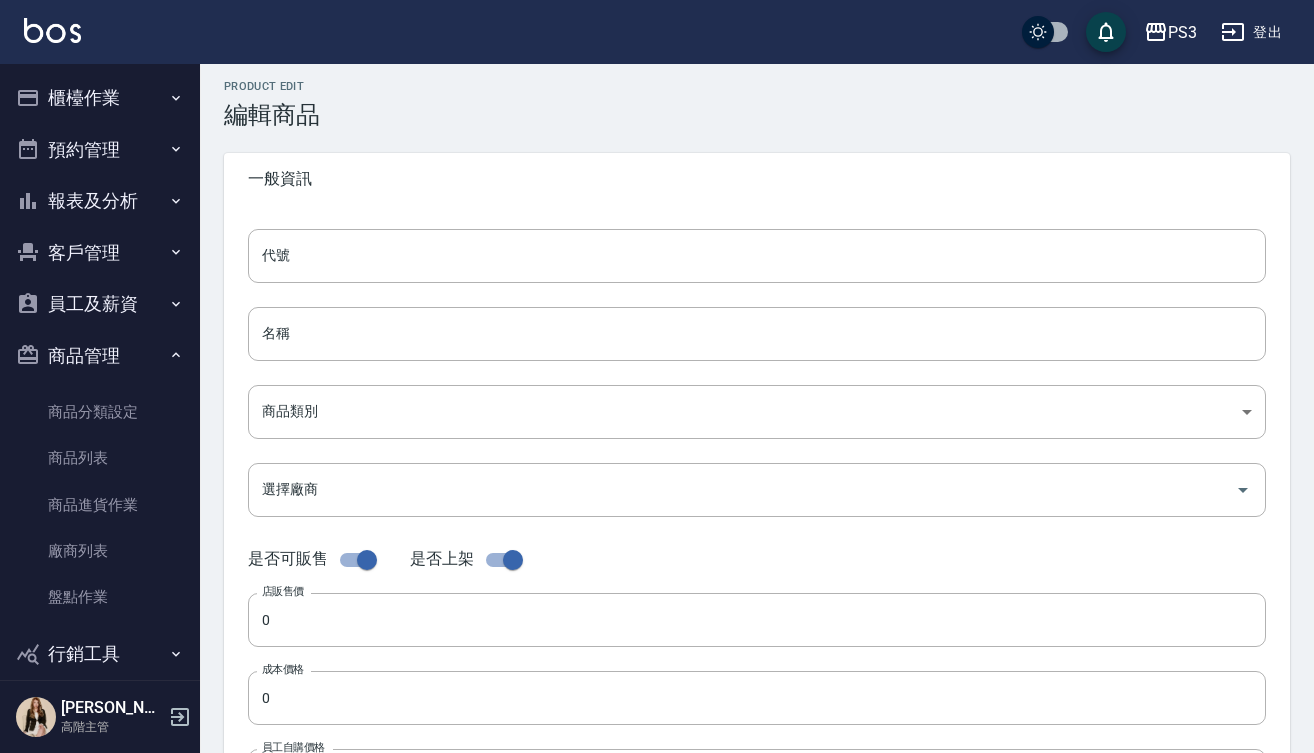 scroll, scrollTop: 0, scrollLeft: 0, axis: both 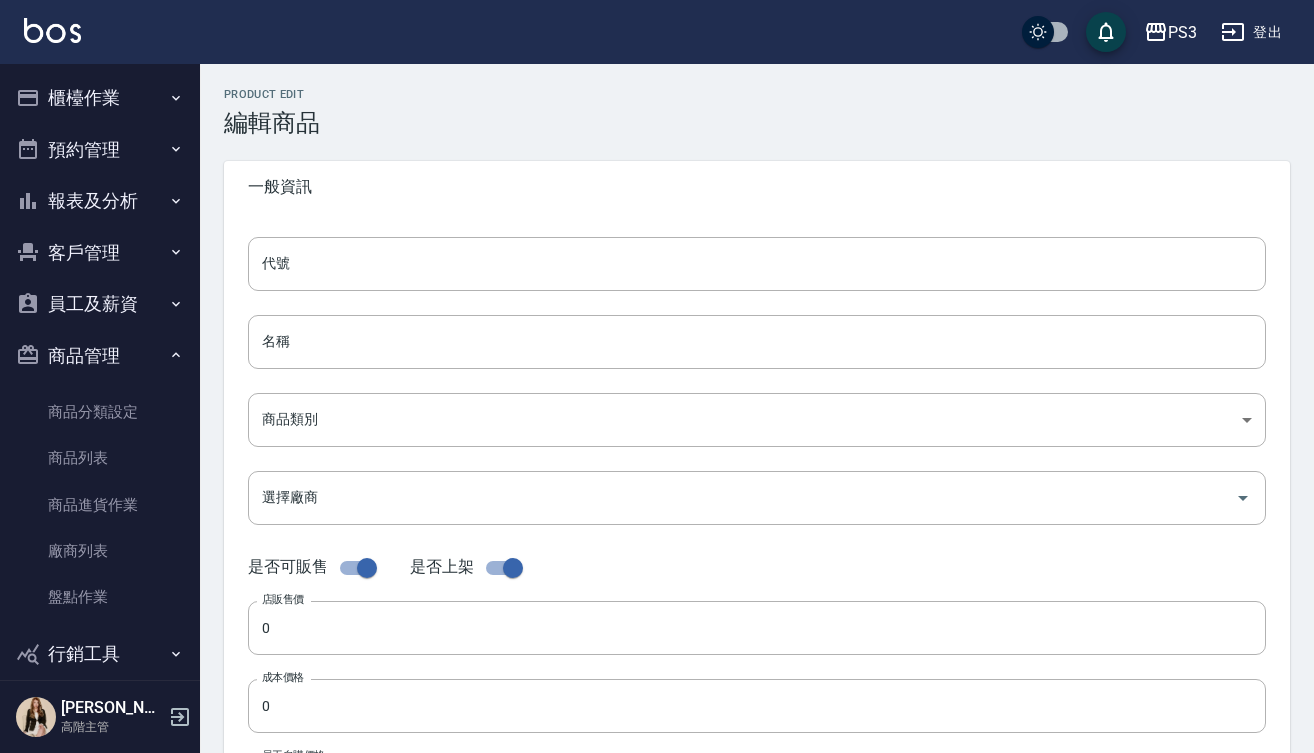 type on "N-009" 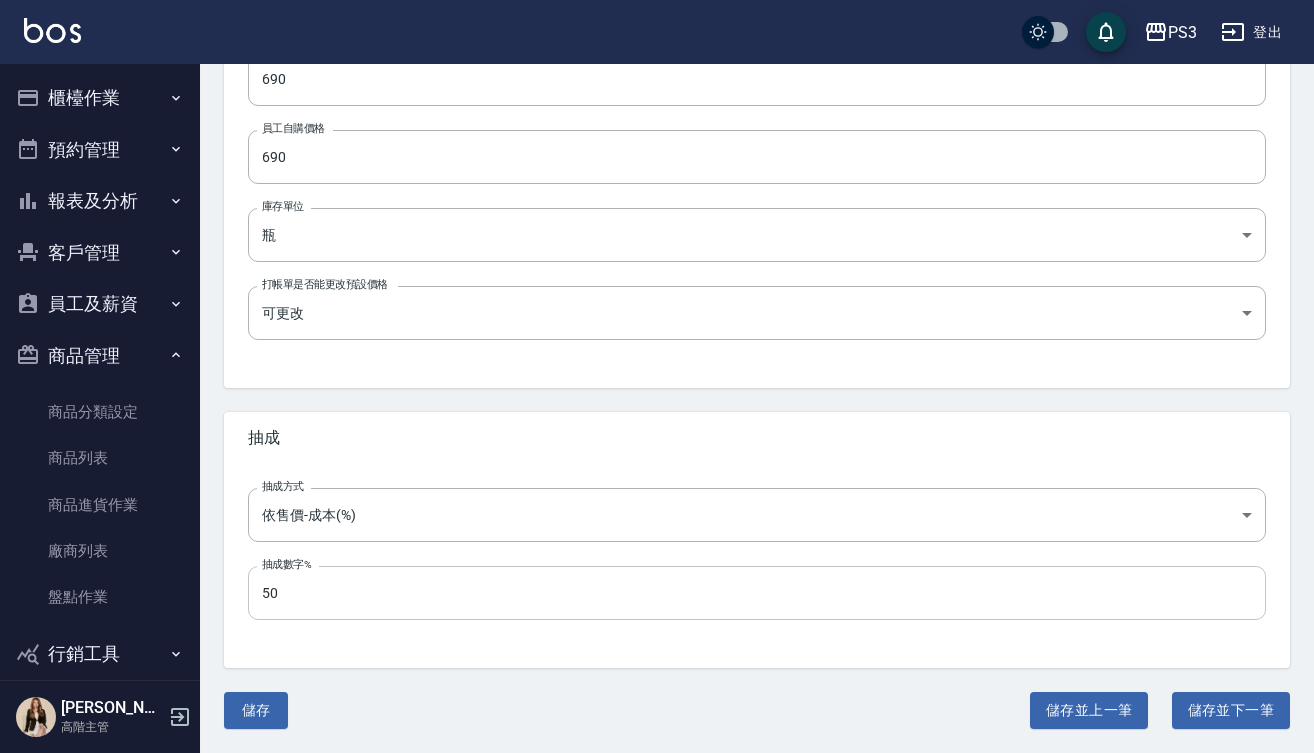 scroll, scrollTop: 626, scrollLeft: 0, axis: vertical 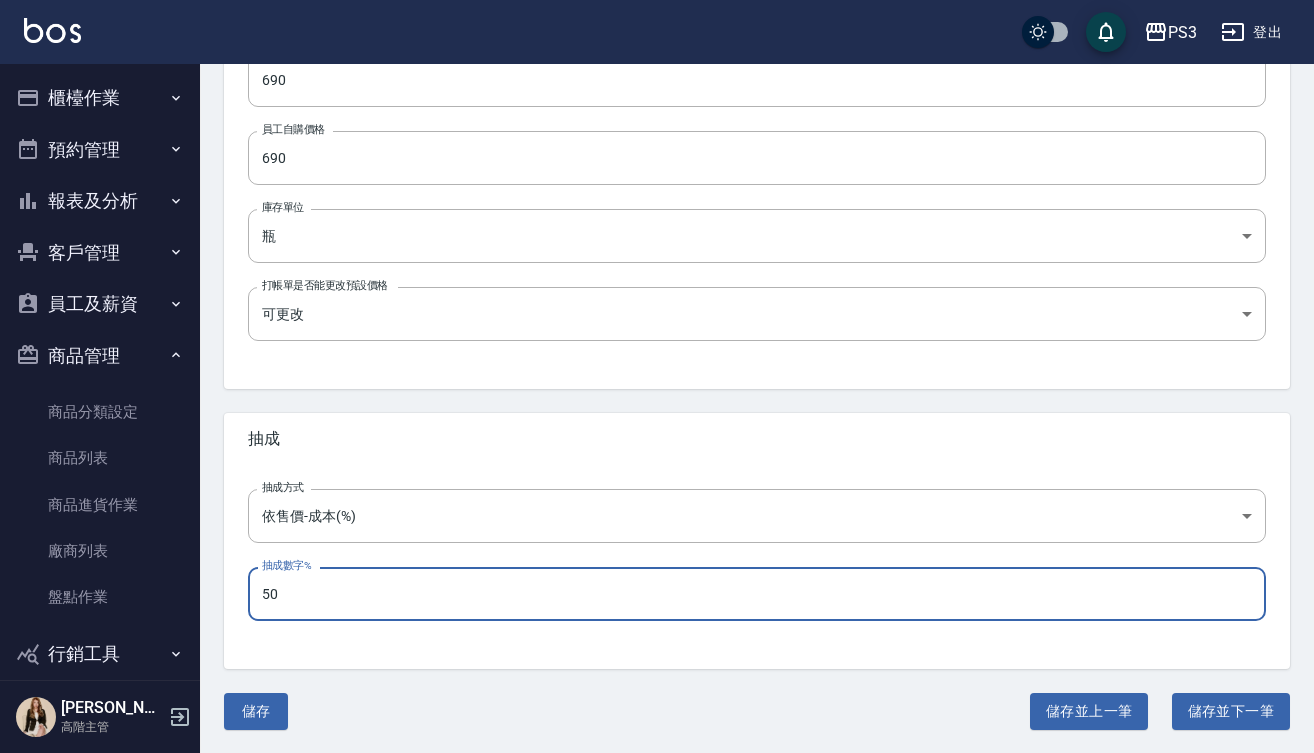 click on "50" at bounding box center (757, 594) 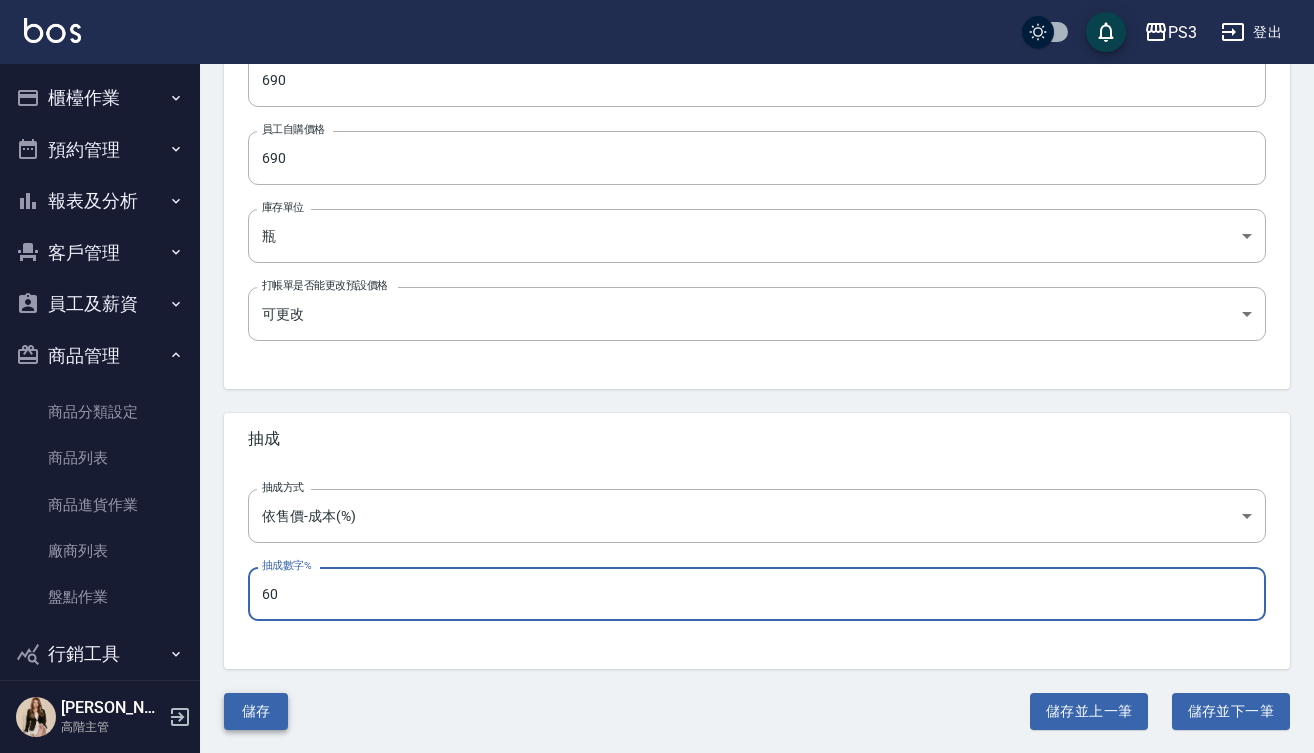 type on "60" 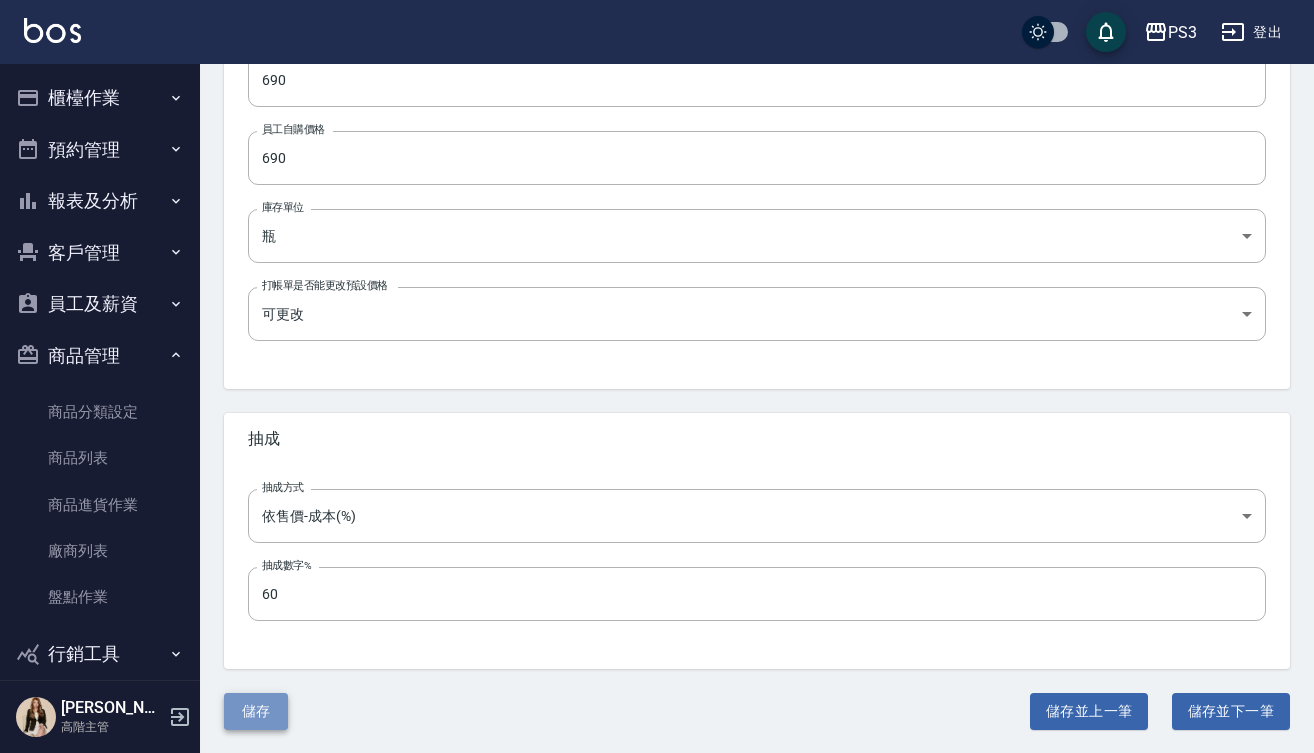 click on "儲存" at bounding box center [256, 711] 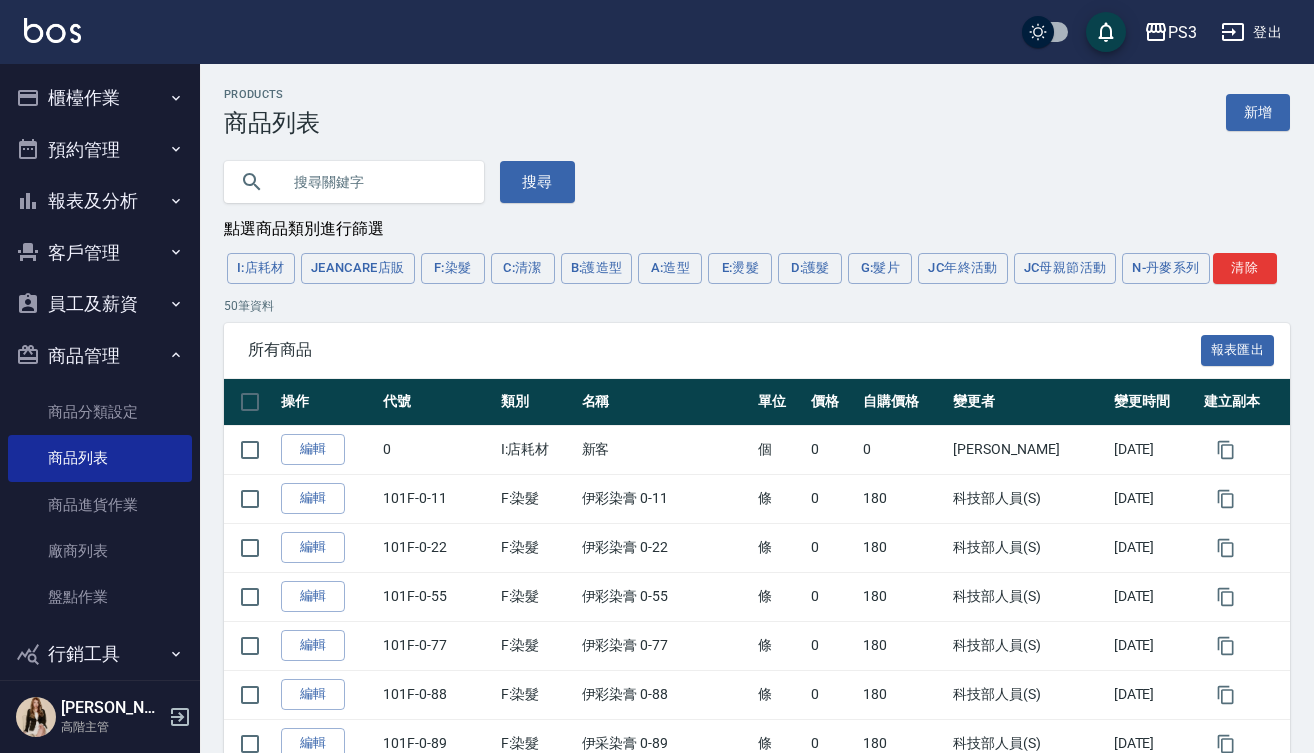 scroll, scrollTop: 0, scrollLeft: 0, axis: both 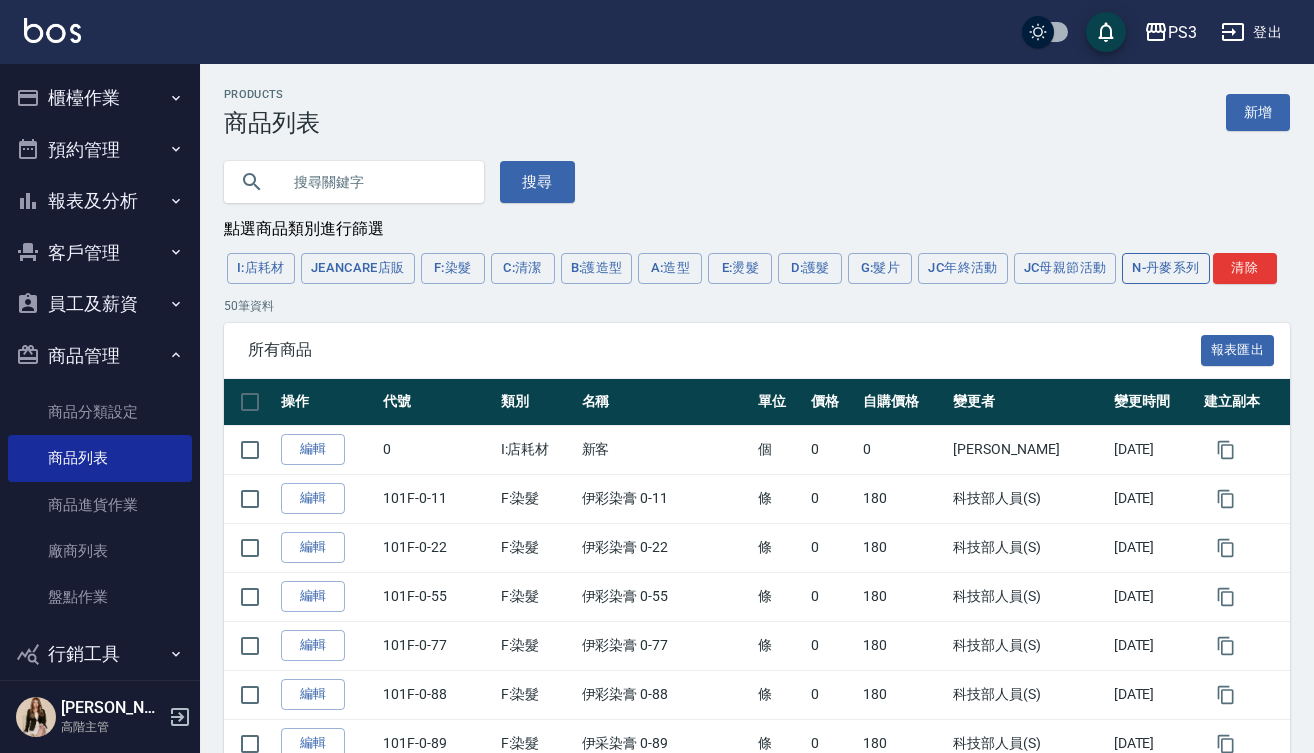 click on "N-丹麥系列" at bounding box center (1165, 268) 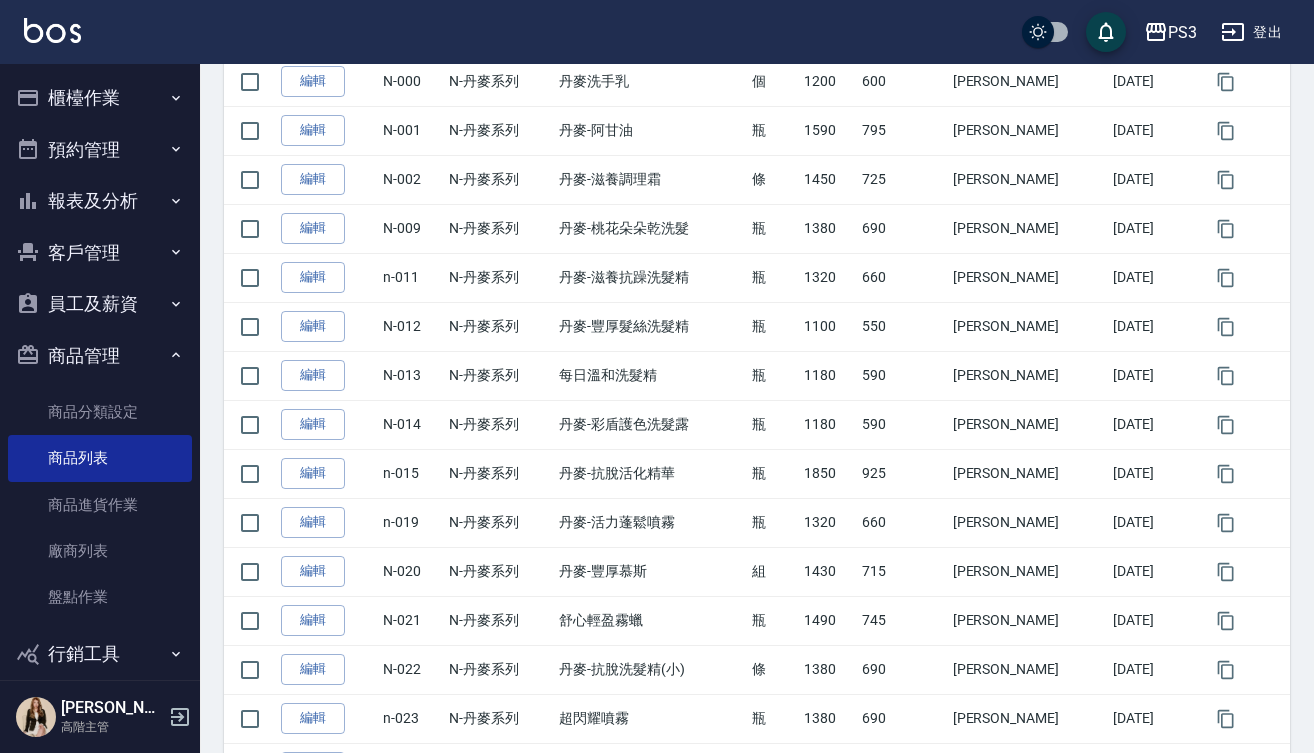 scroll, scrollTop: 370, scrollLeft: 0, axis: vertical 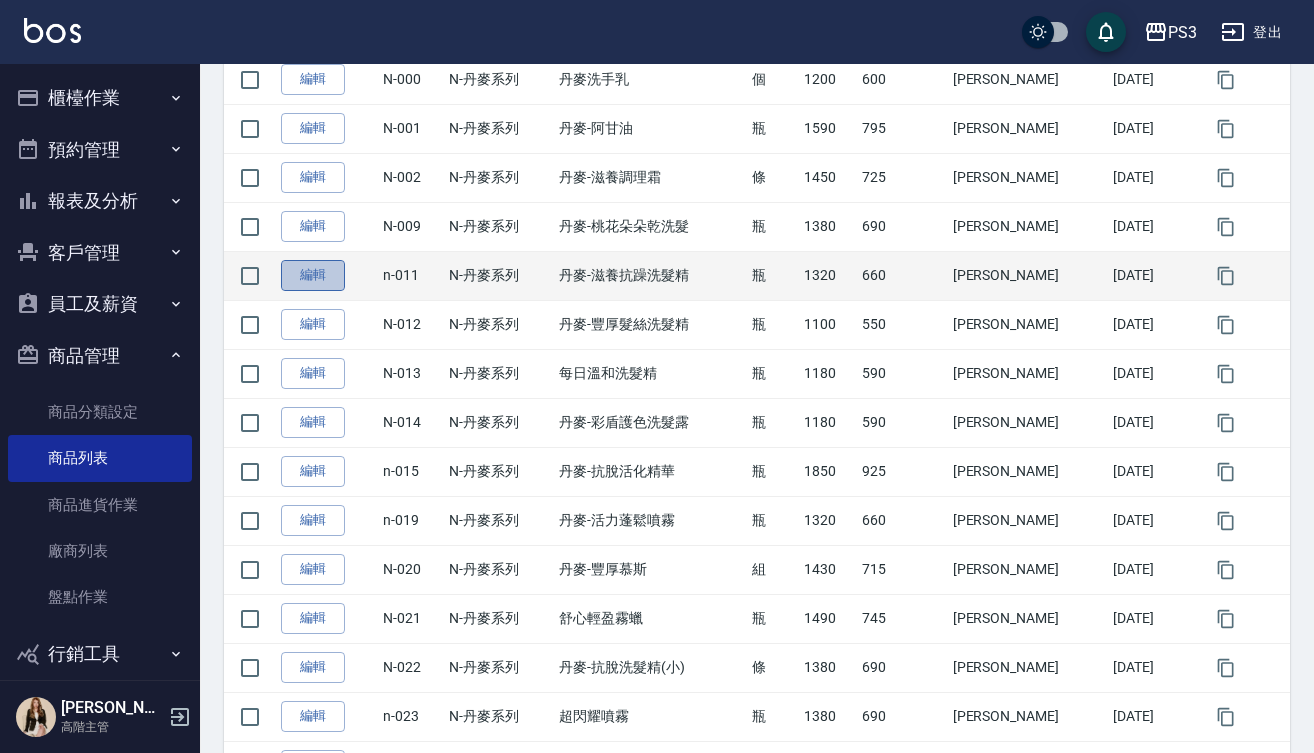 click on "編輯" at bounding box center (313, 275) 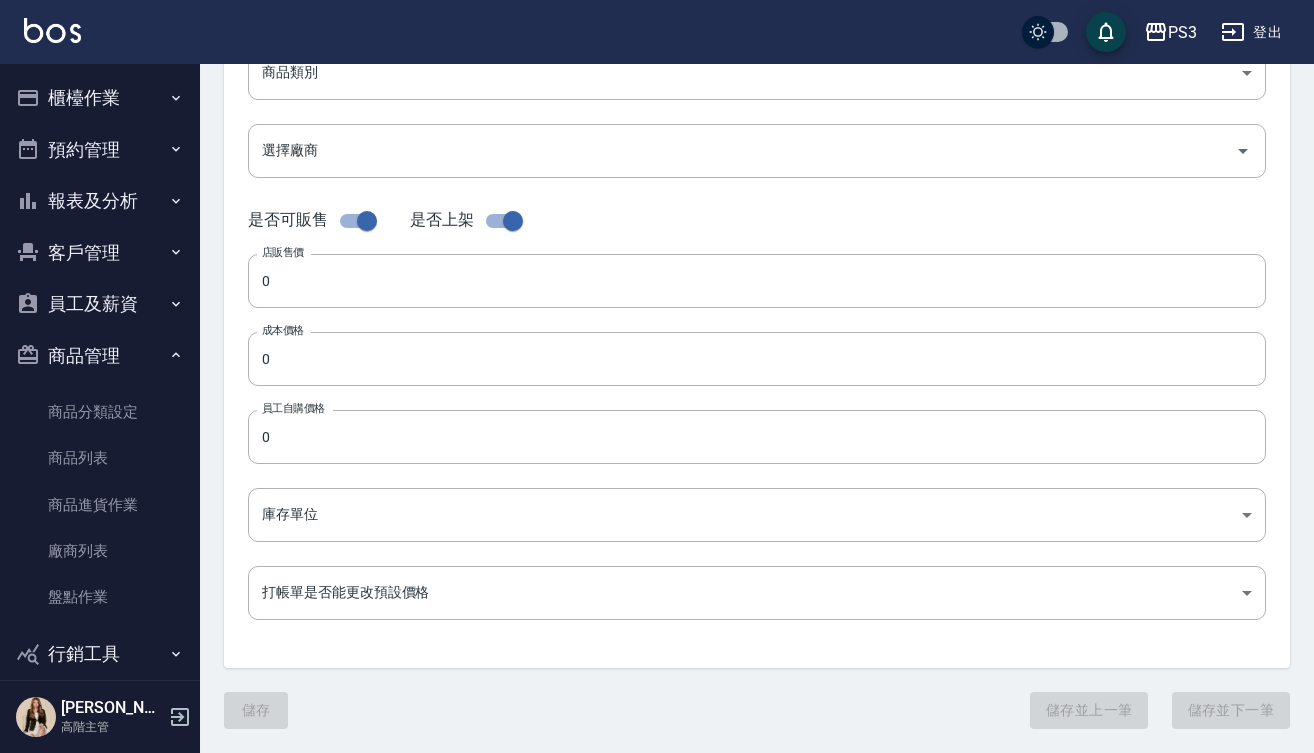 scroll, scrollTop: 0, scrollLeft: 0, axis: both 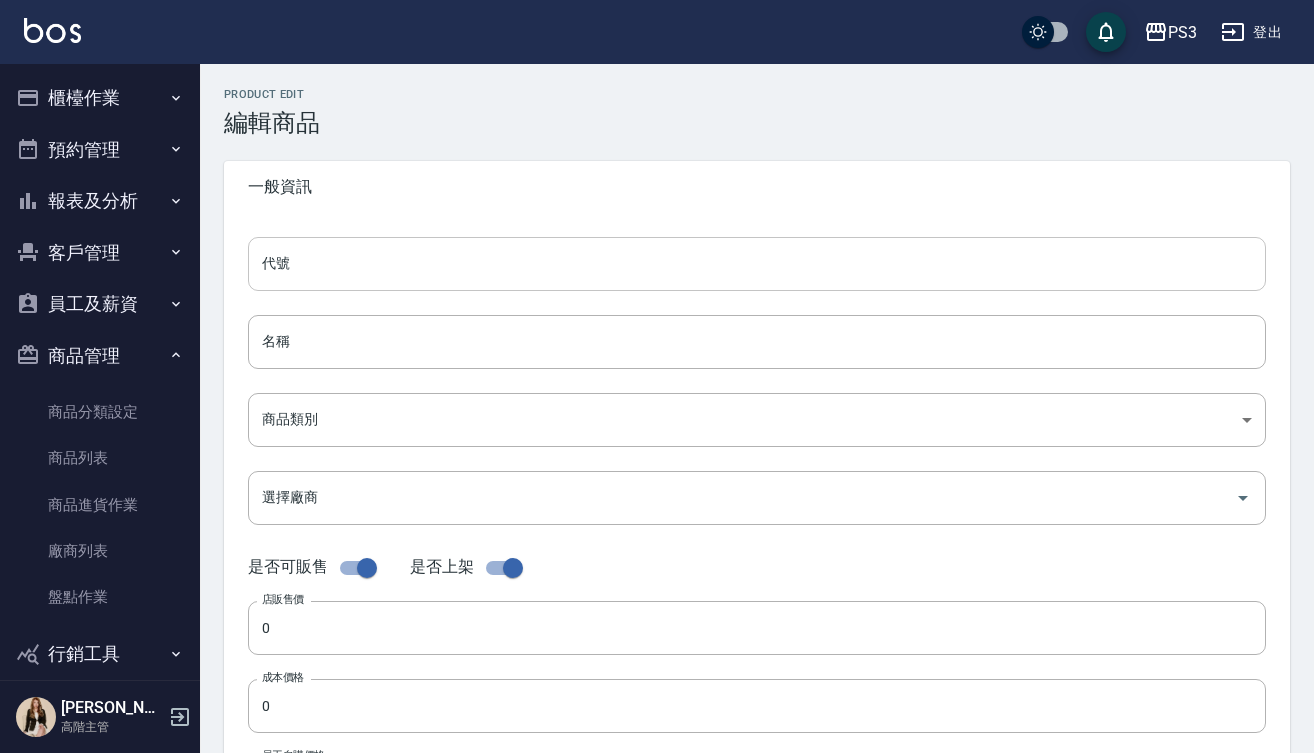 type on "n-011" 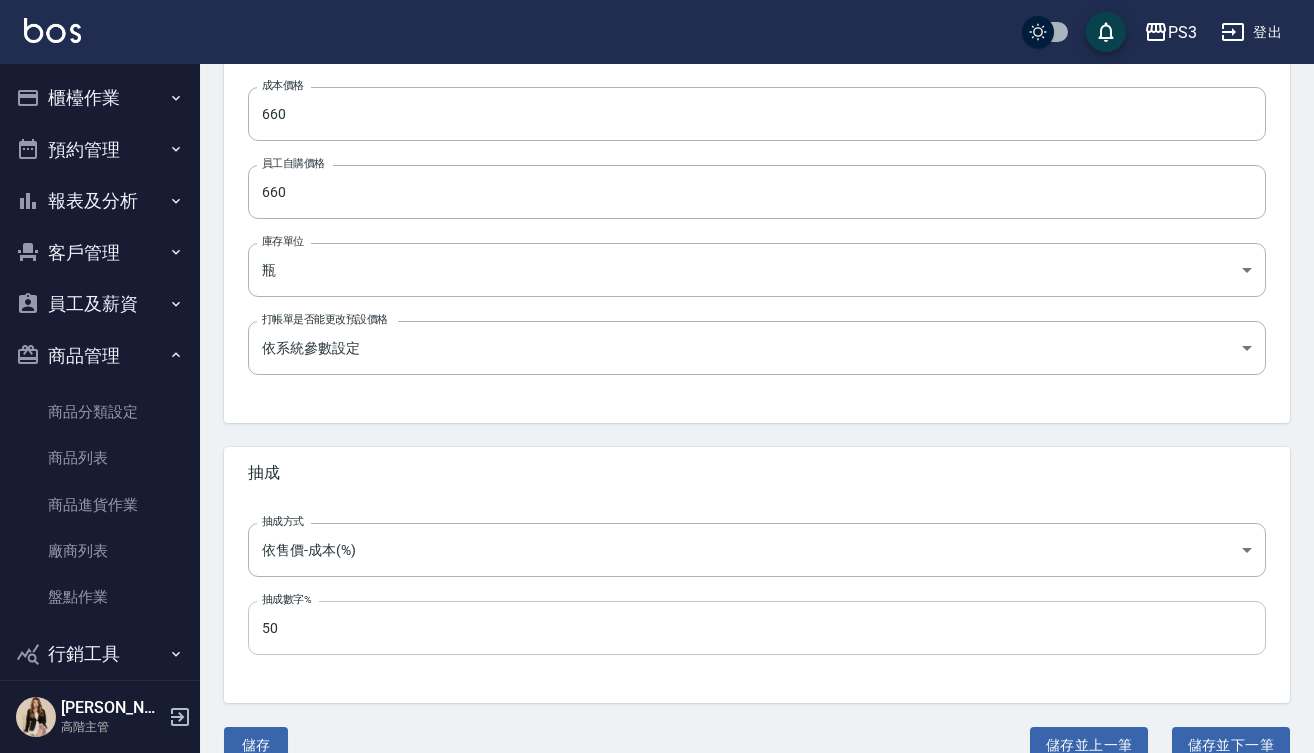 scroll, scrollTop: 626, scrollLeft: 0, axis: vertical 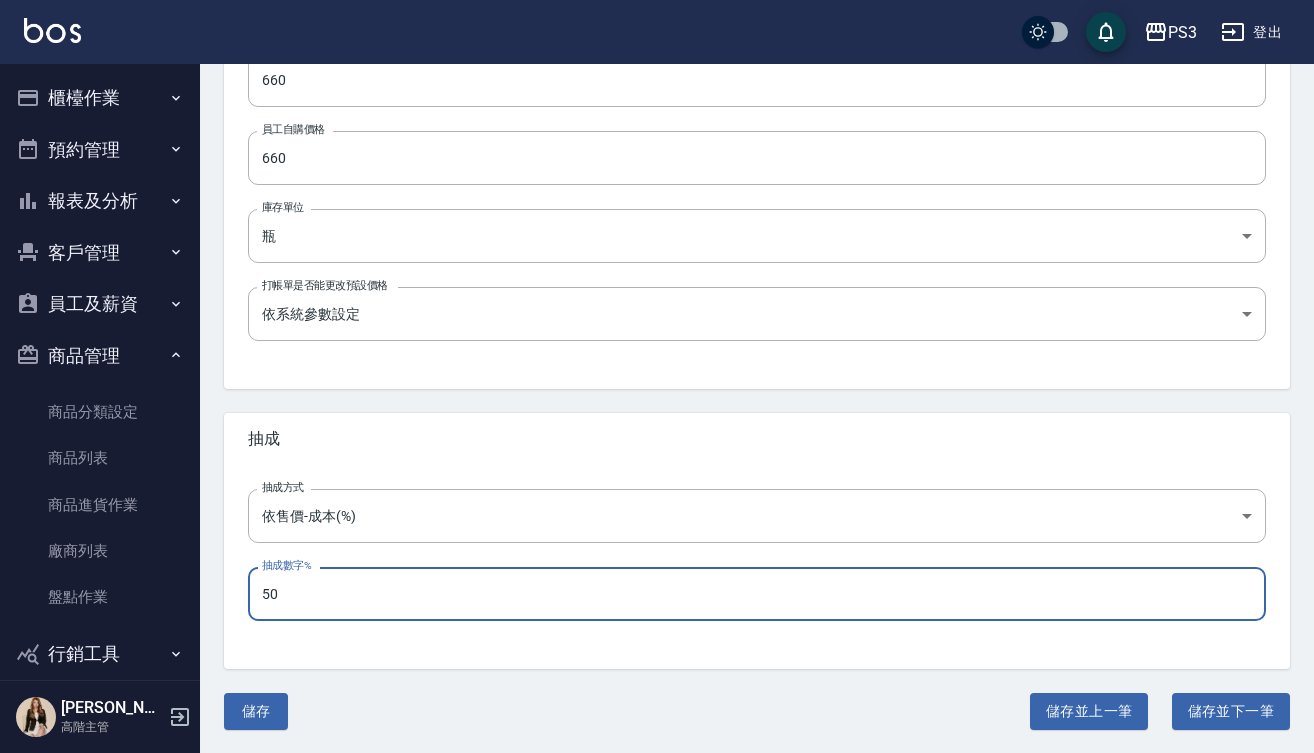 click on "50" at bounding box center [757, 594] 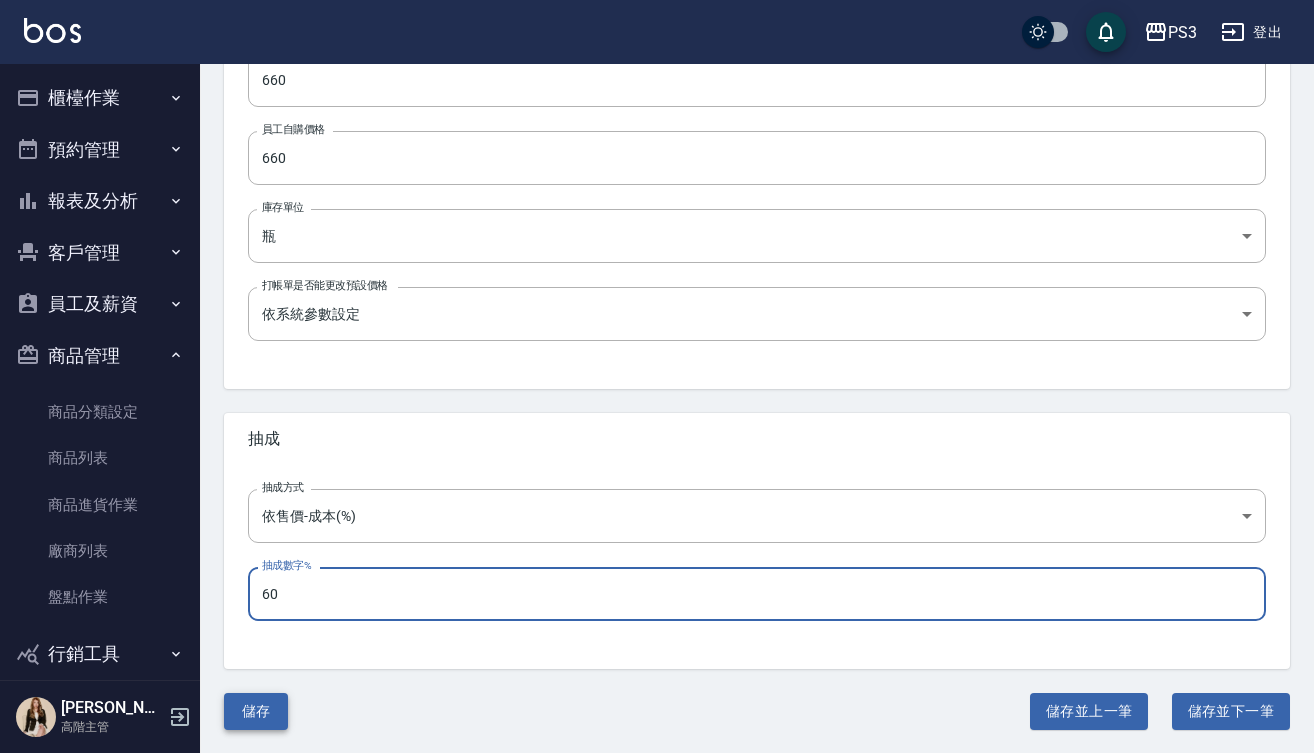 type on "60" 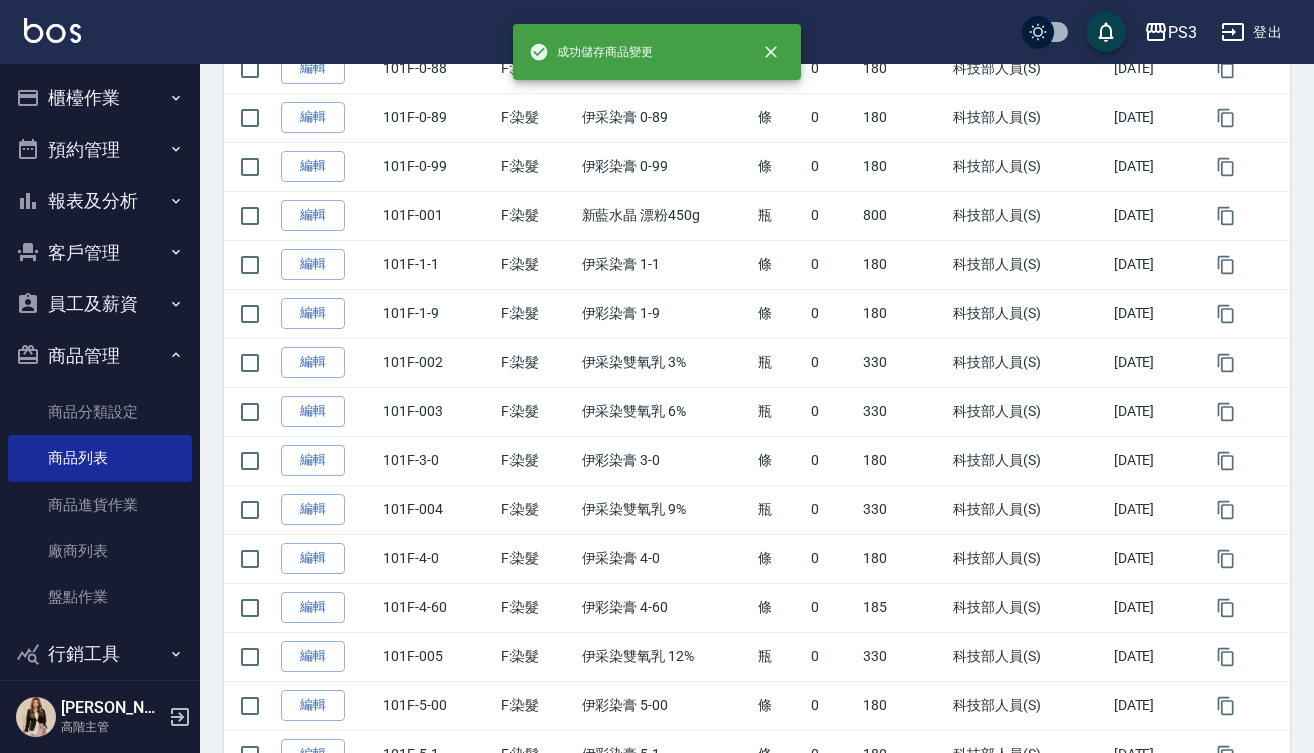 scroll, scrollTop: 0, scrollLeft: 0, axis: both 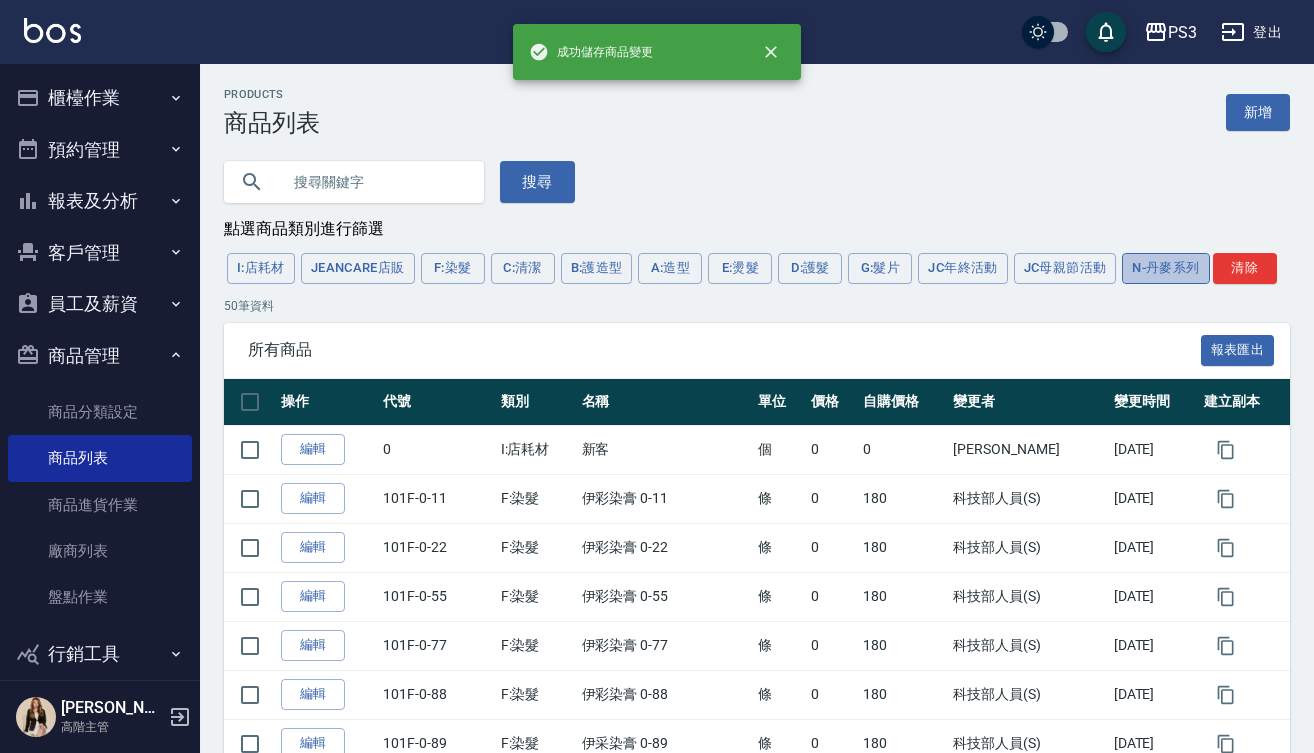 click on "N-丹麥系列" at bounding box center [1165, 268] 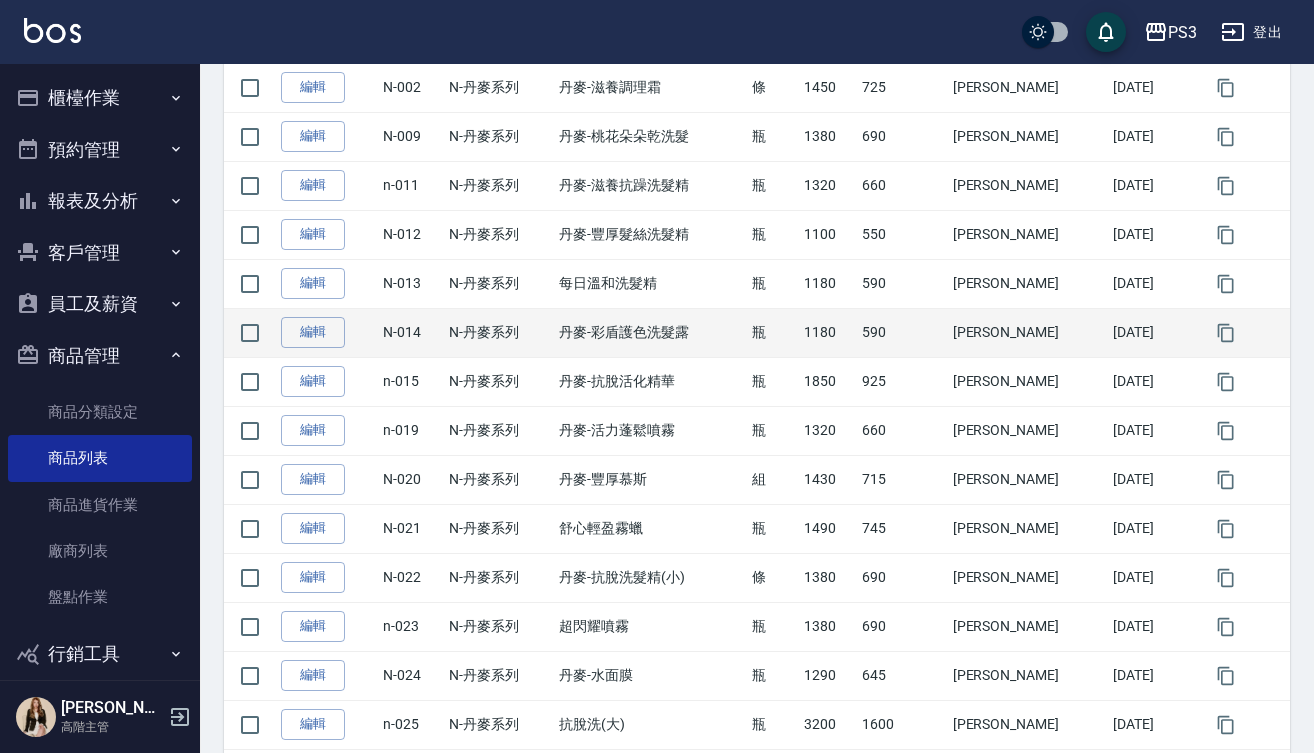 scroll, scrollTop: 463, scrollLeft: 0, axis: vertical 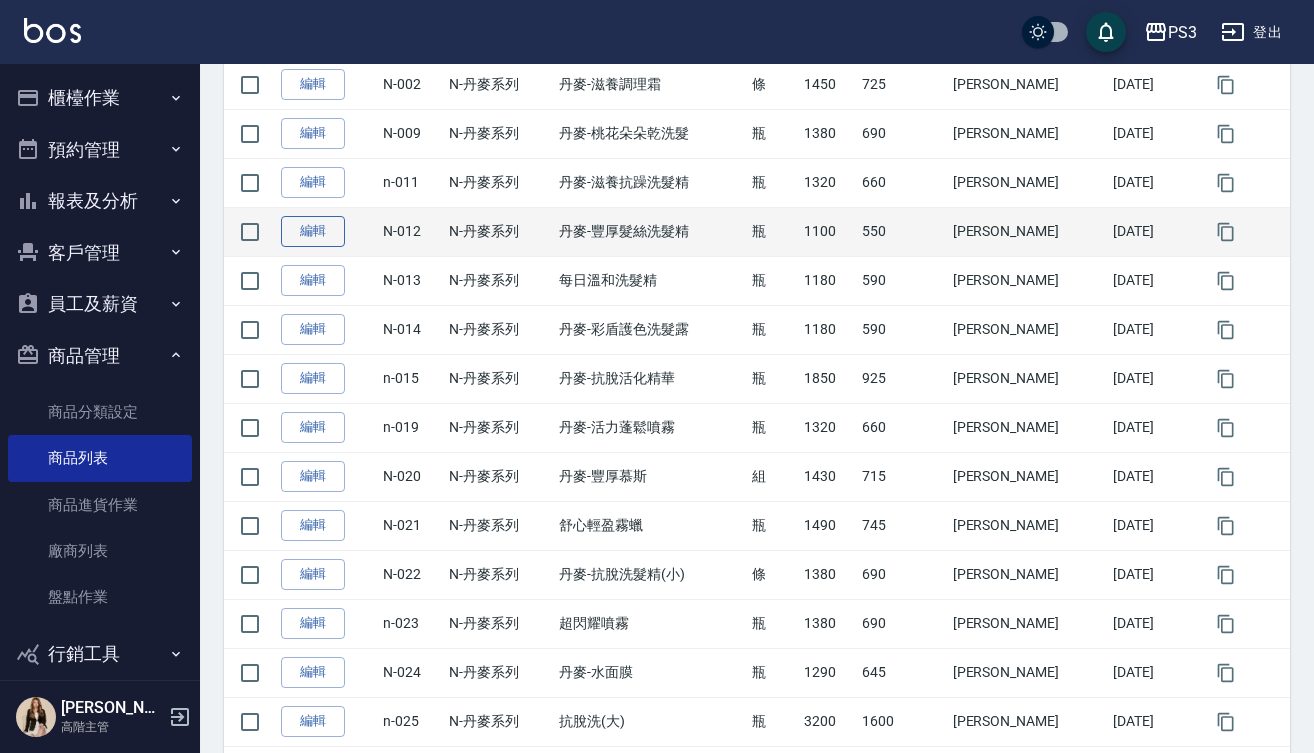 click on "編輯" at bounding box center [313, 231] 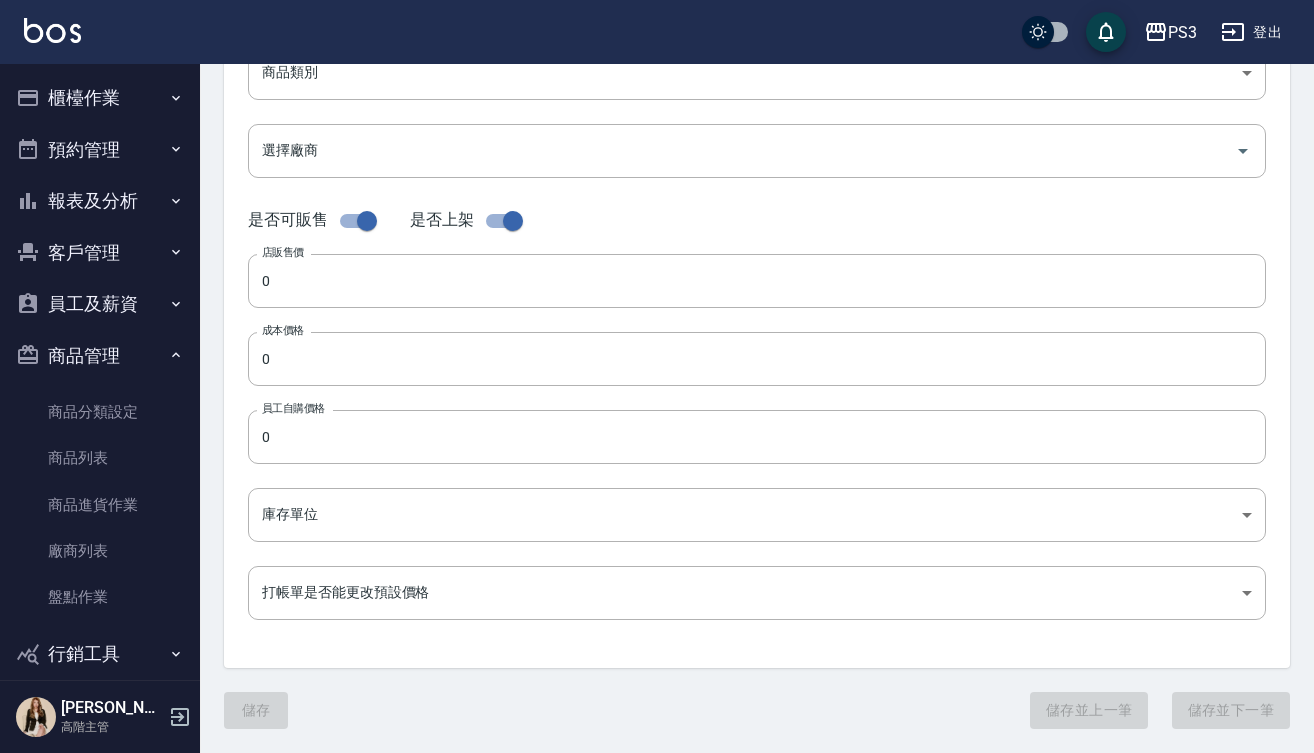 scroll, scrollTop: 0, scrollLeft: 0, axis: both 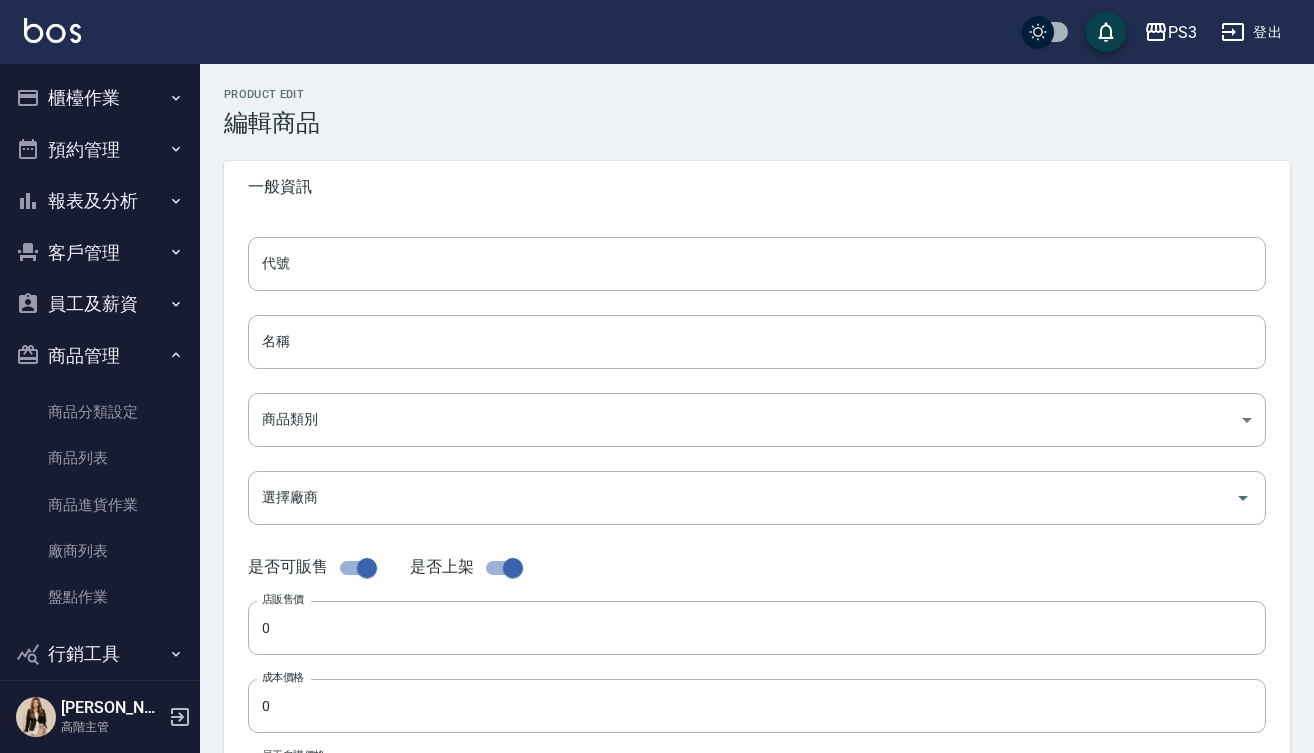 type on "N-012" 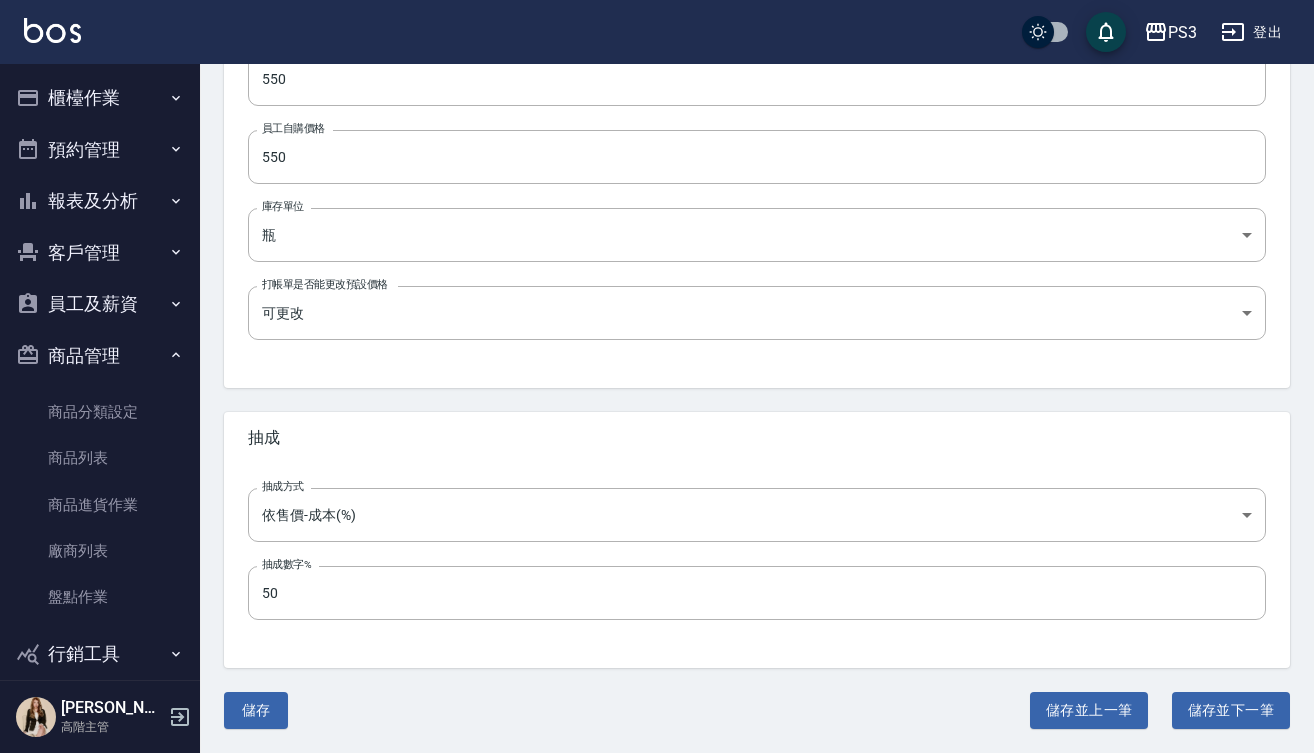 scroll, scrollTop: 626, scrollLeft: 0, axis: vertical 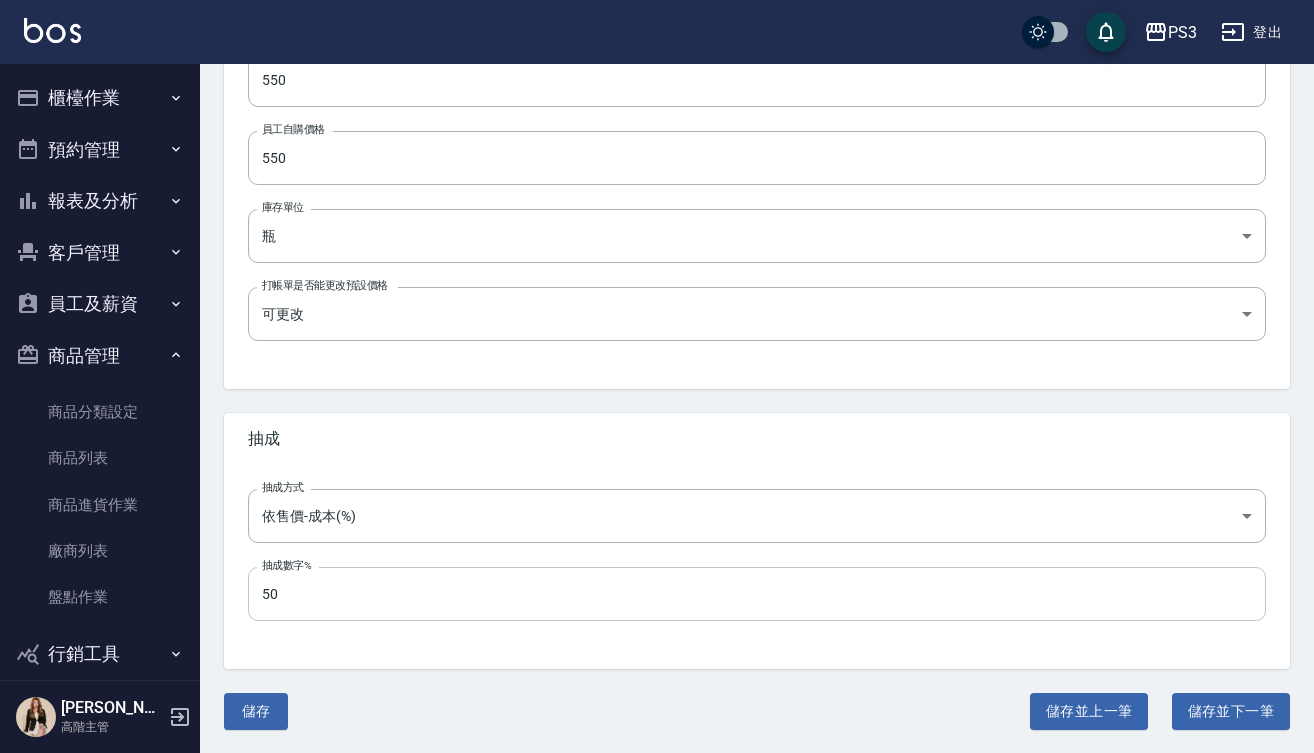 click on "50" at bounding box center [757, 594] 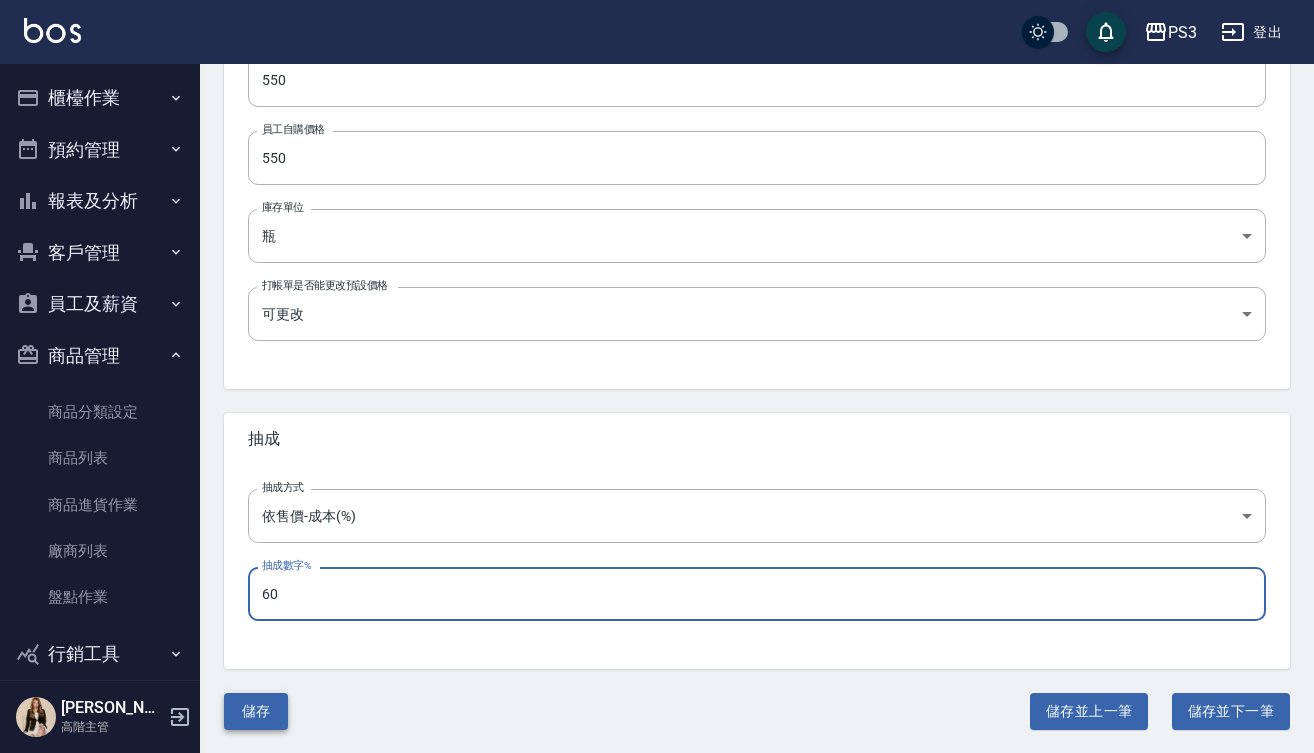type on "60" 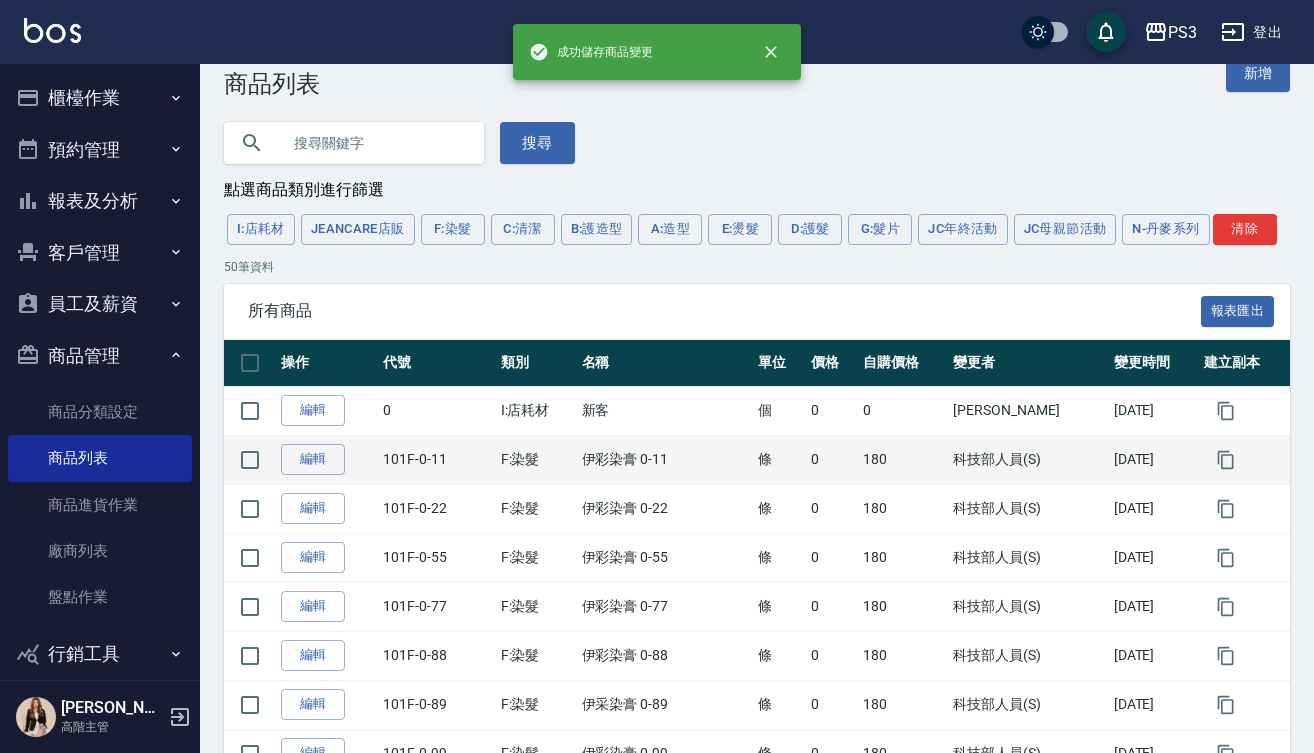 scroll, scrollTop: 119, scrollLeft: 0, axis: vertical 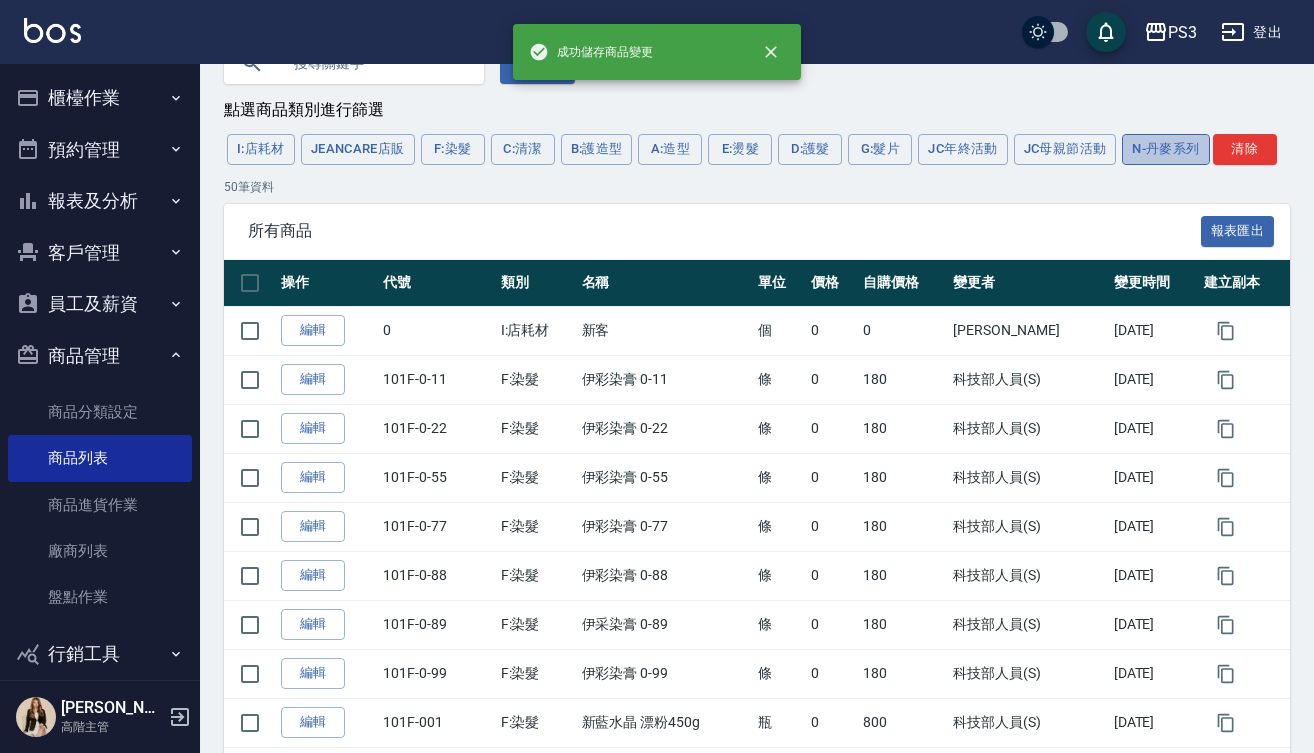 click on "N-丹麥系列" at bounding box center [1165, 149] 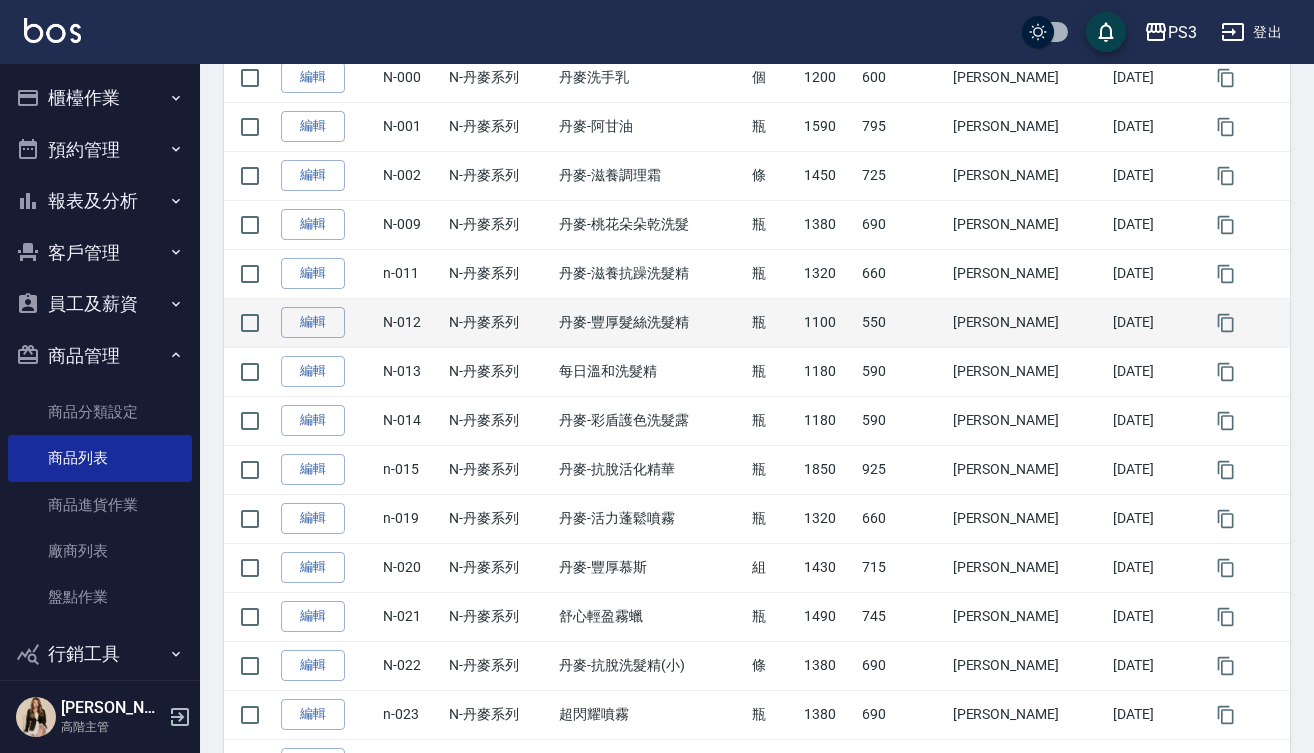scroll, scrollTop: 373, scrollLeft: 0, axis: vertical 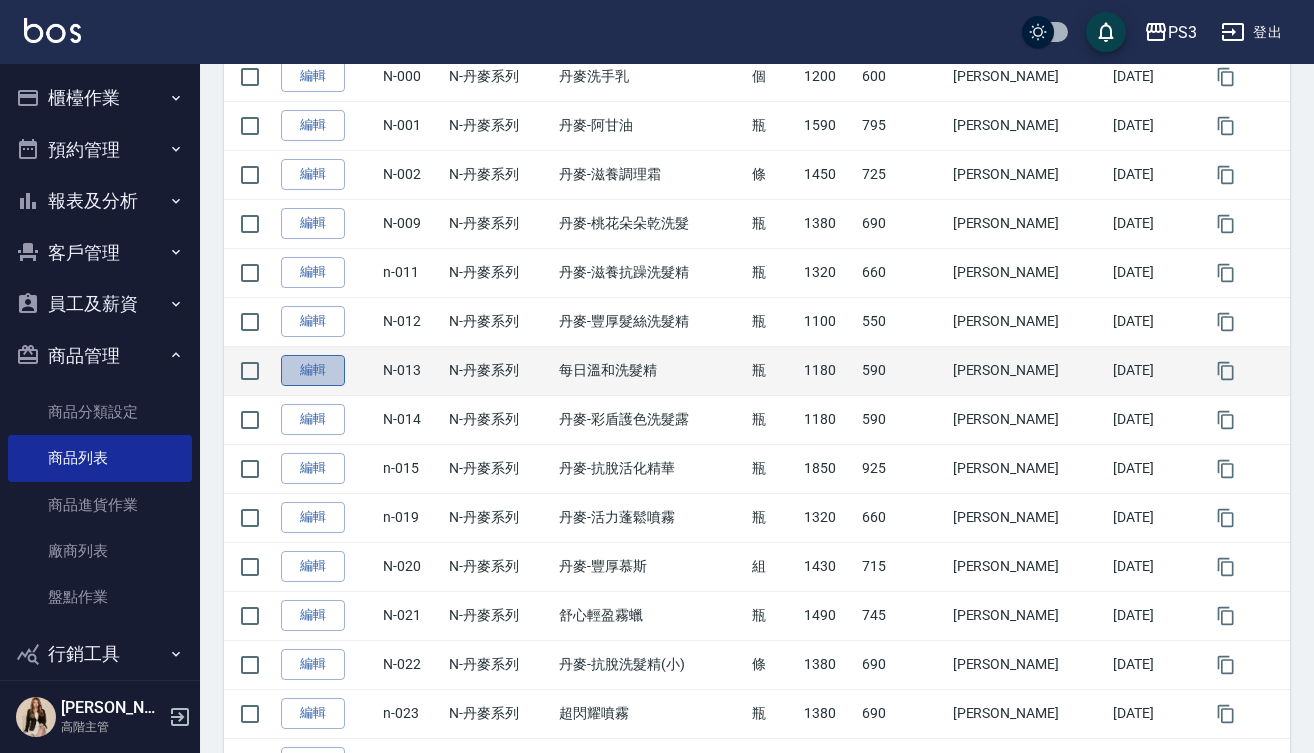 click on "編輯" at bounding box center [313, 370] 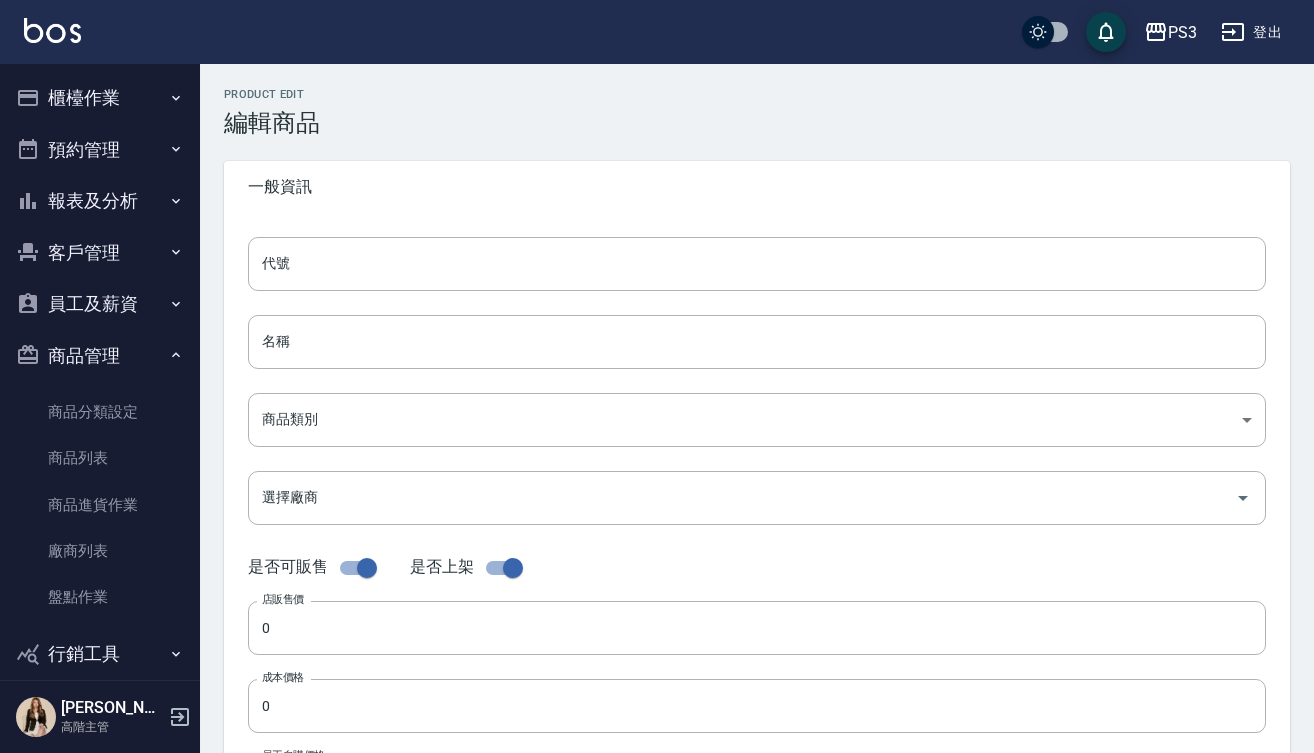 type on "N-013" 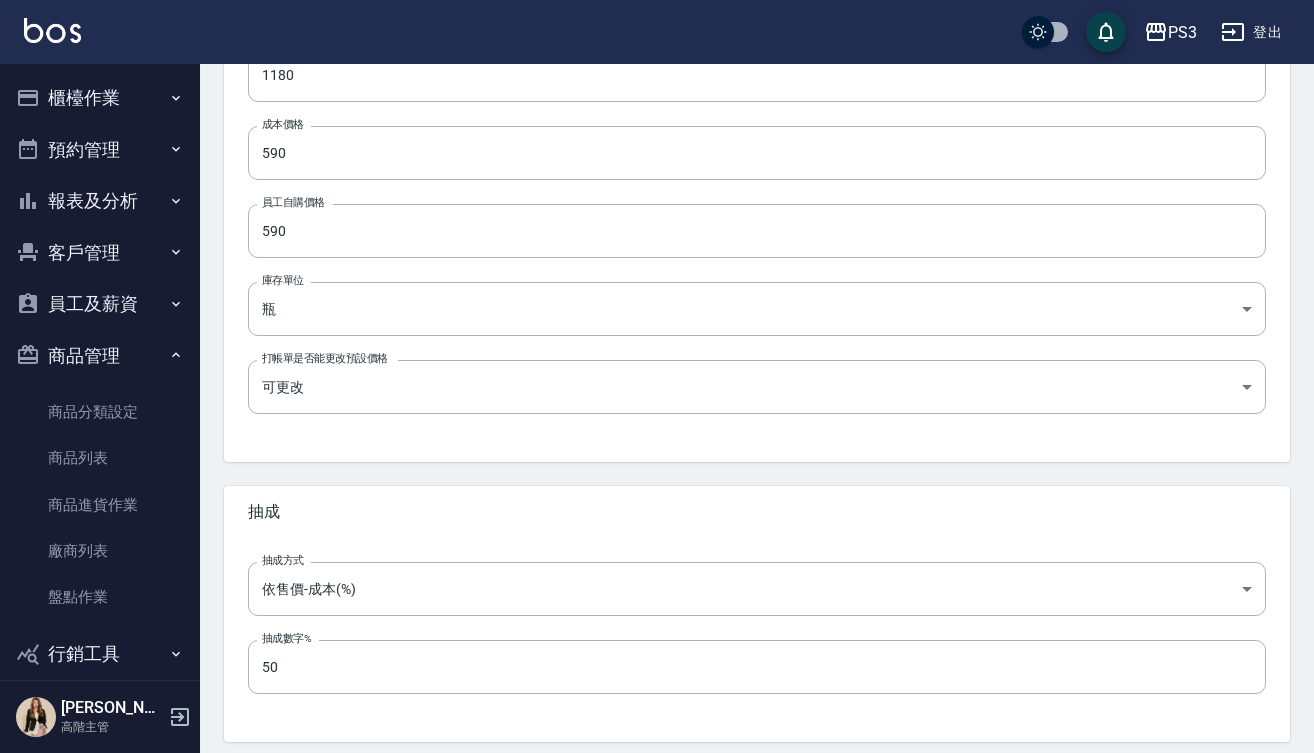 scroll, scrollTop: 555, scrollLeft: 0, axis: vertical 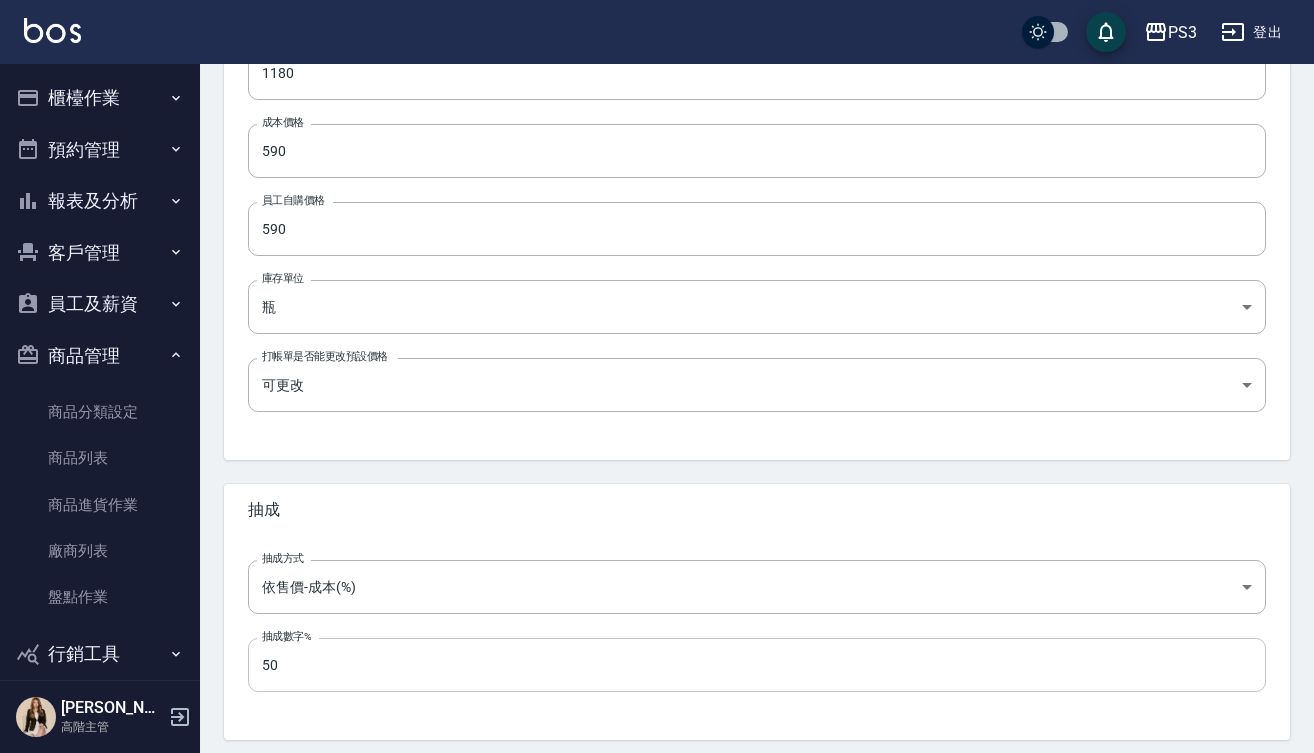click on "50" at bounding box center [757, 665] 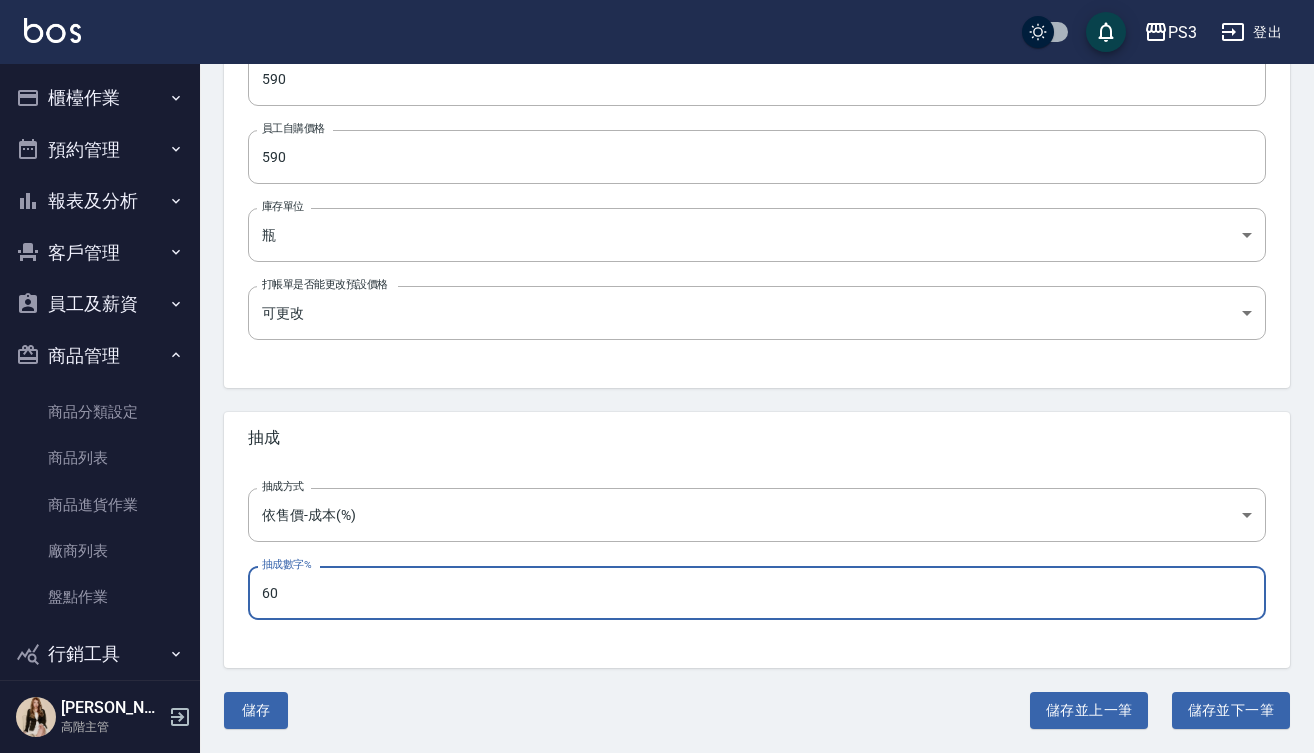 scroll, scrollTop: 626, scrollLeft: 0, axis: vertical 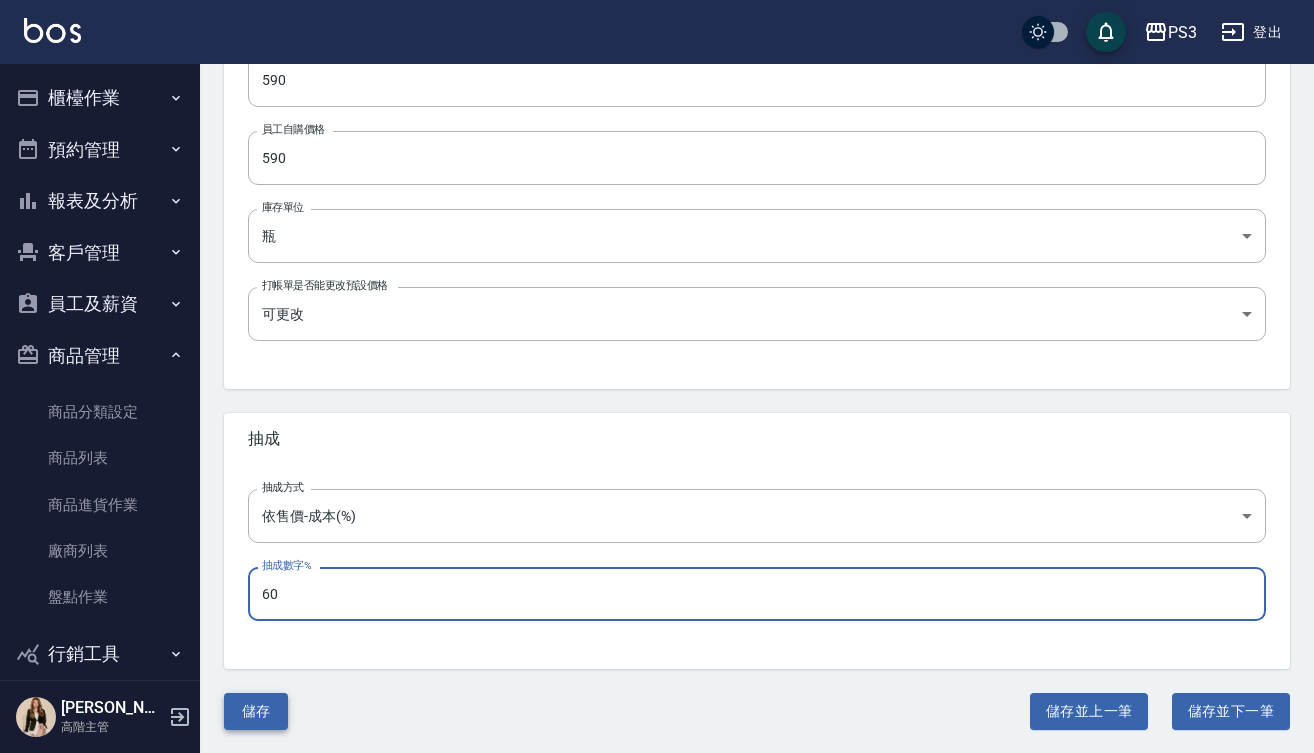 type on "60" 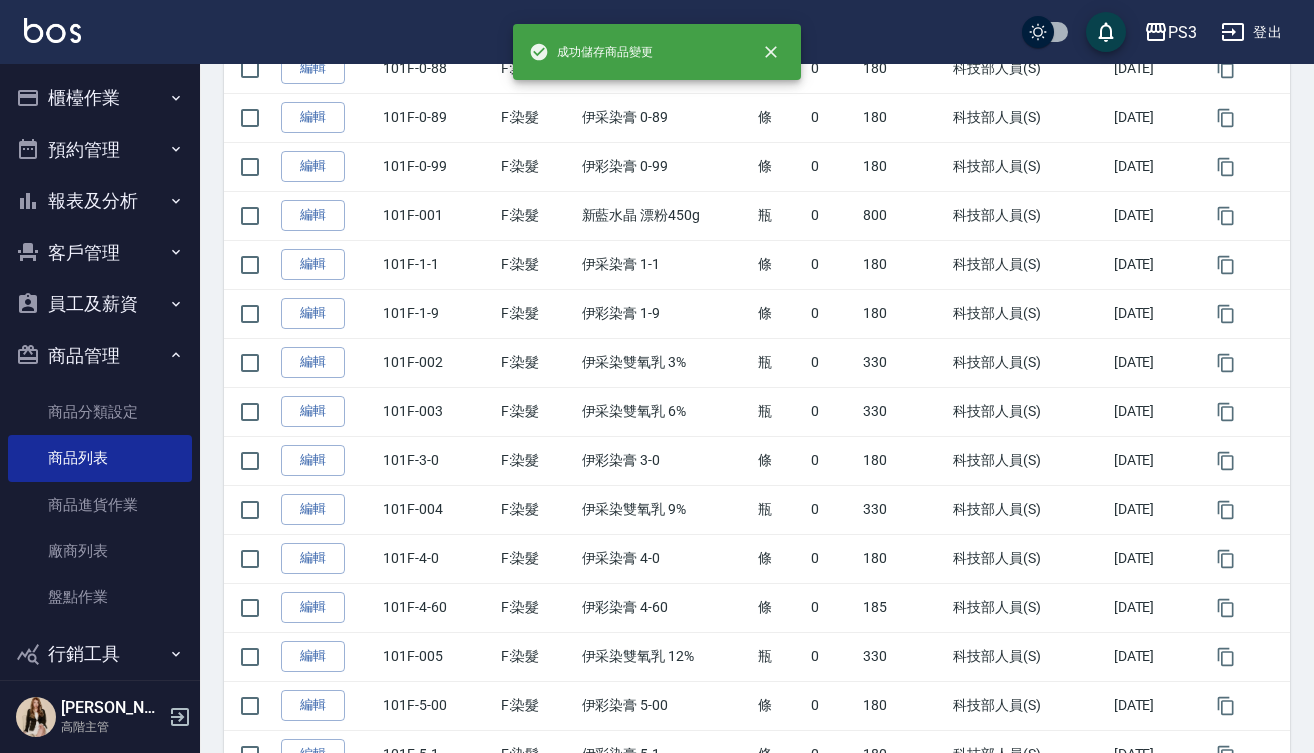 scroll, scrollTop: 0, scrollLeft: 0, axis: both 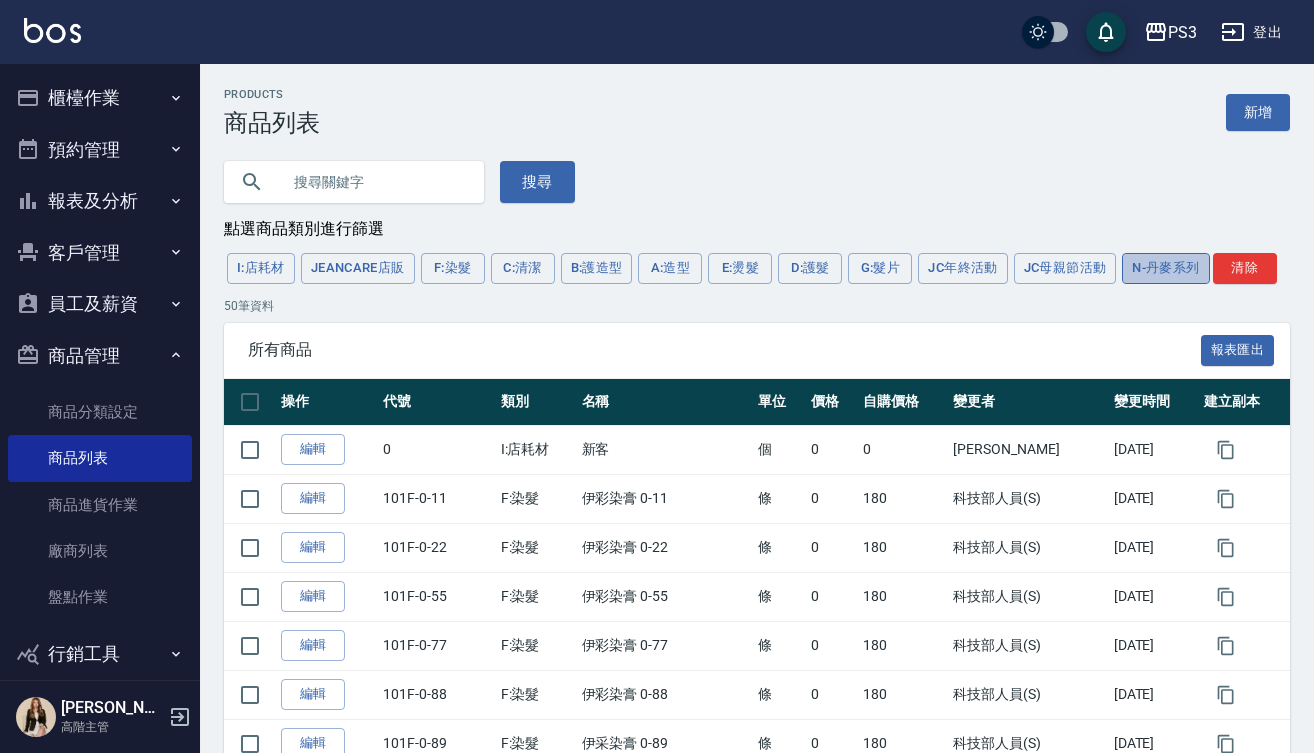 click on "N-丹麥系列" at bounding box center (1165, 268) 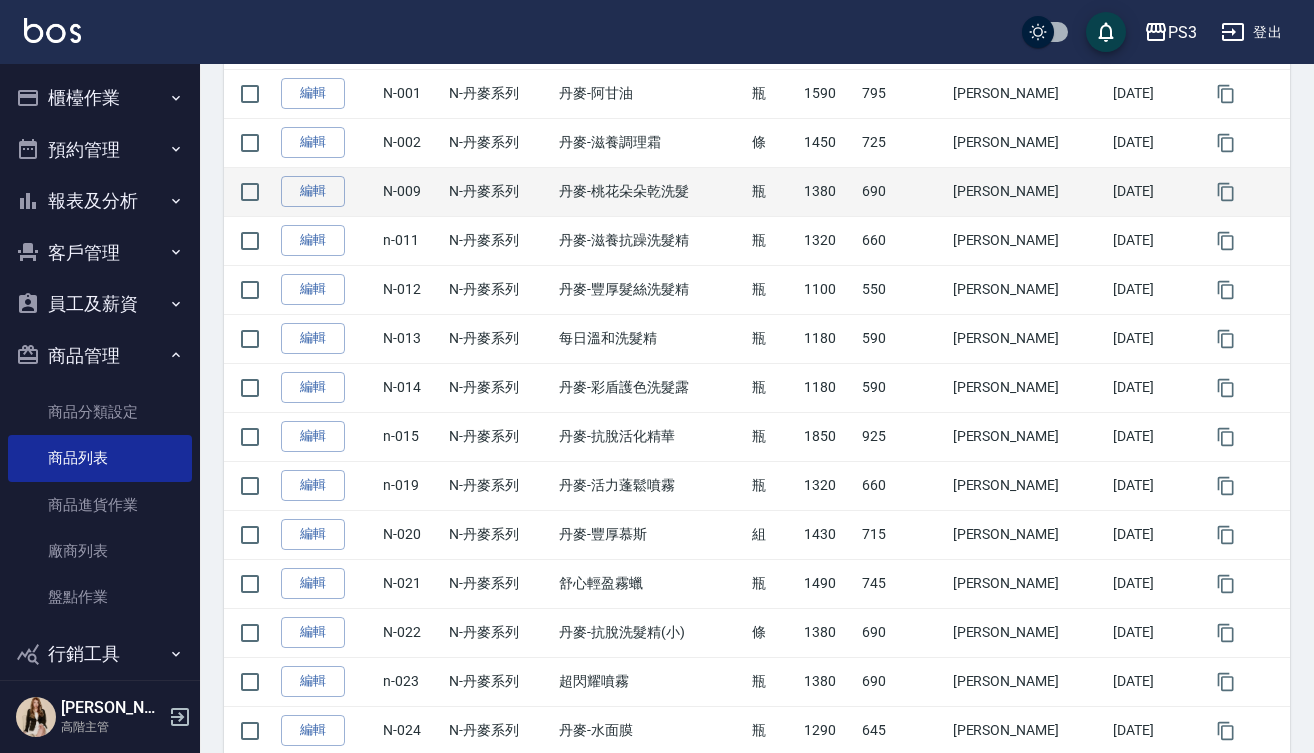 scroll, scrollTop: 410, scrollLeft: 0, axis: vertical 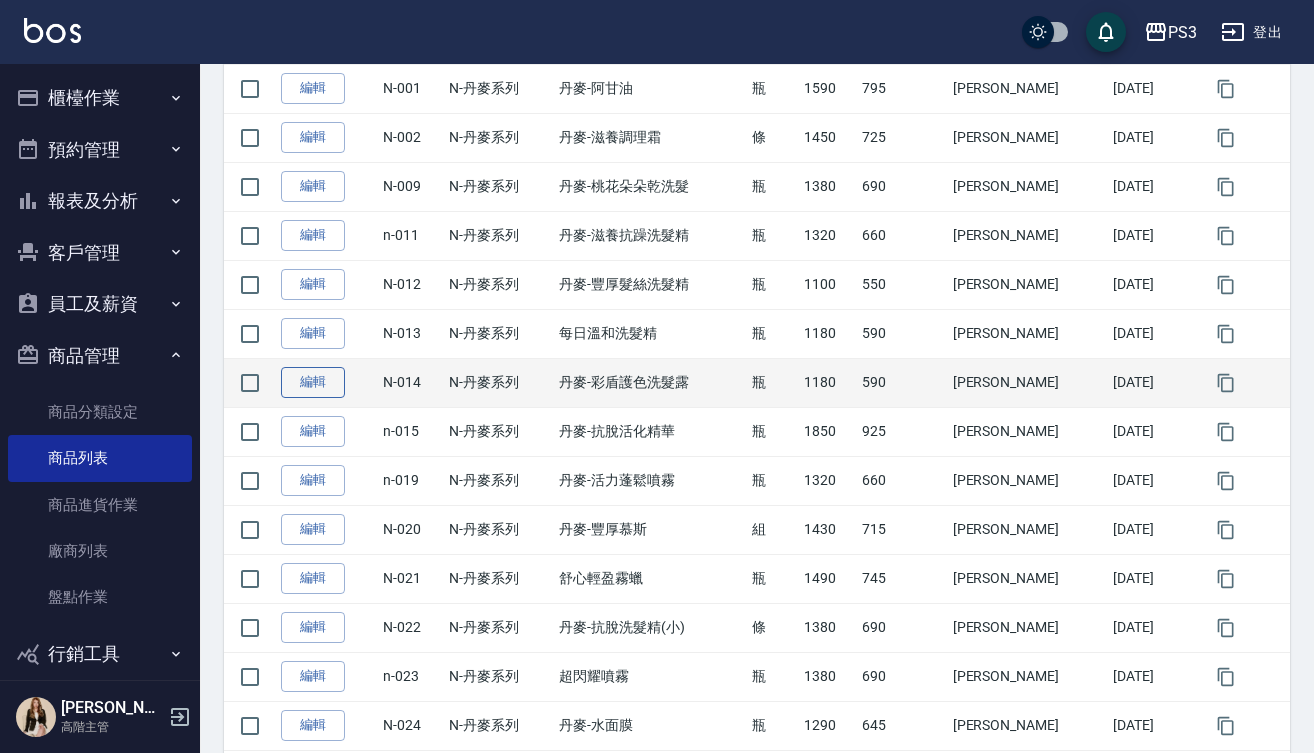 click on "編輯" at bounding box center (313, 382) 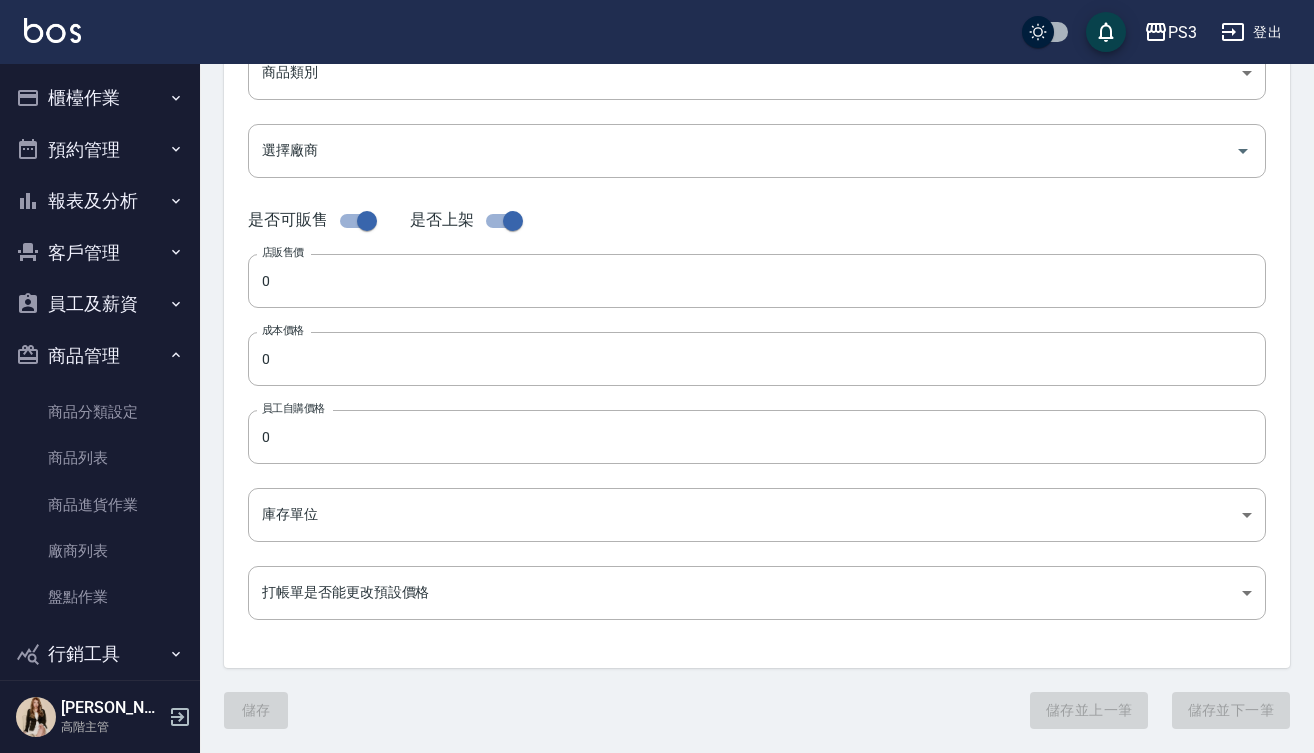scroll, scrollTop: 0, scrollLeft: 0, axis: both 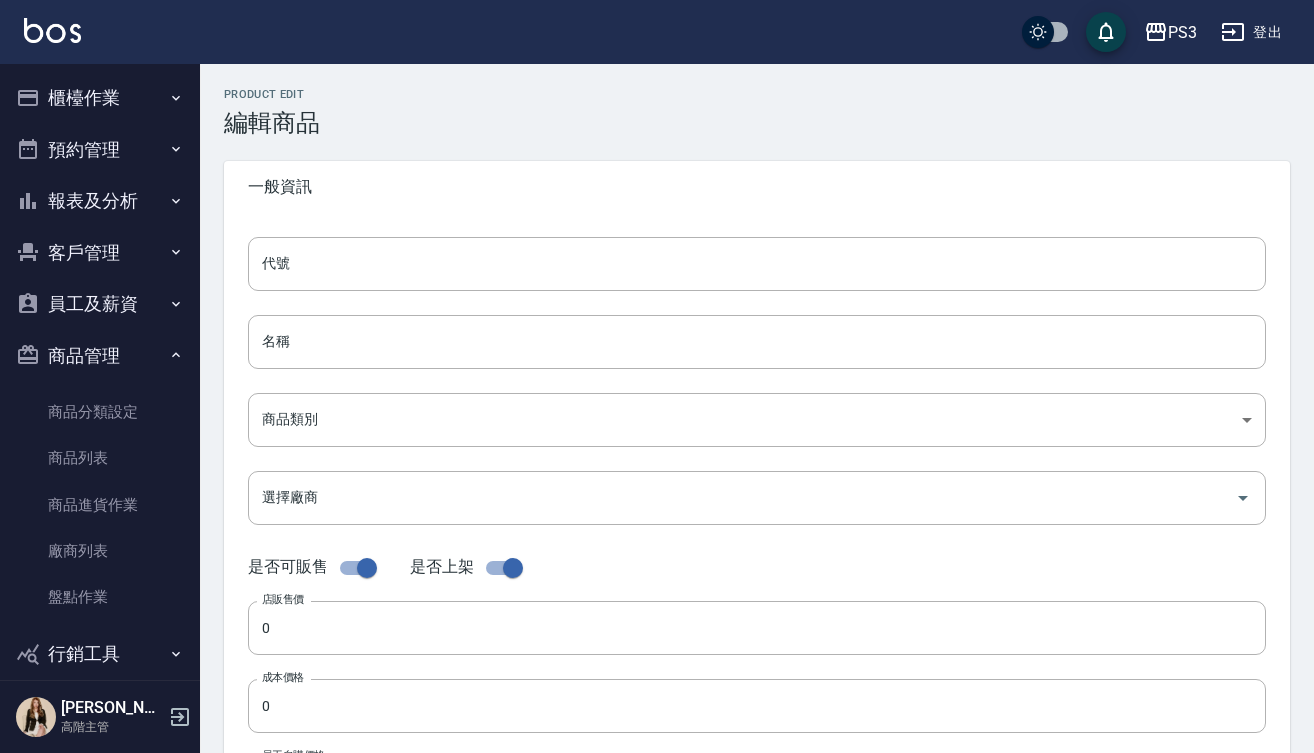 type on "N-014" 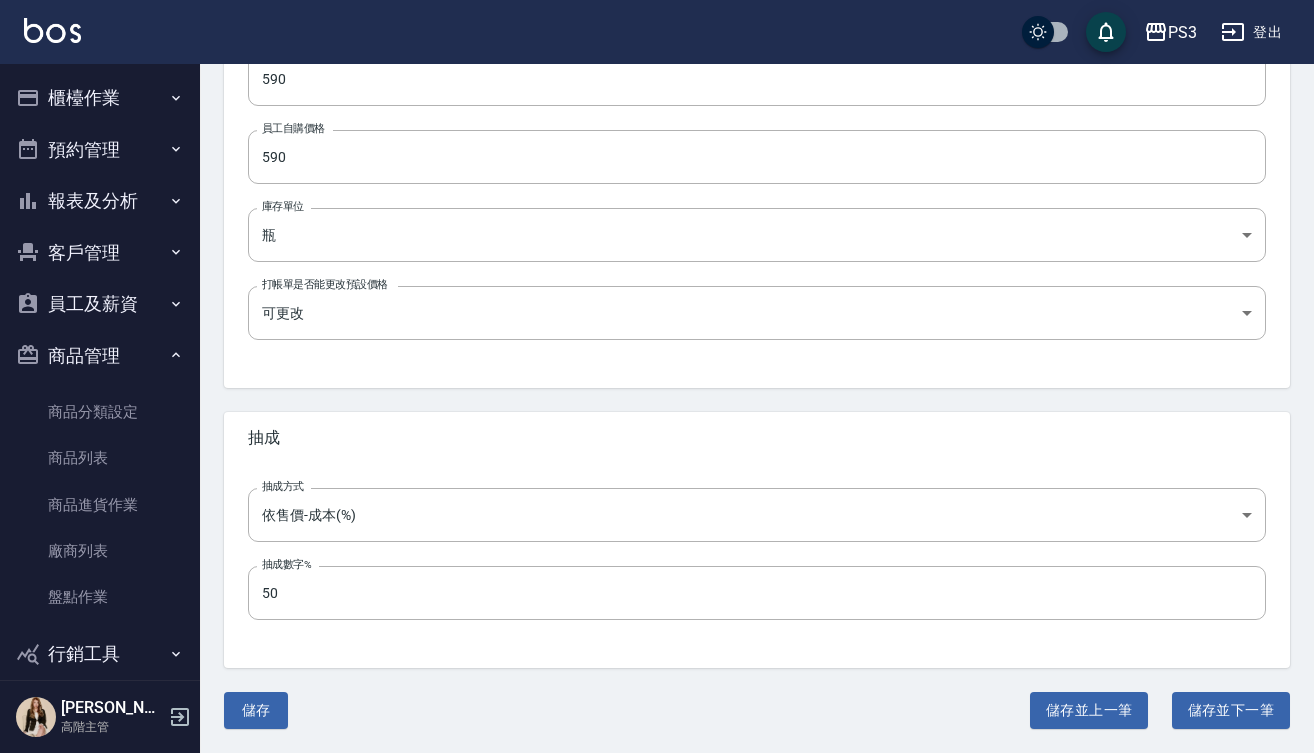 scroll, scrollTop: 626, scrollLeft: 0, axis: vertical 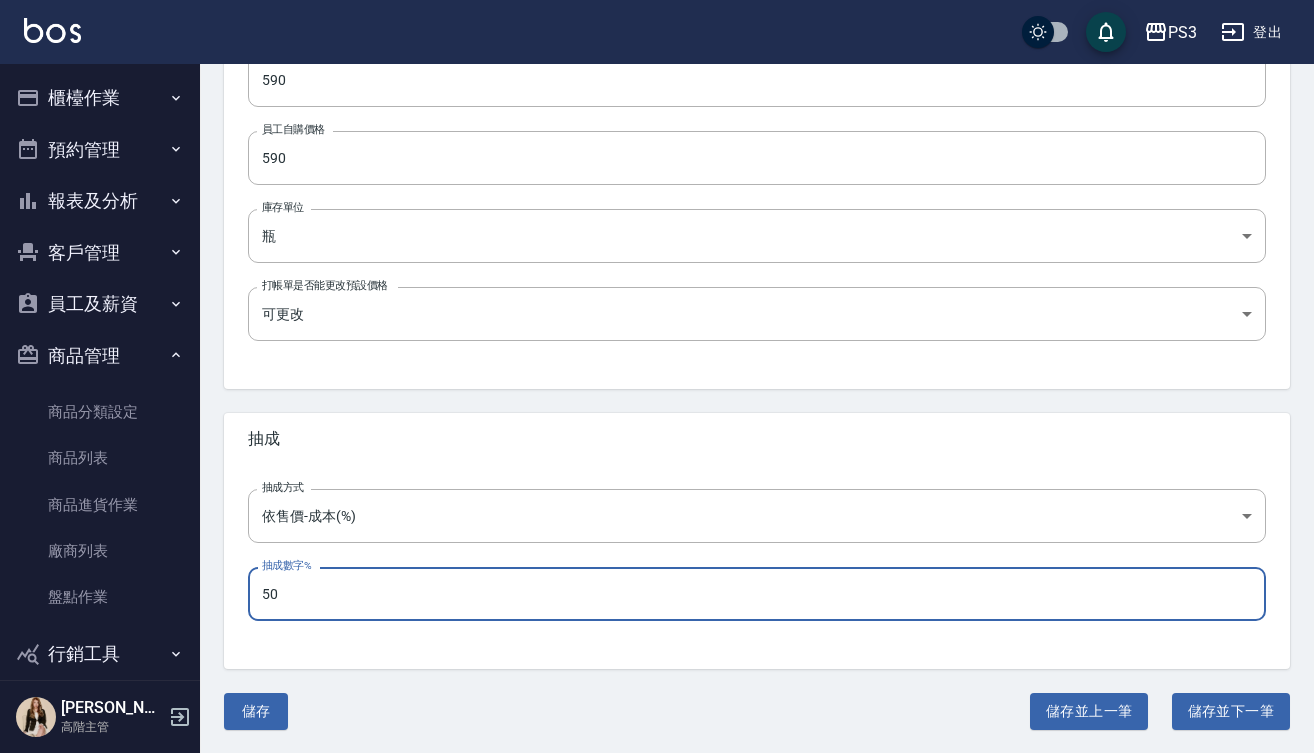 click on "50" at bounding box center [757, 594] 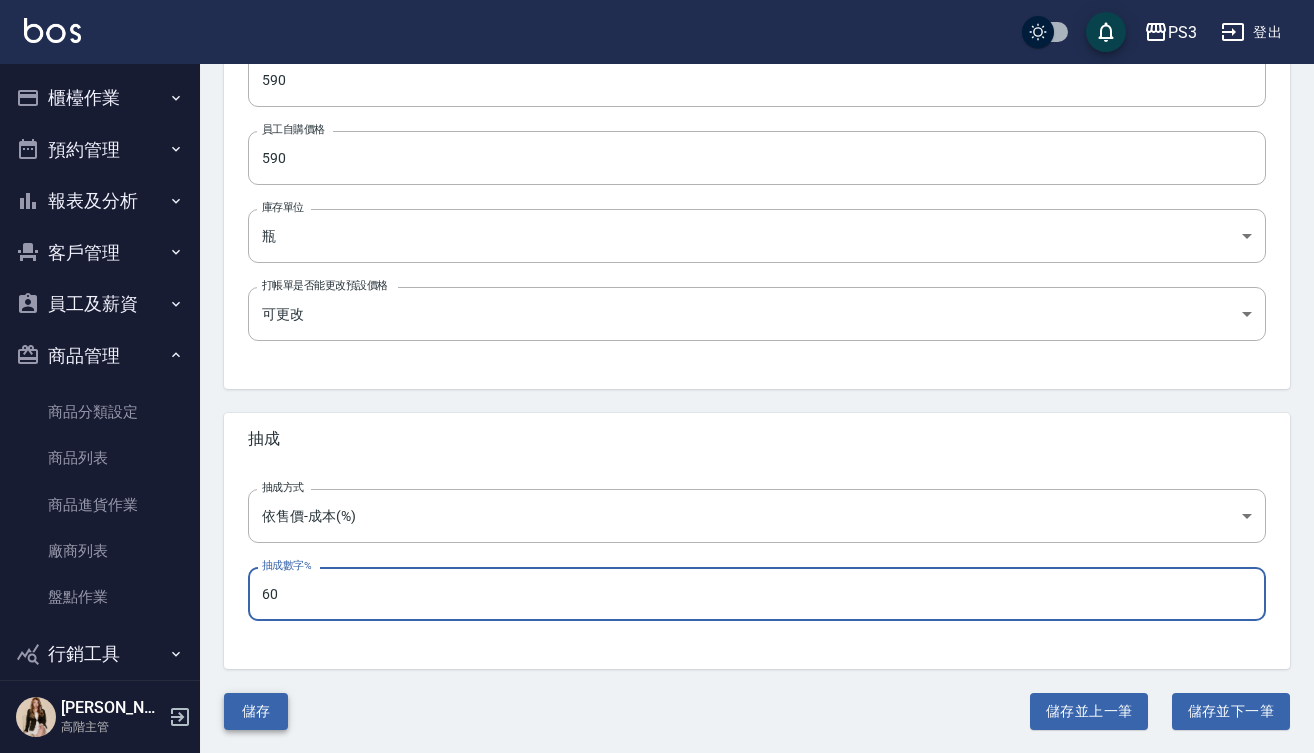 type on "60" 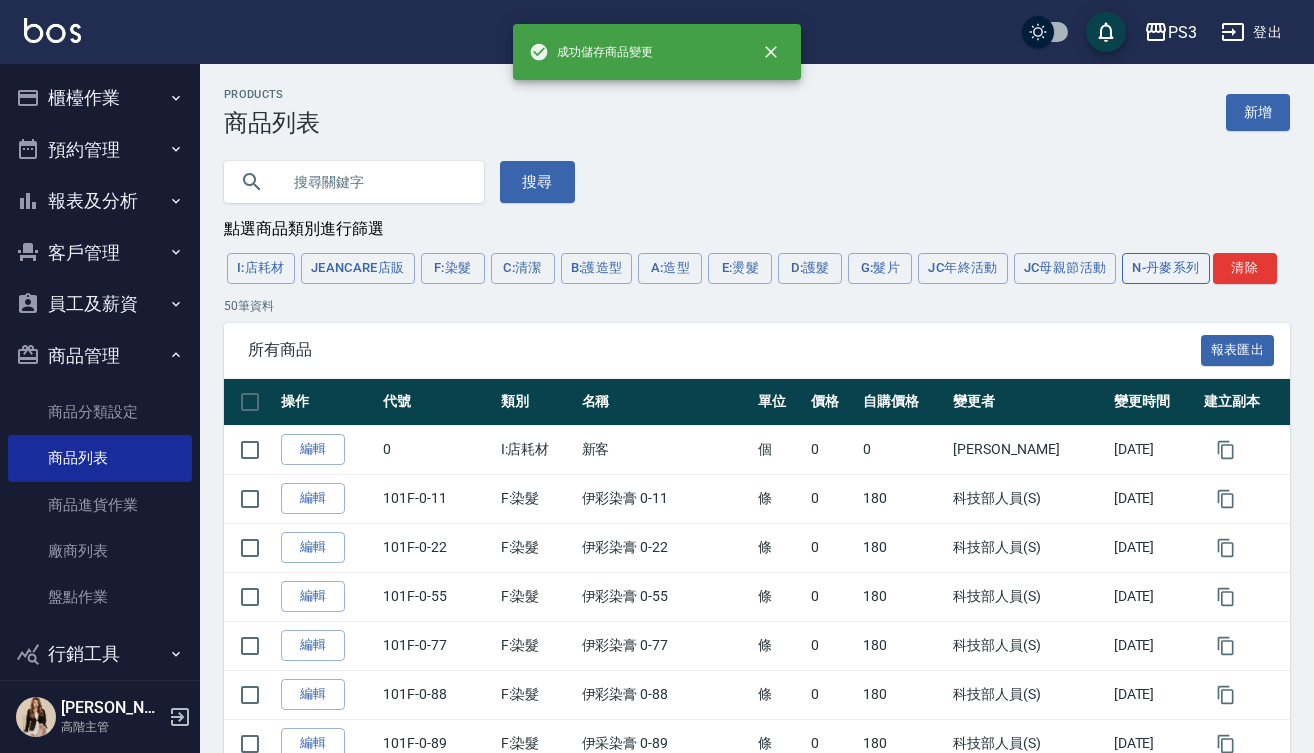 scroll, scrollTop: 0, scrollLeft: 0, axis: both 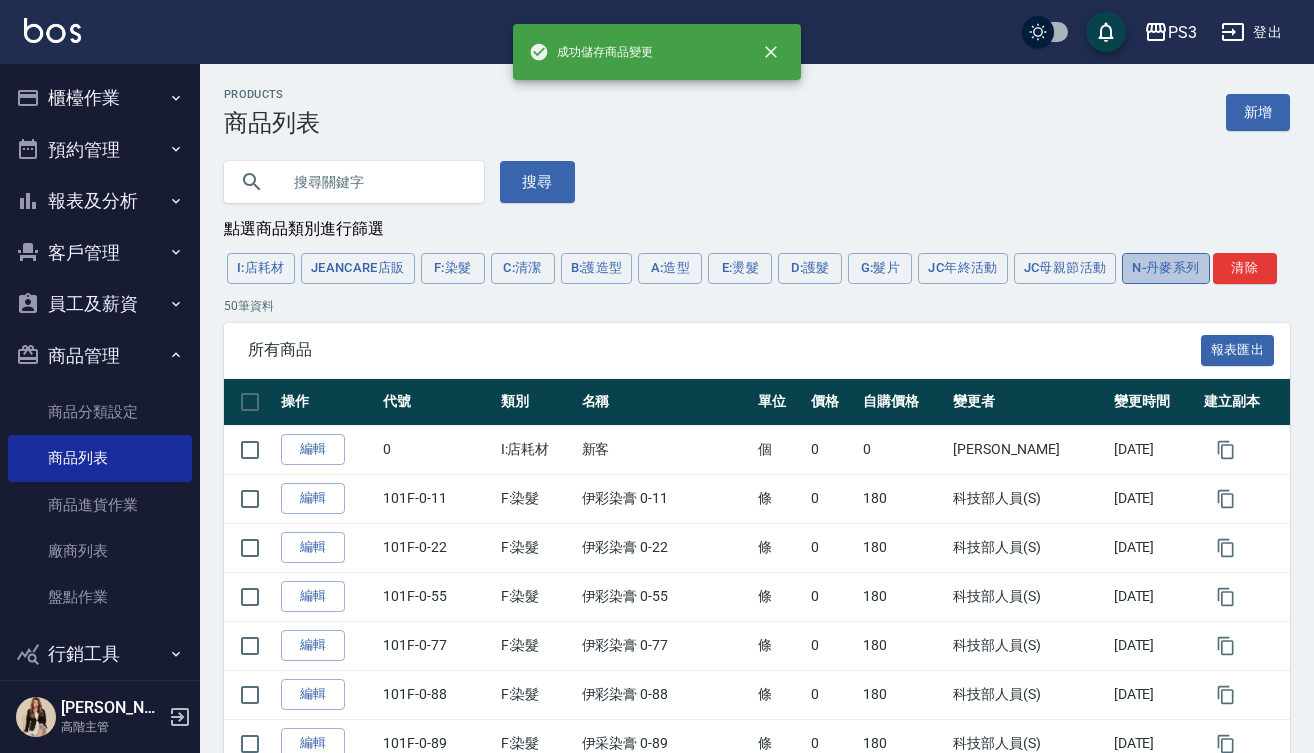 click on "N-丹麥系列" at bounding box center [1165, 268] 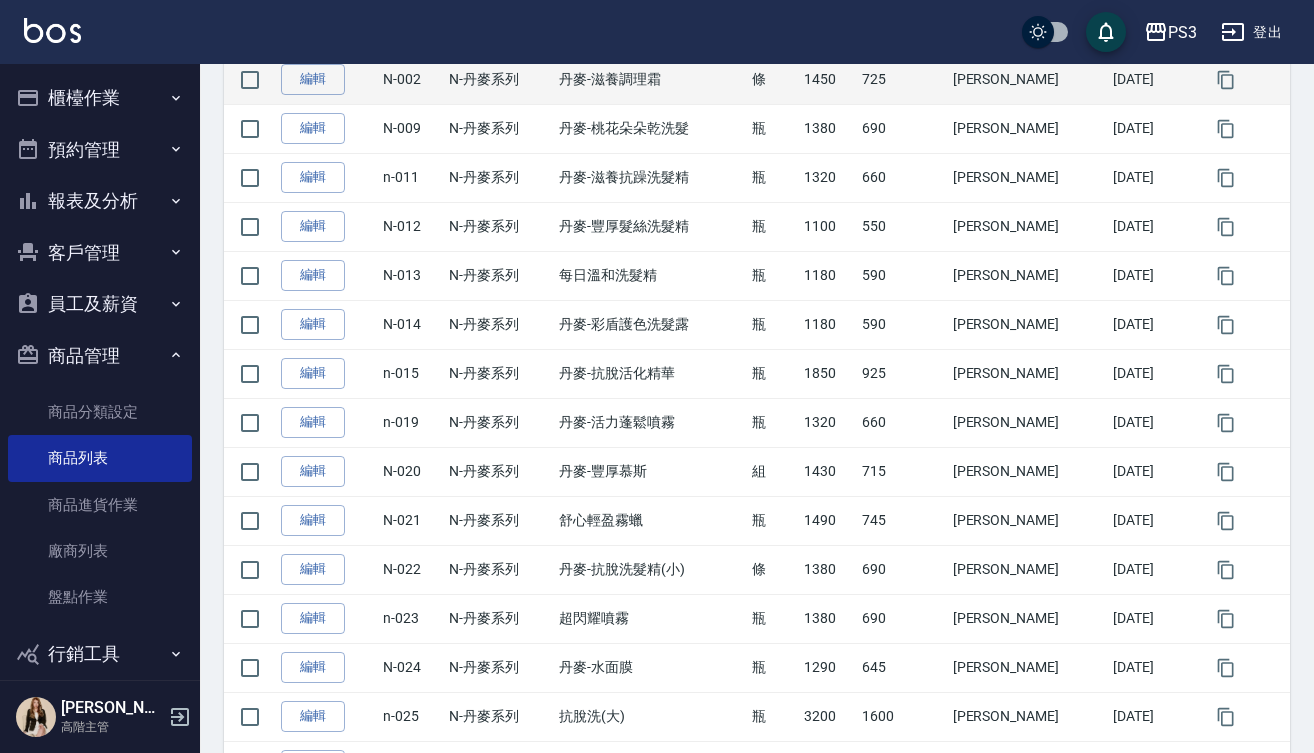 scroll, scrollTop: 478, scrollLeft: 0, axis: vertical 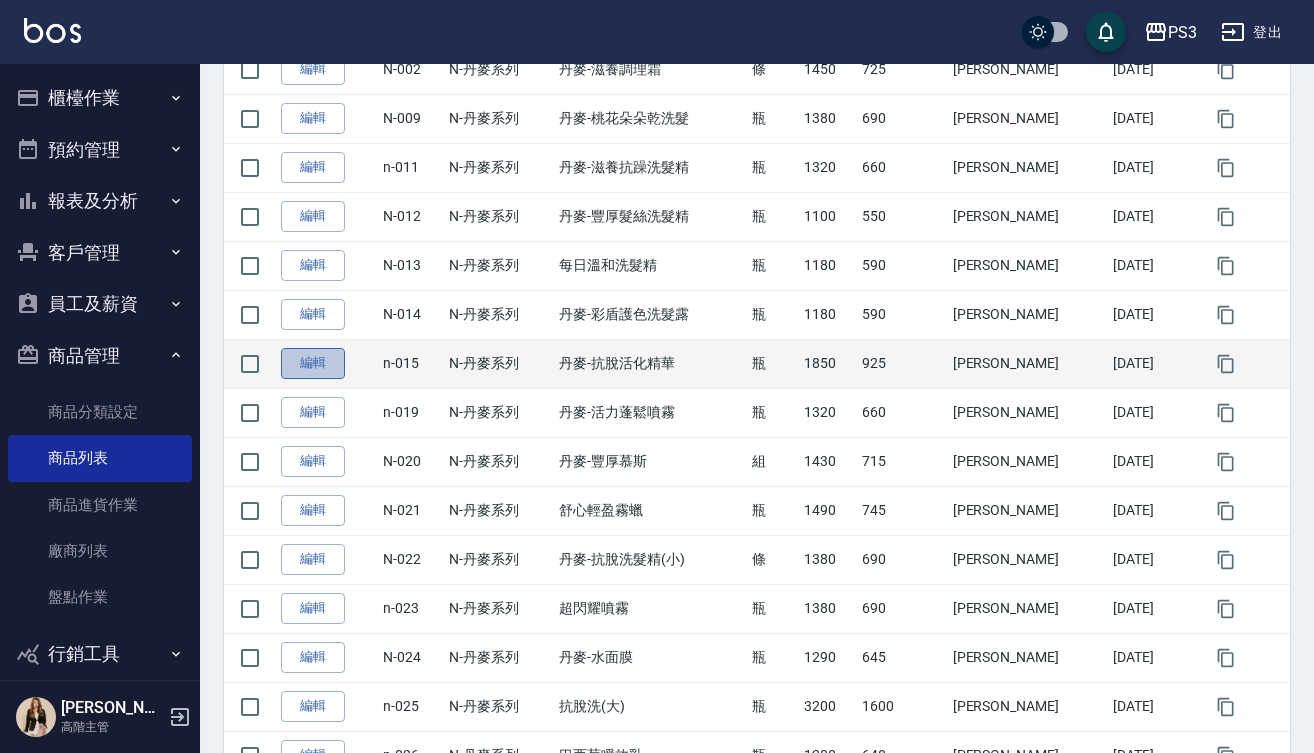click on "編輯" at bounding box center (313, 363) 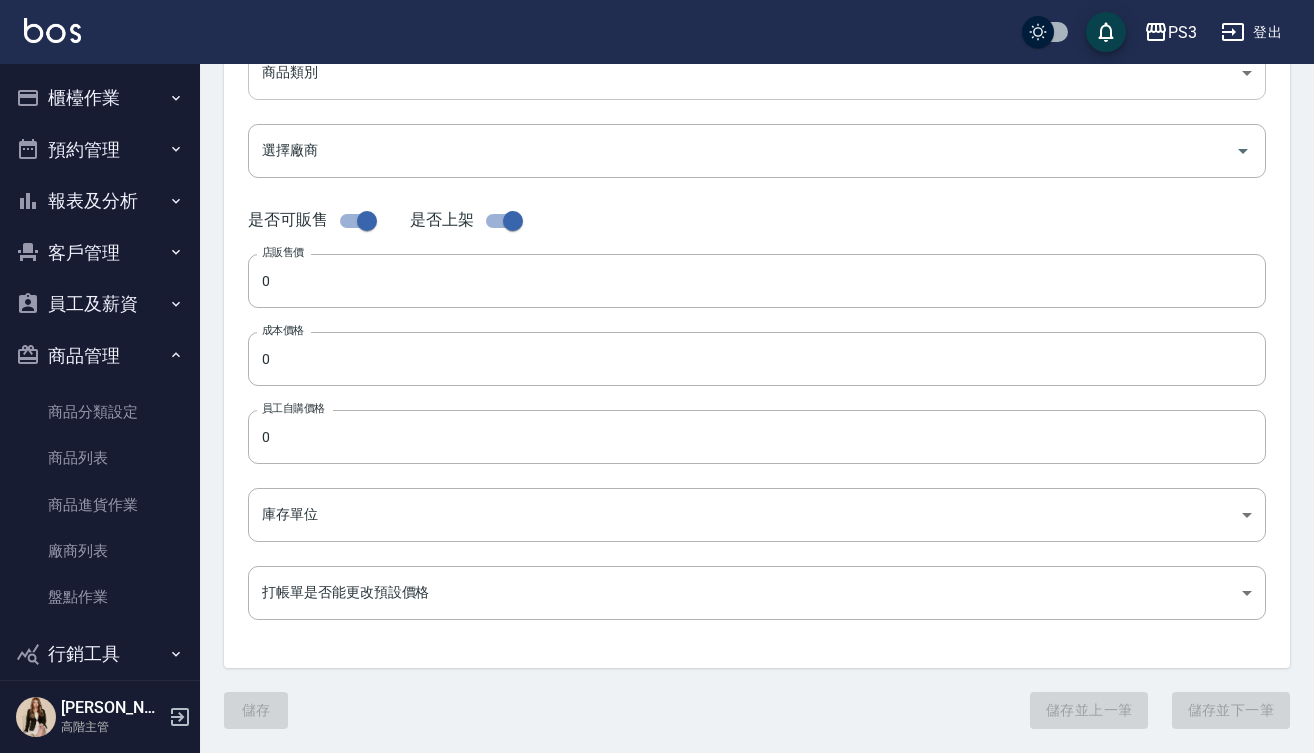 scroll, scrollTop: 0, scrollLeft: 0, axis: both 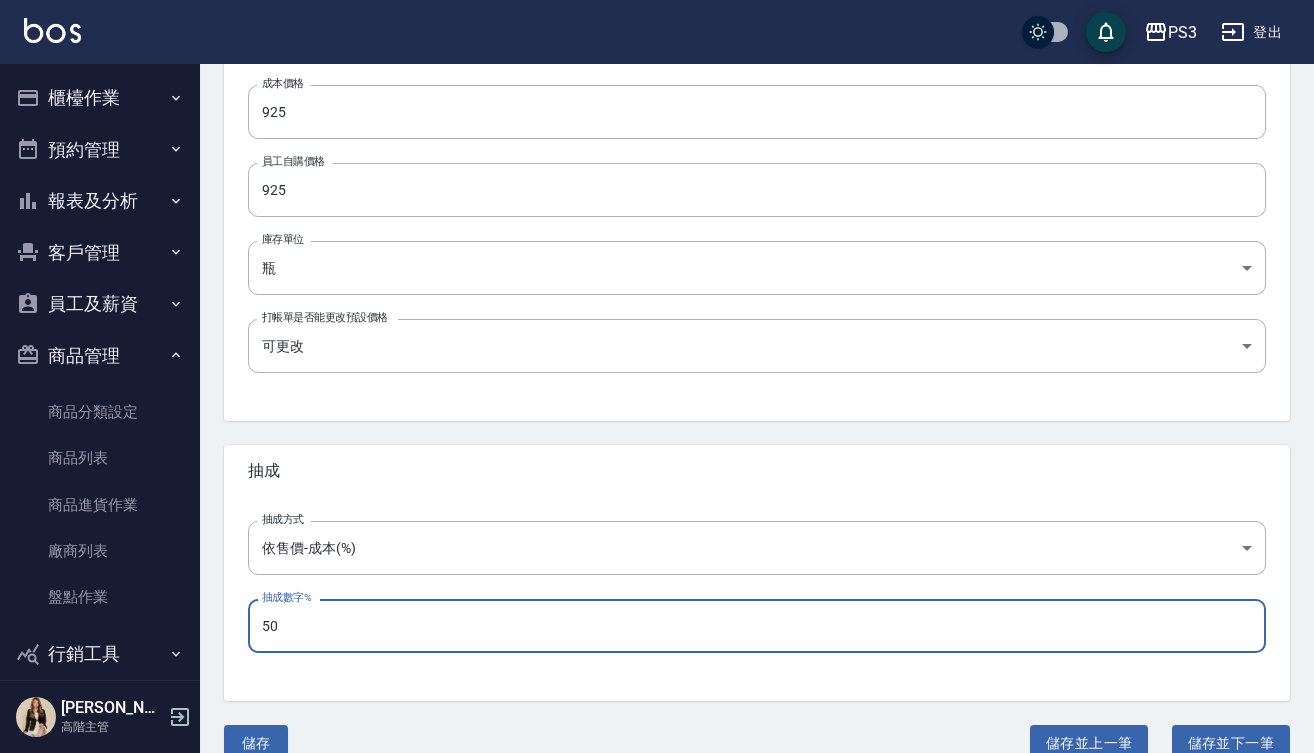 click on "50" at bounding box center (757, 626) 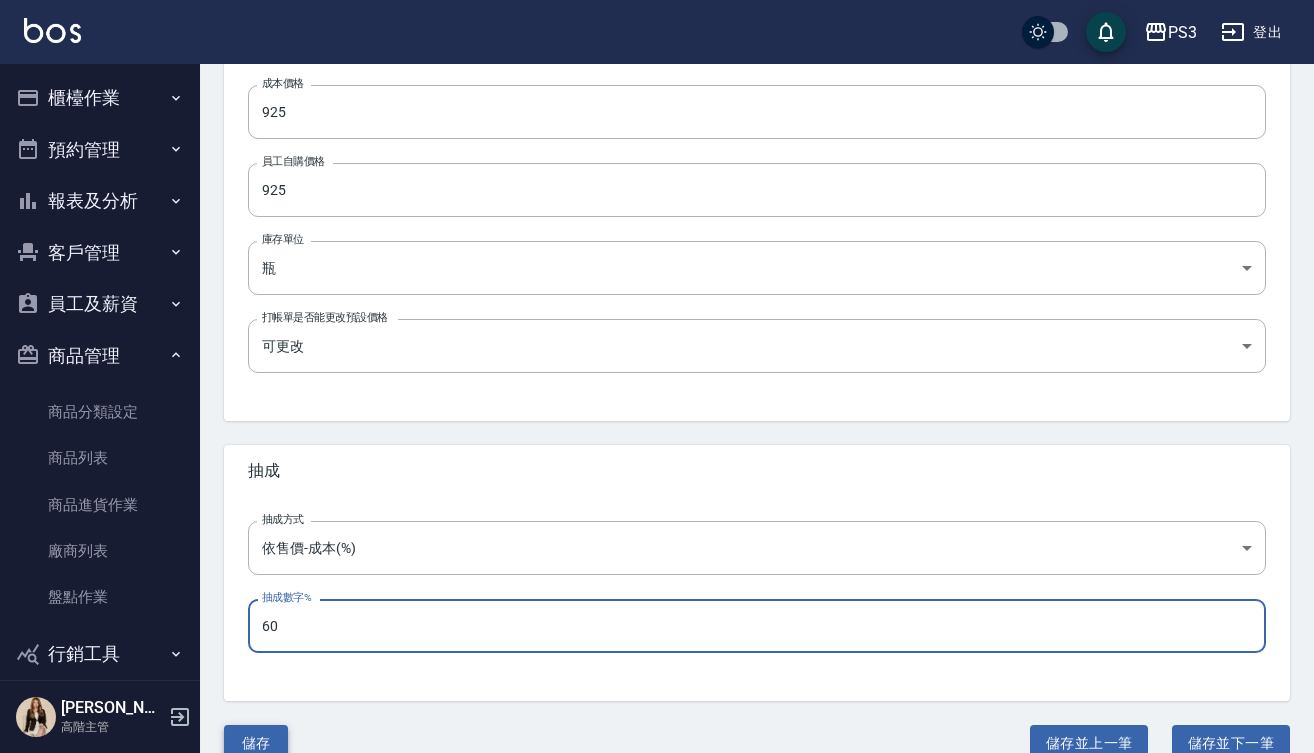 type on "60" 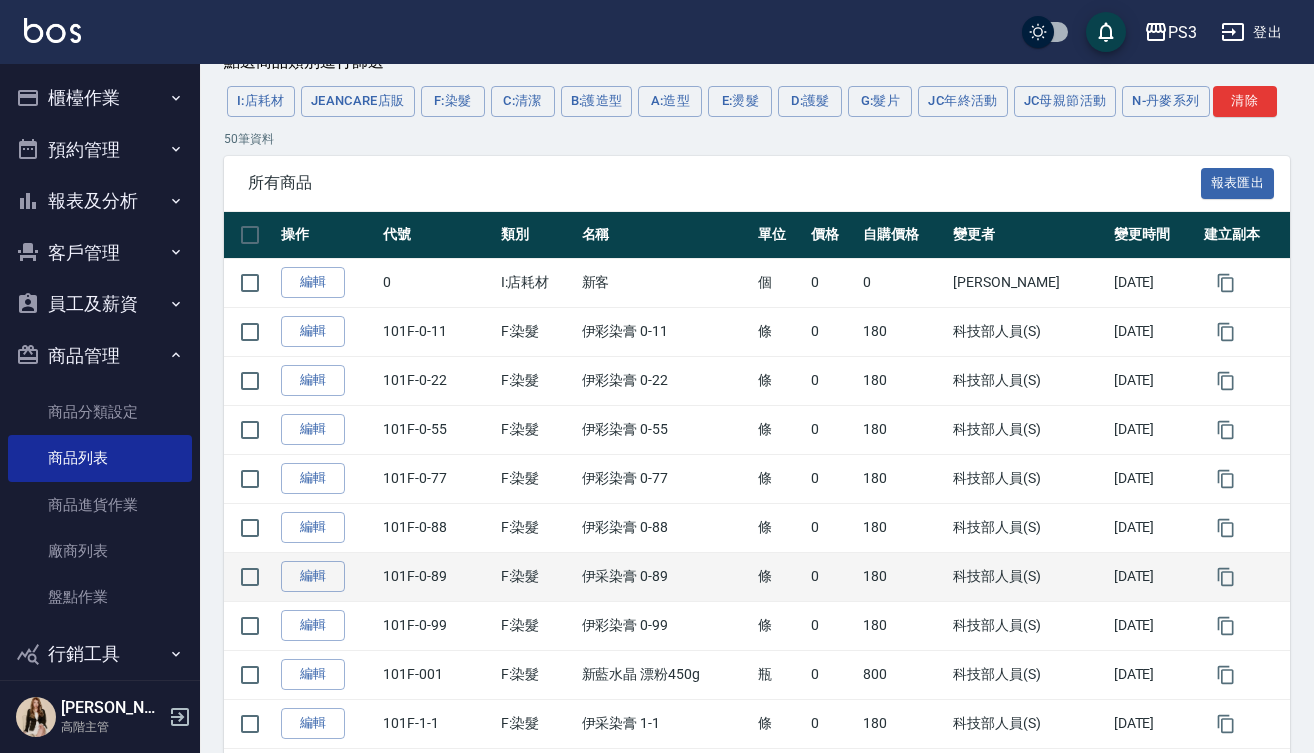 scroll, scrollTop: 159, scrollLeft: 0, axis: vertical 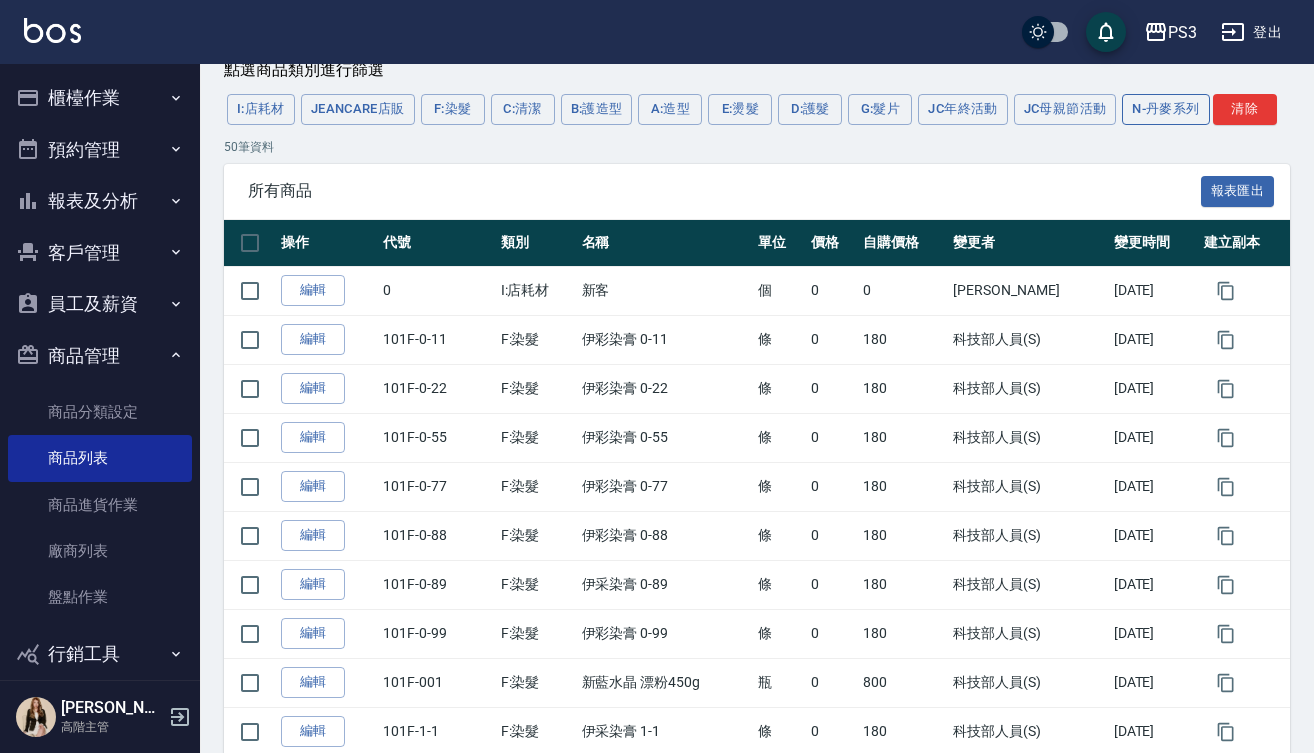 click on "N-丹麥系列" at bounding box center [1165, 109] 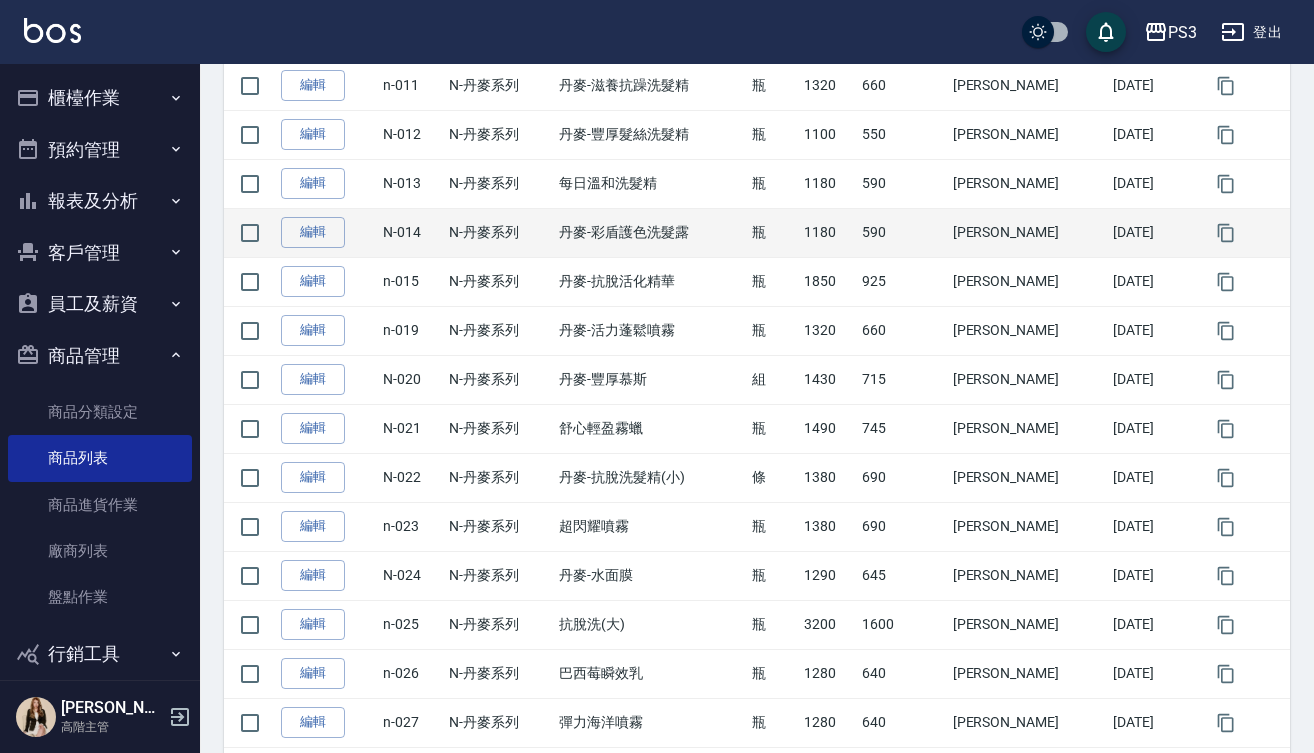 scroll, scrollTop: 563, scrollLeft: 0, axis: vertical 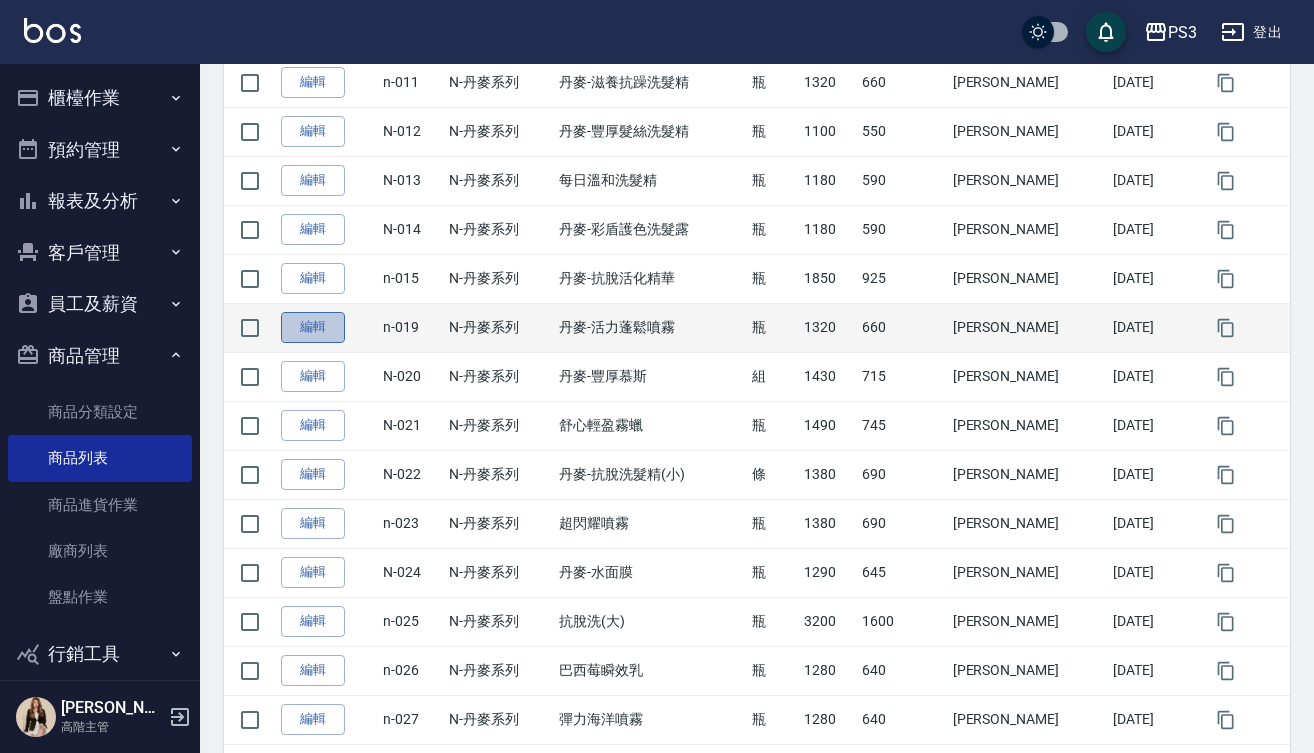 click on "編輯" at bounding box center (313, 327) 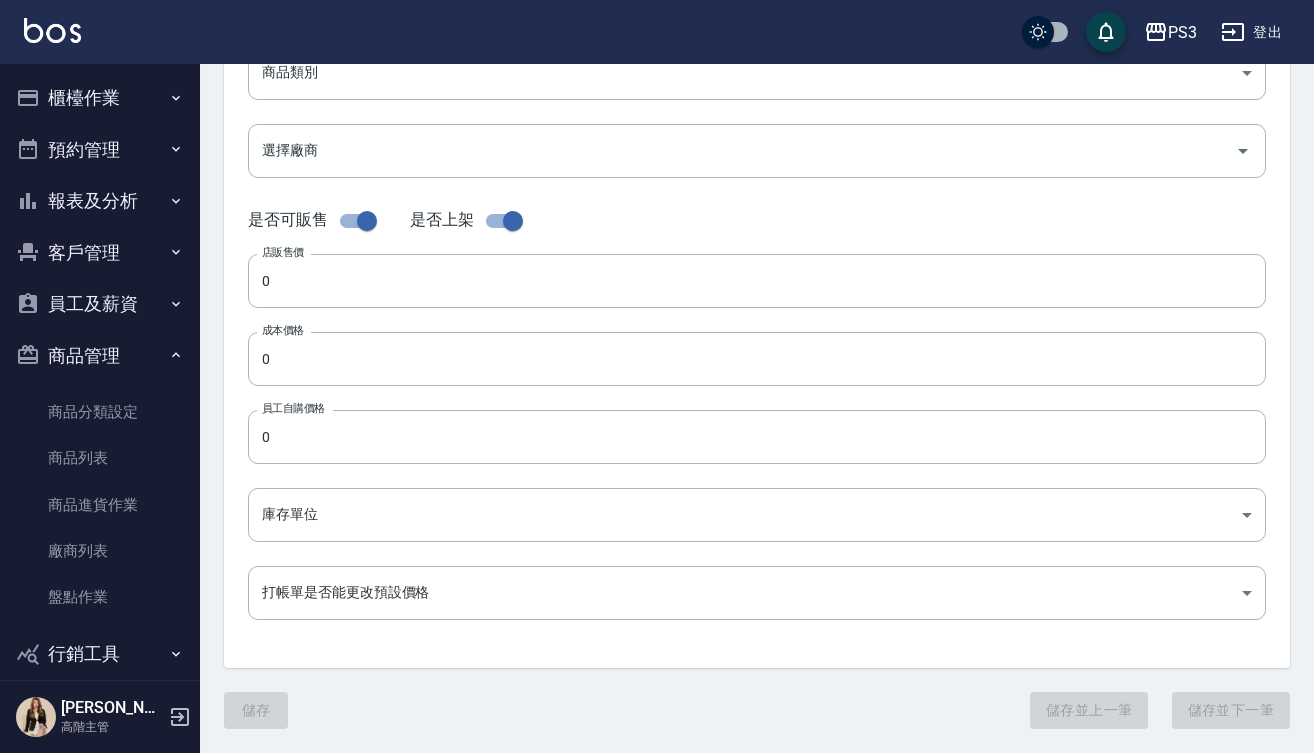 scroll, scrollTop: 0, scrollLeft: 0, axis: both 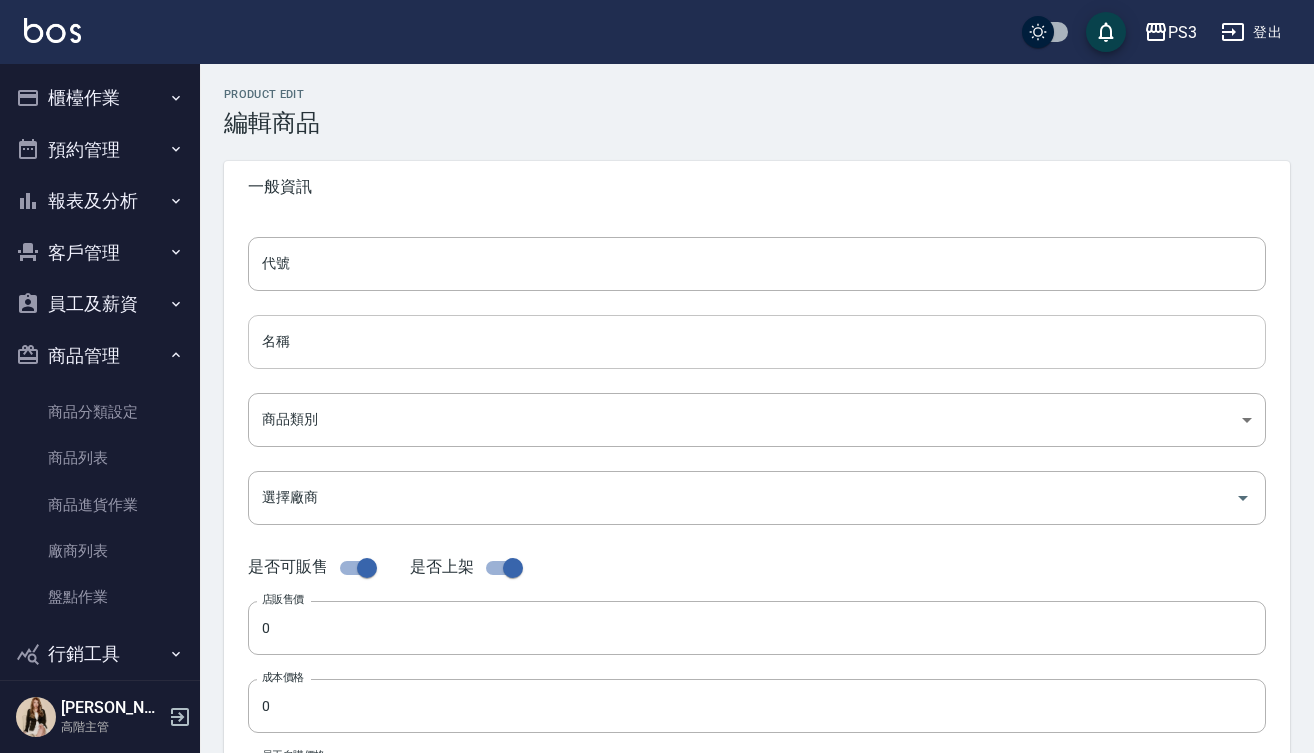 type on "n-019" 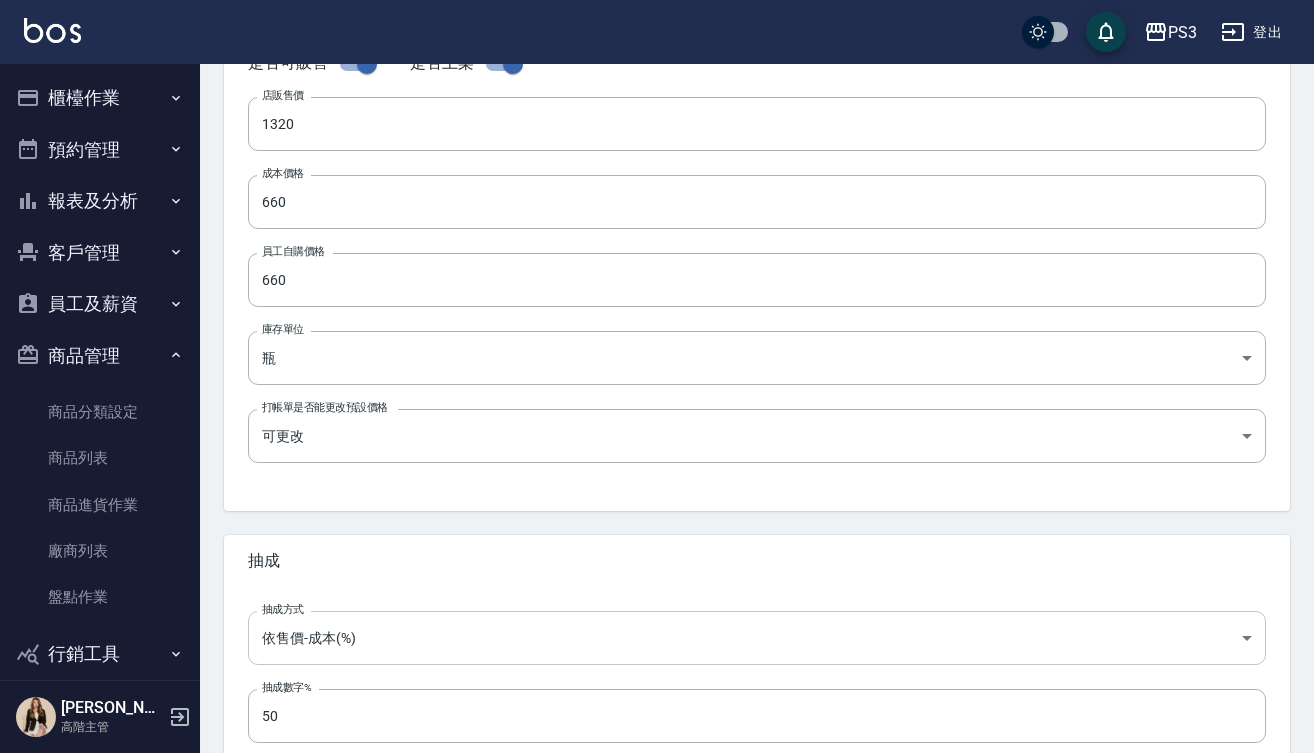 scroll, scrollTop: 542, scrollLeft: 0, axis: vertical 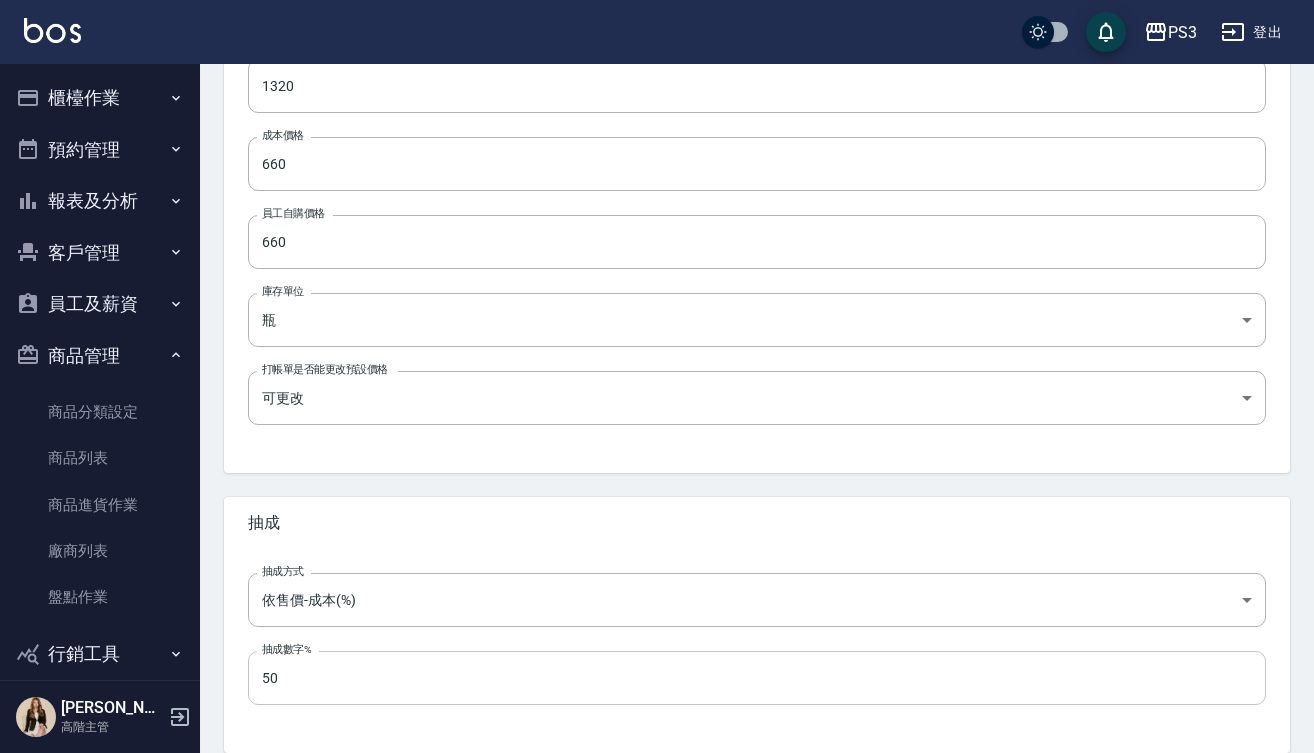 click on "50" at bounding box center (757, 678) 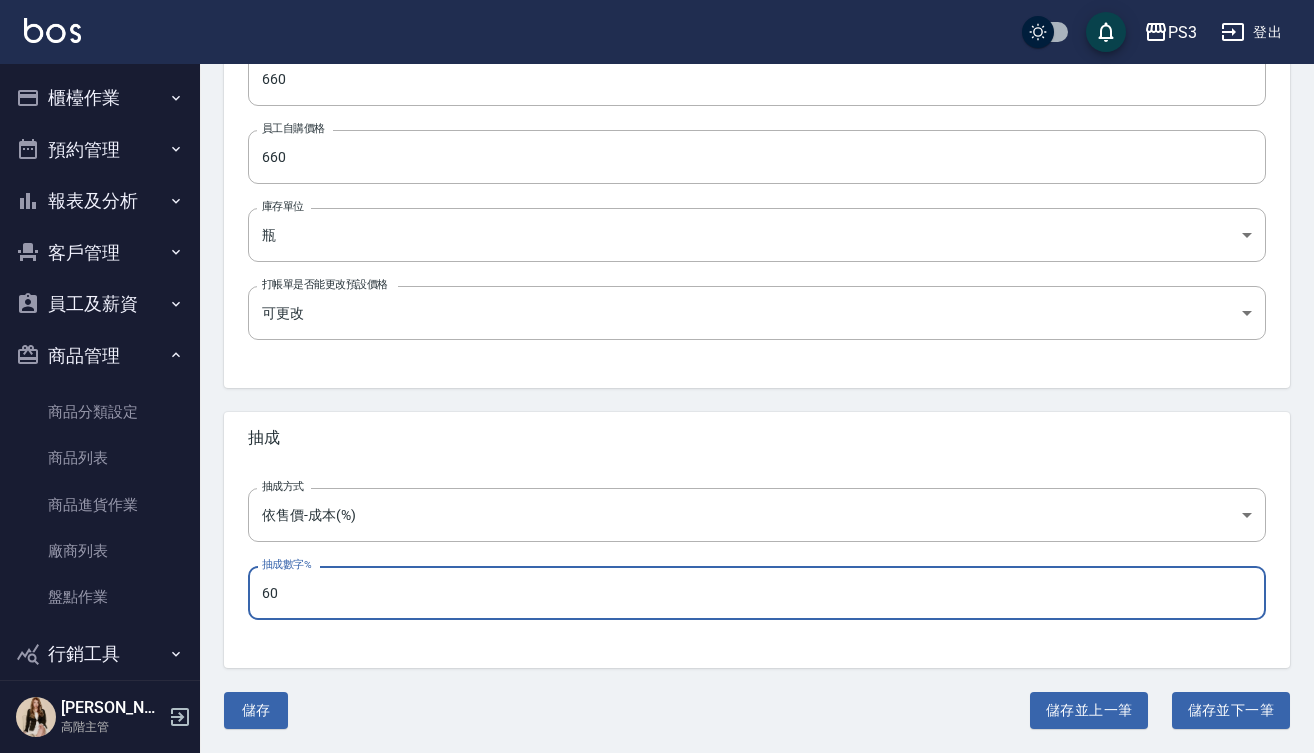 scroll, scrollTop: 626, scrollLeft: 0, axis: vertical 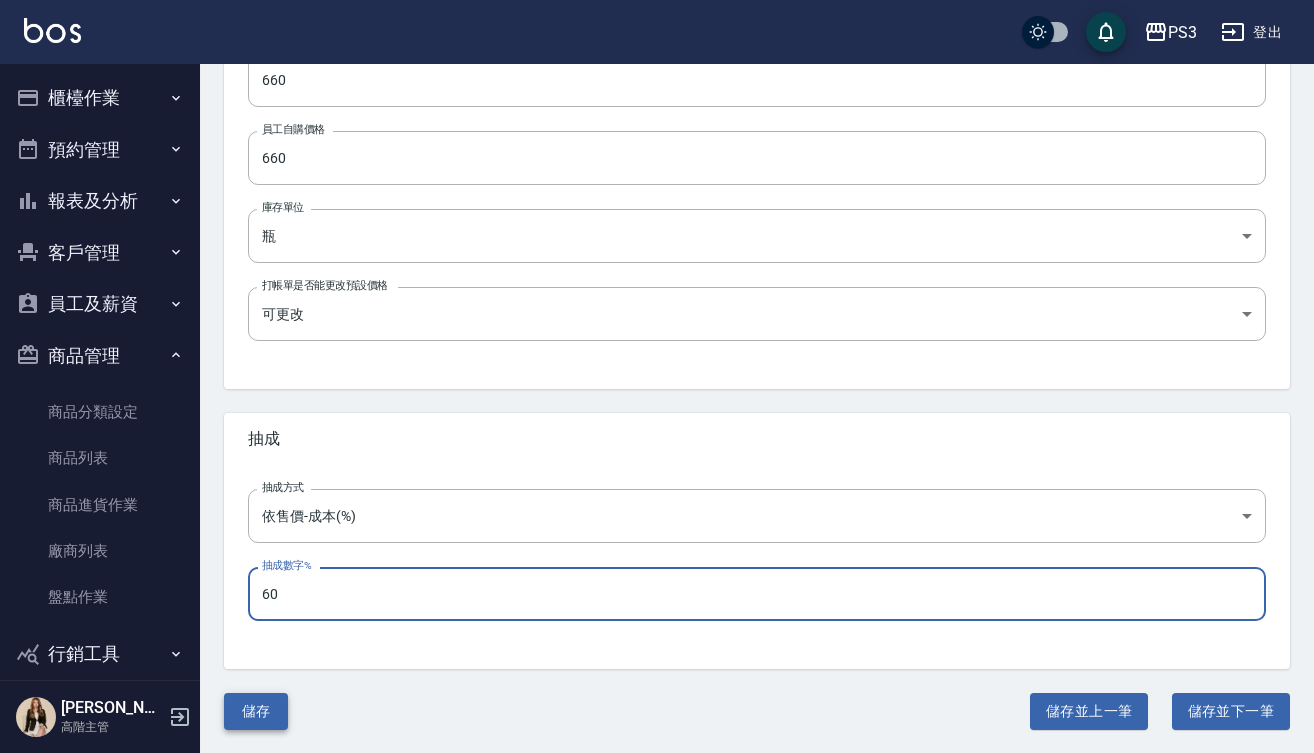 type on "60" 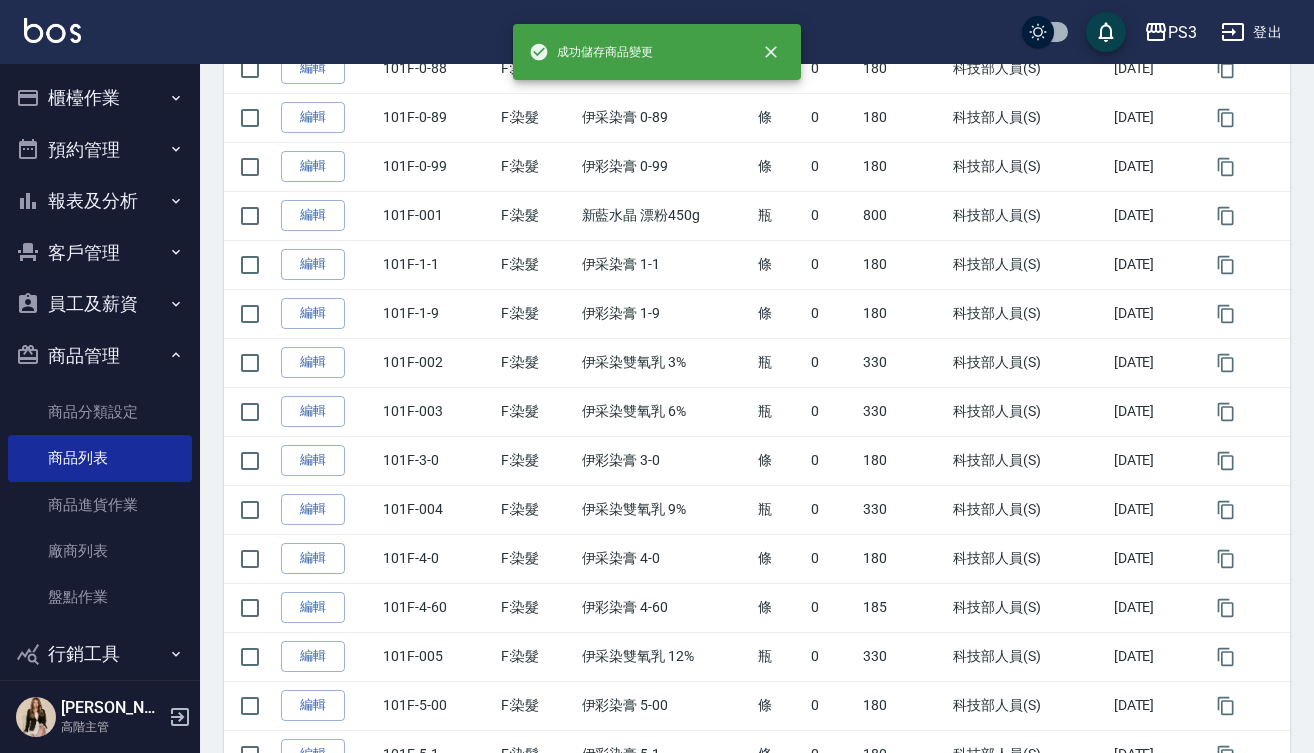 scroll, scrollTop: 0, scrollLeft: 0, axis: both 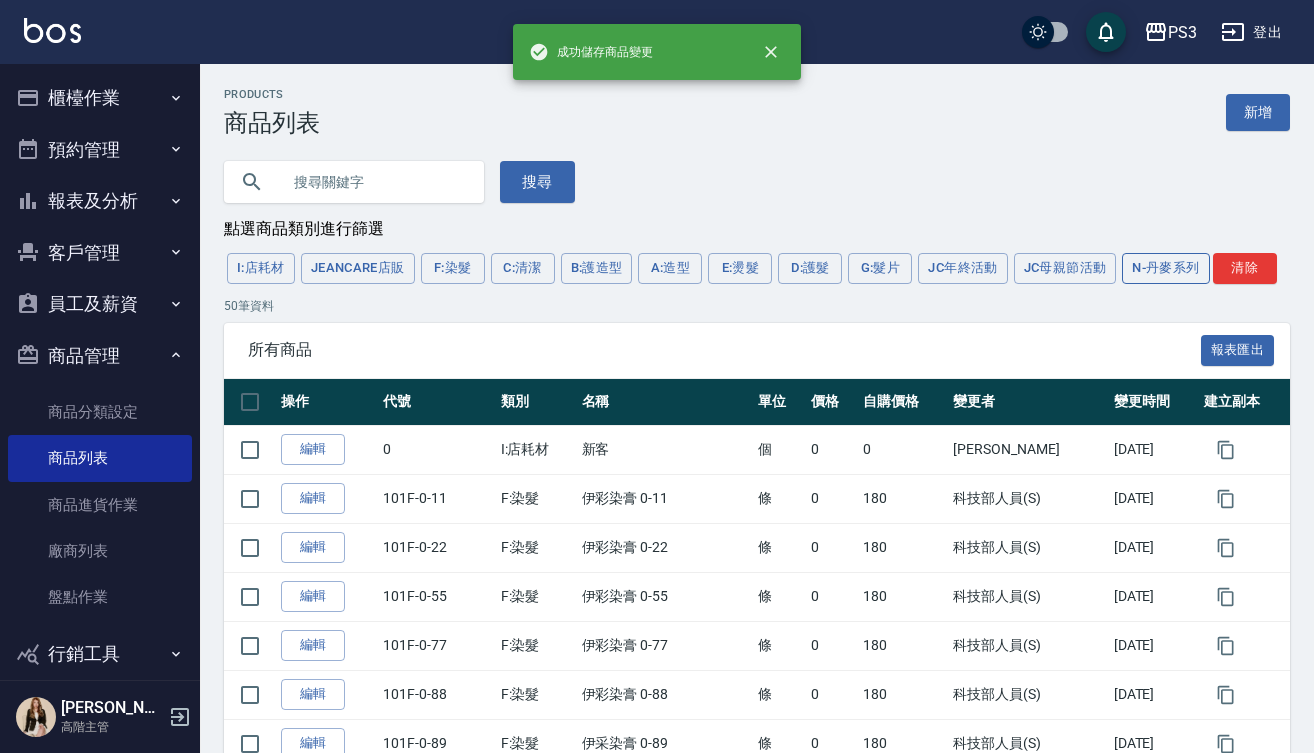 click on "N-丹麥系列" at bounding box center [1165, 268] 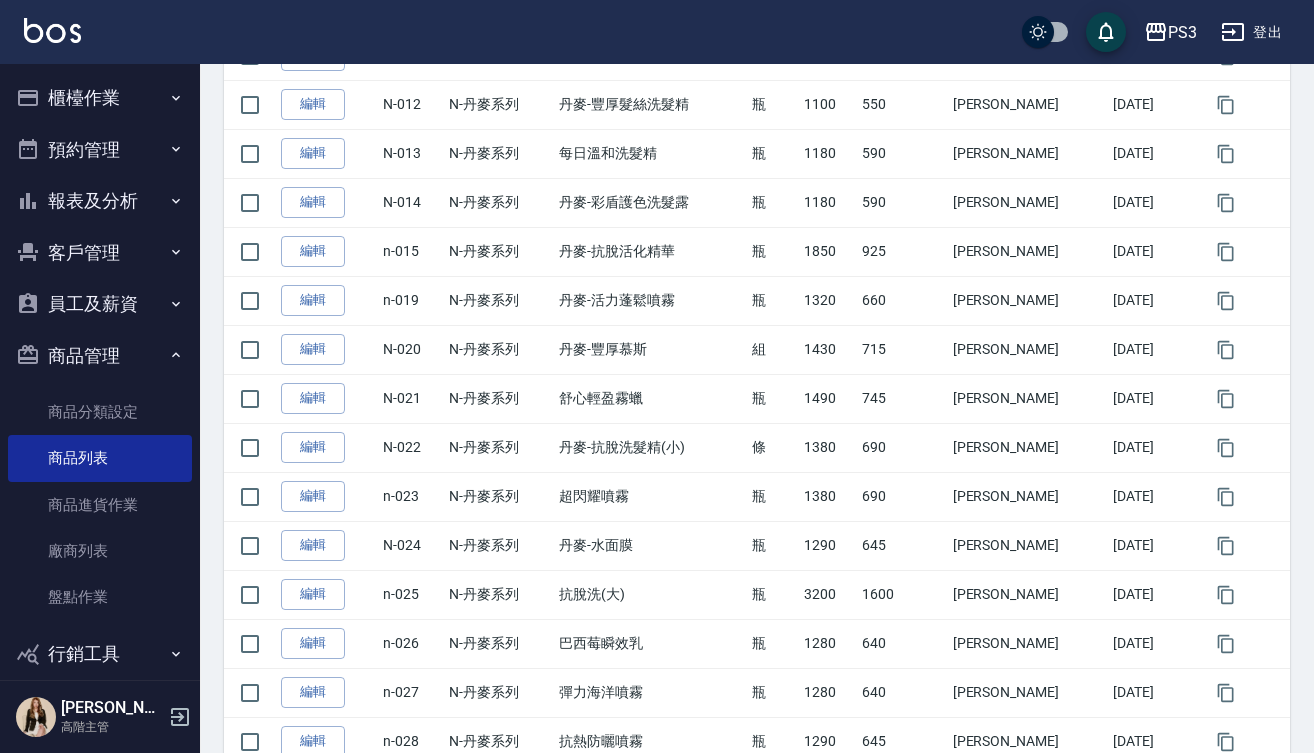 scroll, scrollTop: 593, scrollLeft: 0, axis: vertical 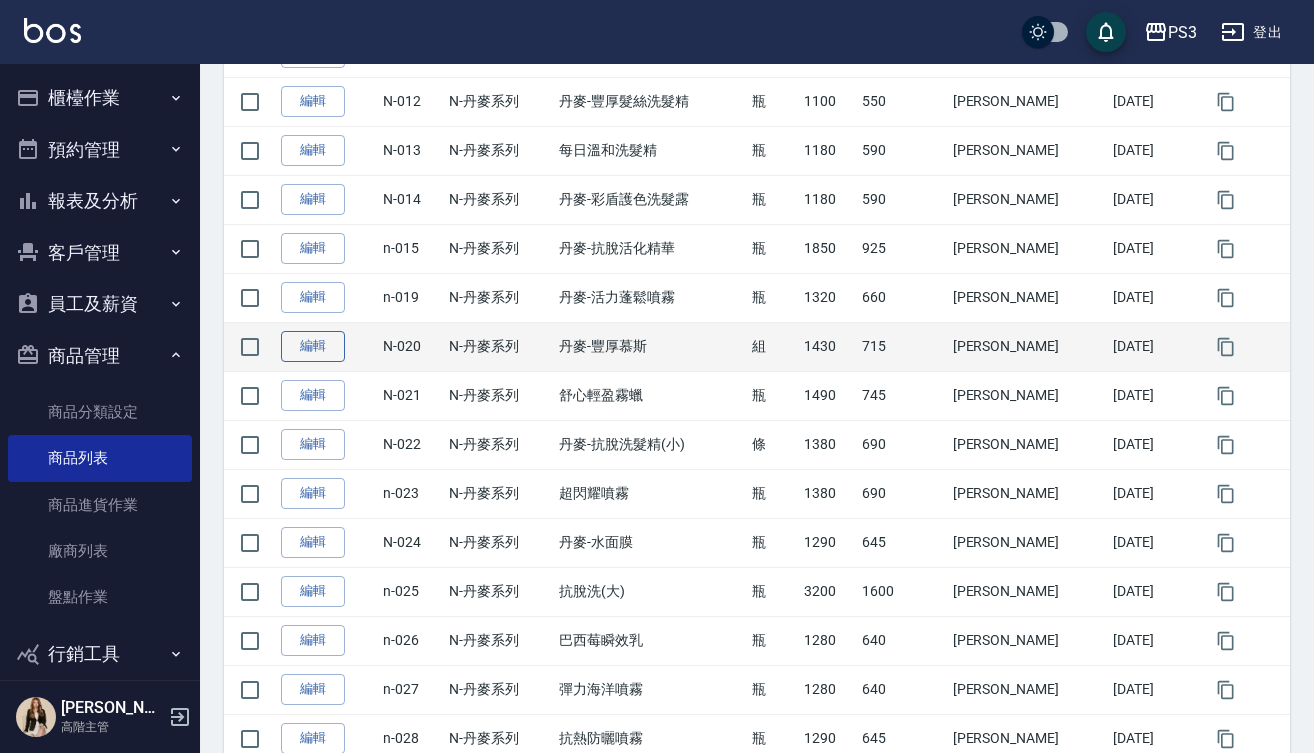 click on "編輯" at bounding box center [313, 346] 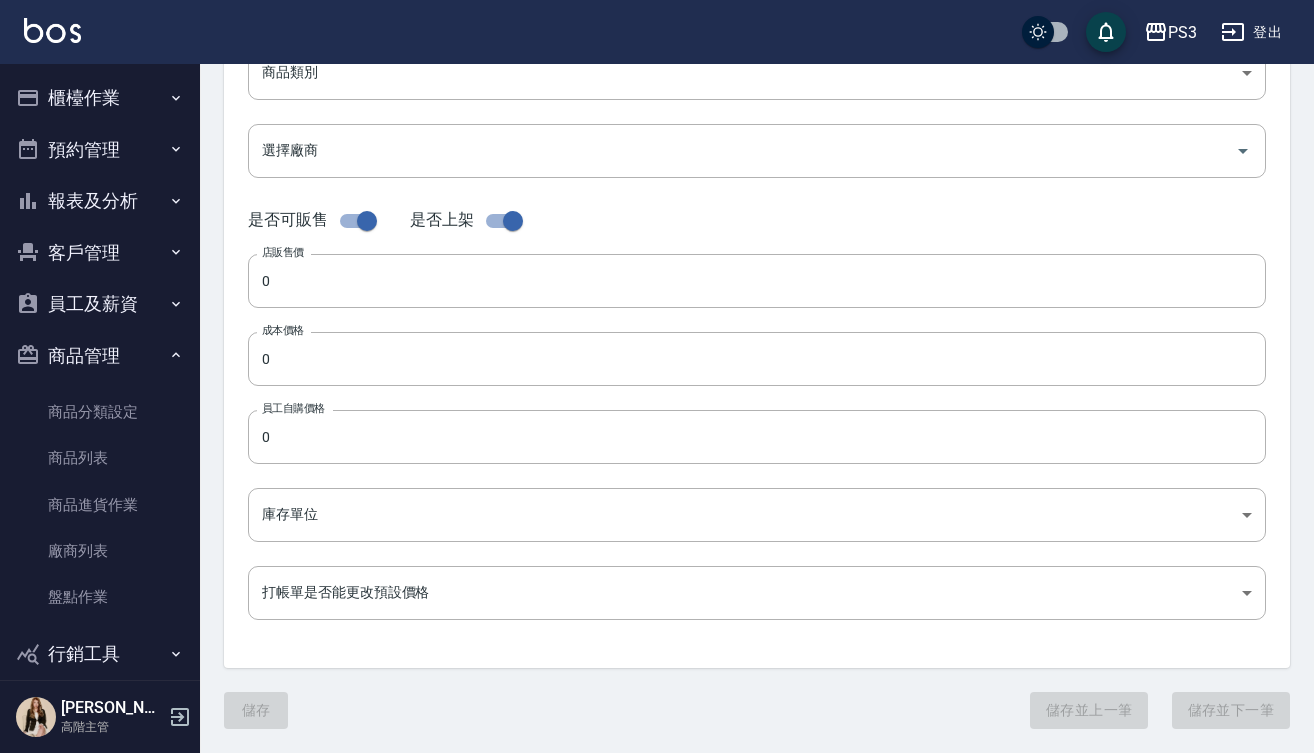 scroll, scrollTop: 0, scrollLeft: 0, axis: both 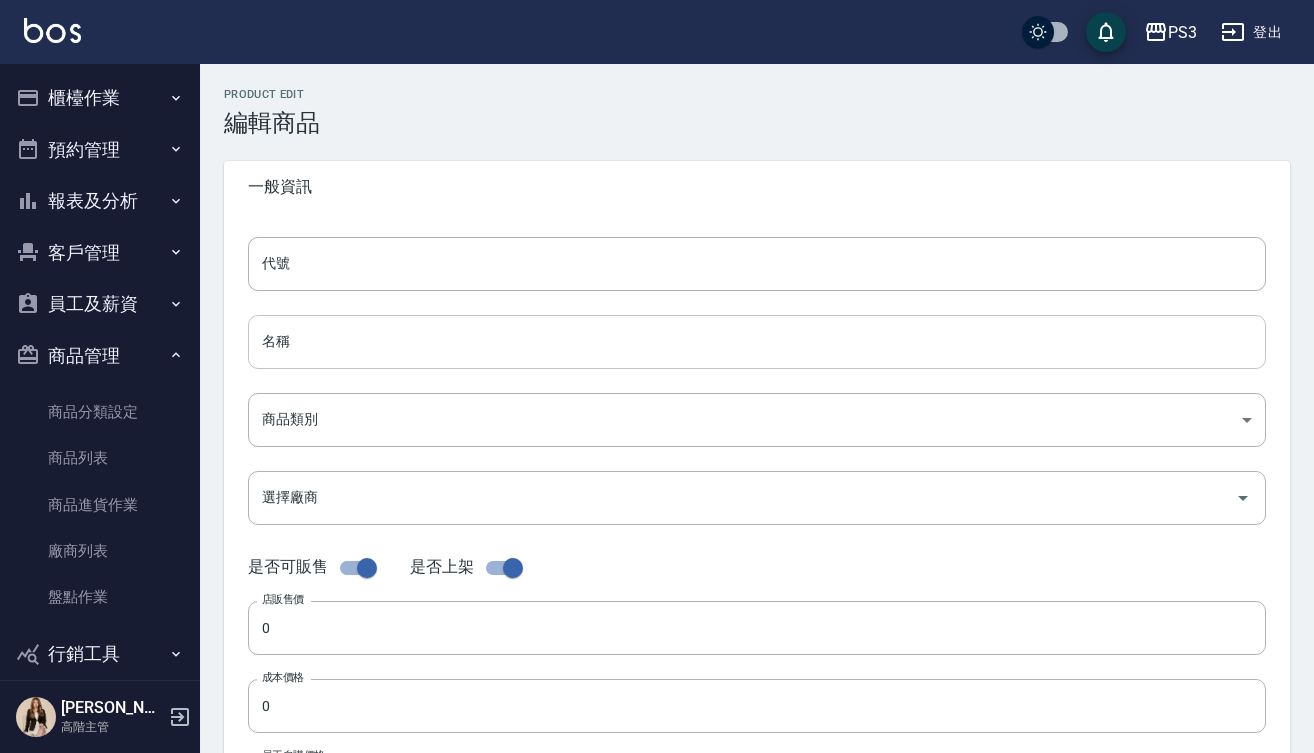 type on "N-020" 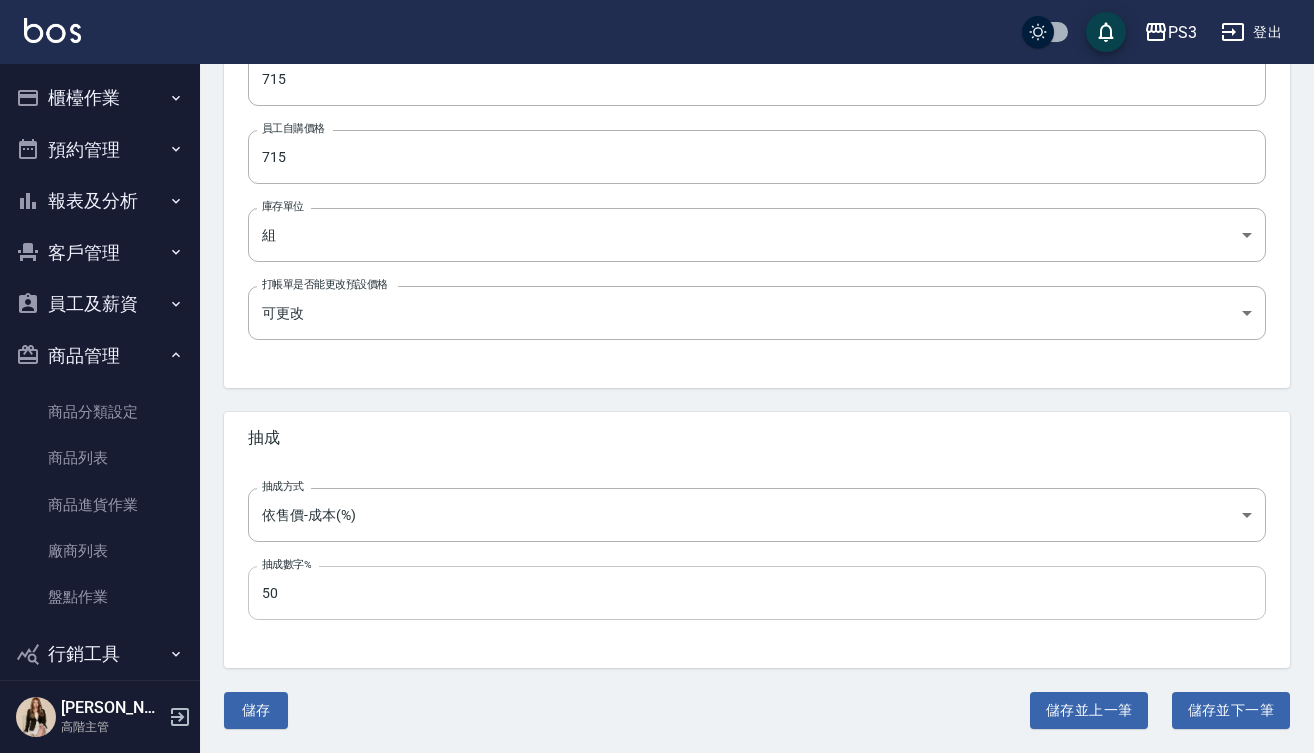 scroll, scrollTop: 626, scrollLeft: 0, axis: vertical 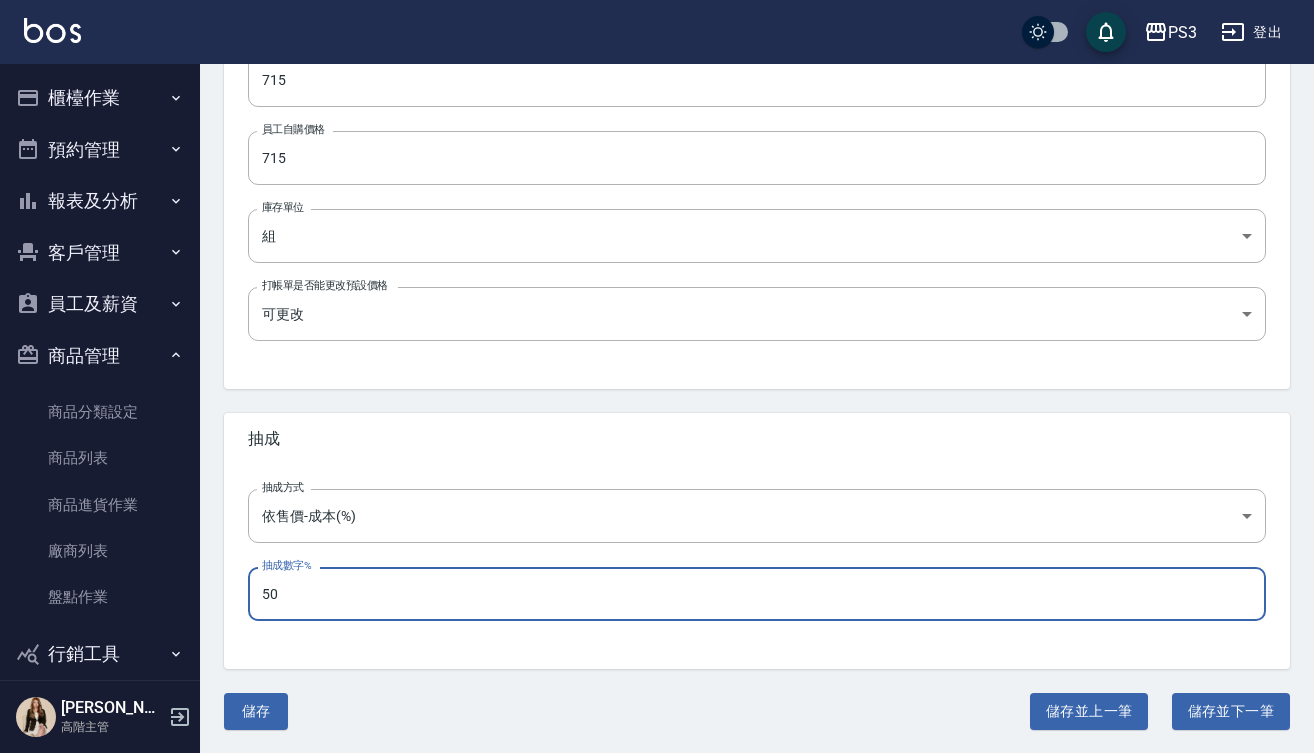 click on "50" at bounding box center (757, 594) 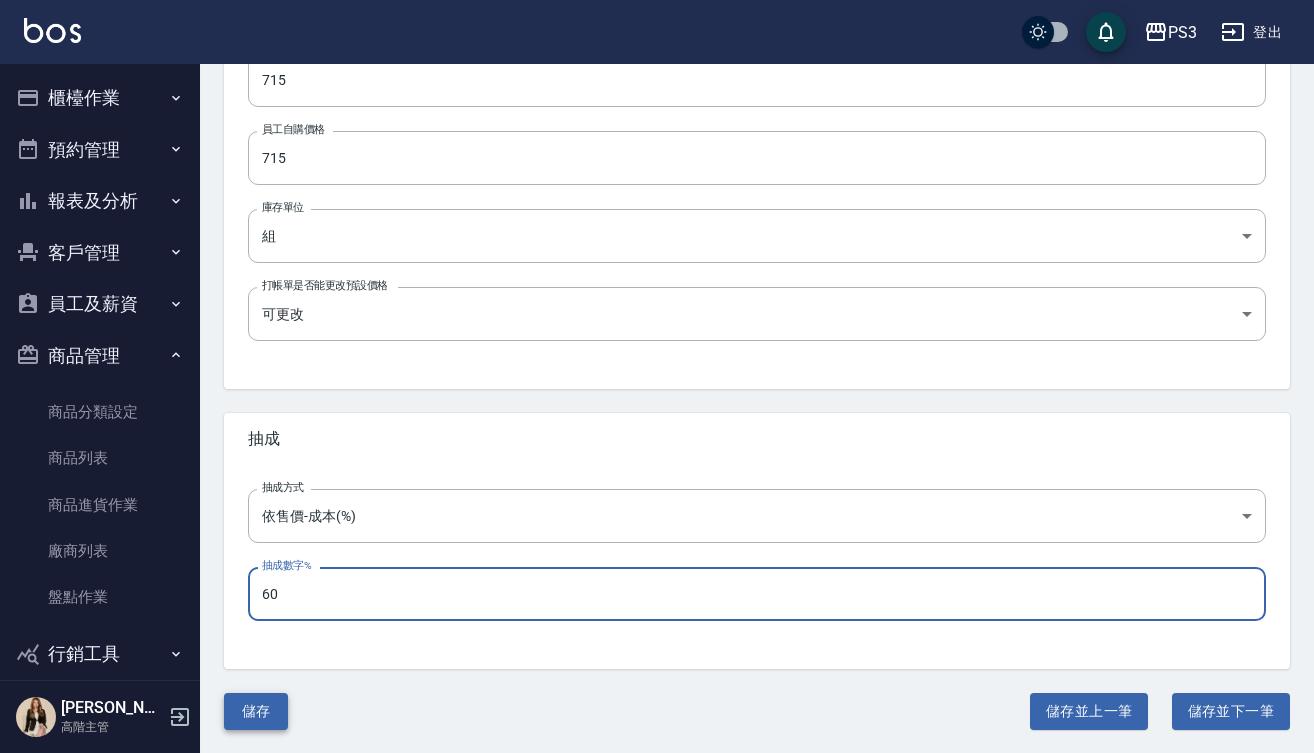 type on "60" 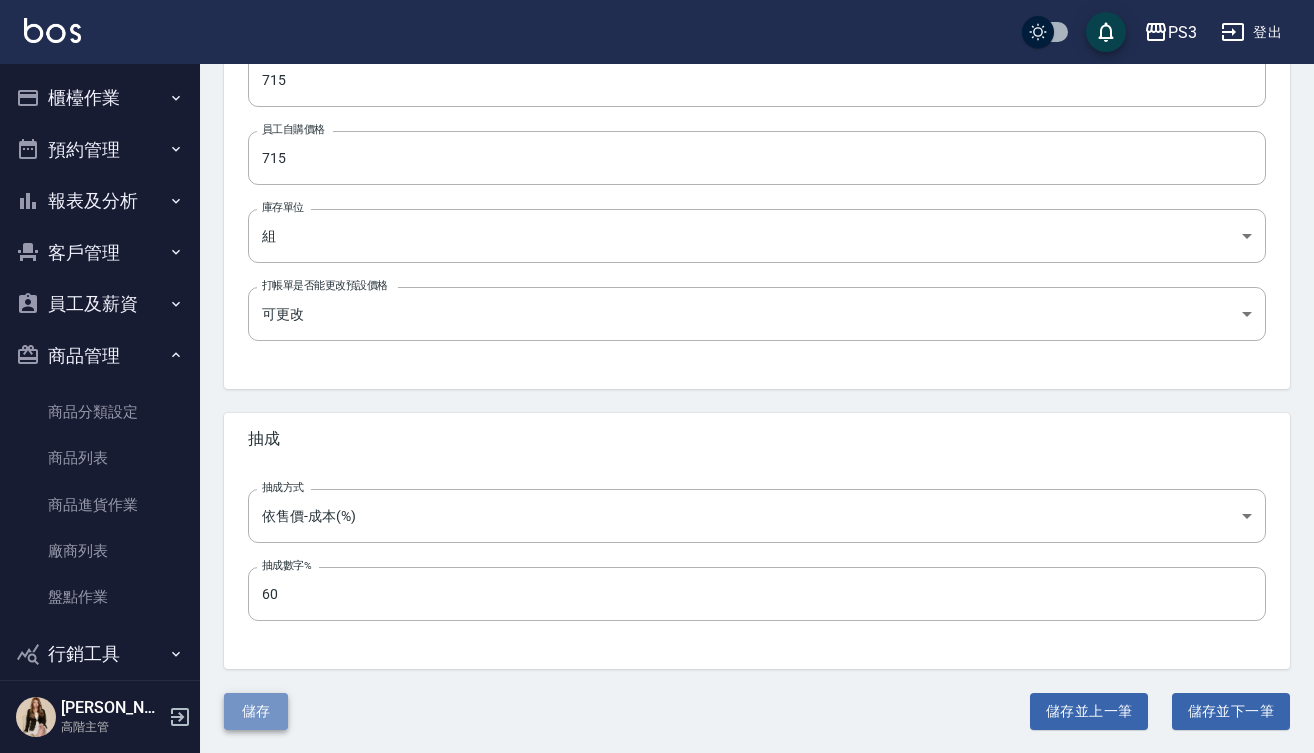 click on "儲存" at bounding box center [256, 711] 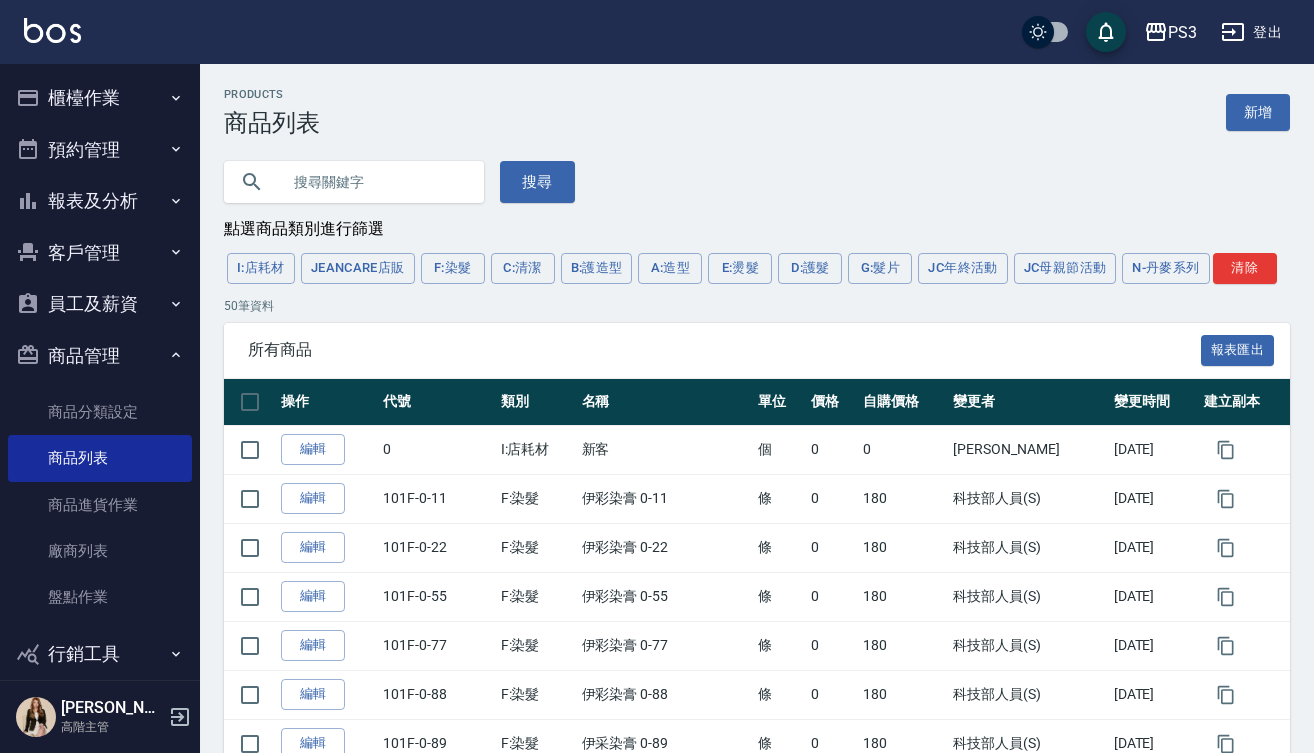 scroll, scrollTop: 0, scrollLeft: 0, axis: both 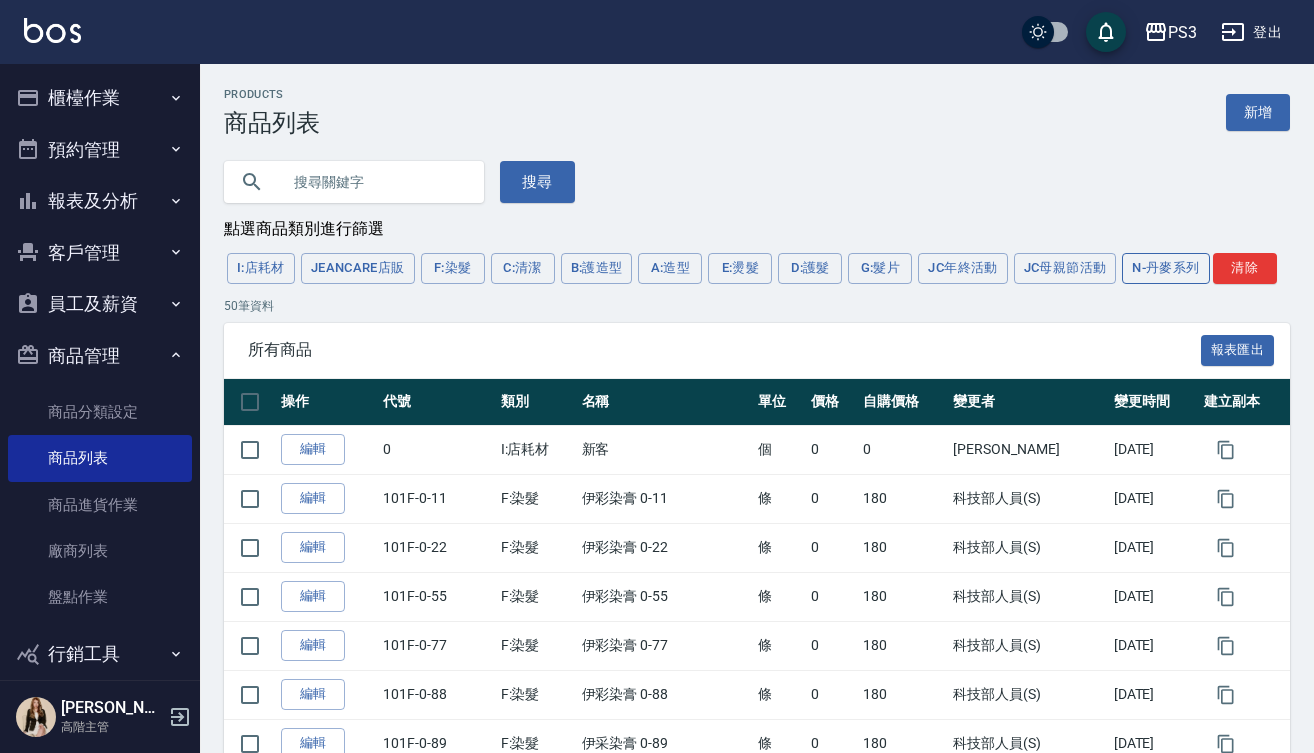 click on "N-丹麥系列" at bounding box center [1165, 268] 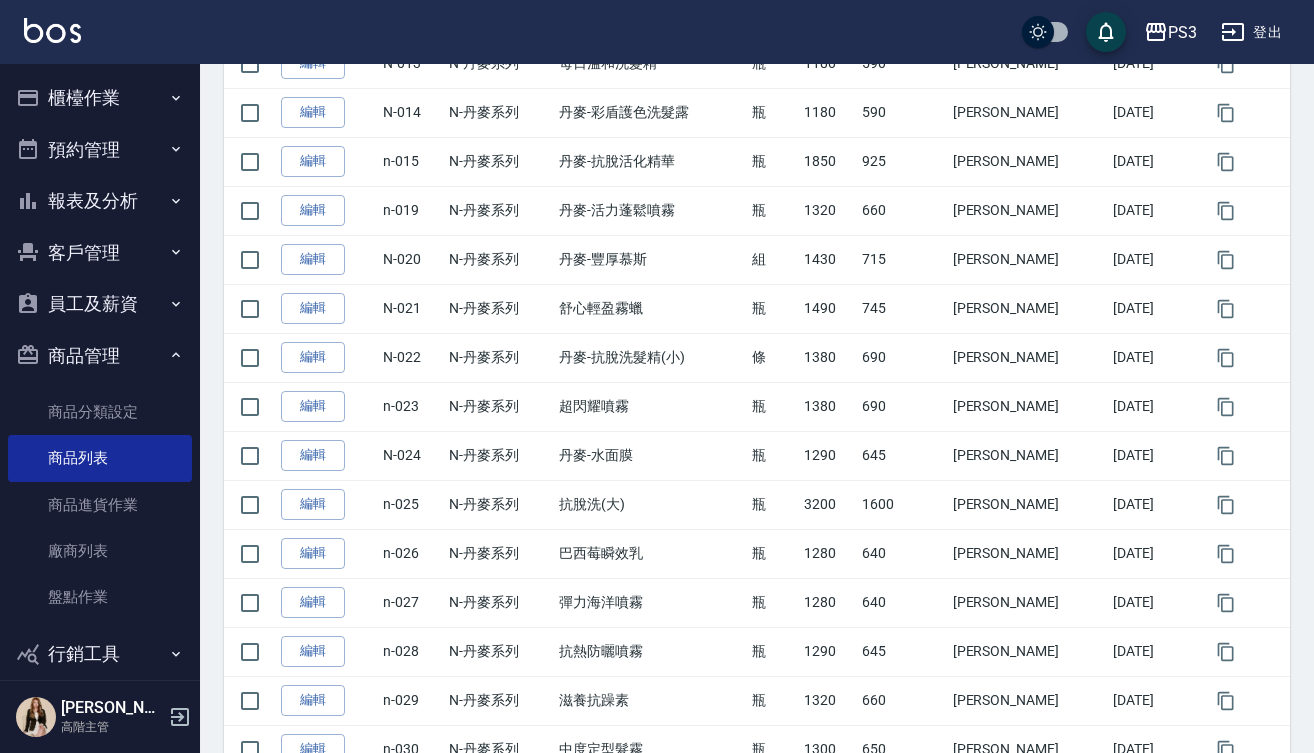 scroll, scrollTop: 684, scrollLeft: 0, axis: vertical 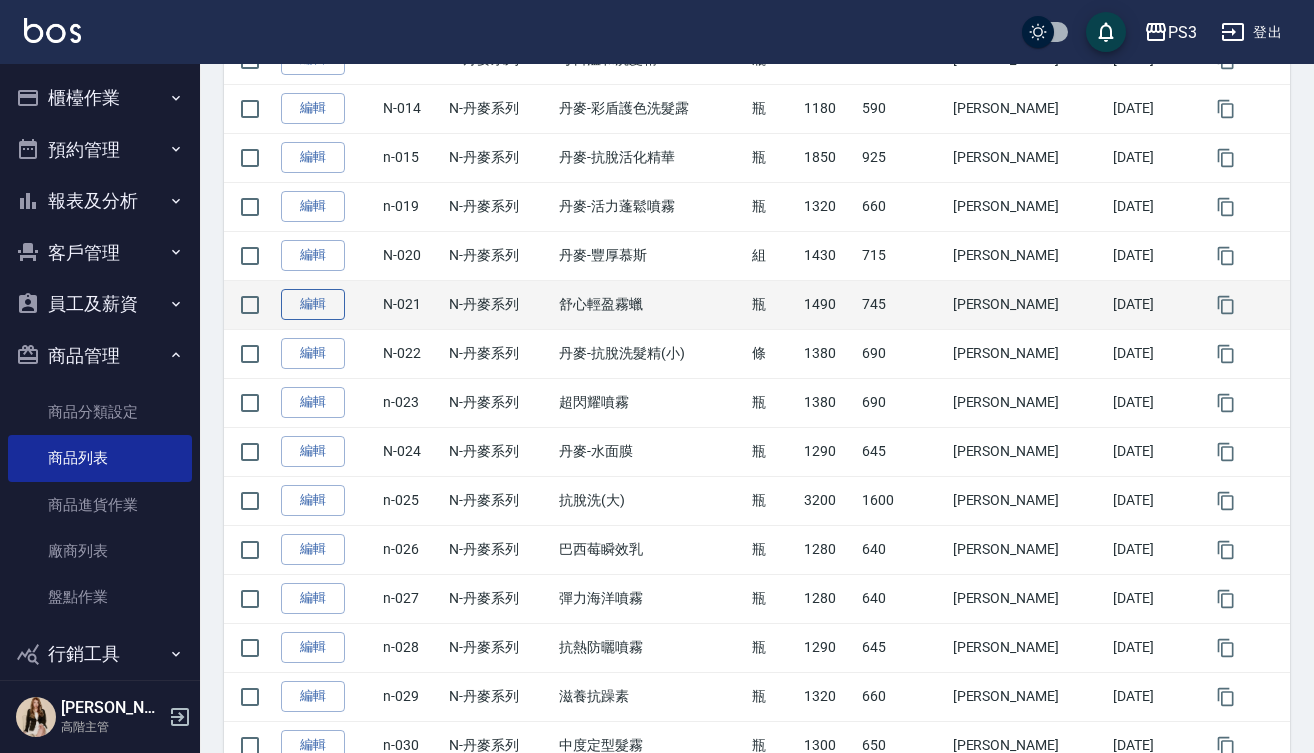 click on "編輯" at bounding box center (313, 304) 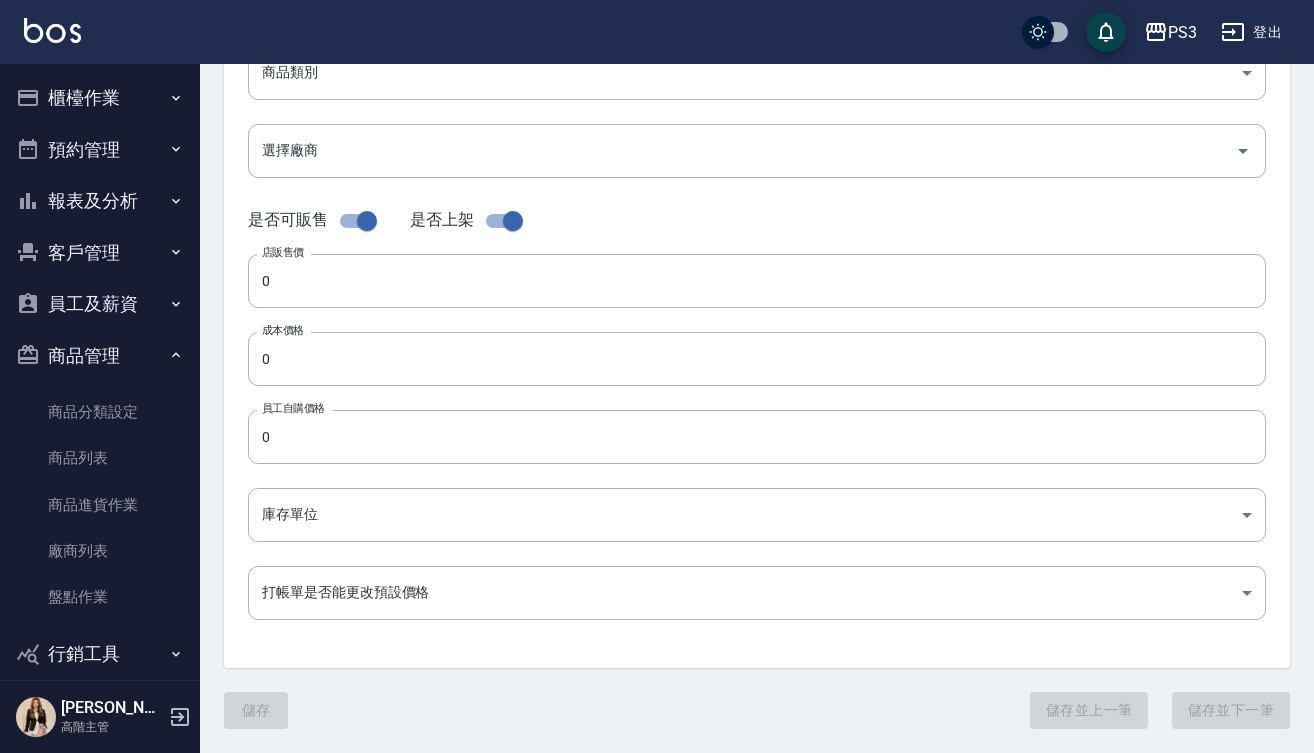 scroll, scrollTop: 0, scrollLeft: 0, axis: both 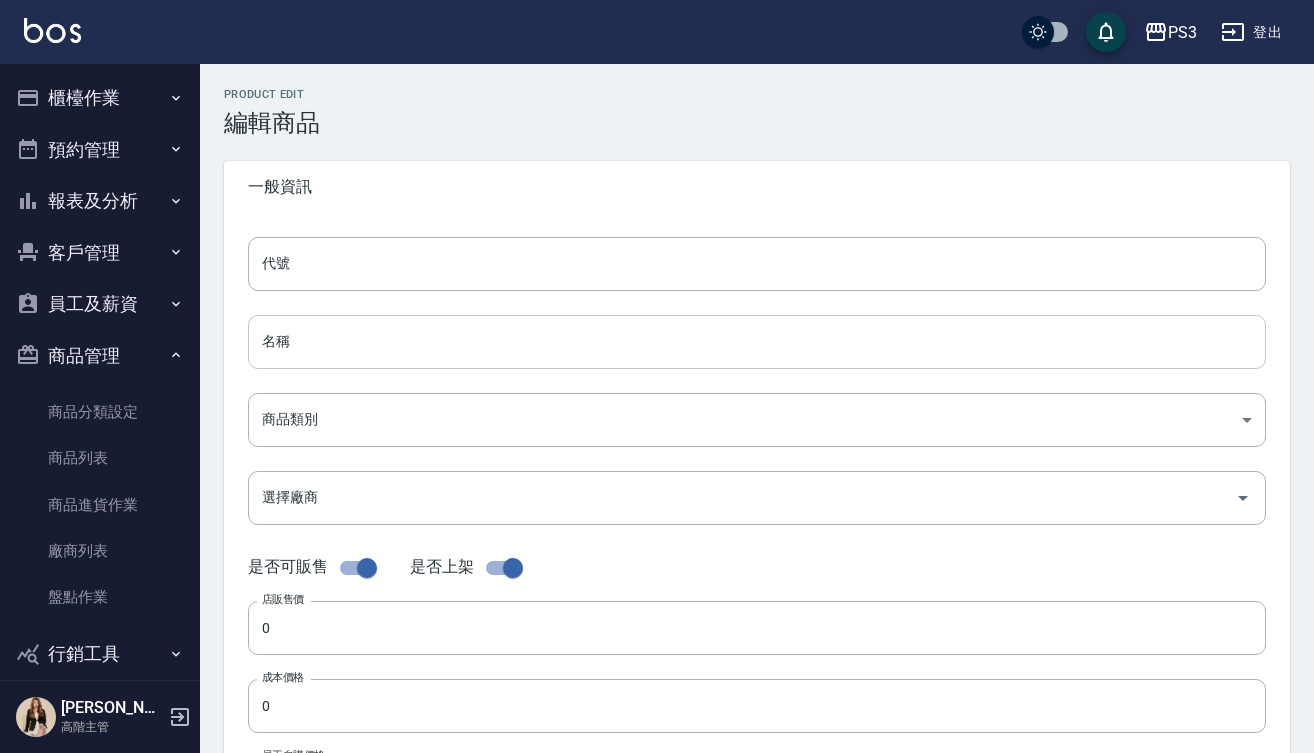 type on "N-021" 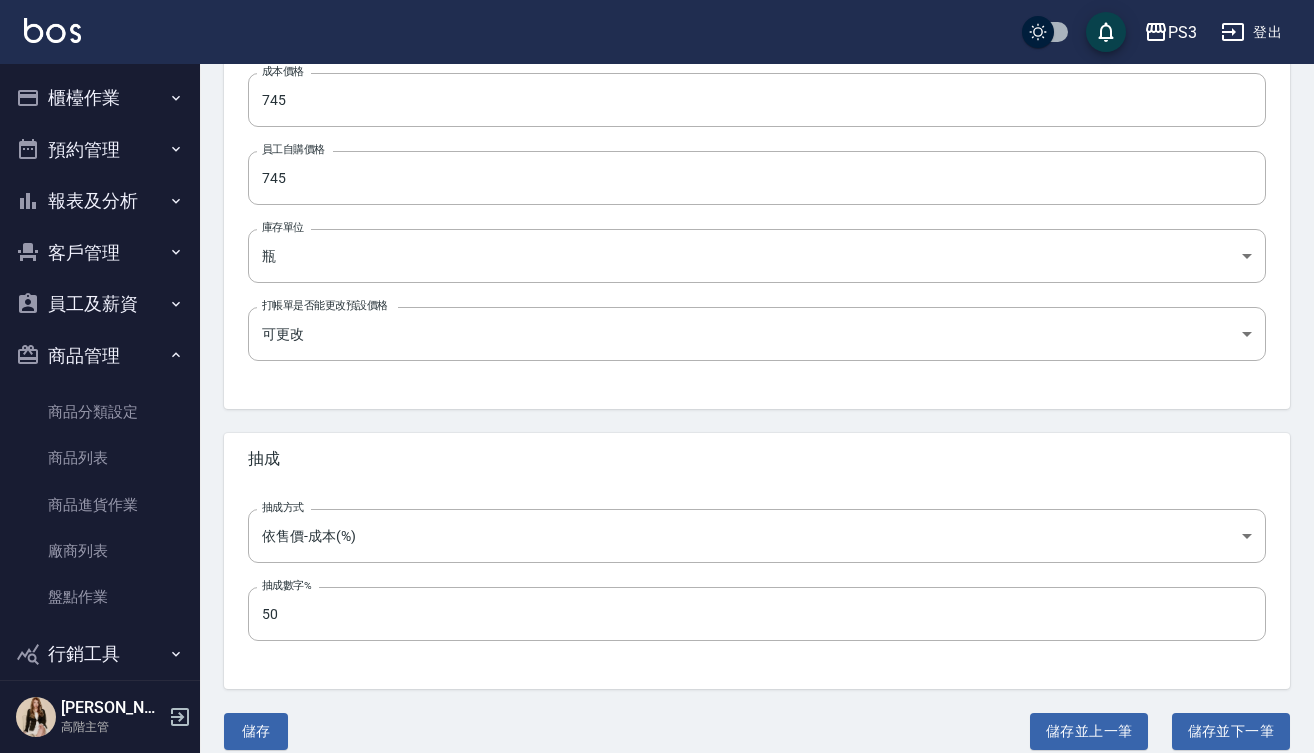 scroll, scrollTop: 611, scrollLeft: 0, axis: vertical 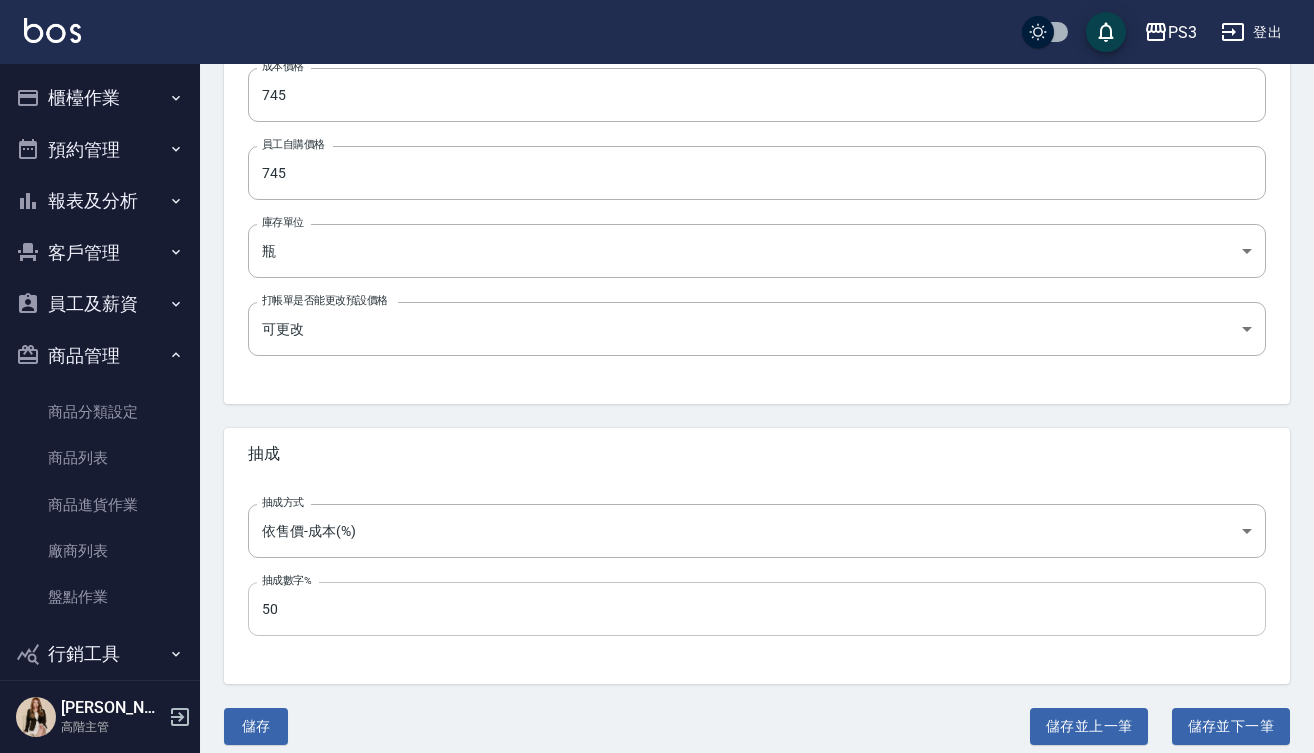 click on "50" at bounding box center (757, 609) 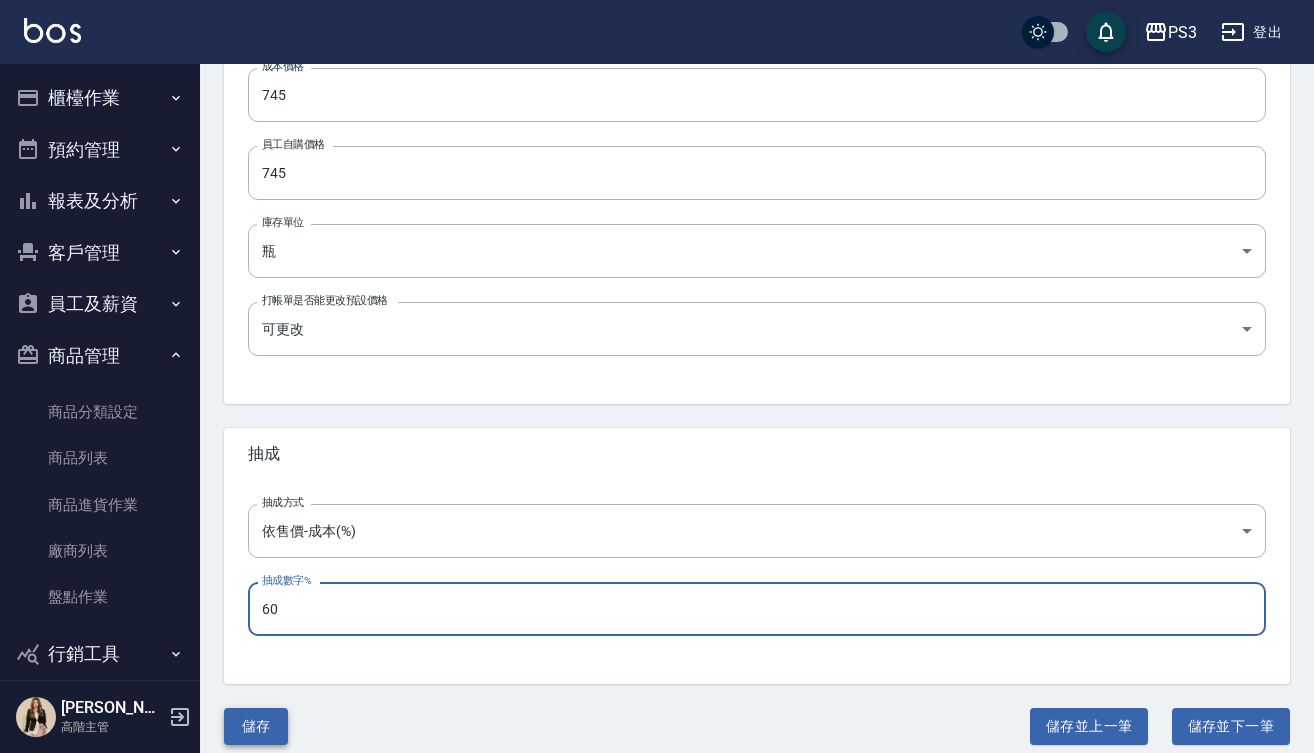 type on "60" 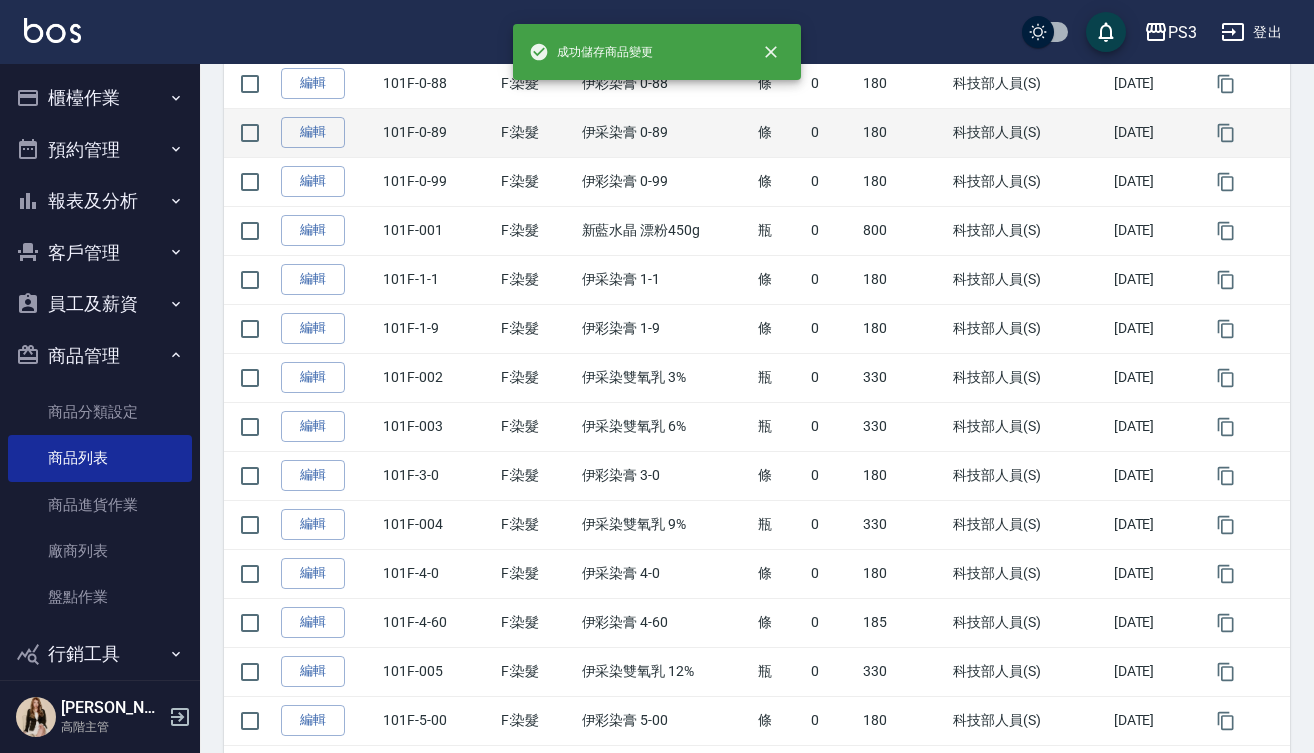 scroll, scrollTop: 0, scrollLeft: 0, axis: both 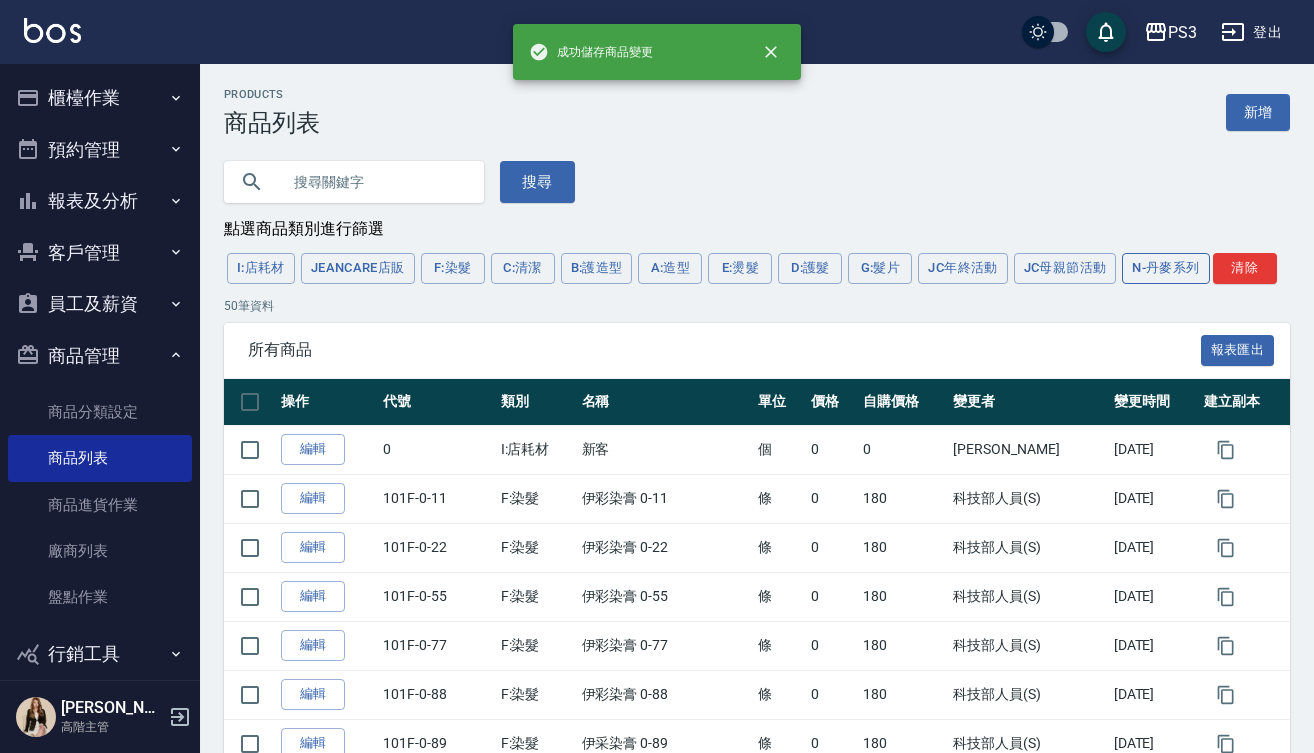click on "N-丹麥系列" at bounding box center (1165, 268) 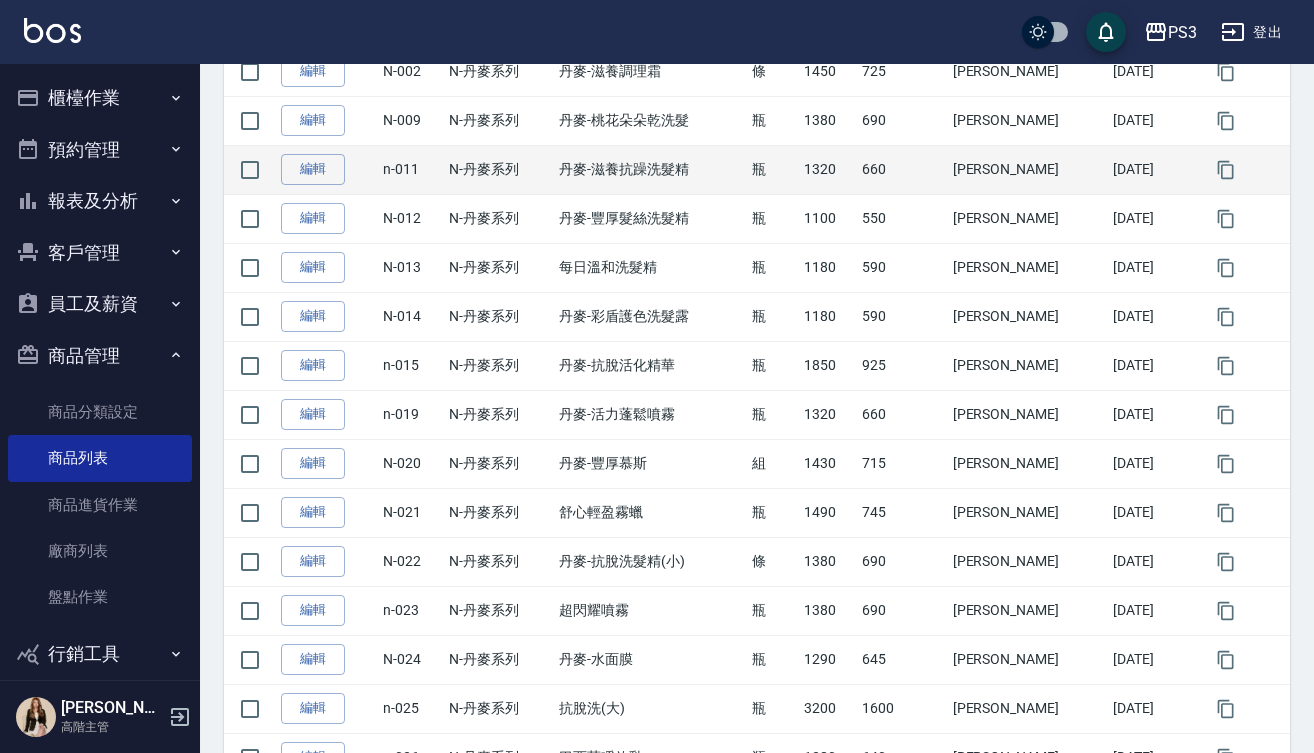 scroll, scrollTop: 479, scrollLeft: 0, axis: vertical 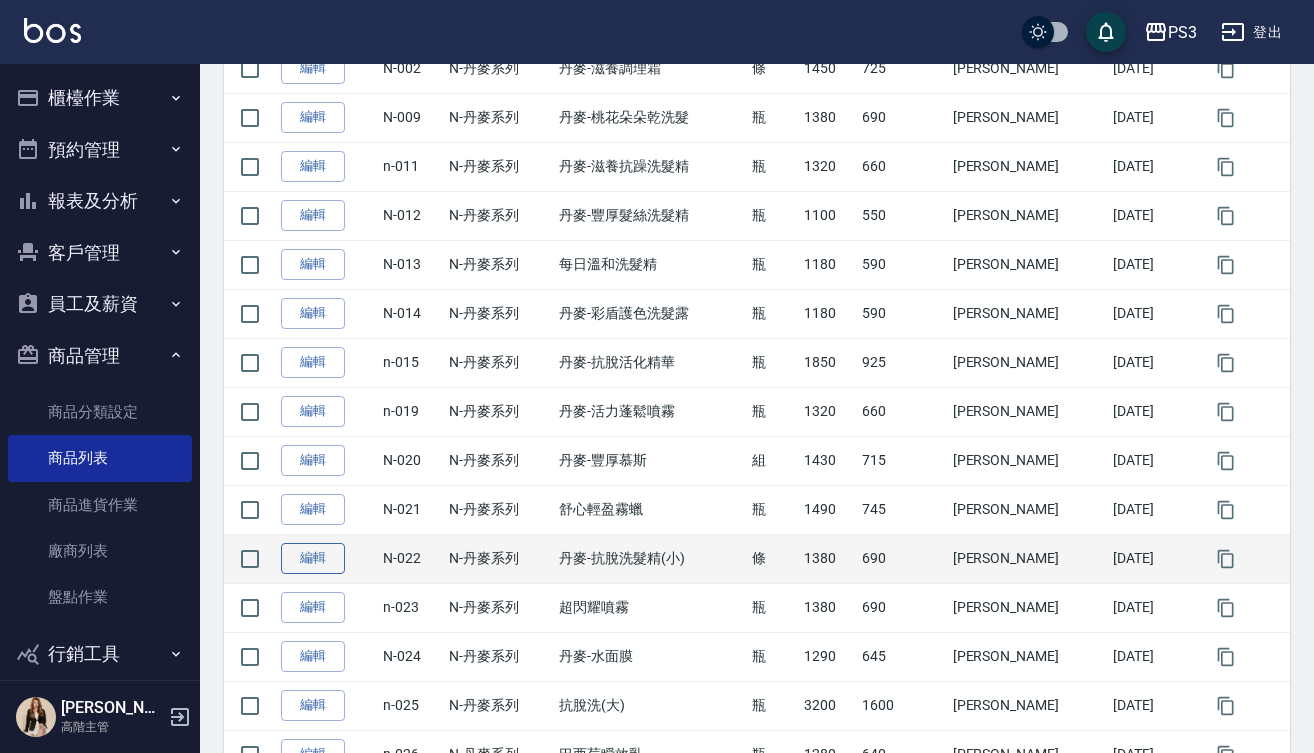 click on "編輯" at bounding box center (313, 558) 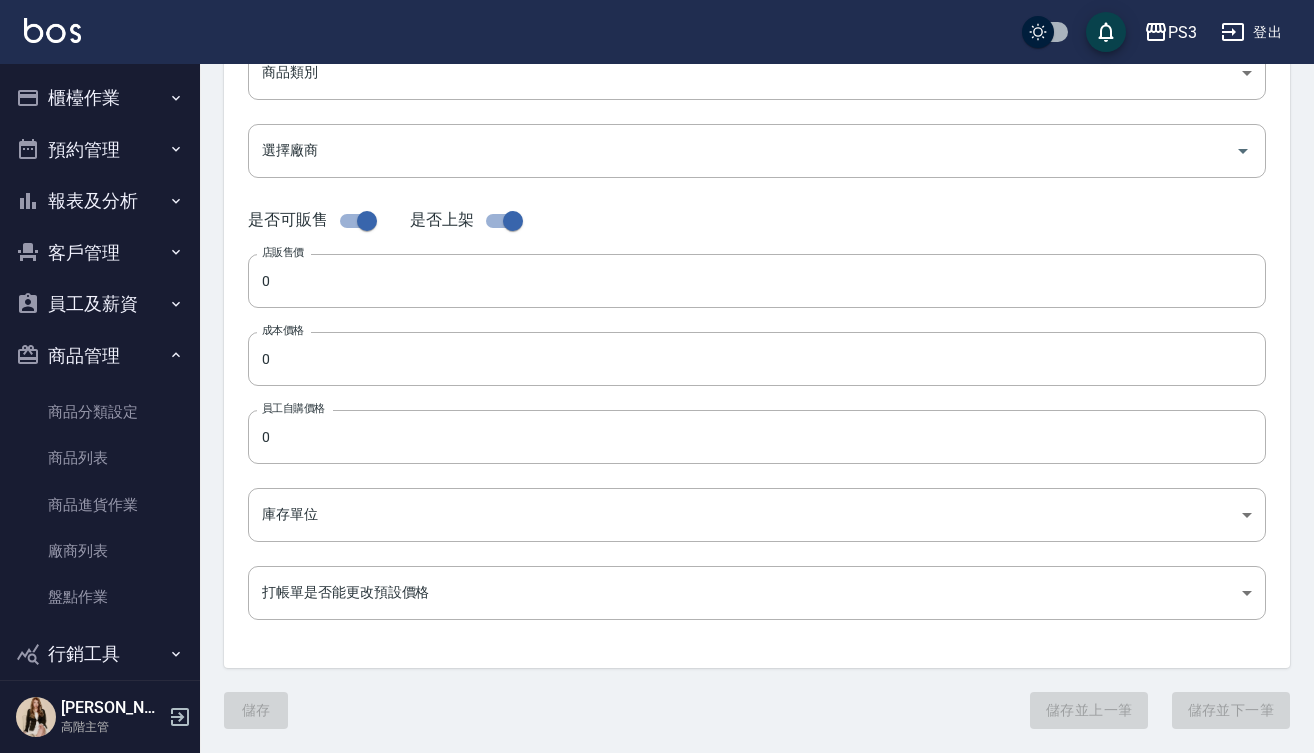 scroll, scrollTop: 0, scrollLeft: 0, axis: both 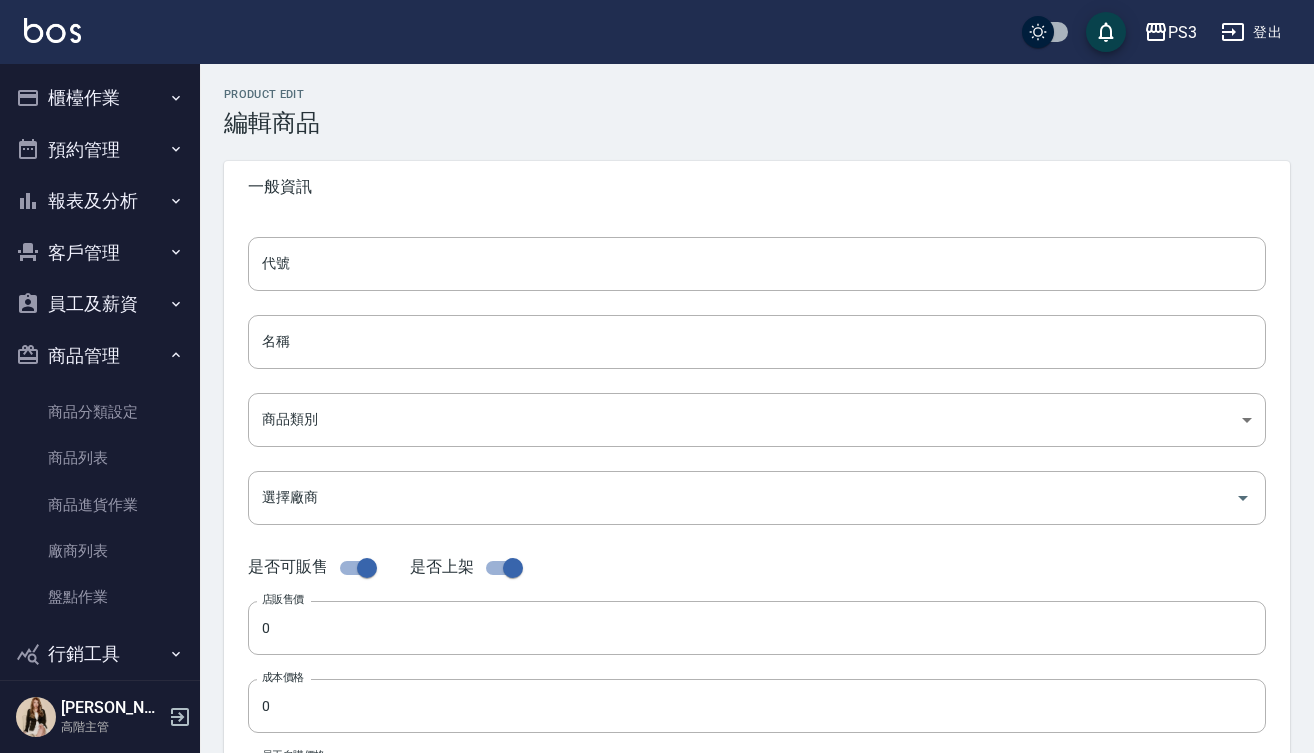 type on "N-022" 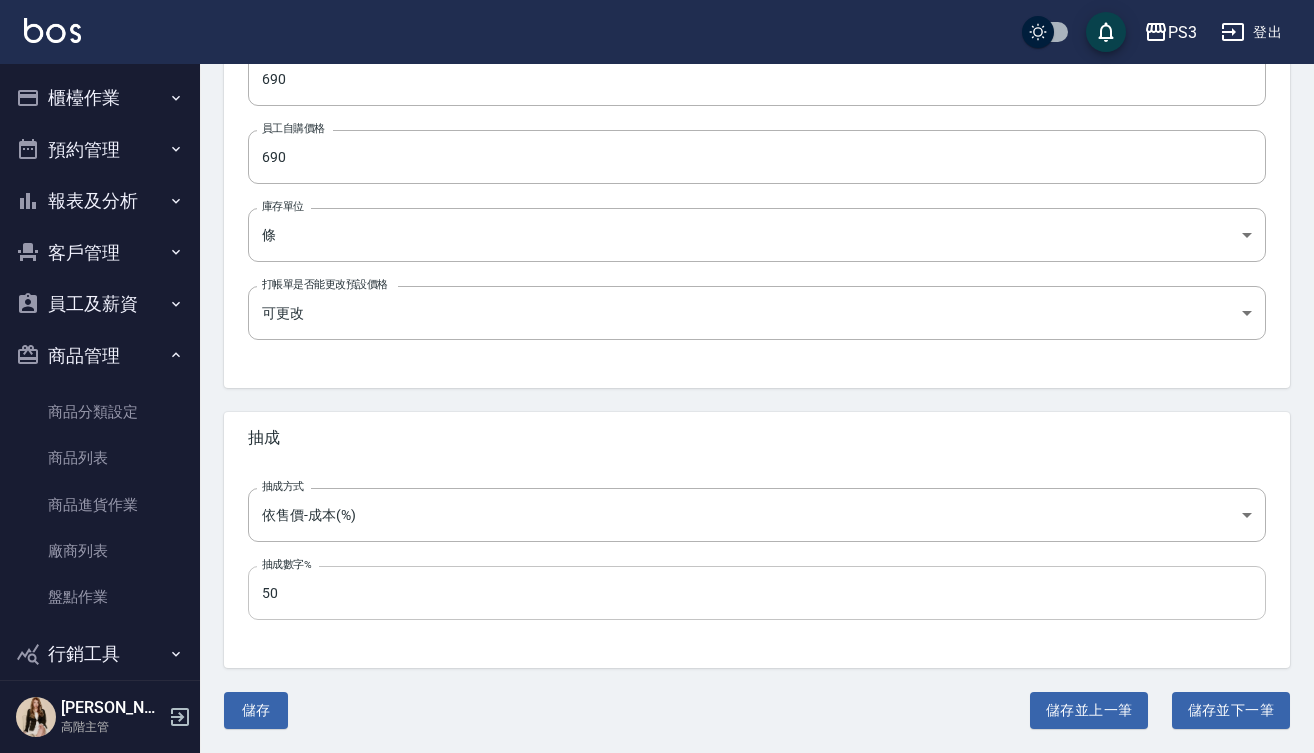 scroll, scrollTop: 626, scrollLeft: 0, axis: vertical 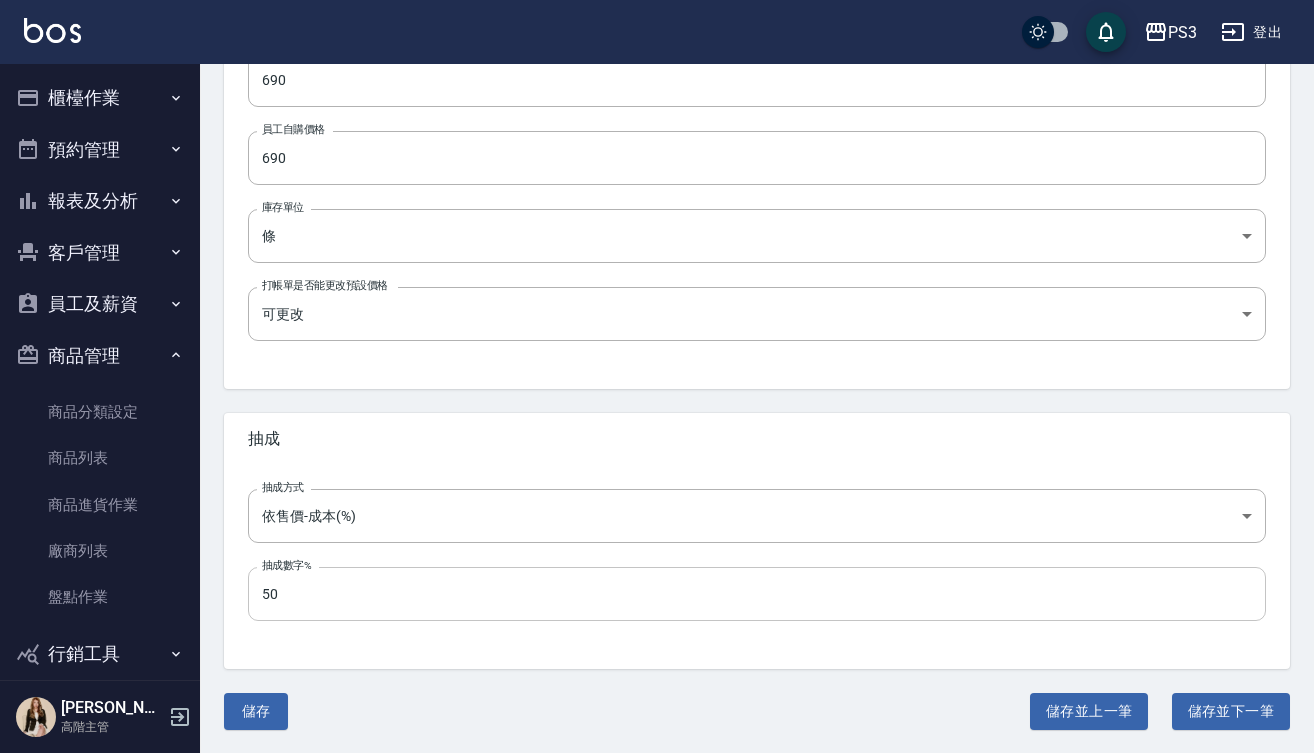 click on "50" at bounding box center [757, 594] 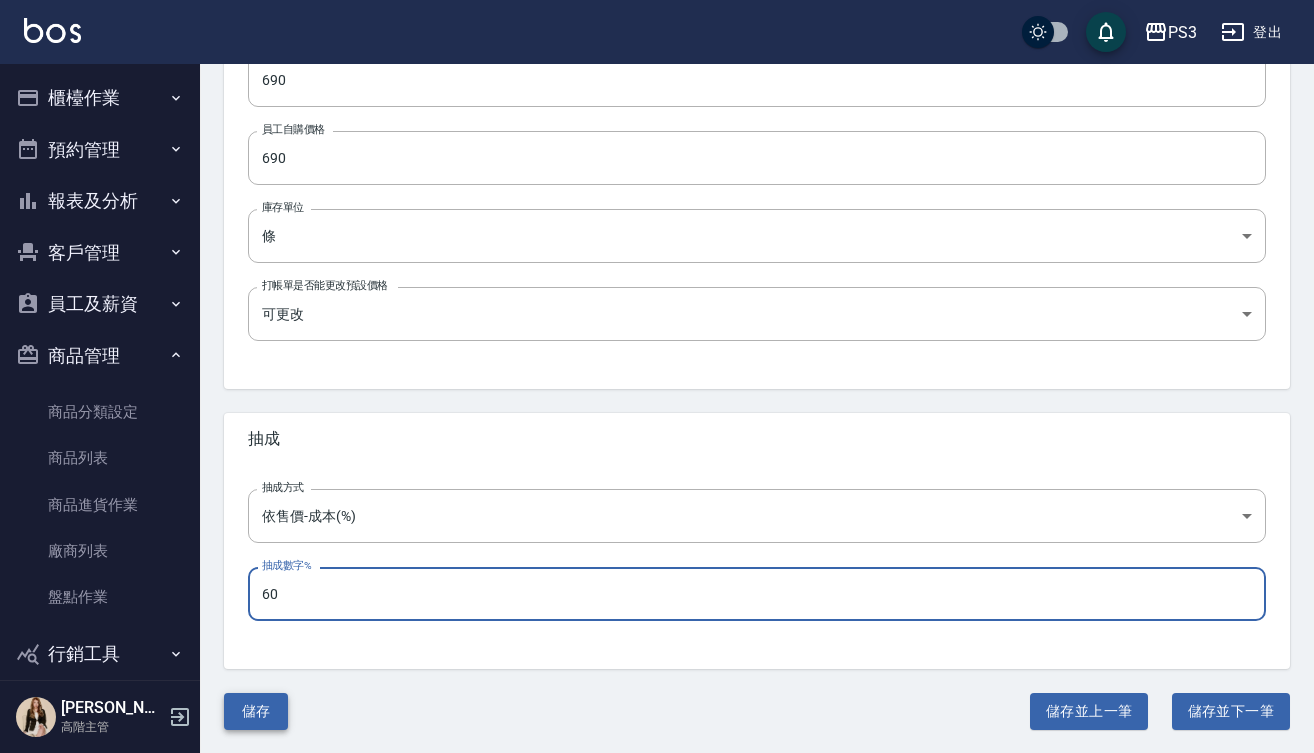 type on "60" 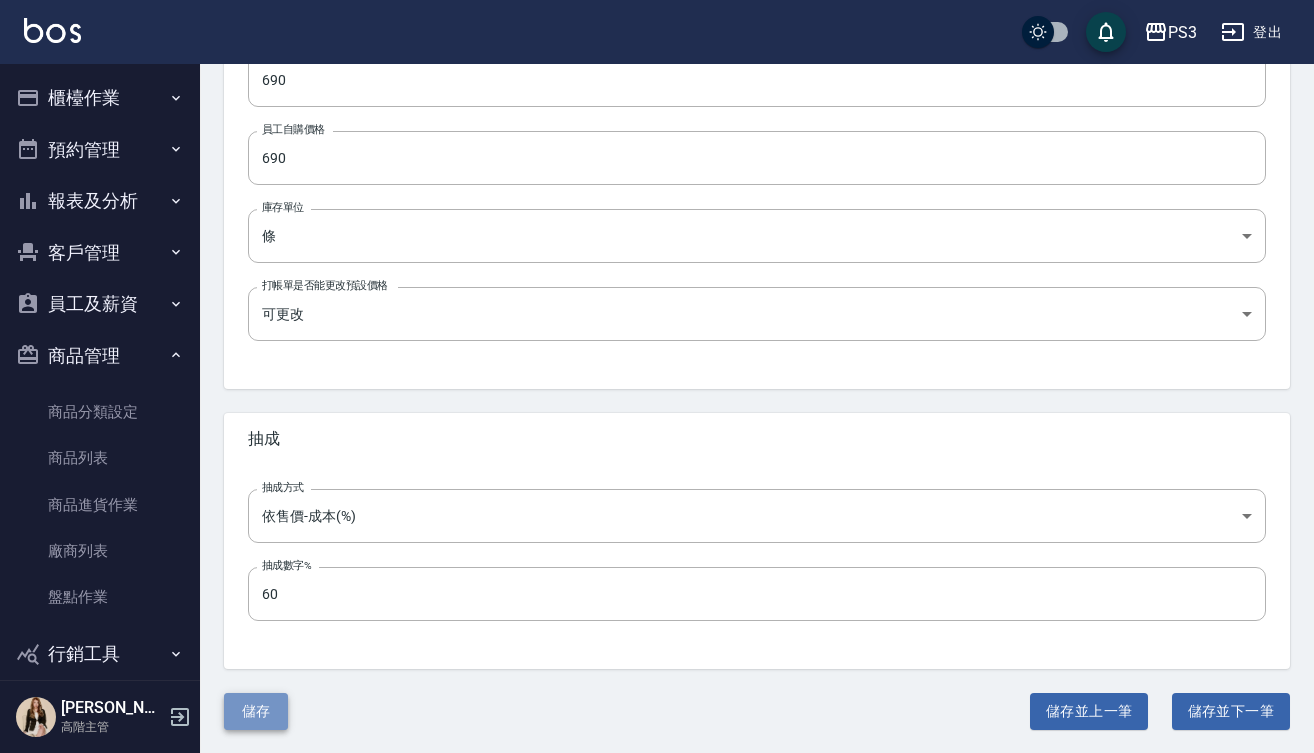 click on "儲存" at bounding box center [256, 711] 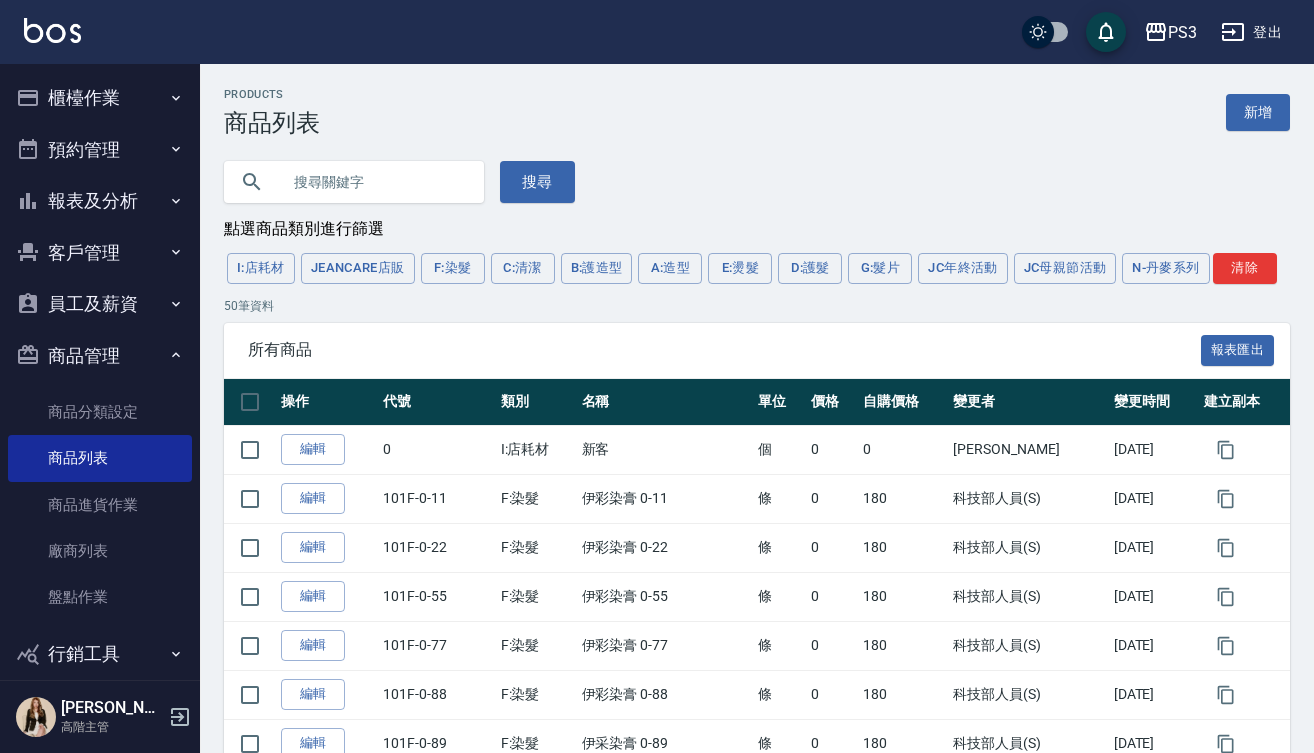 scroll, scrollTop: 0, scrollLeft: 0, axis: both 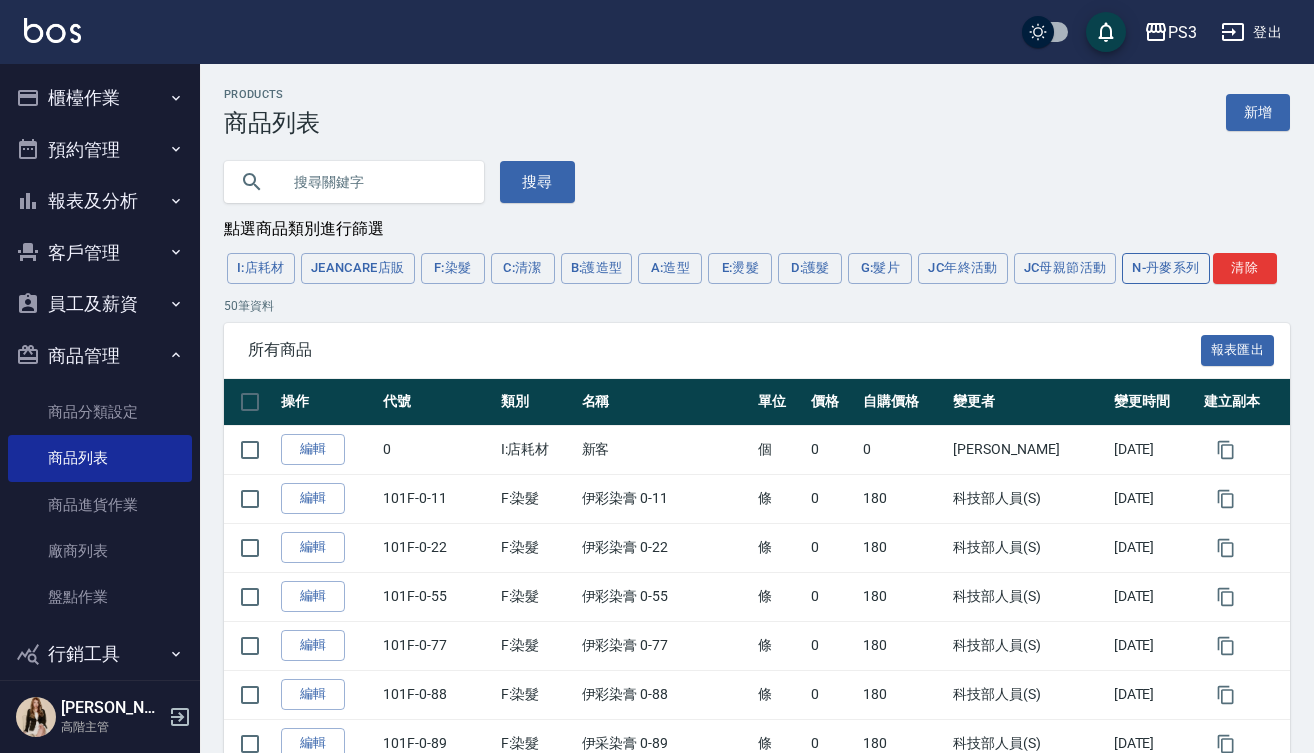 click on "N-丹麥系列" at bounding box center (1165, 268) 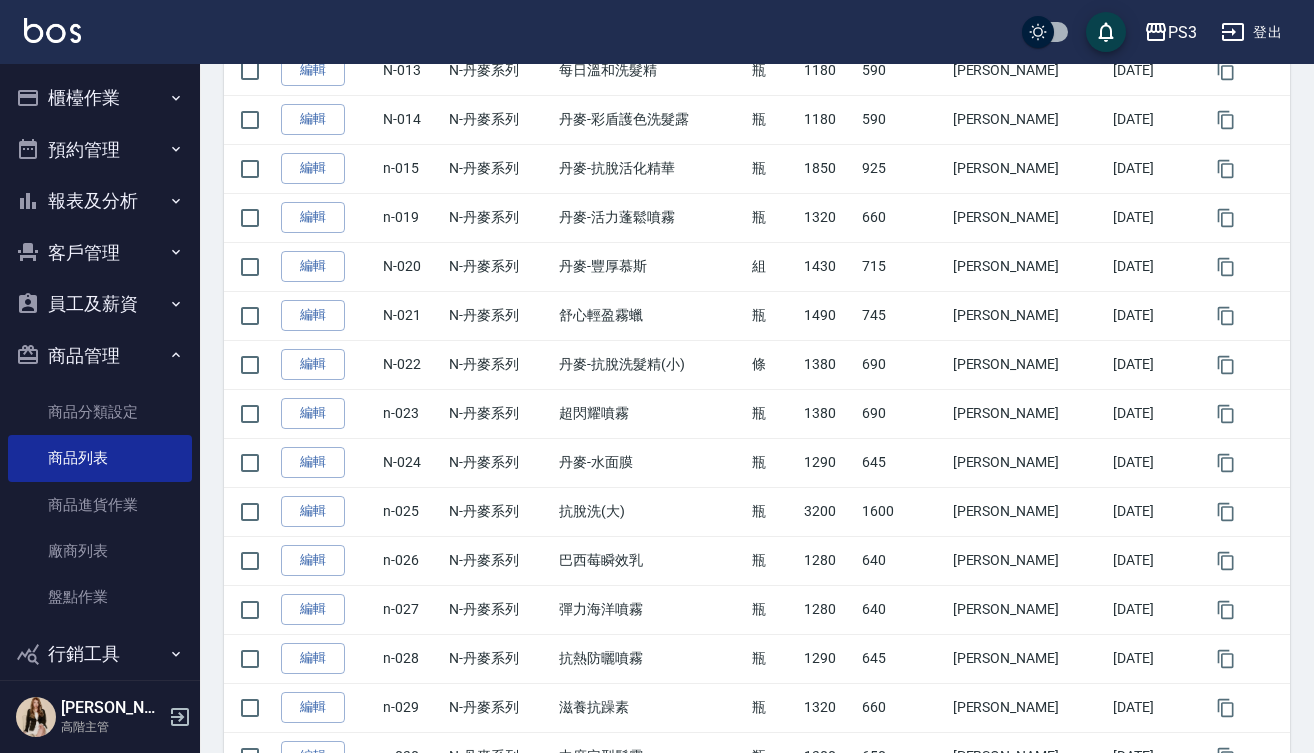 scroll, scrollTop: 675, scrollLeft: 0, axis: vertical 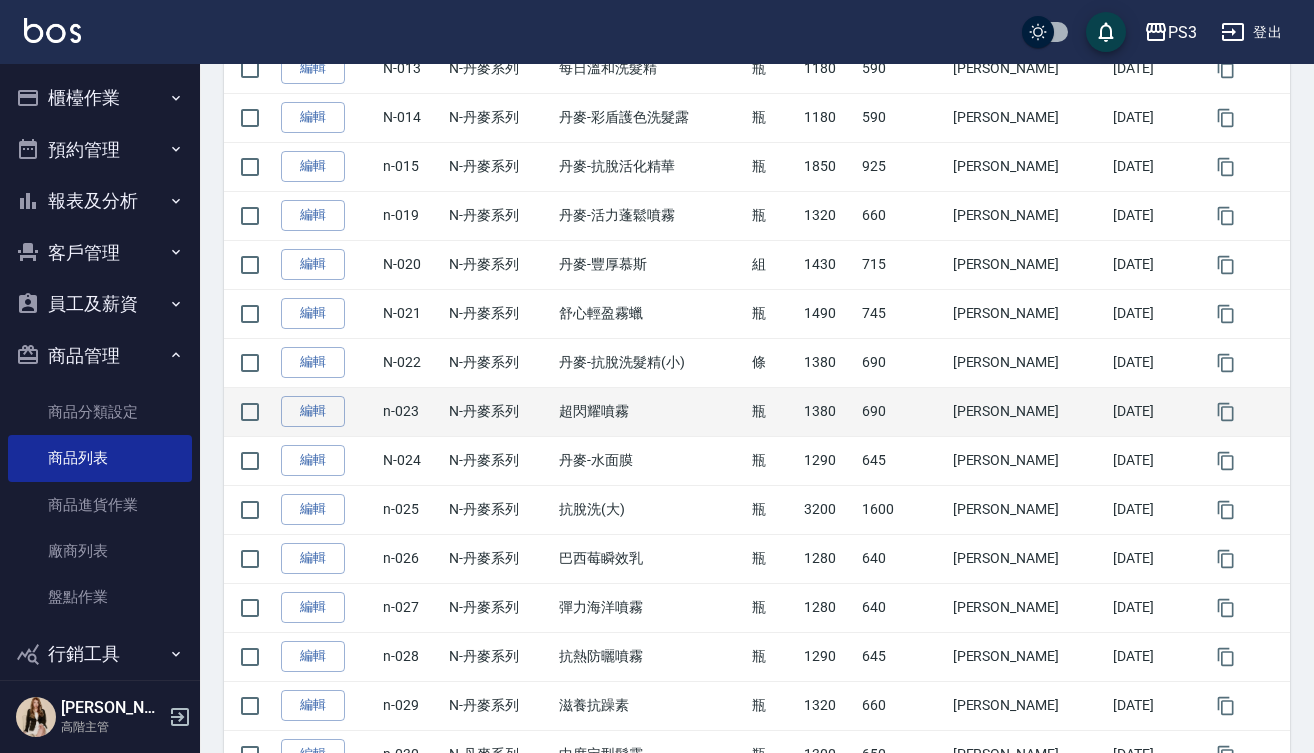 click on "編輯" at bounding box center [327, 411] 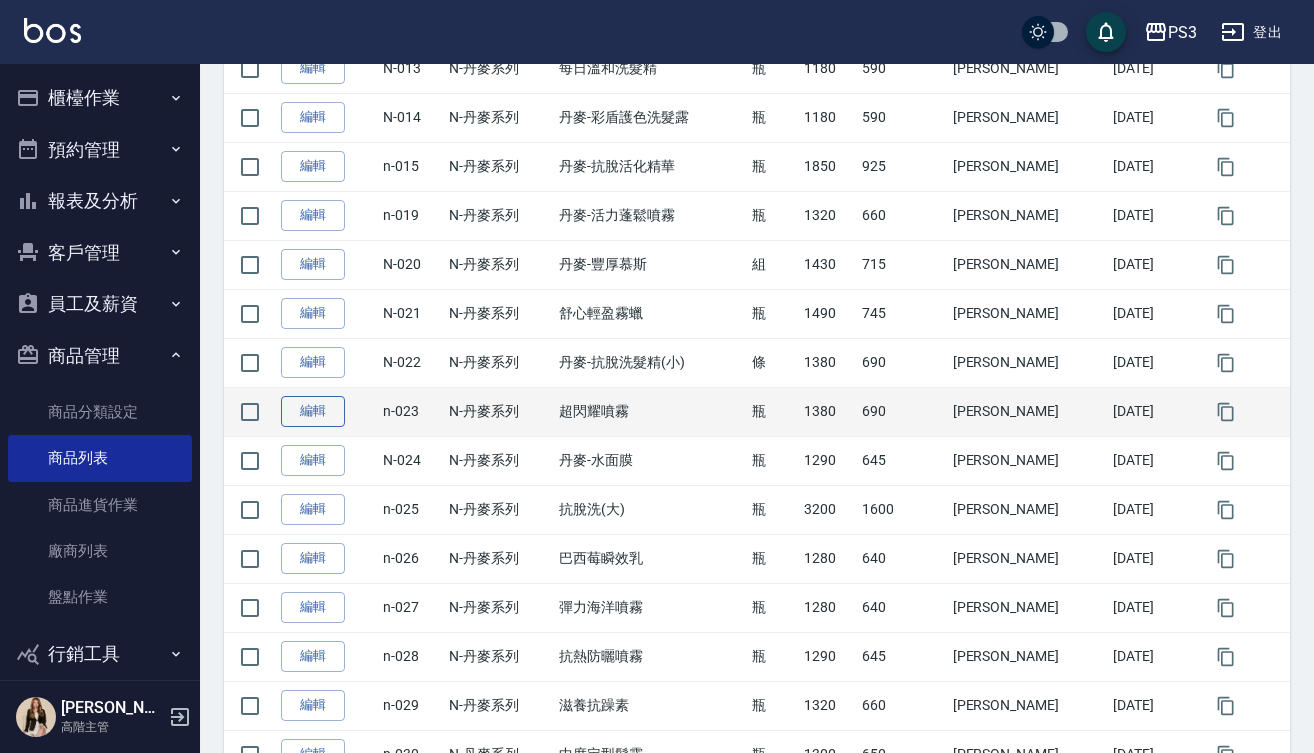 click on "編輯" at bounding box center (313, 411) 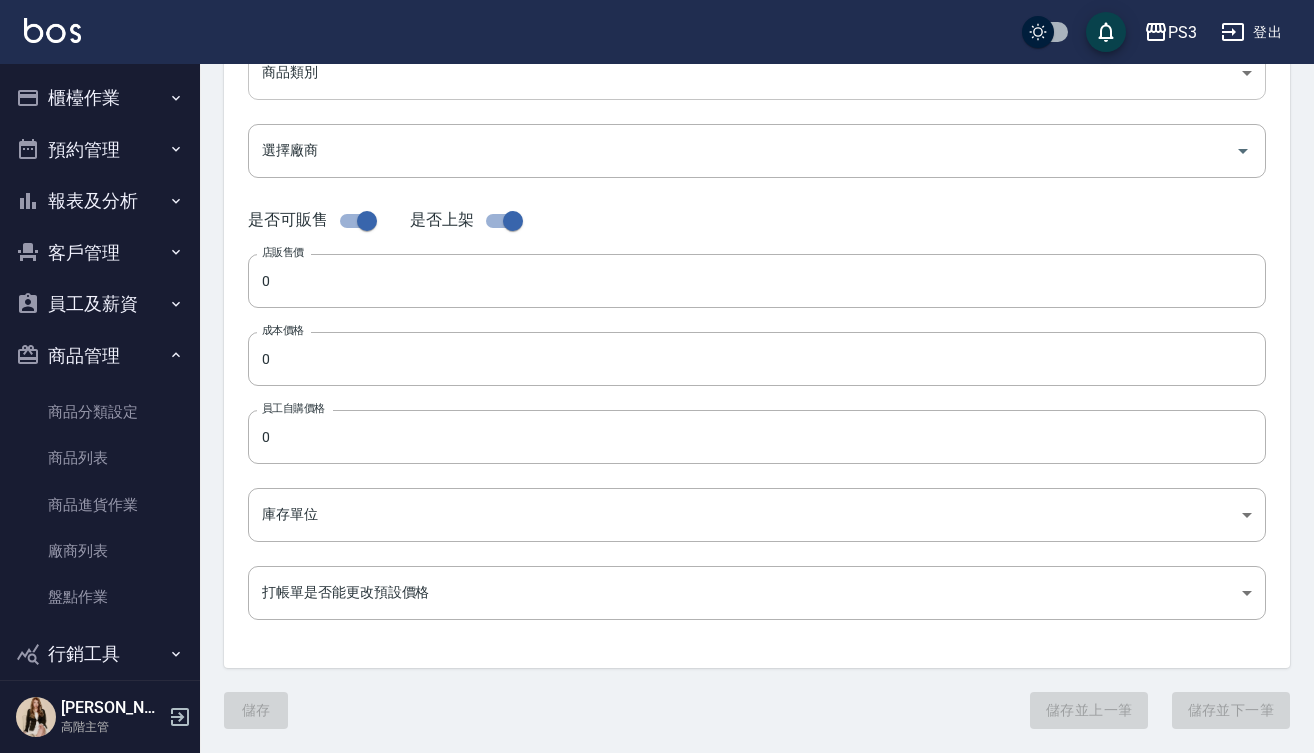 scroll, scrollTop: 0, scrollLeft: 0, axis: both 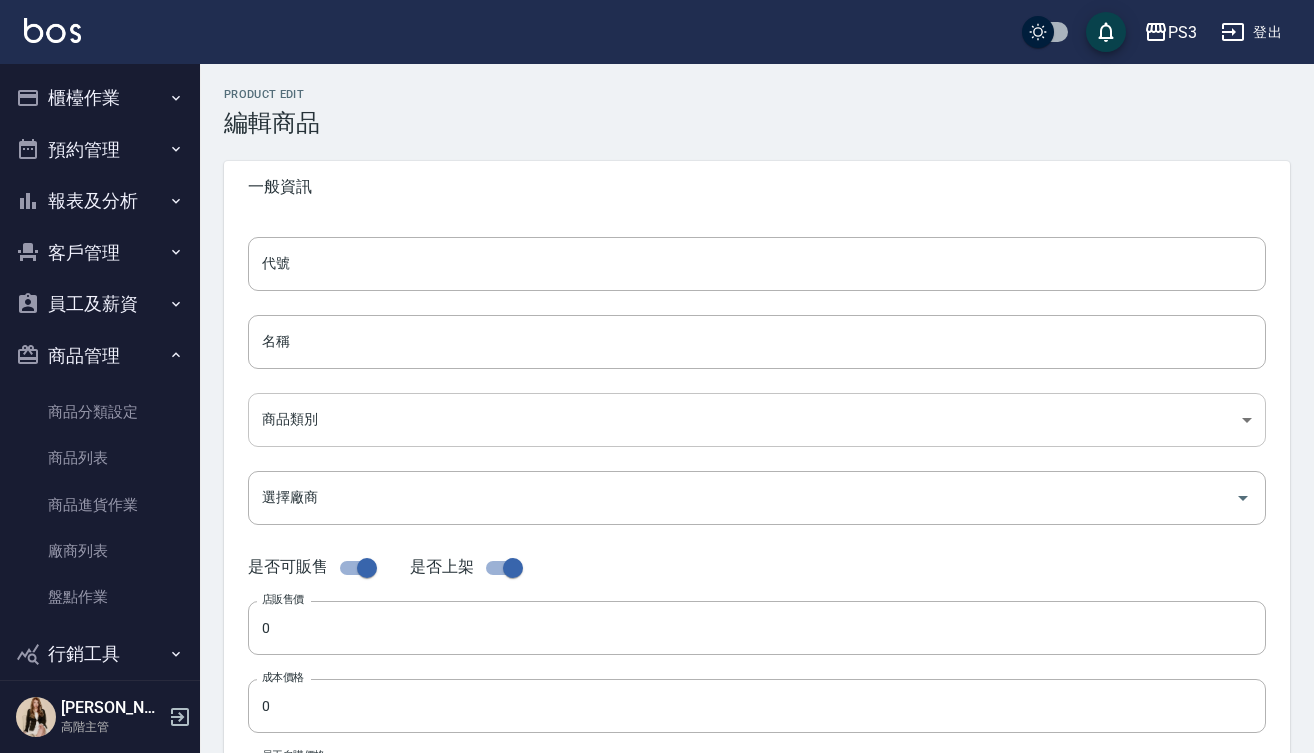 type on "n-023" 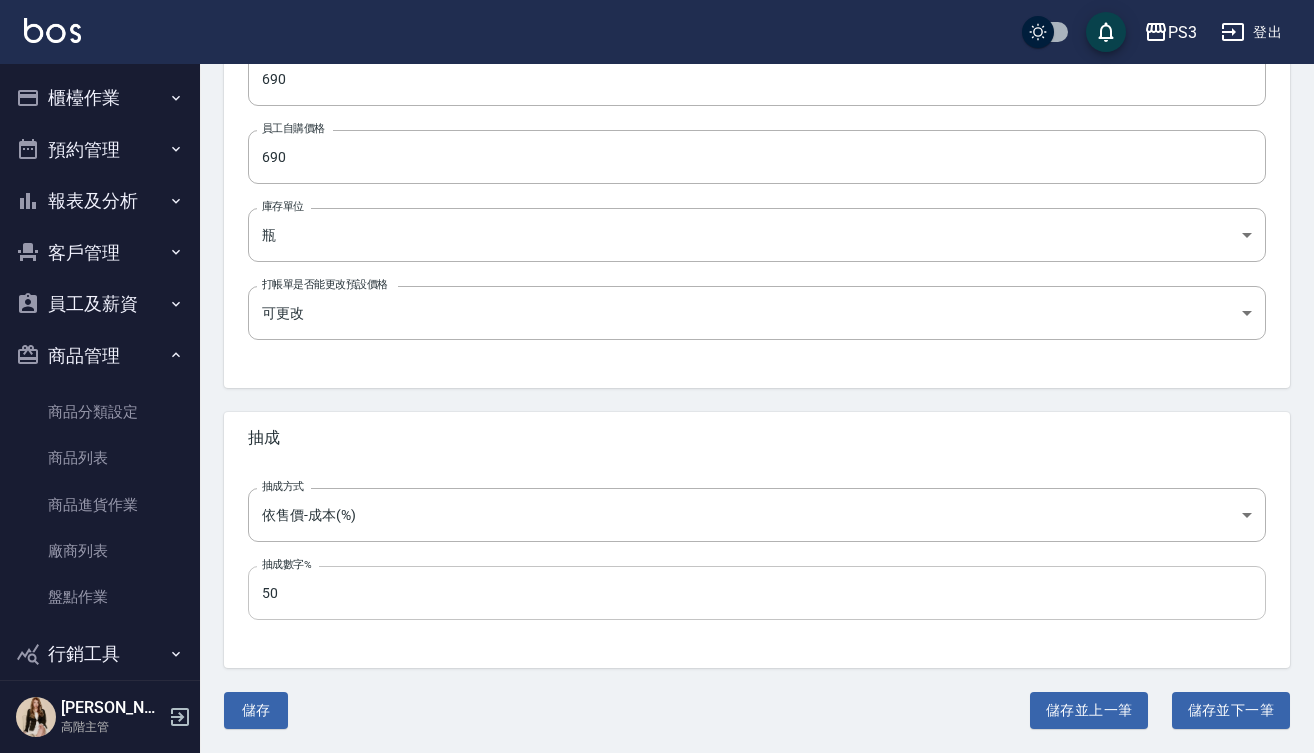 scroll, scrollTop: 626, scrollLeft: 0, axis: vertical 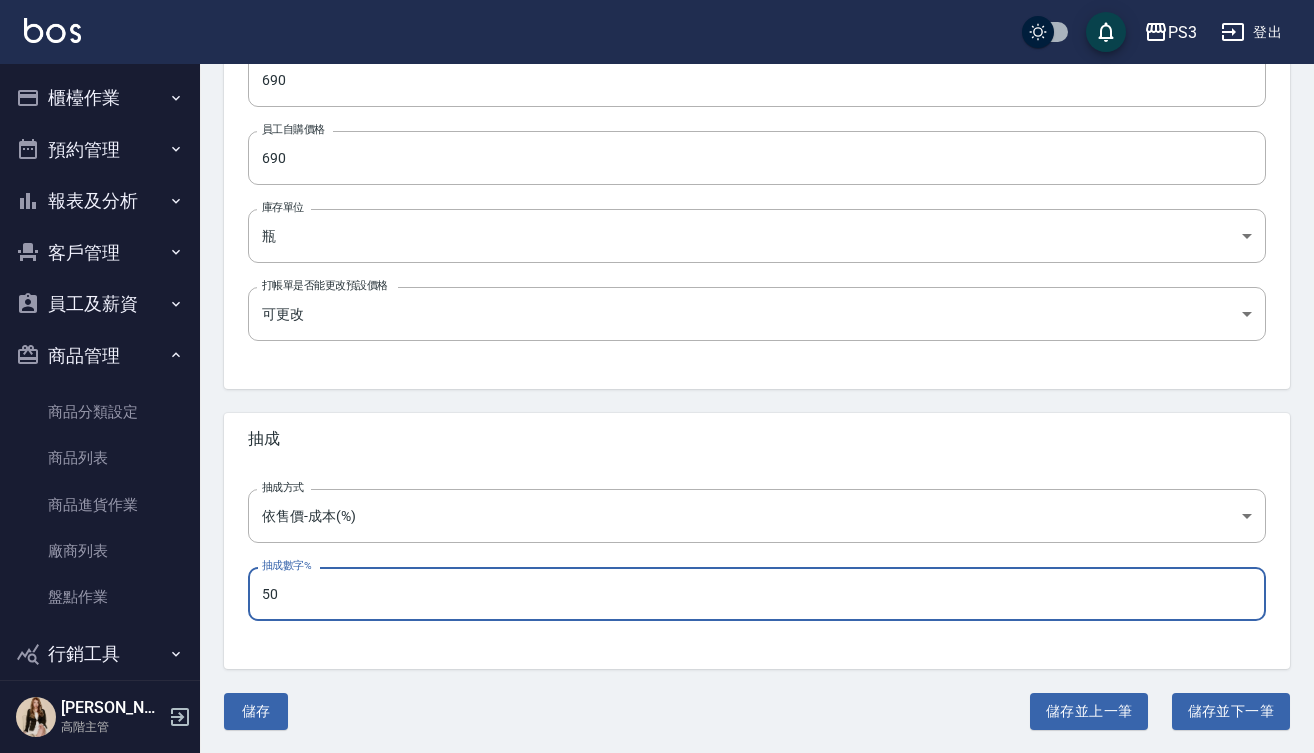 click on "50" at bounding box center (757, 594) 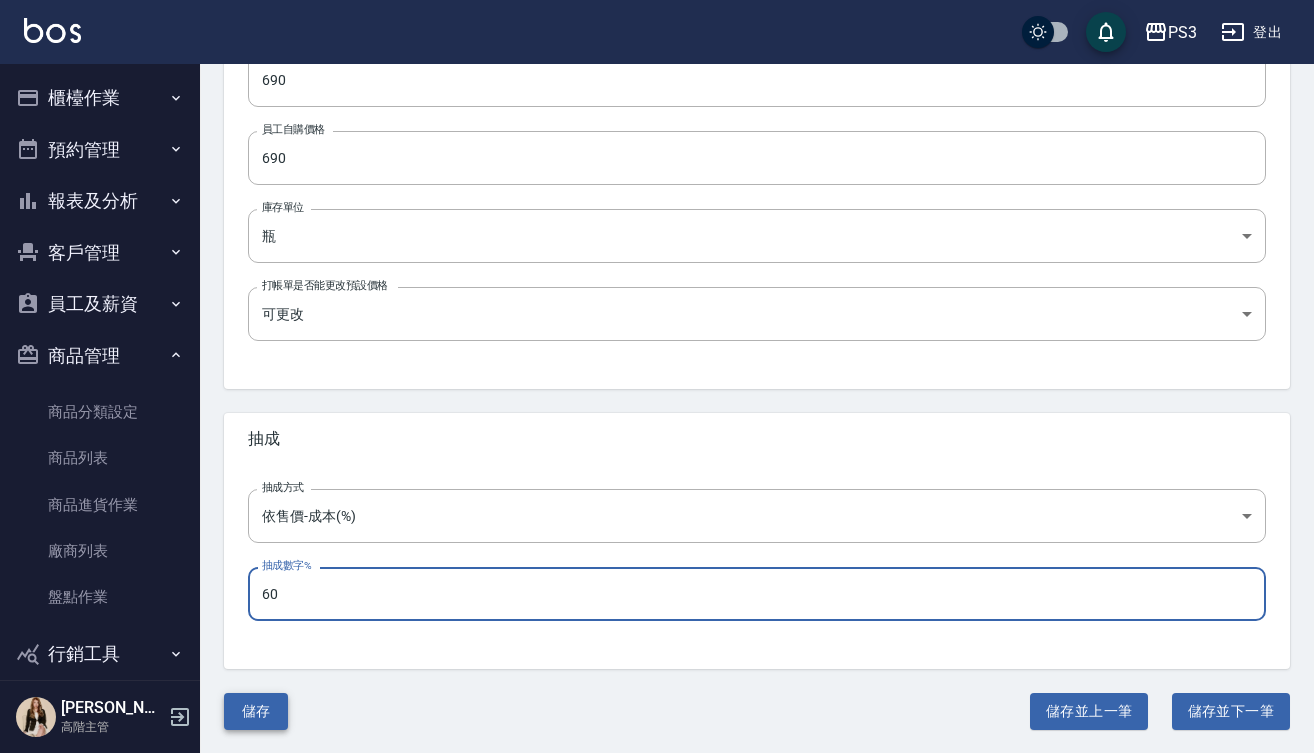 type on "60" 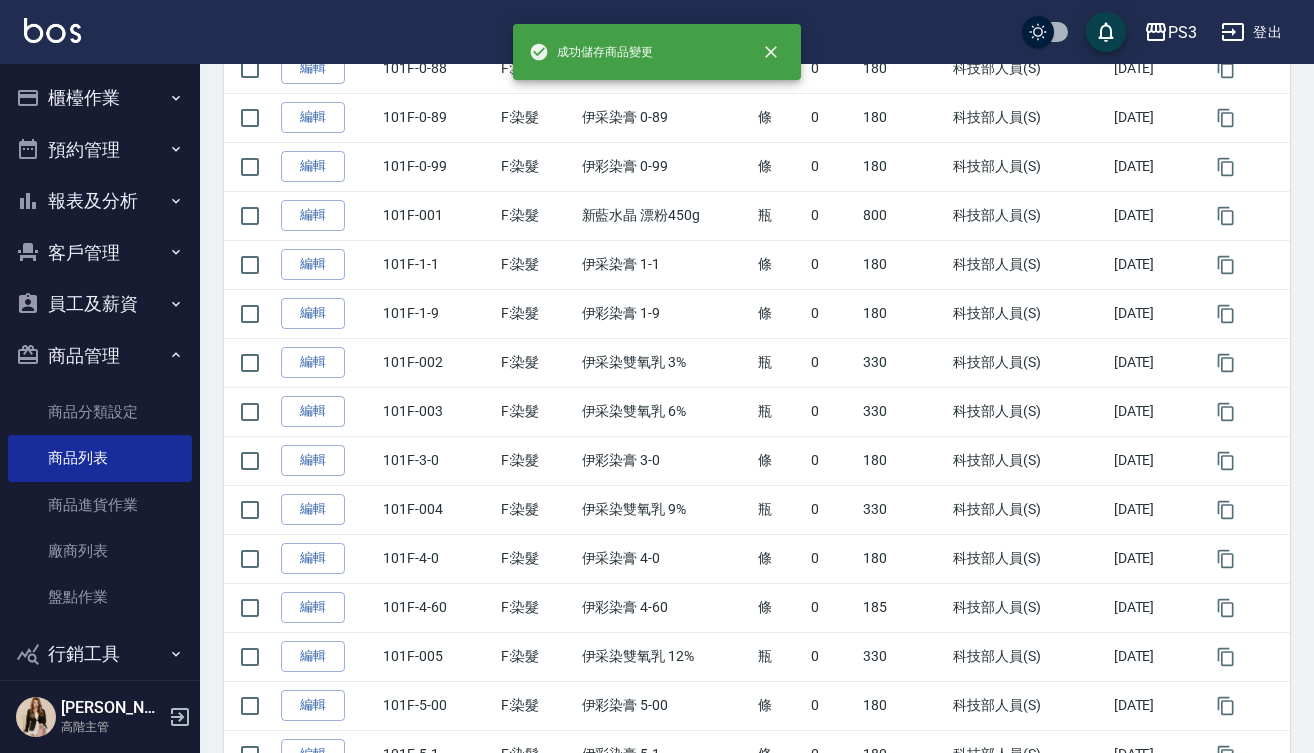 scroll, scrollTop: 0, scrollLeft: 0, axis: both 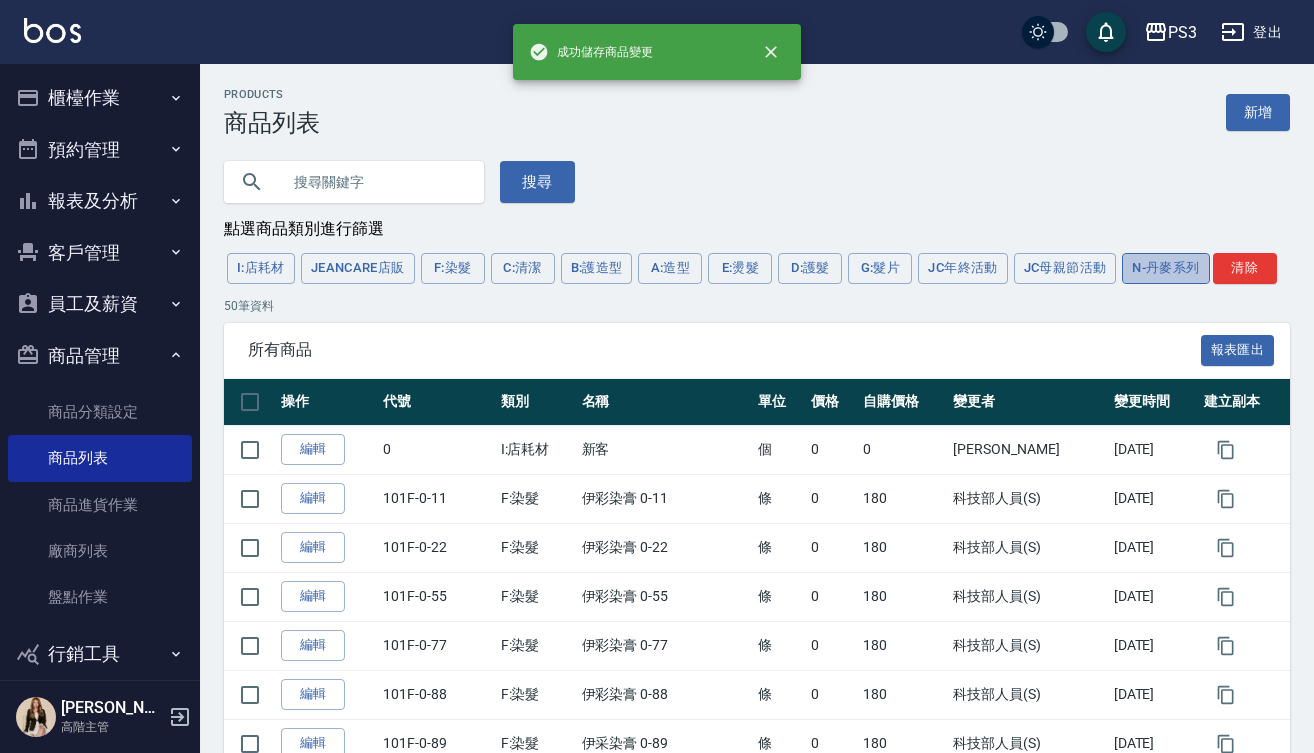 click on "N-丹麥系列" at bounding box center [1165, 268] 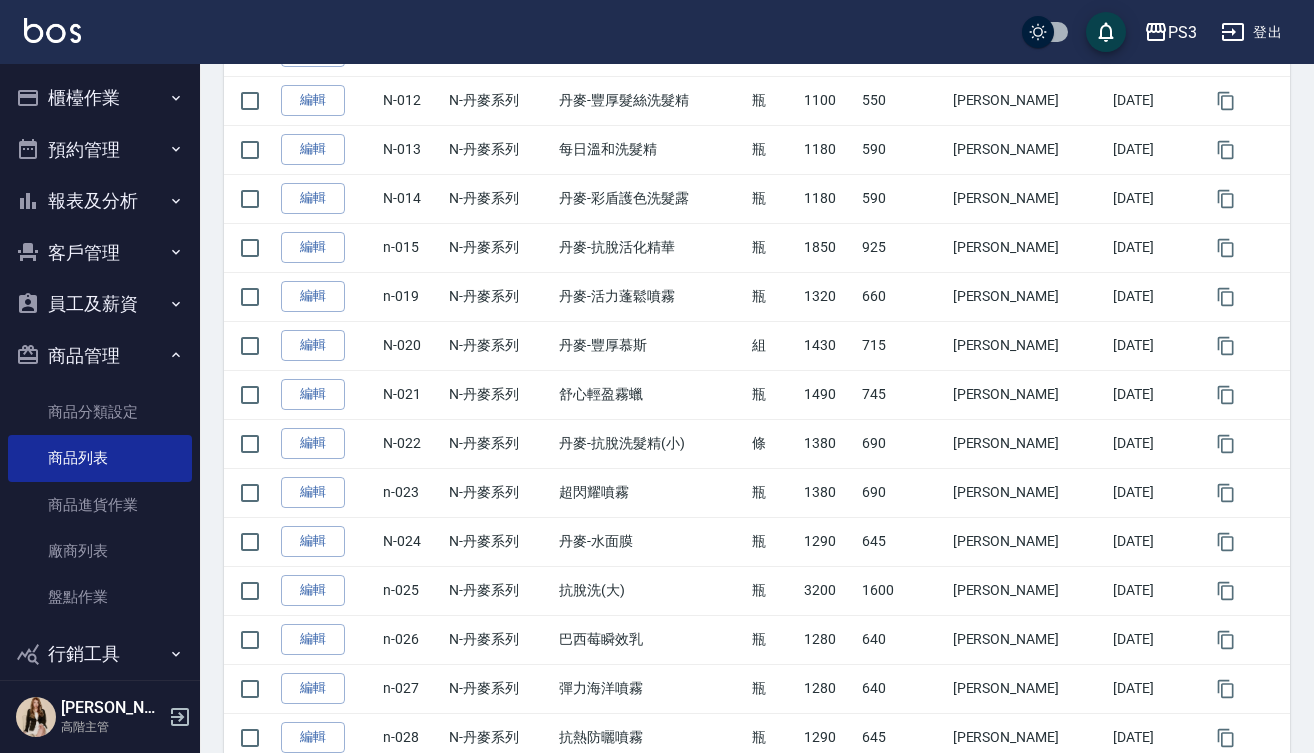 scroll, scrollTop: 617, scrollLeft: 0, axis: vertical 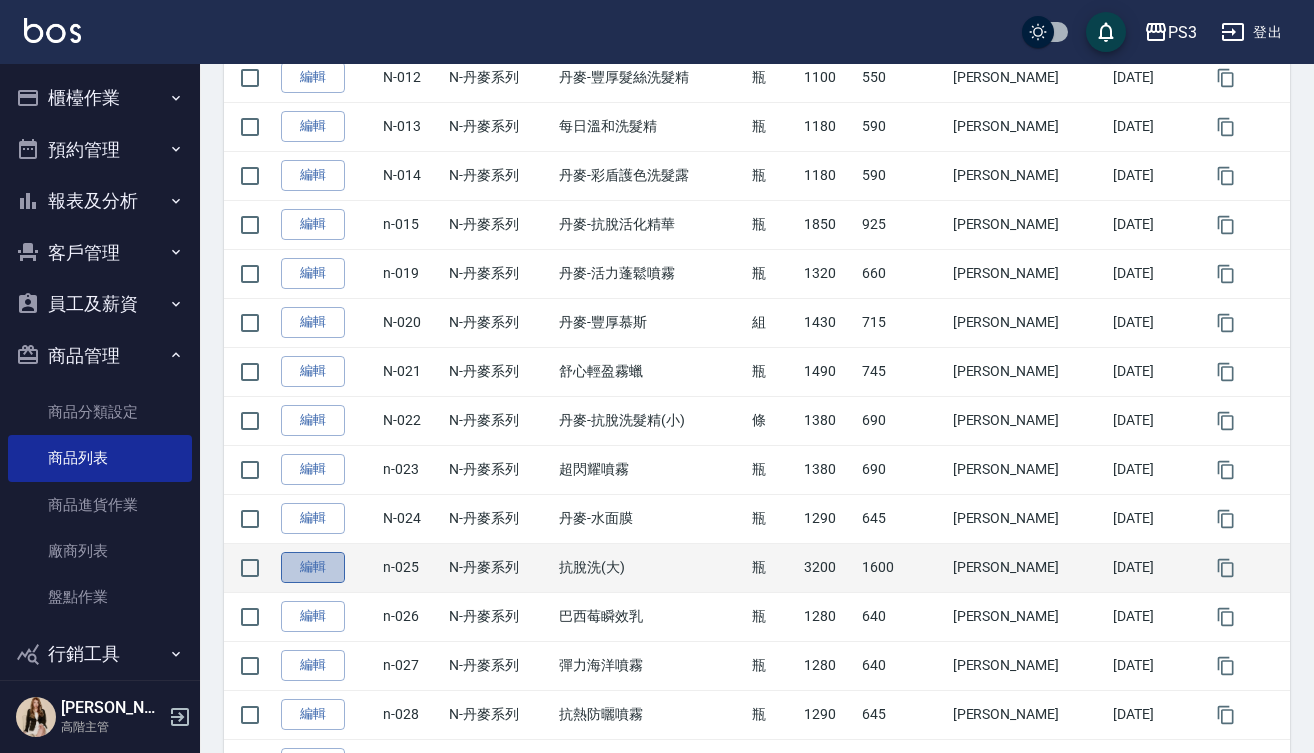 click on "編輯" at bounding box center [313, 567] 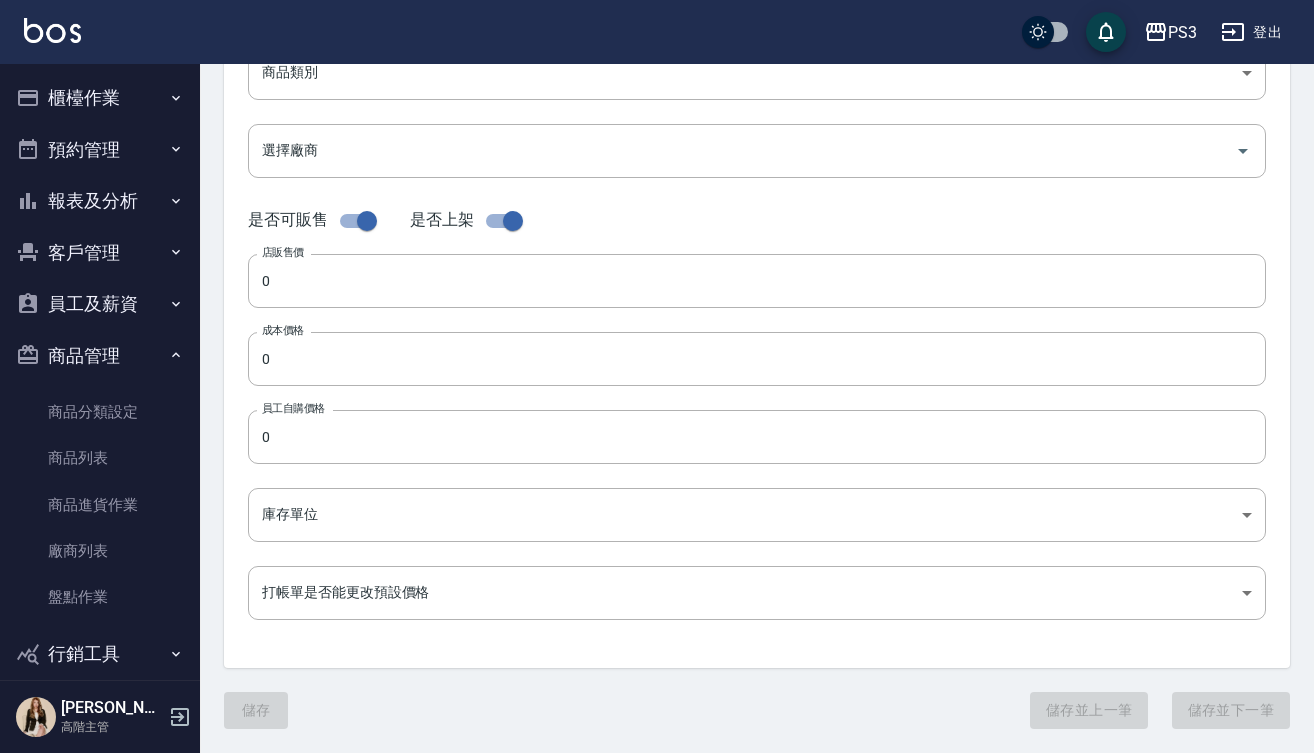scroll, scrollTop: 0, scrollLeft: 0, axis: both 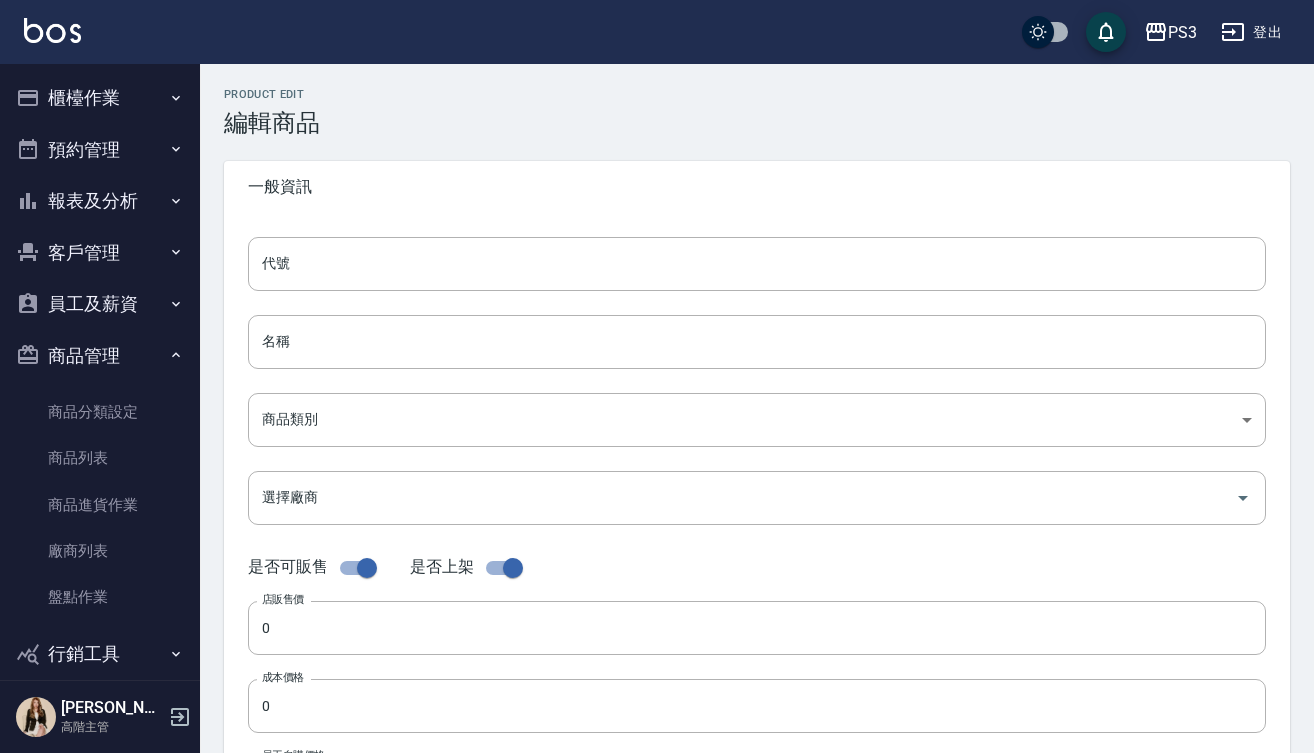 type on "n-025" 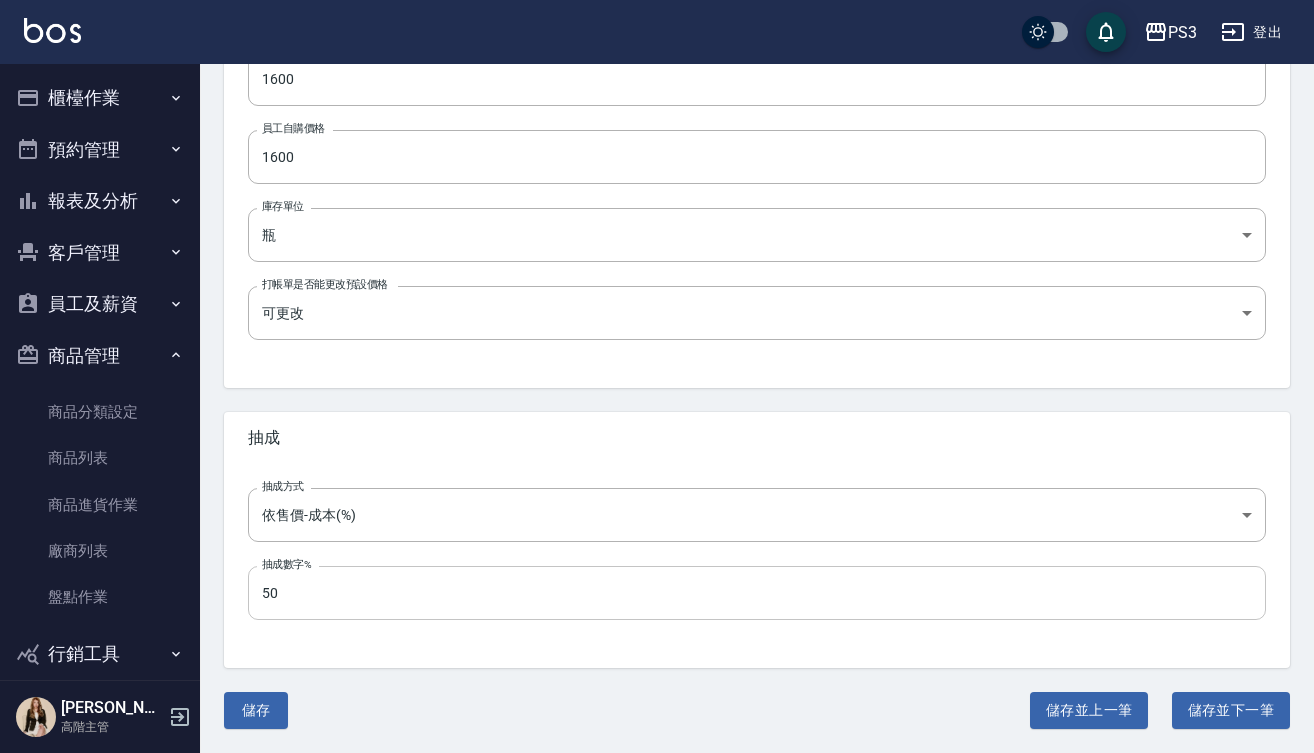 scroll, scrollTop: 626, scrollLeft: 0, axis: vertical 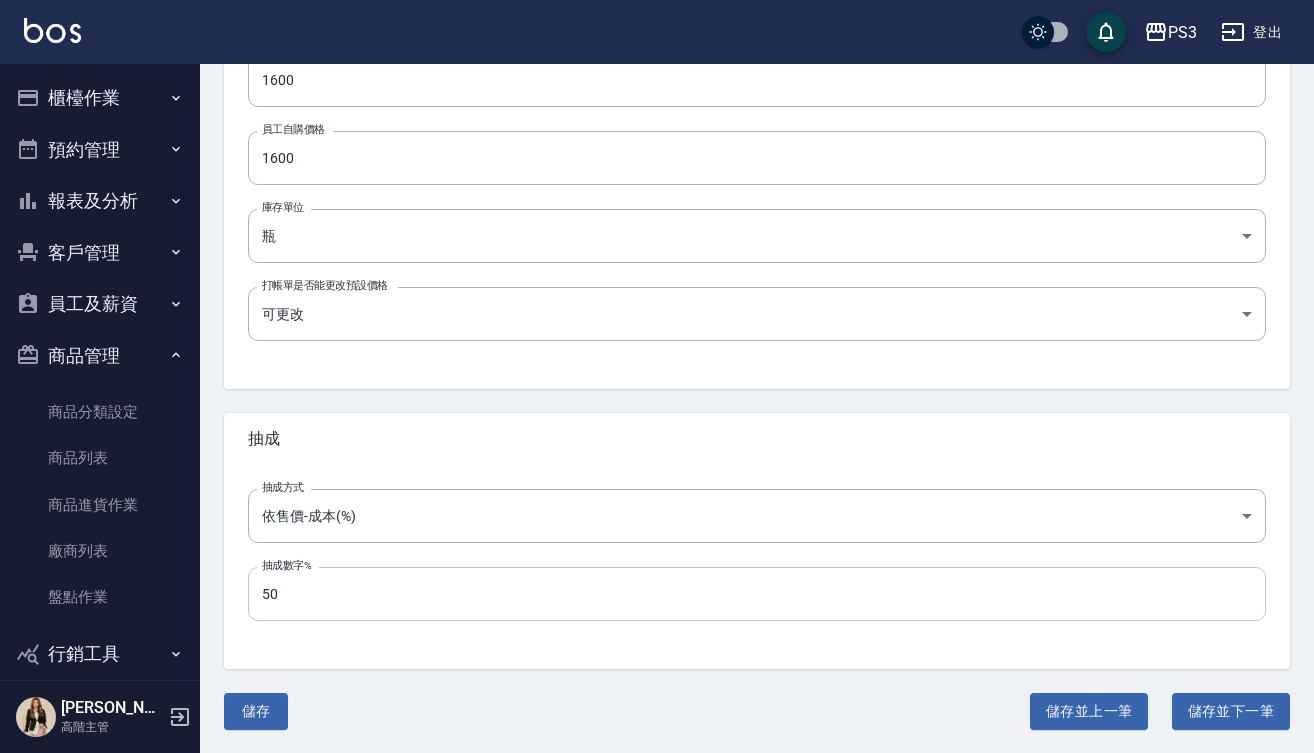 click on "50" at bounding box center (757, 594) 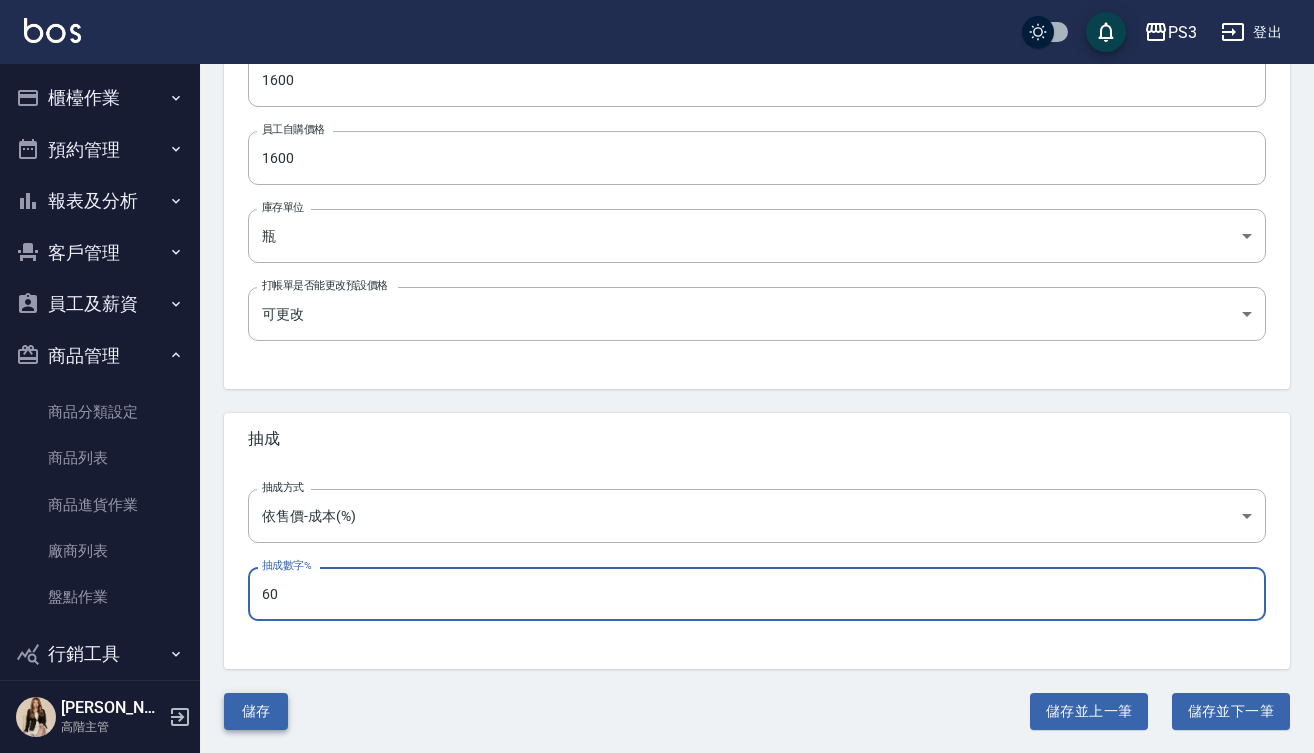 type on "60" 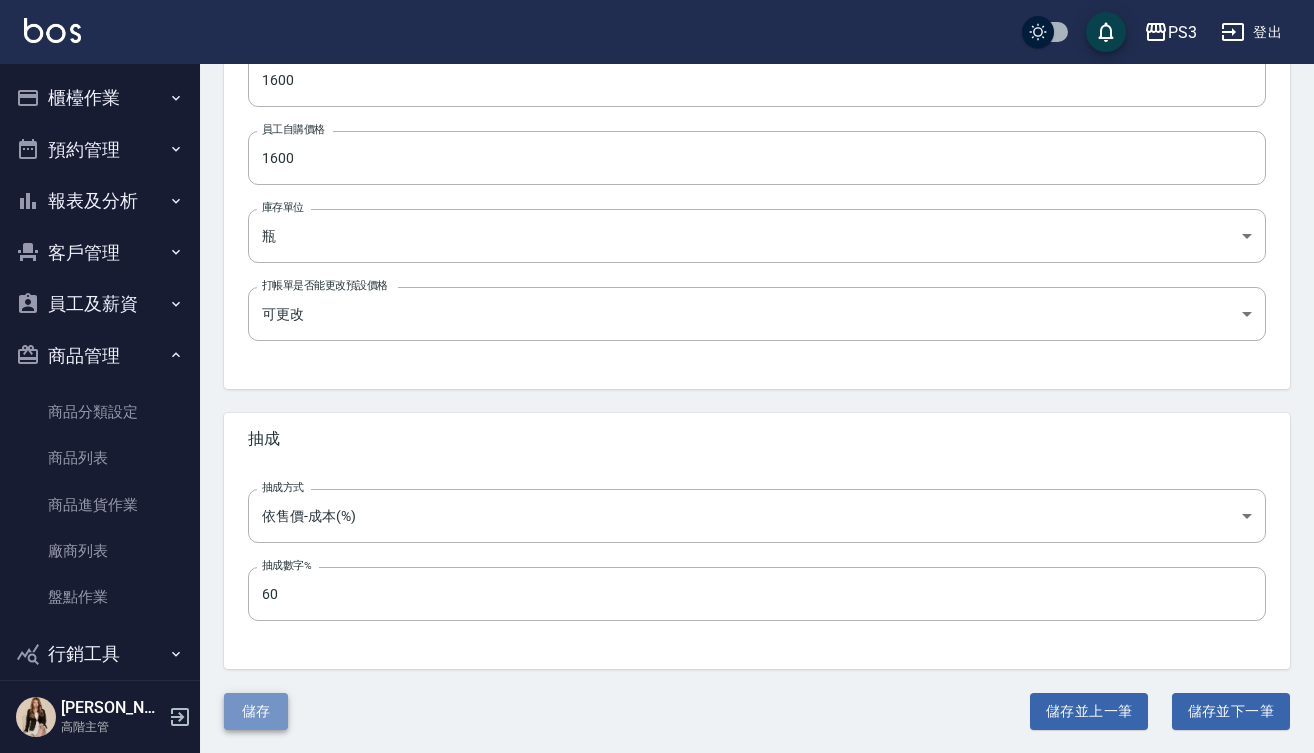 click on "儲存" at bounding box center (256, 711) 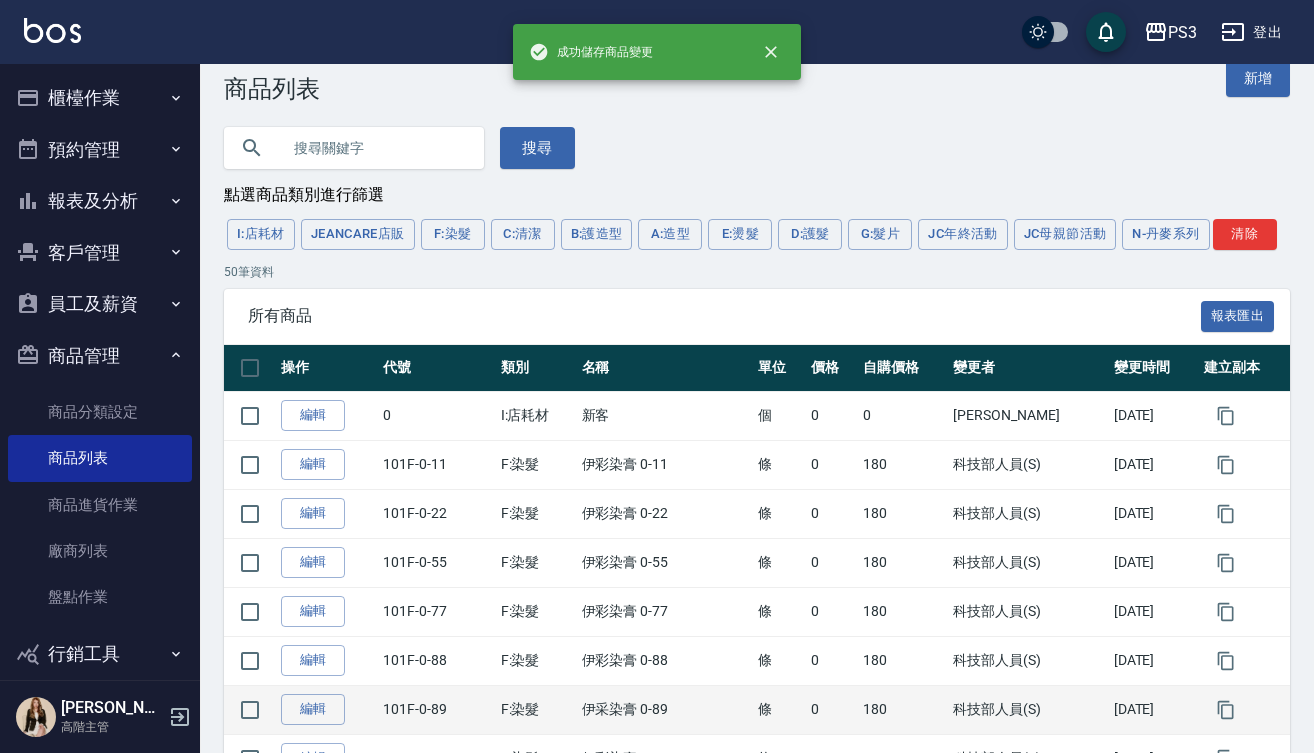 scroll, scrollTop: 34, scrollLeft: 0, axis: vertical 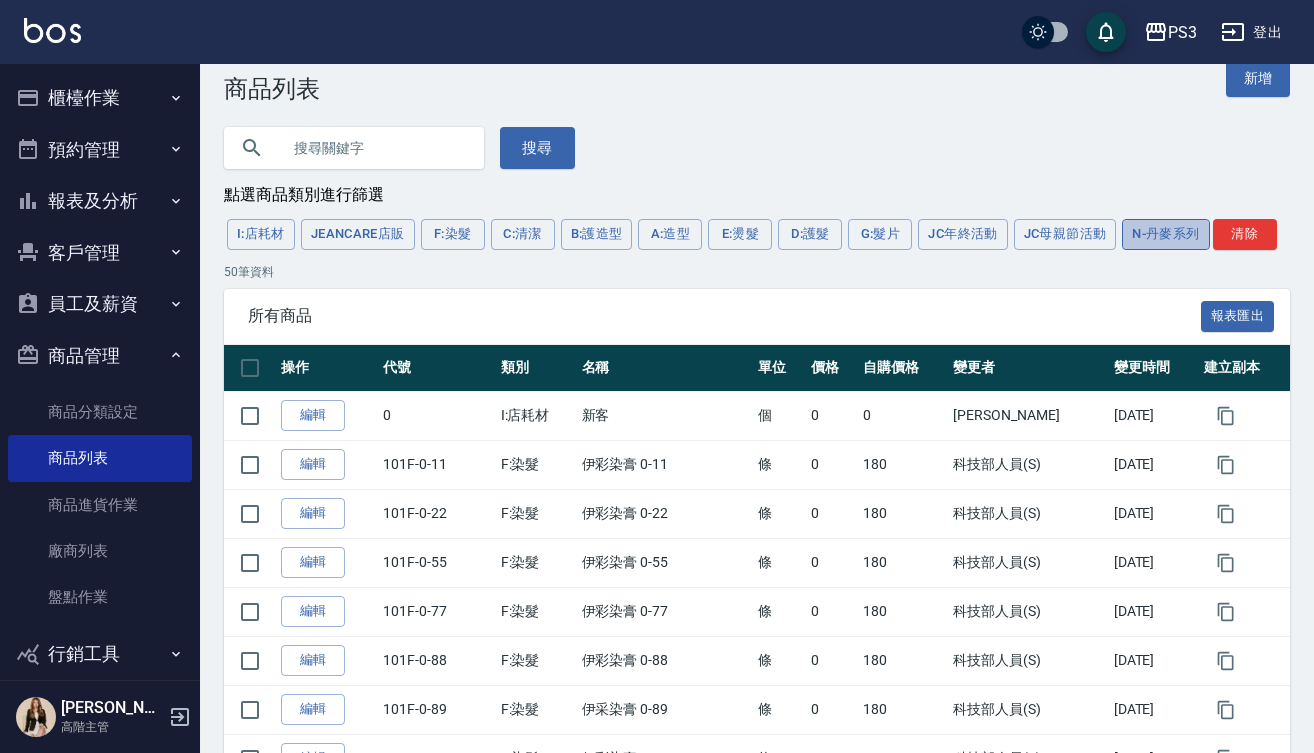 click on "N-丹麥系列" at bounding box center [1165, 234] 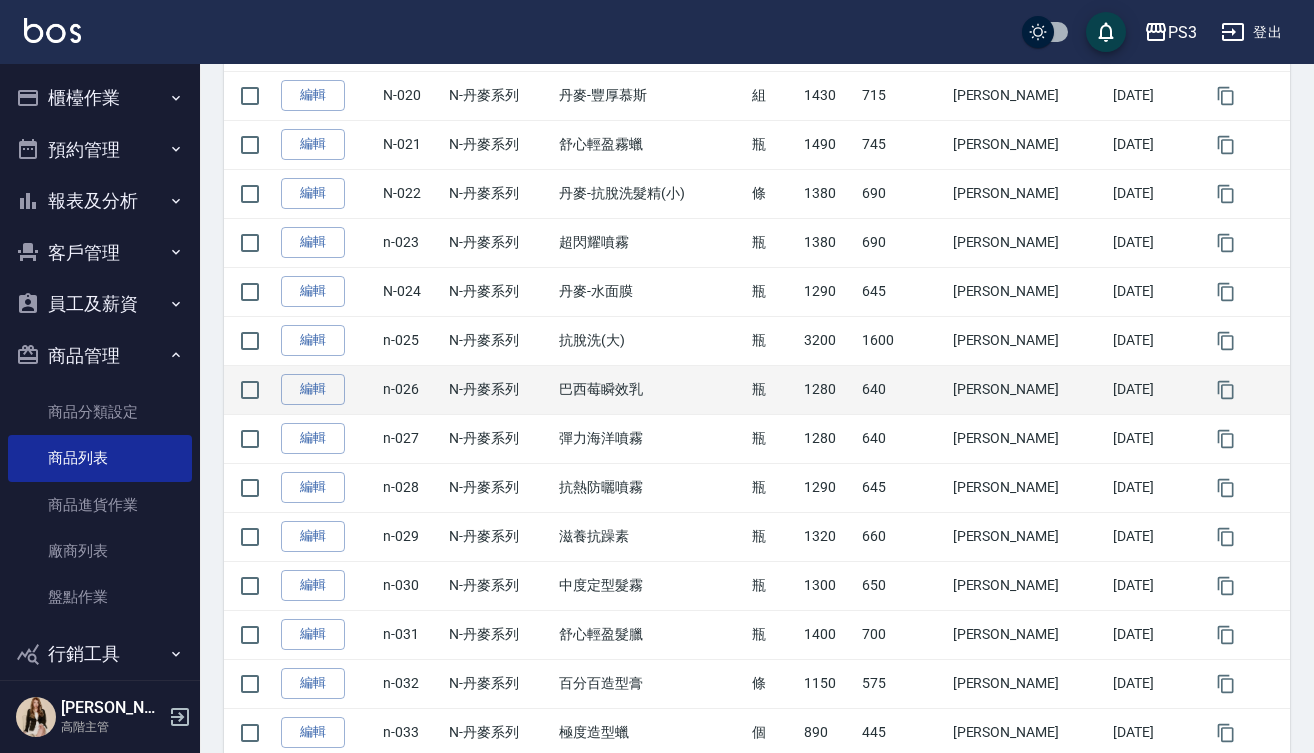 scroll, scrollTop: 845, scrollLeft: 0, axis: vertical 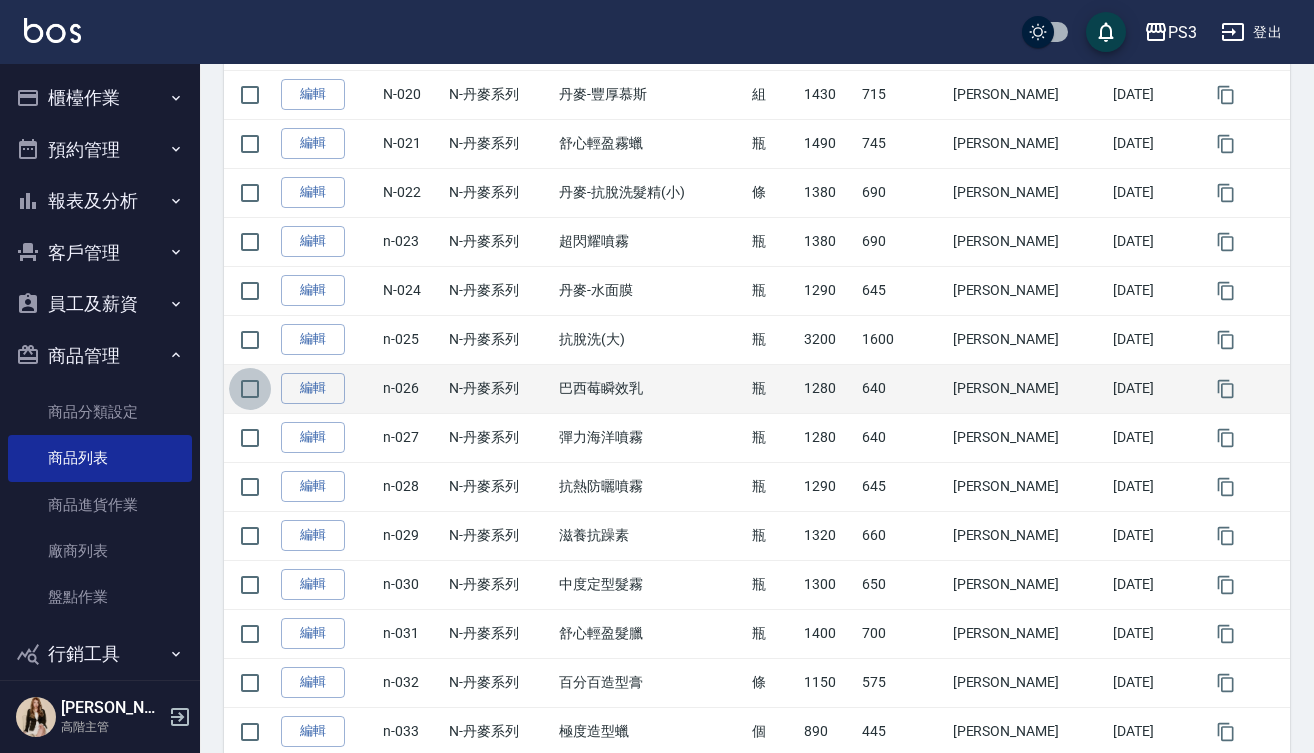 click at bounding box center (250, 389) 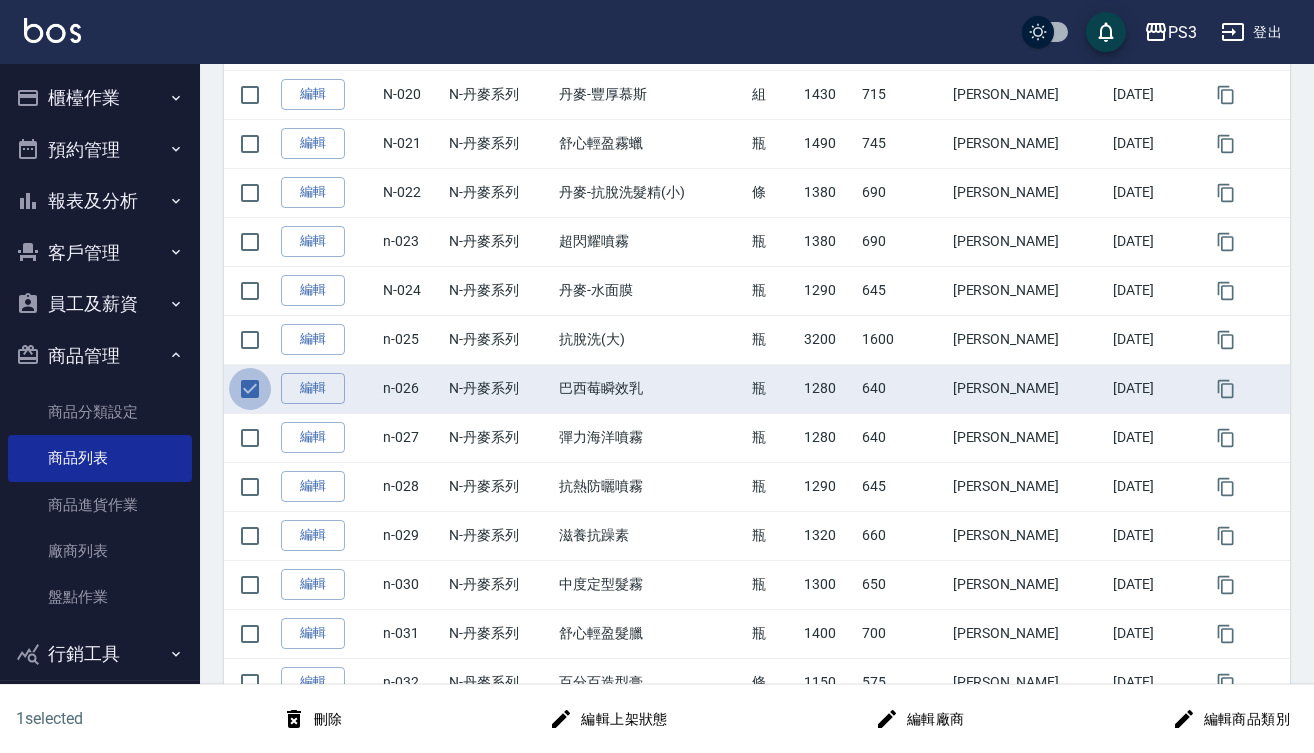 click at bounding box center [250, 389] 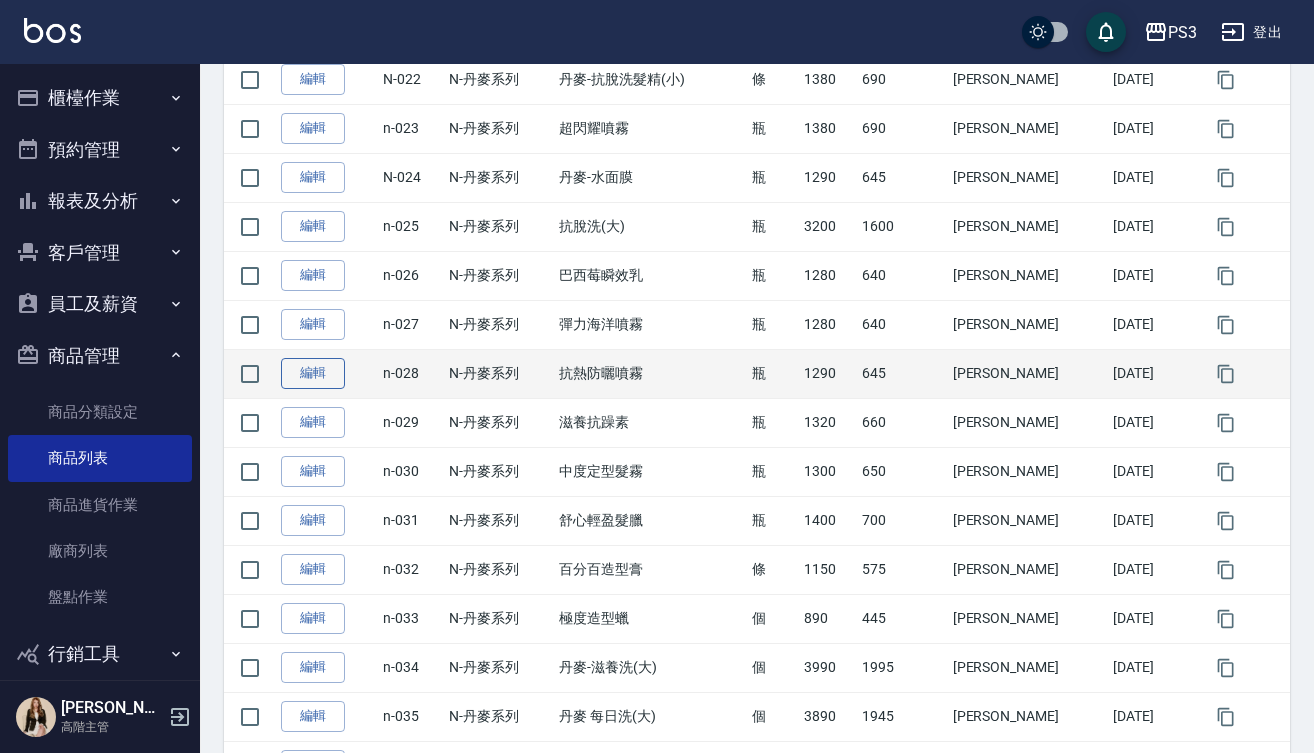 scroll, scrollTop: 964, scrollLeft: 0, axis: vertical 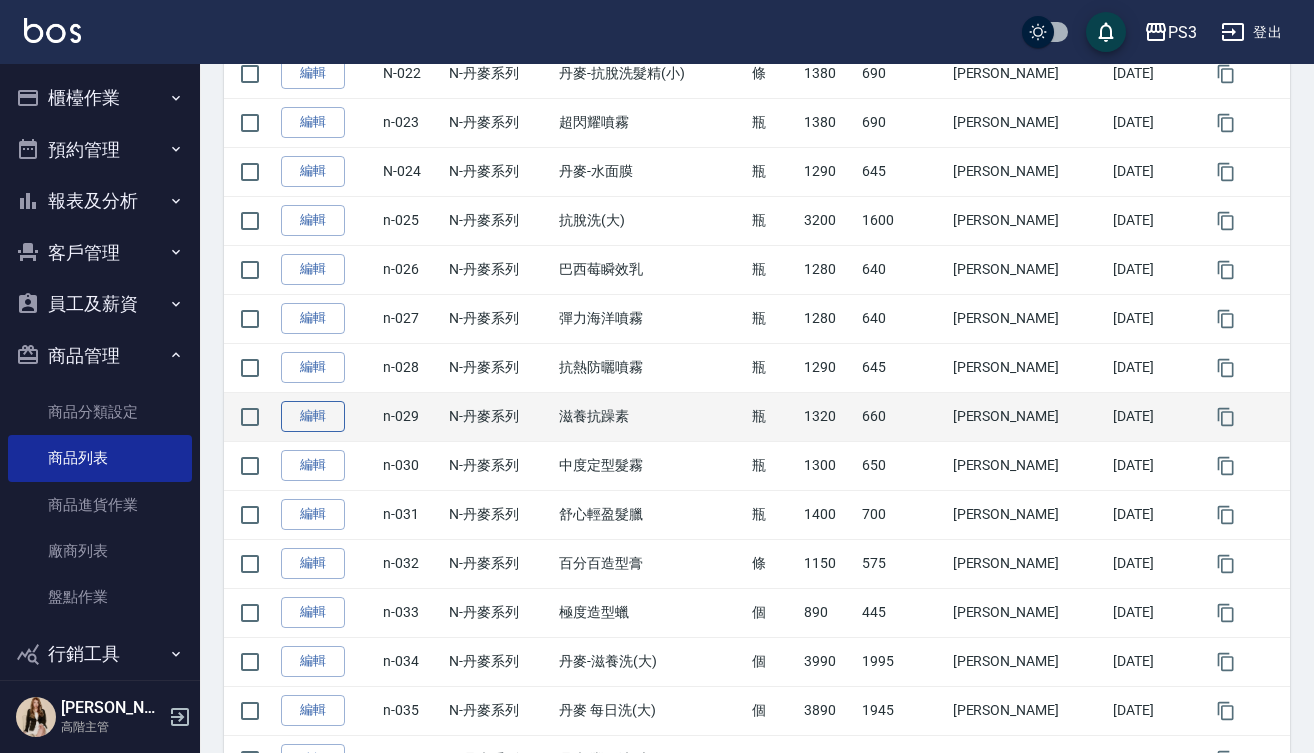 click on "編輯" at bounding box center [313, 416] 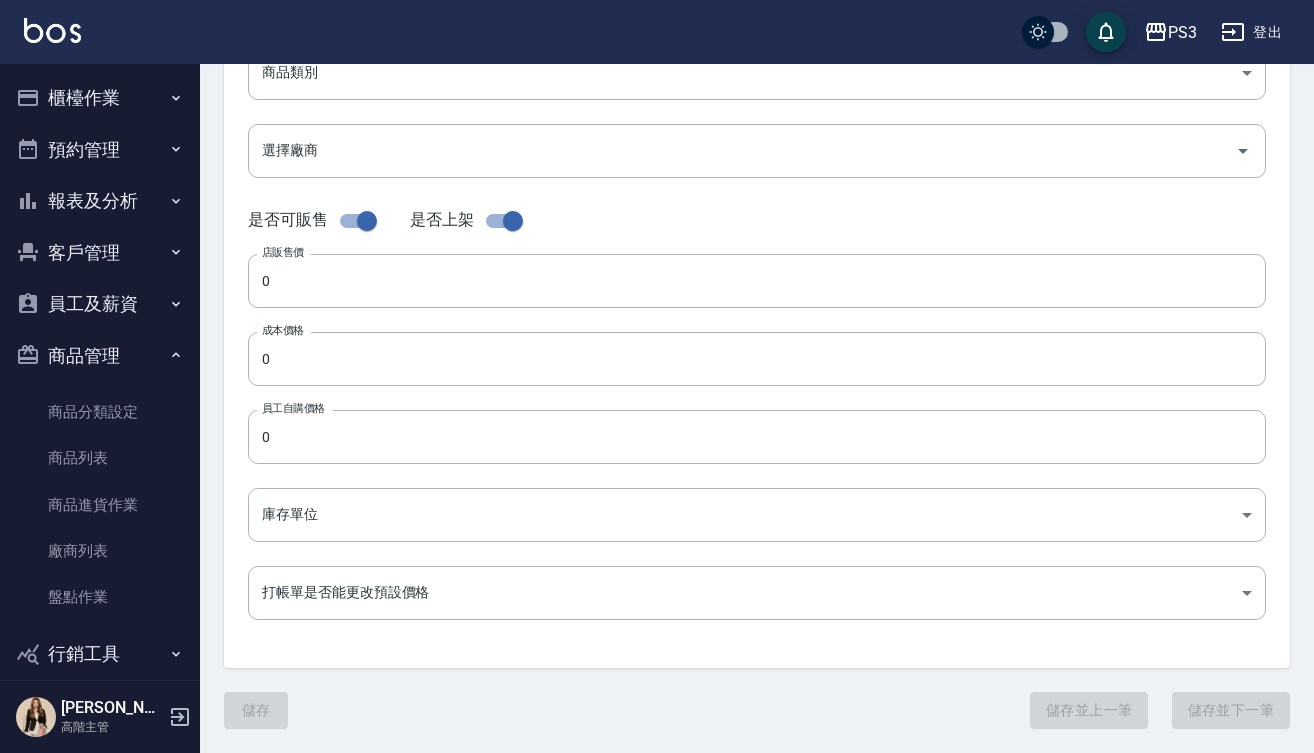 scroll, scrollTop: 0, scrollLeft: 0, axis: both 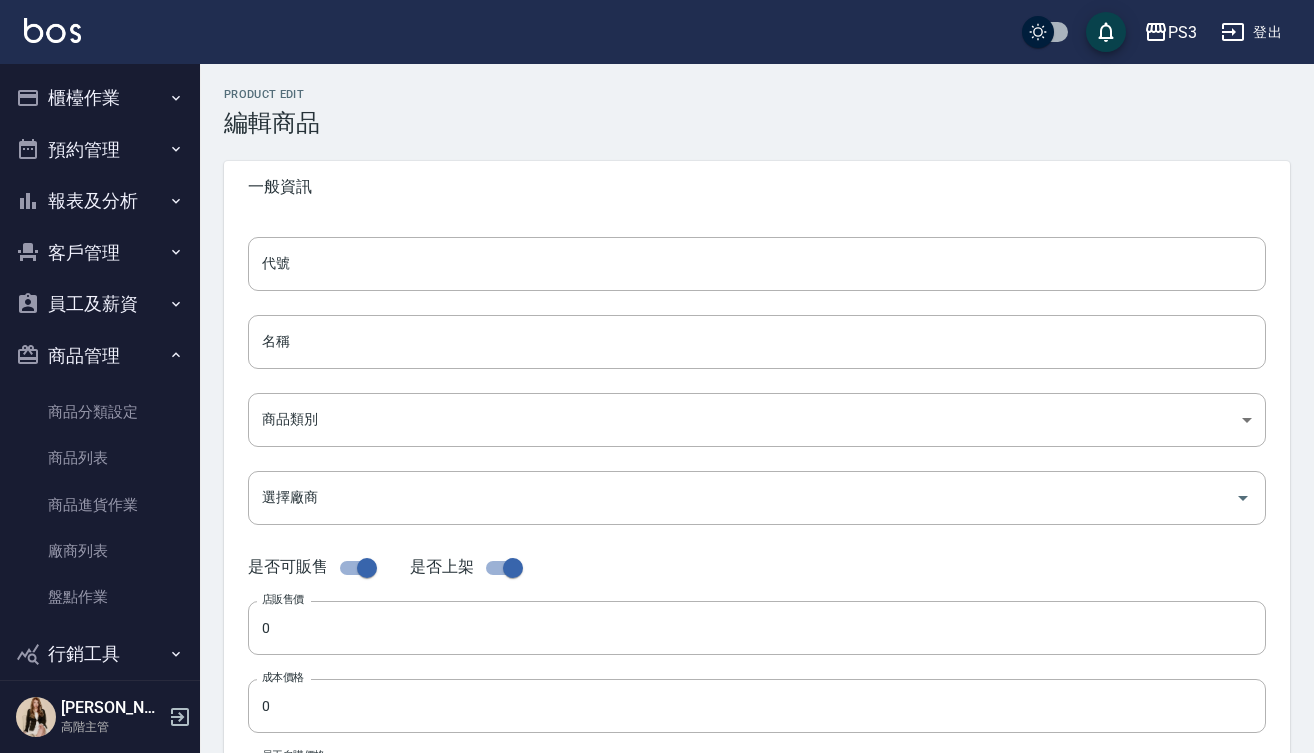 type on "n-029" 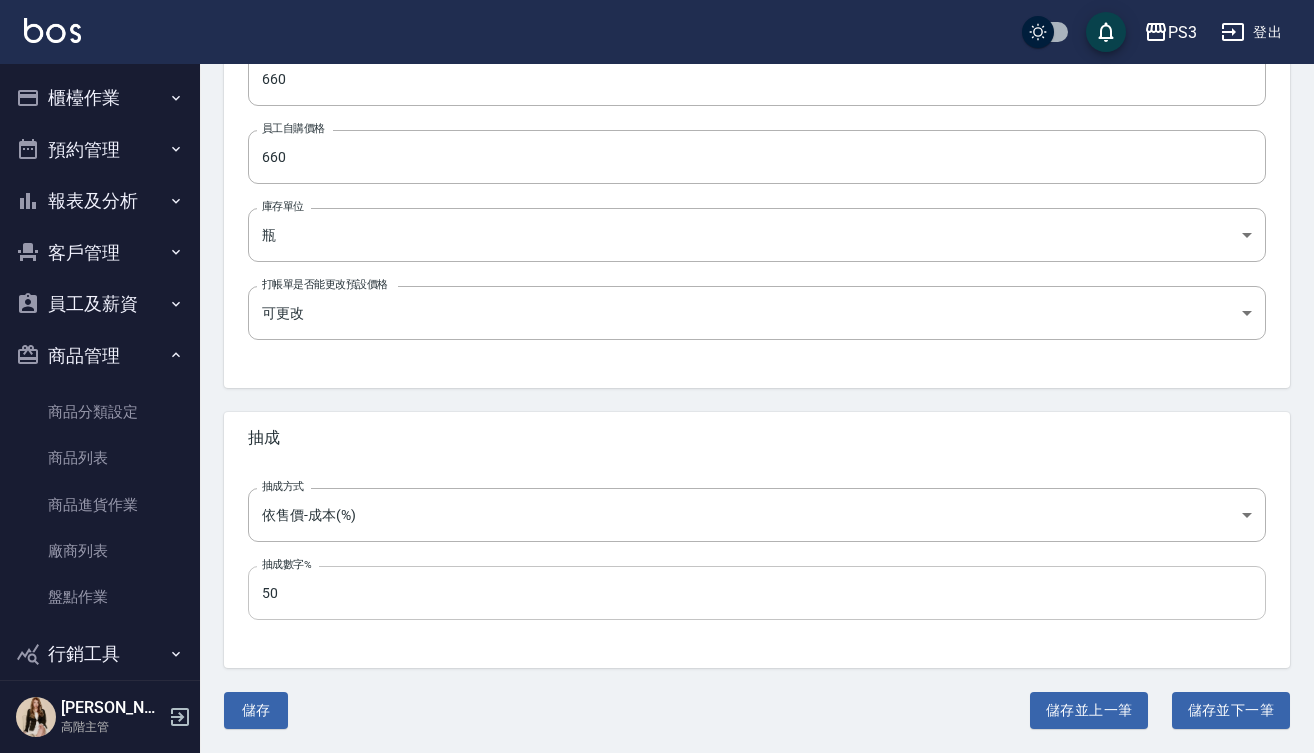 scroll, scrollTop: 626, scrollLeft: 0, axis: vertical 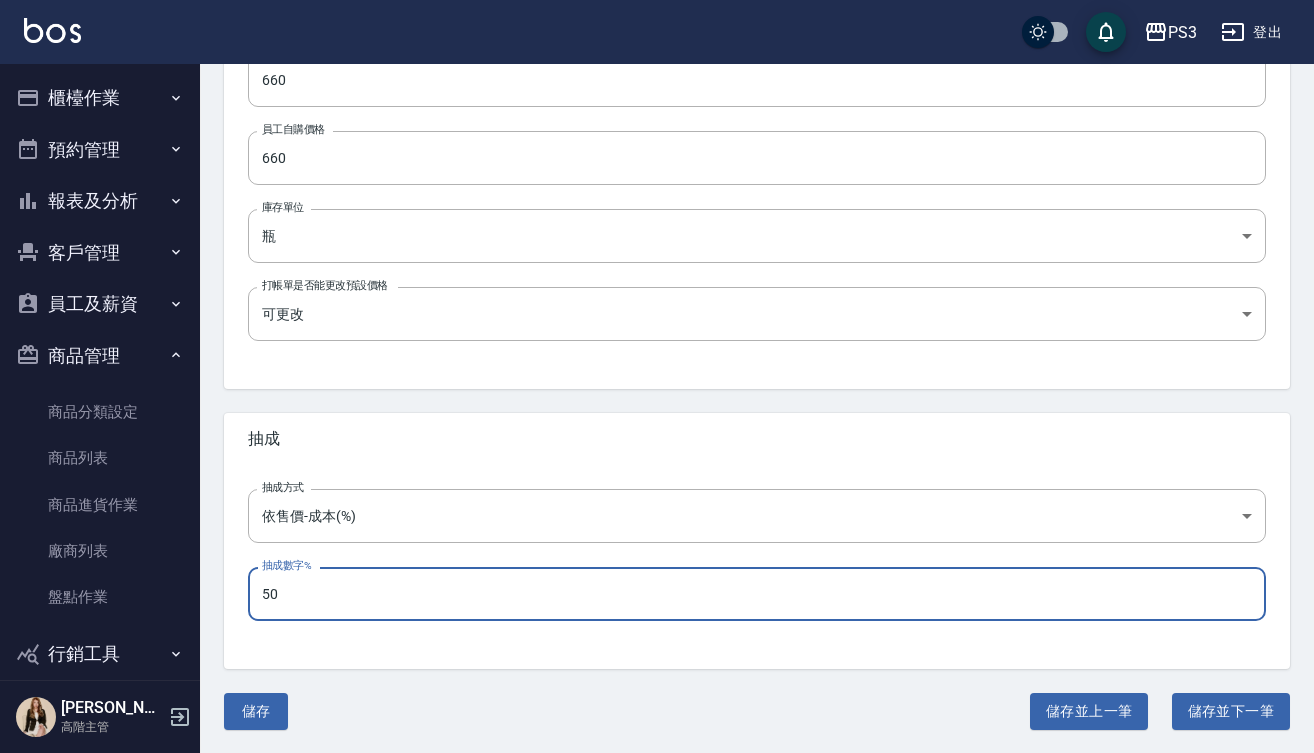 click on "50" at bounding box center [757, 594] 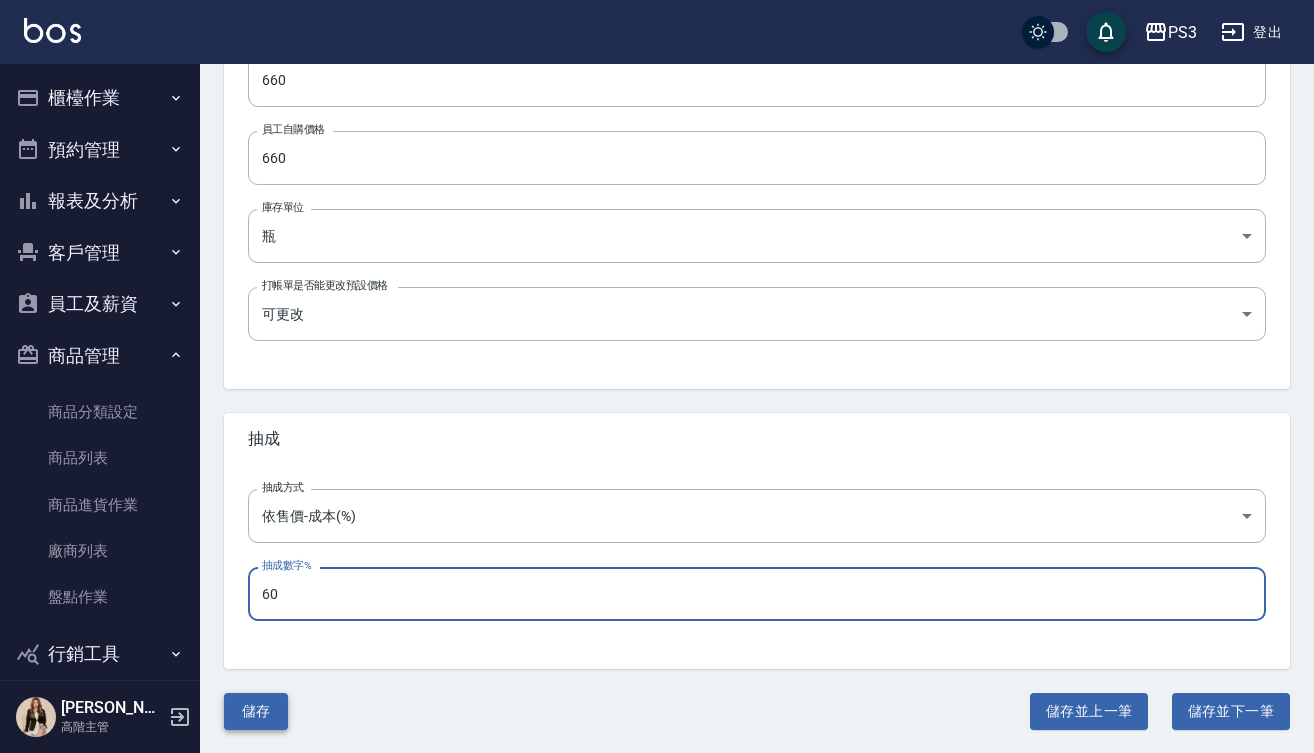 type on "60" 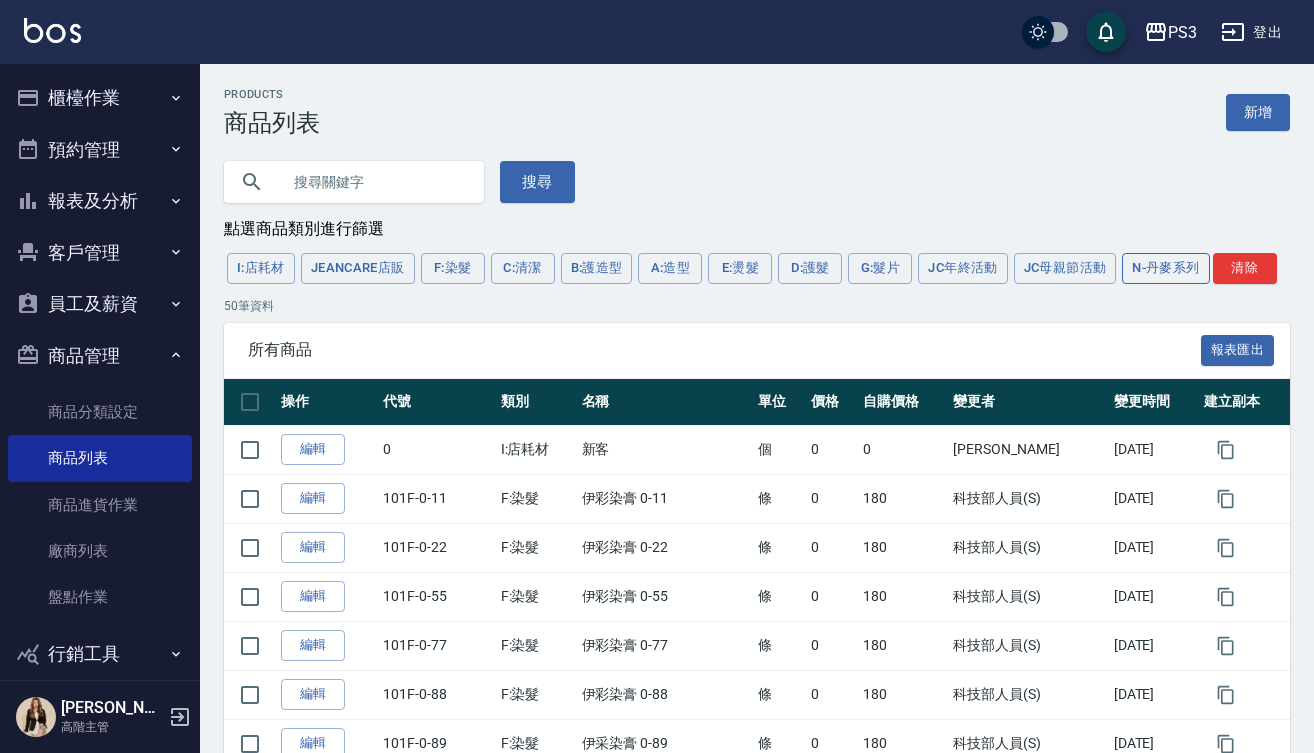 scroll, scrollTop: 0, scrollLeft: 0, axis: both 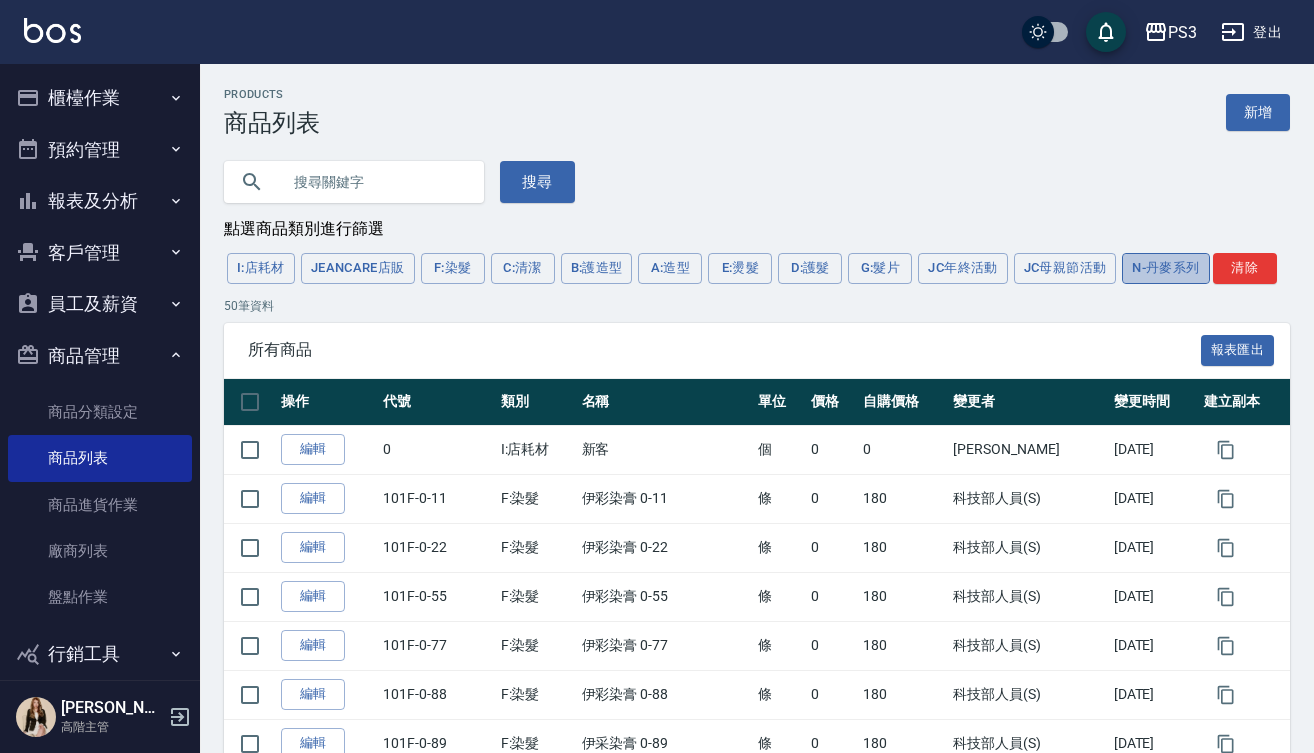 click on "N-丹麥系列" at bounding box center (1165, 268) 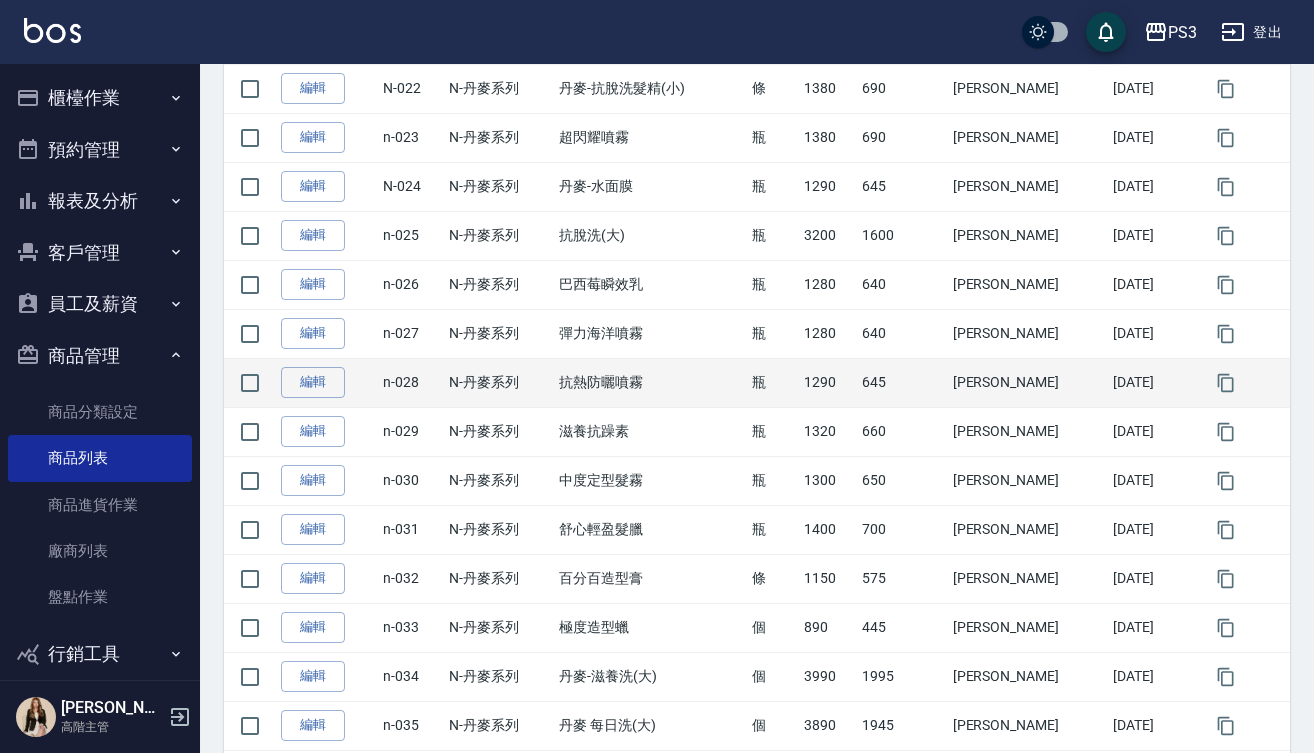 scroll, scrollTop: 962, scrollLeft: 0, axis: vertical 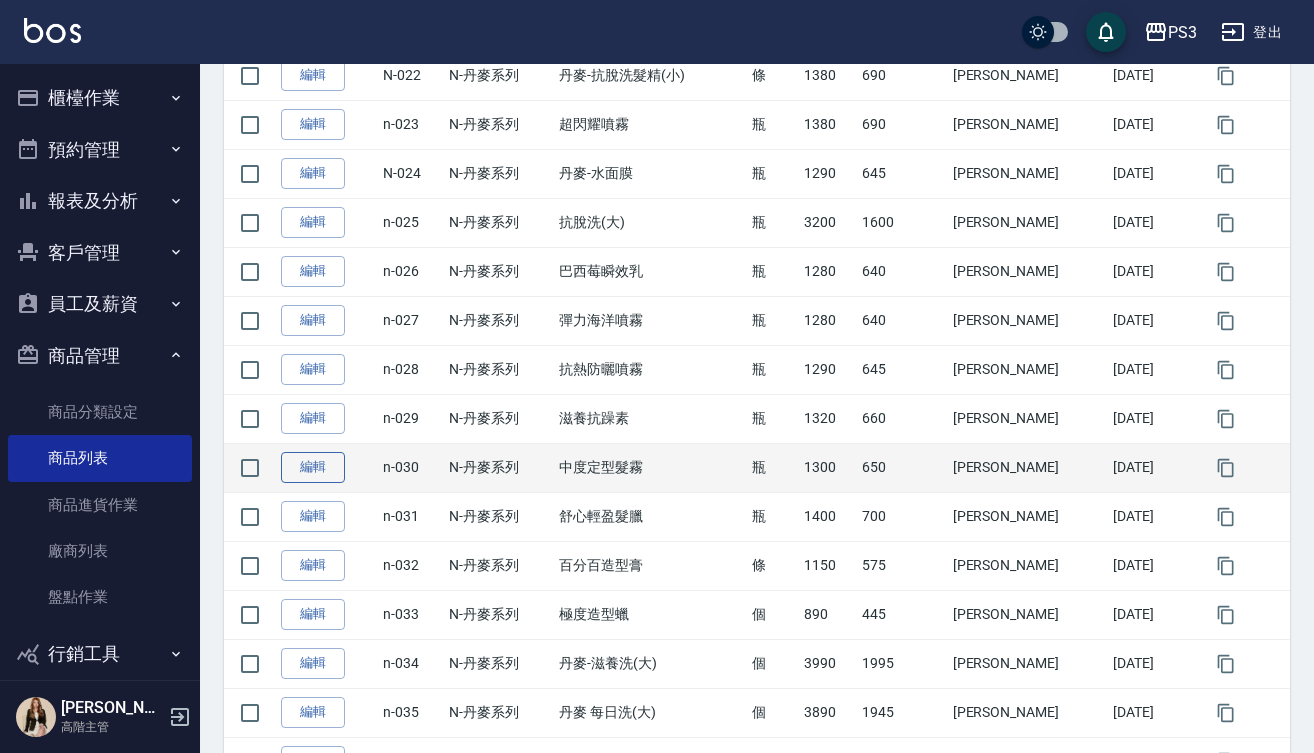 click on "編輯" at bounding box center [313, 467] 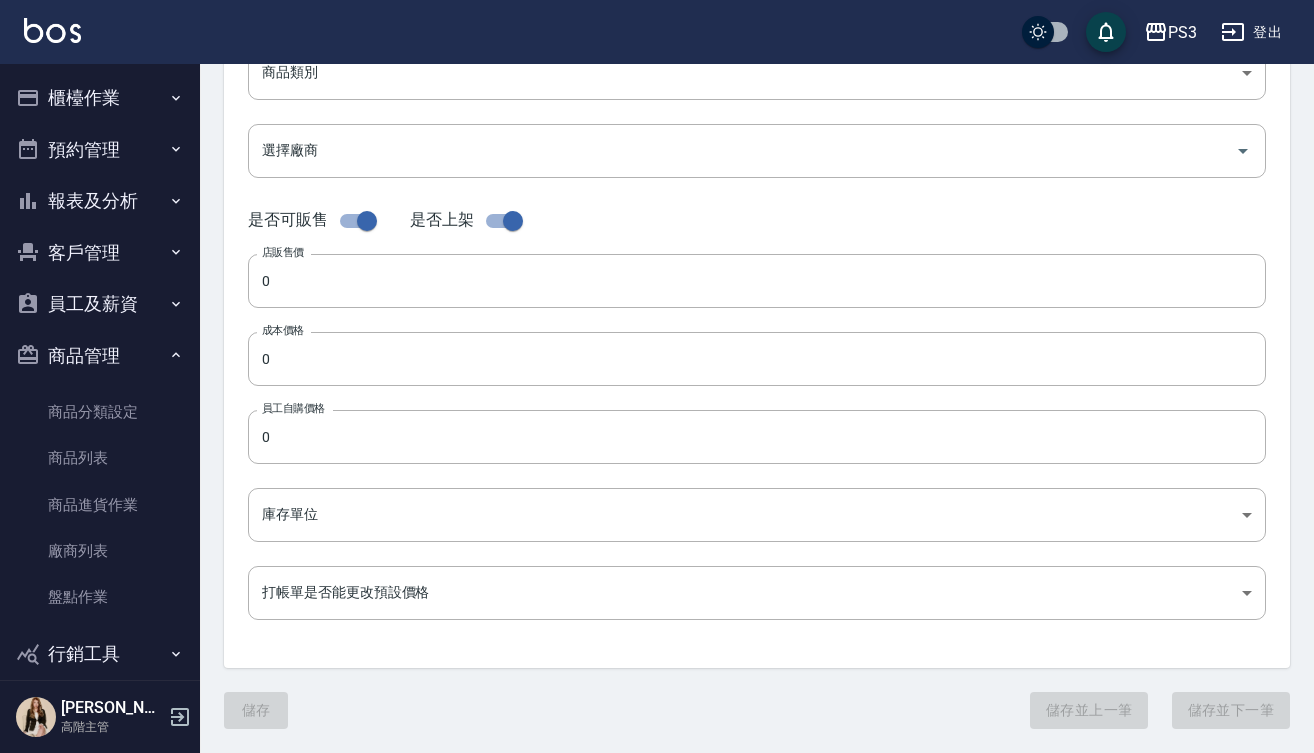 scroll, scrollTop: 0, scrollLeft: 0, axis: both 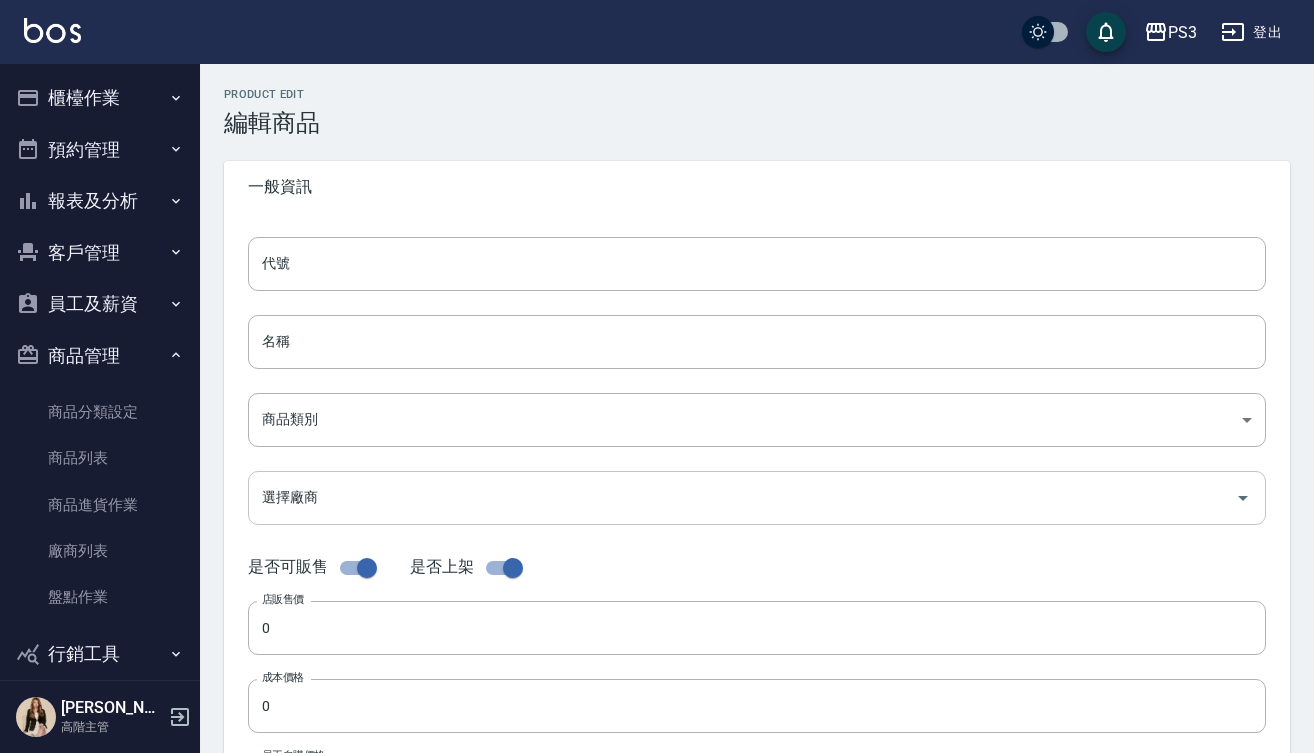 type on "n-030" 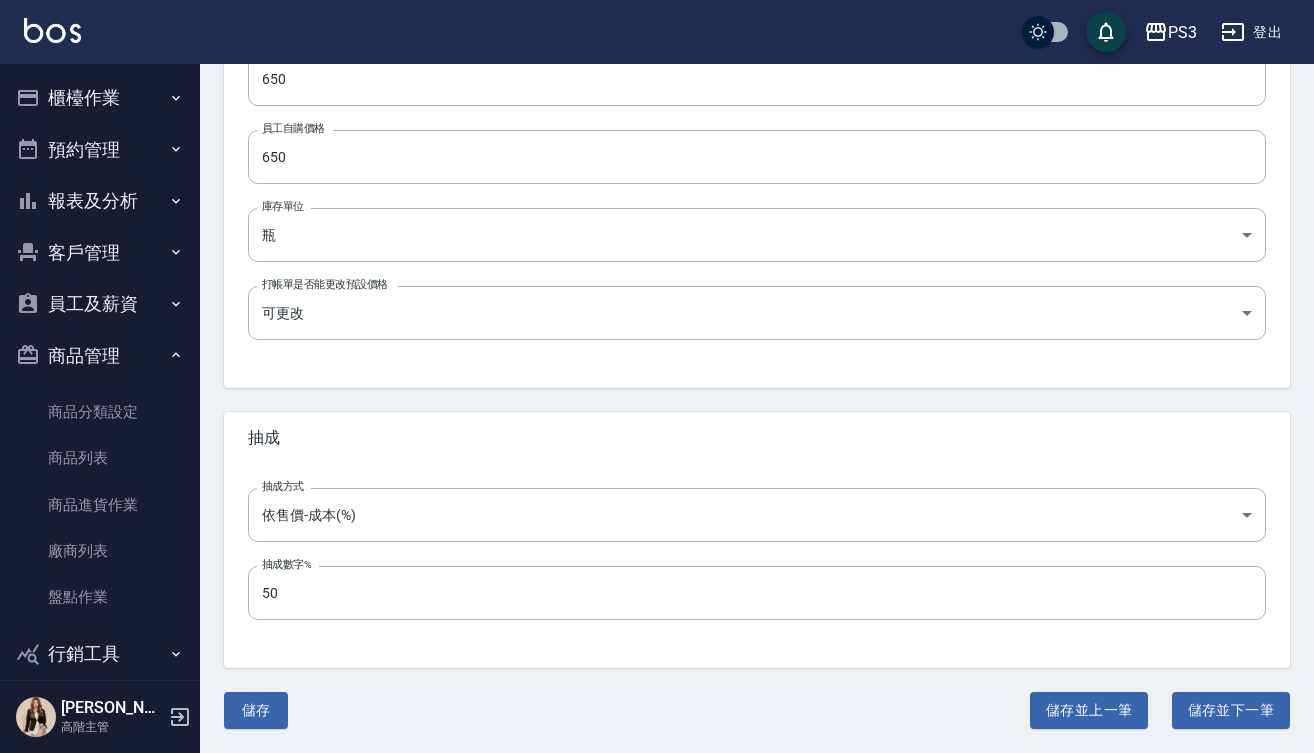scroll, scrollTop: 626, scrollLeft: 0, axis: vertical 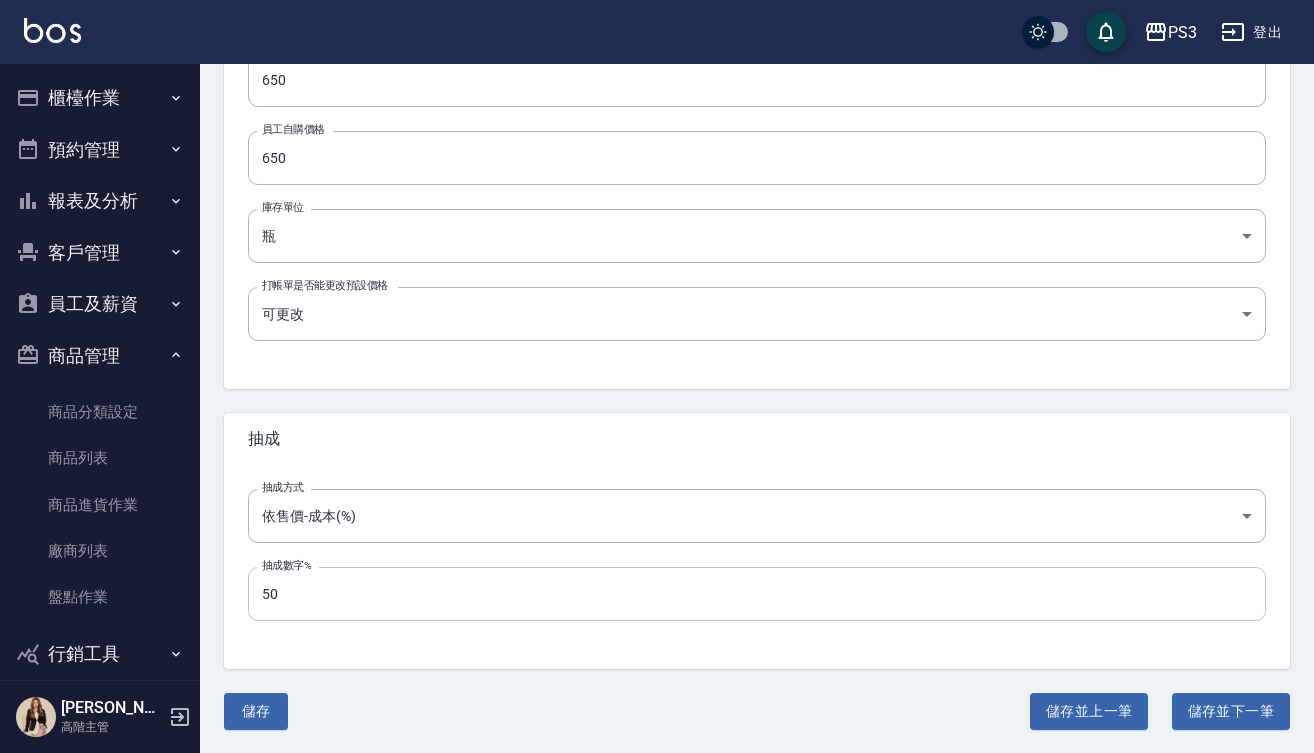 click on "50" at bounding box center [757, 594] 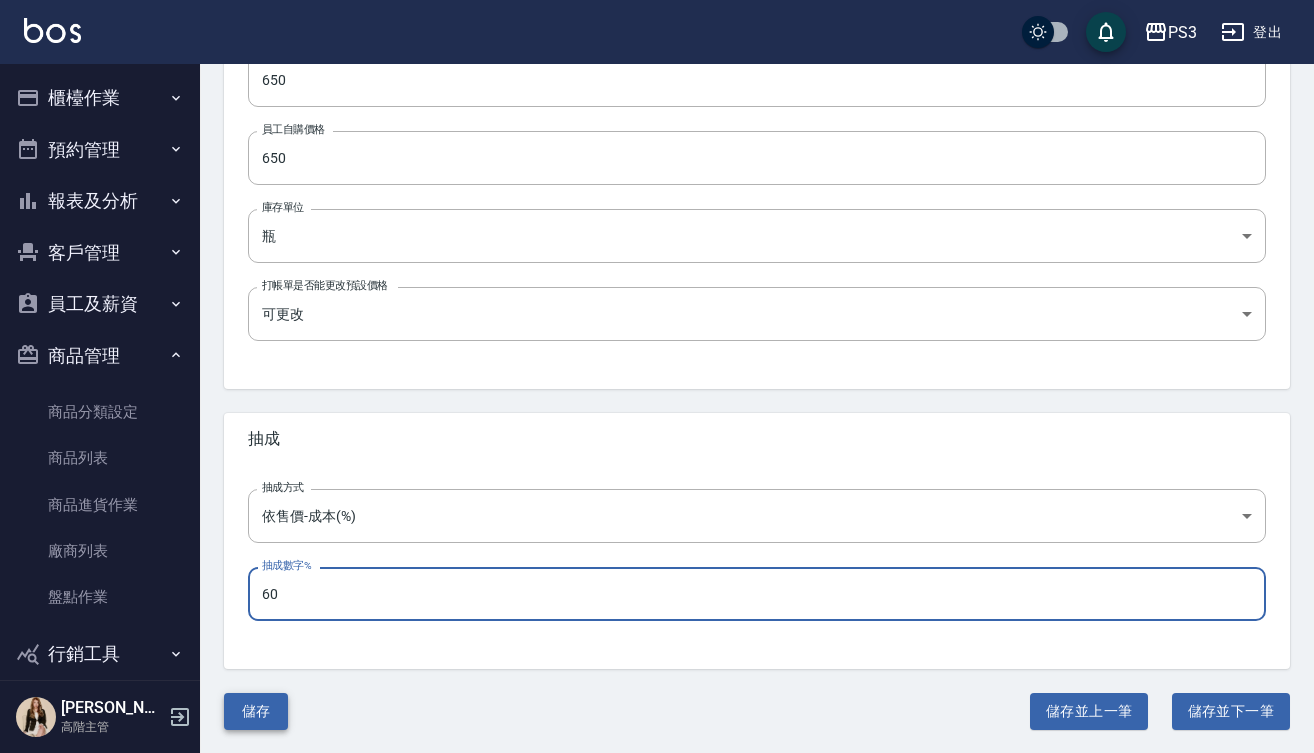 type on "60" 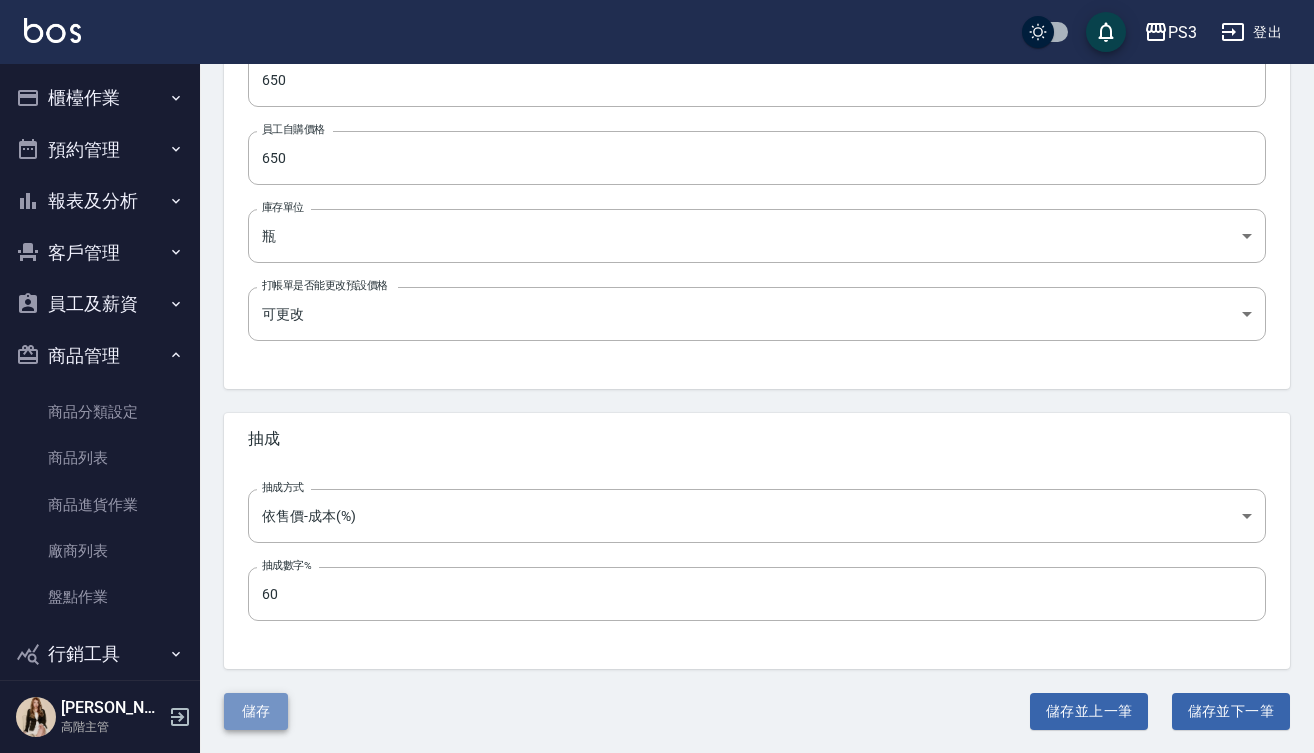 click on "儲存" at bounding box center [256, 711] 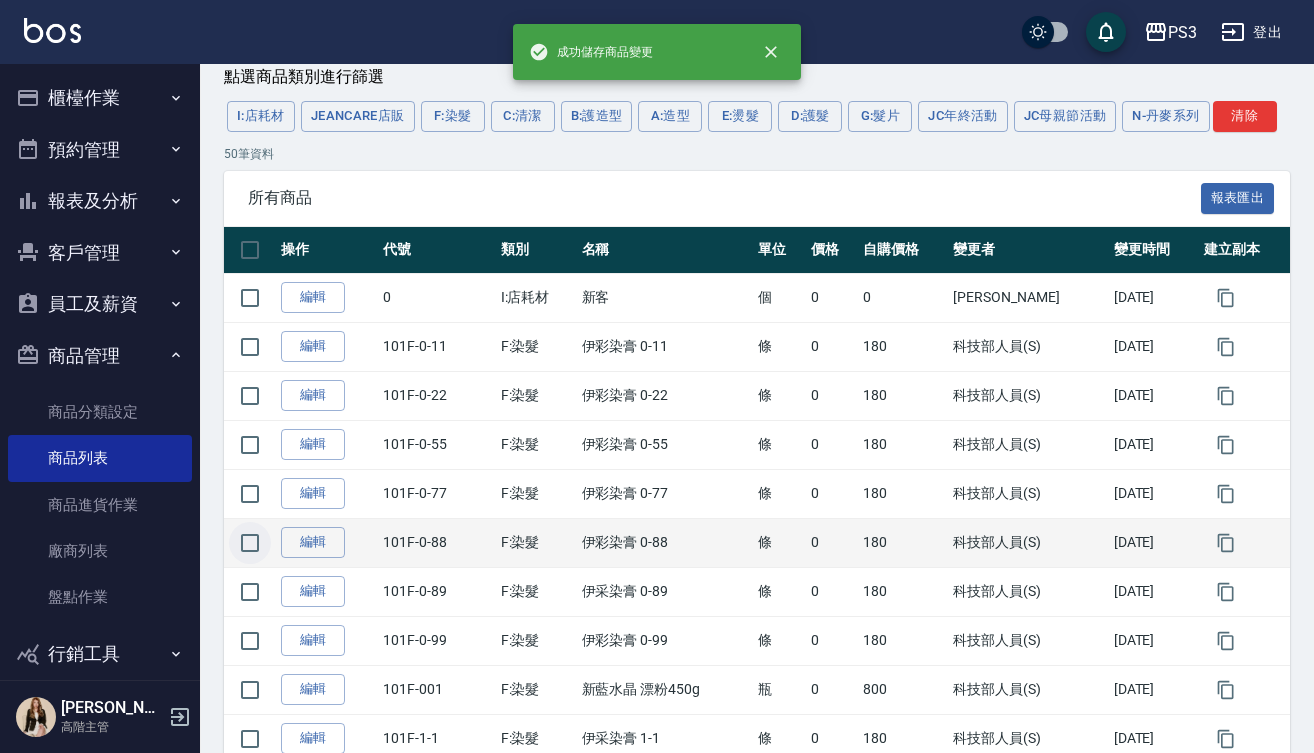 scroll, scrollTop: 130, scrollLeft: 0, axis: vertical 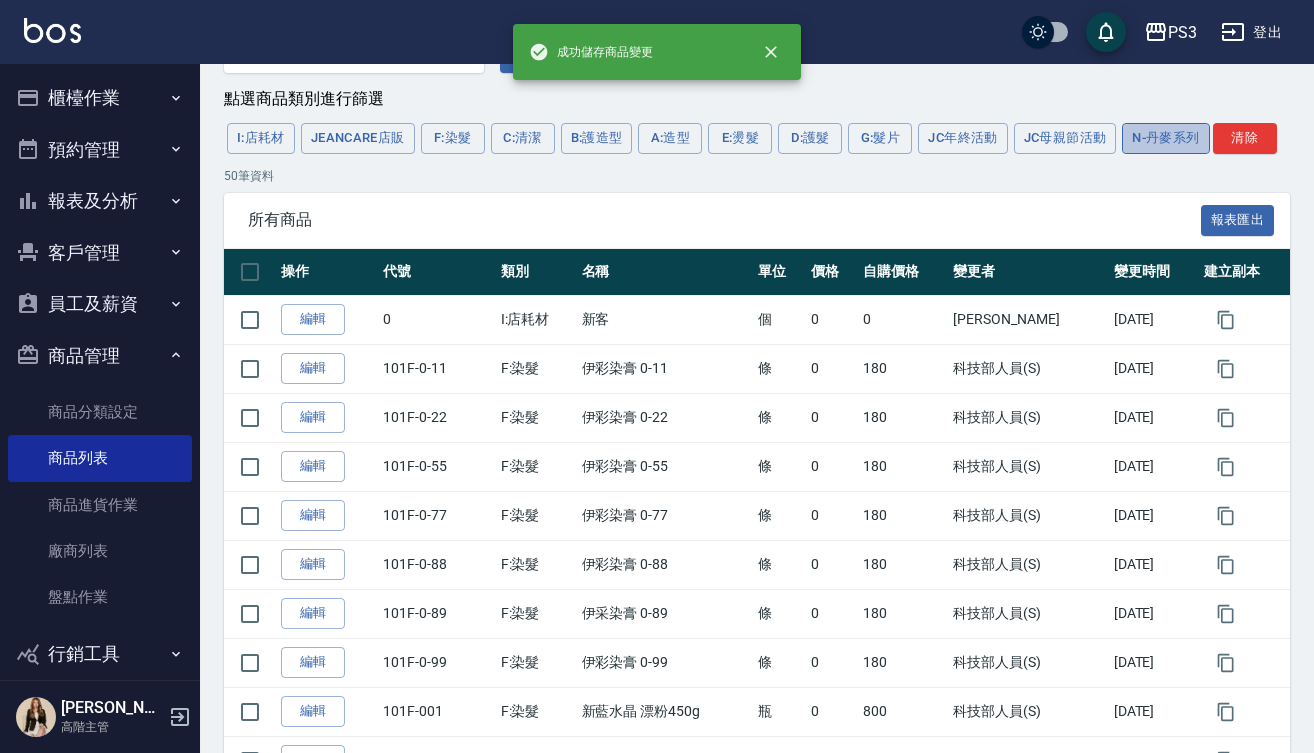 click on "N-丹麥系列" at bounding box center [1165, 138] 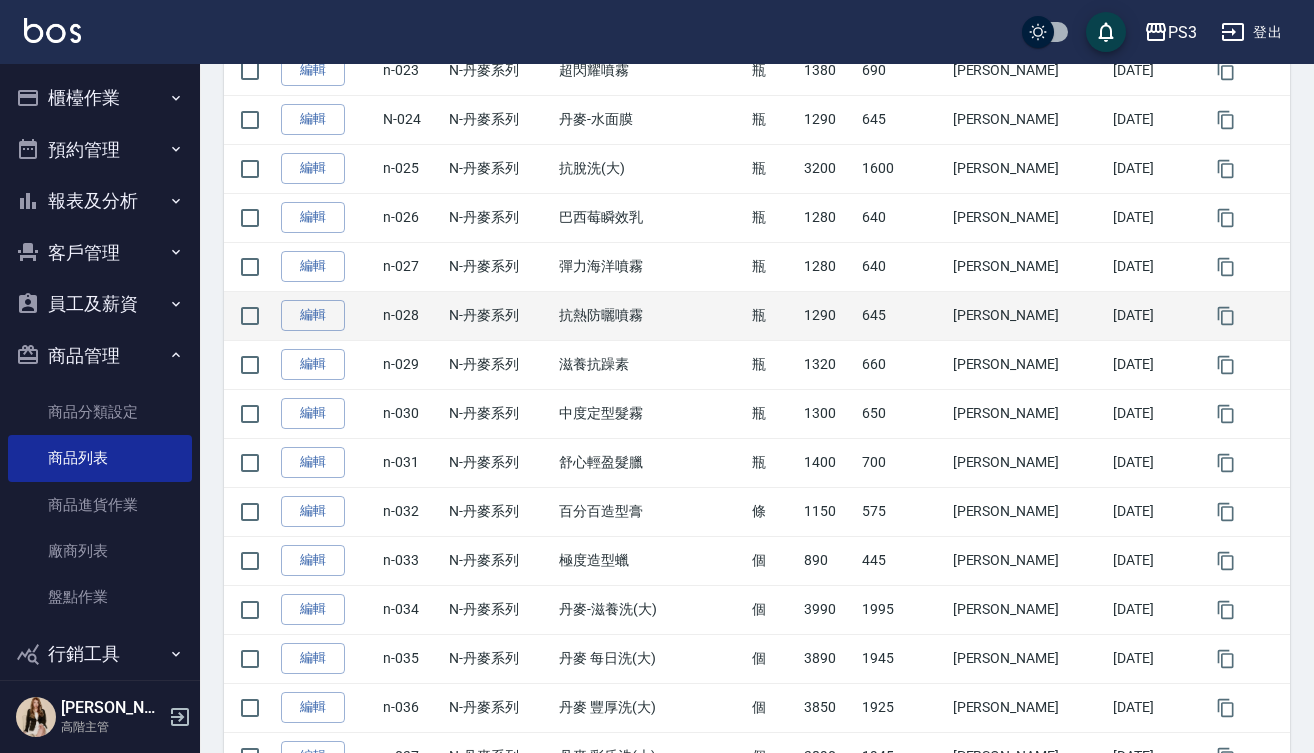 scroll, scrollTop: 1019, scrollLeft: 0, axis: vertical 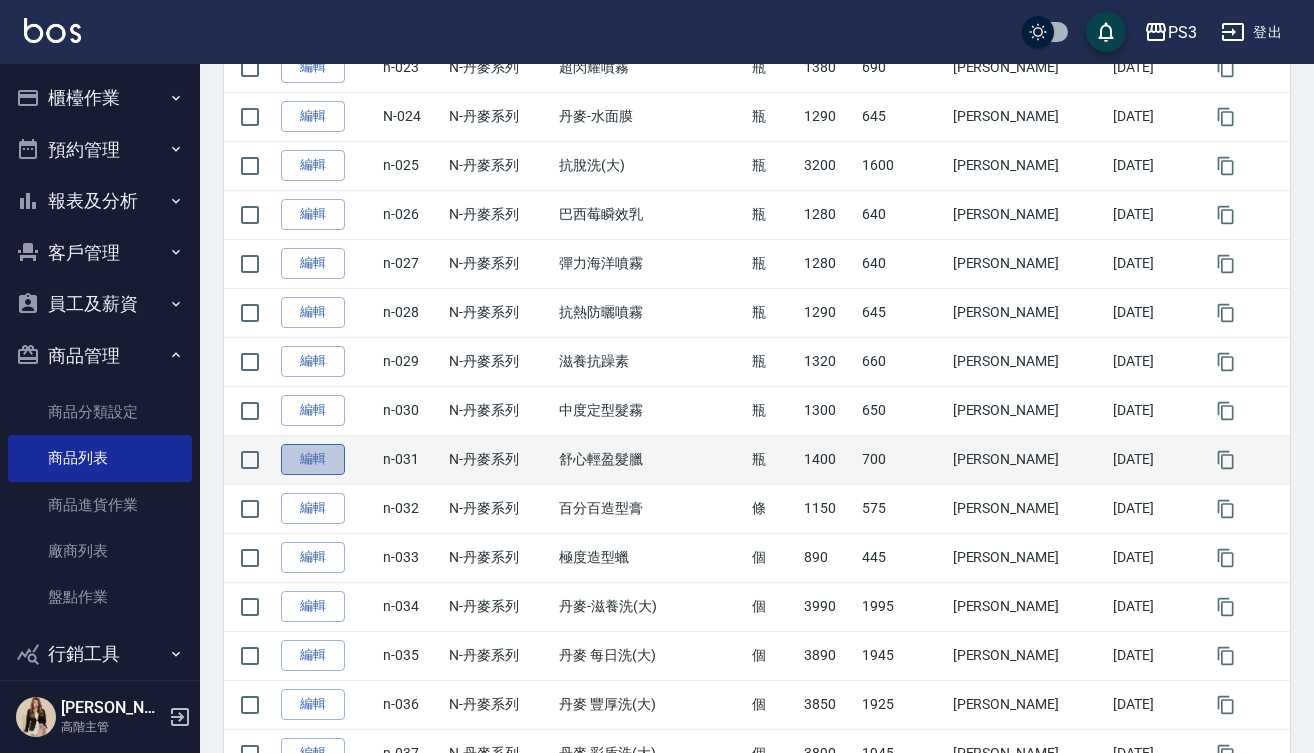 click on "編輯" at bounding box center (313, 459) 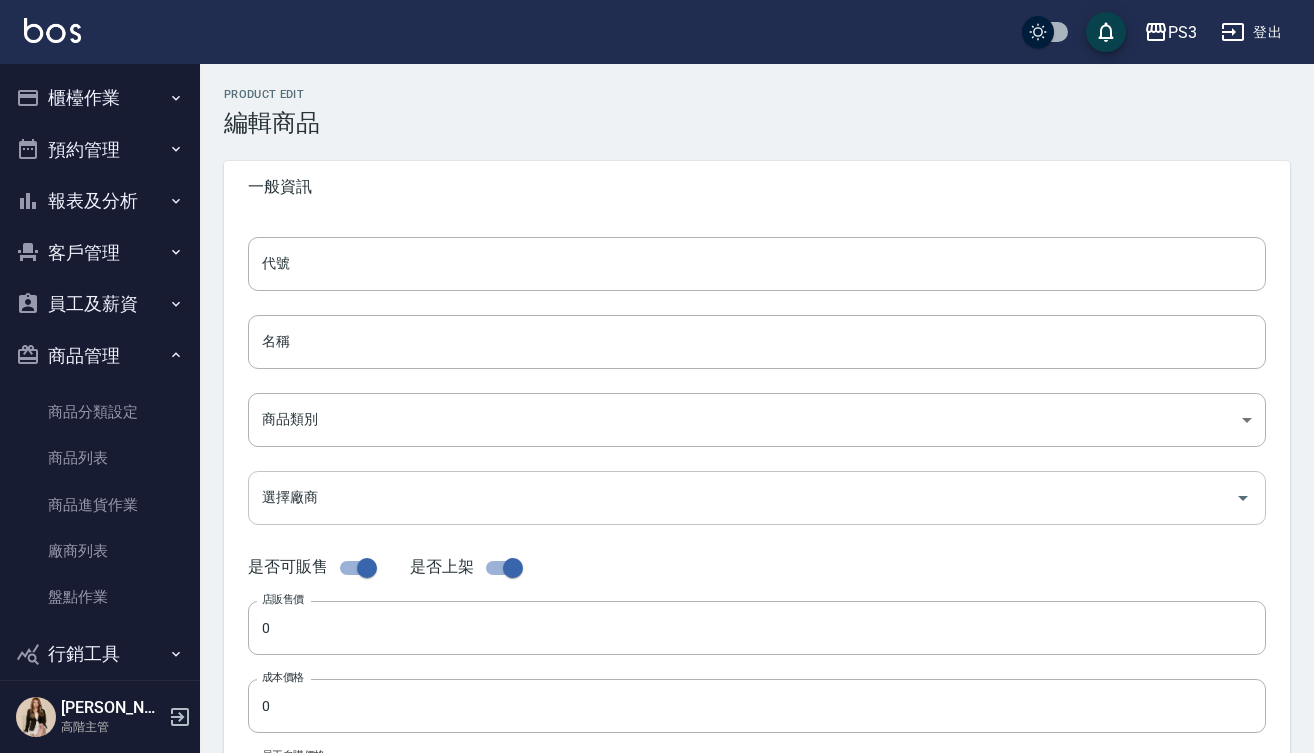 type on "n-031" 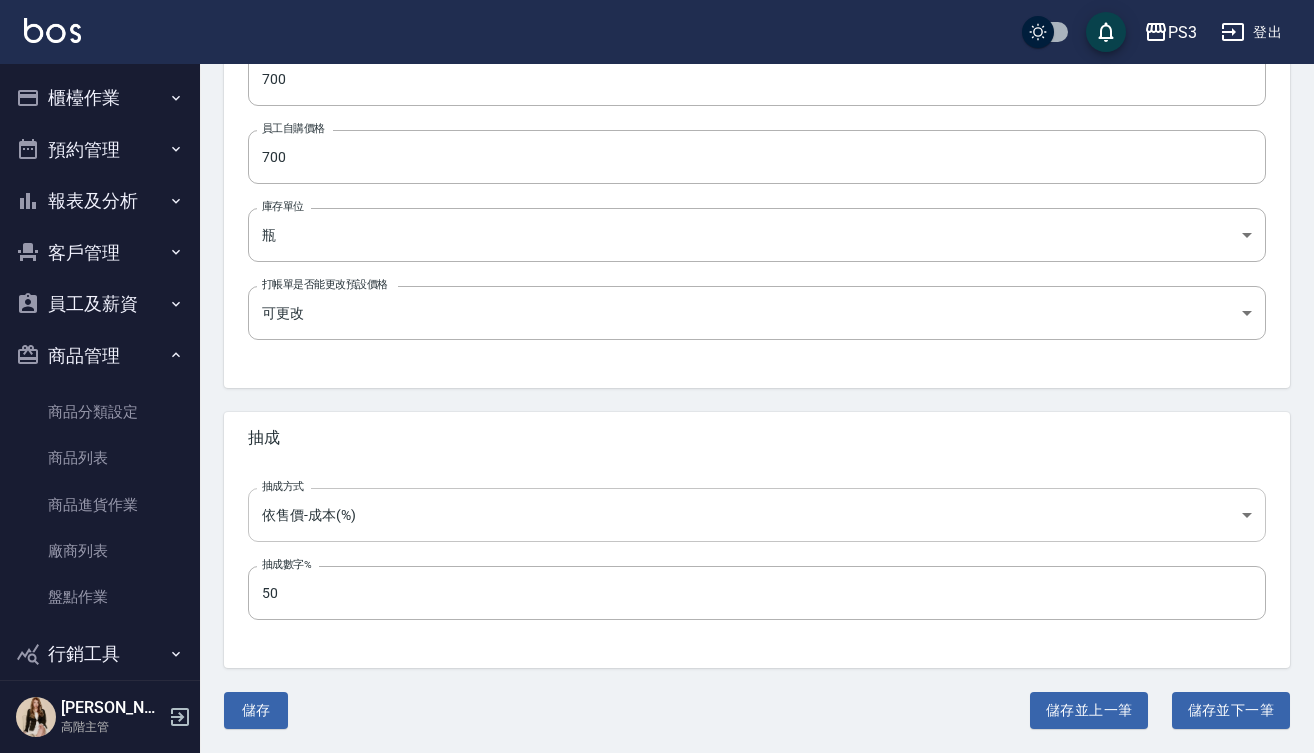 scroll, scrollTop: 626, scrollLeft: 0, axis: vertical 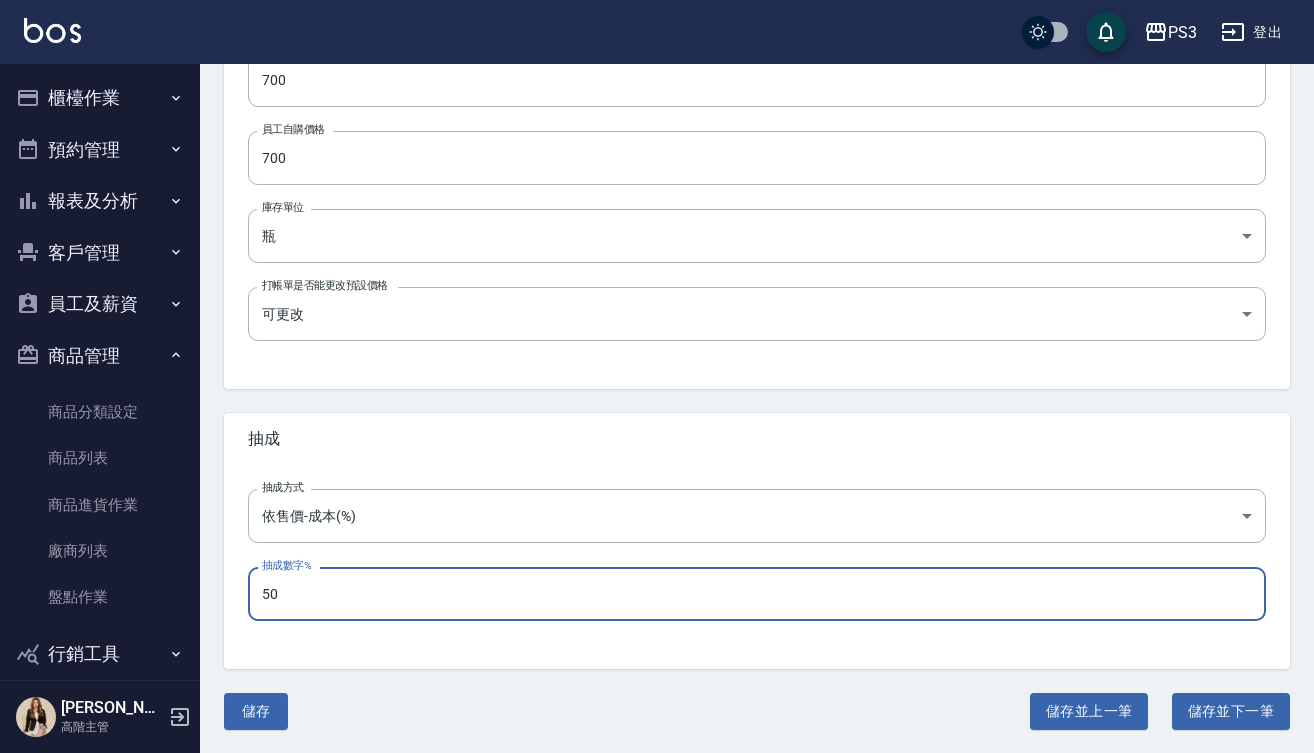 click on "50" at bounding box center [757, 594] 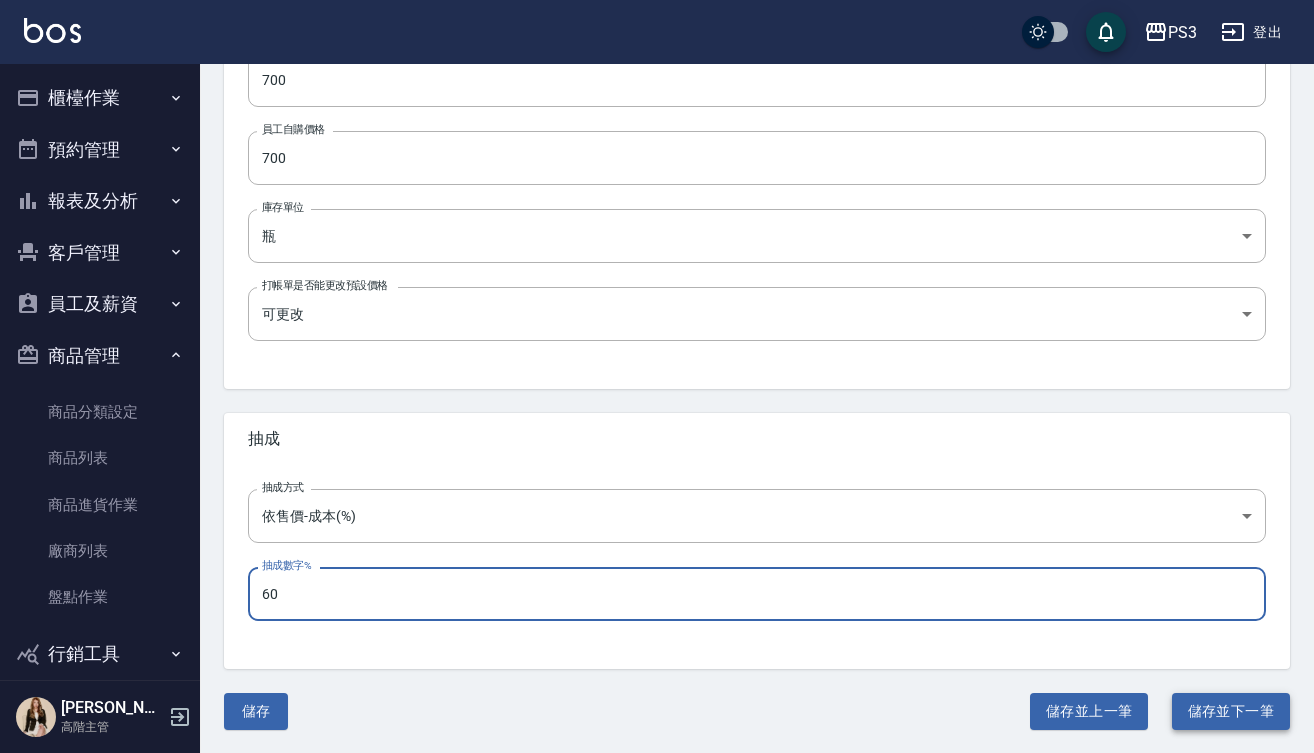 type on "60" 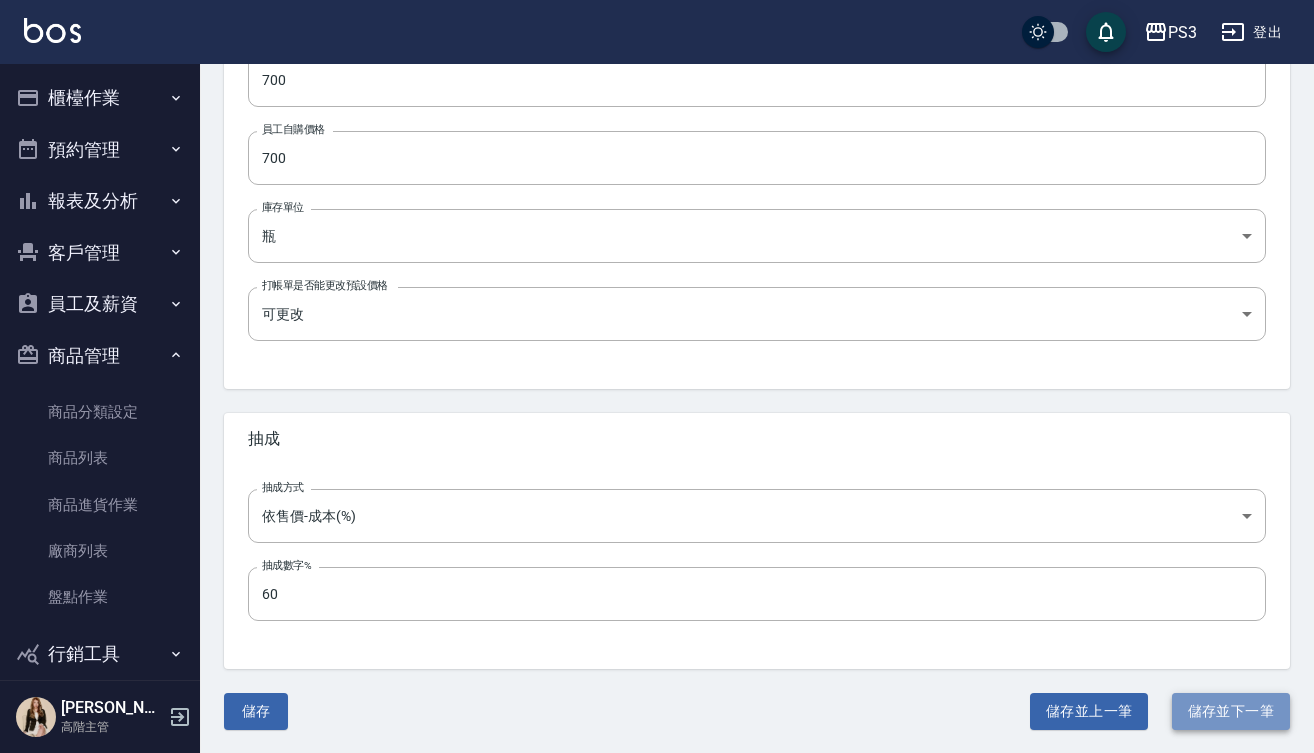 click on "儲存並下一筆" at bounding box center [1231, 711] 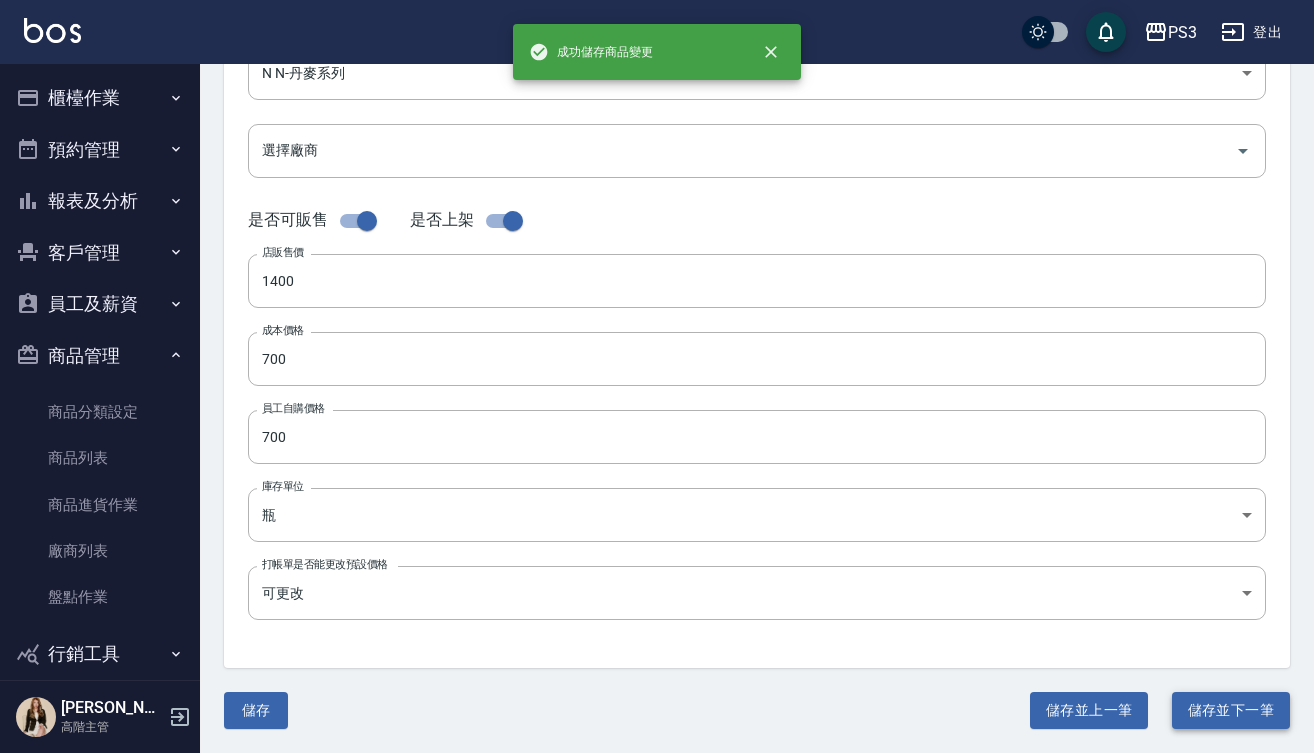 scroll, scrollTop: 0, scrollLeft: 0, axis: both 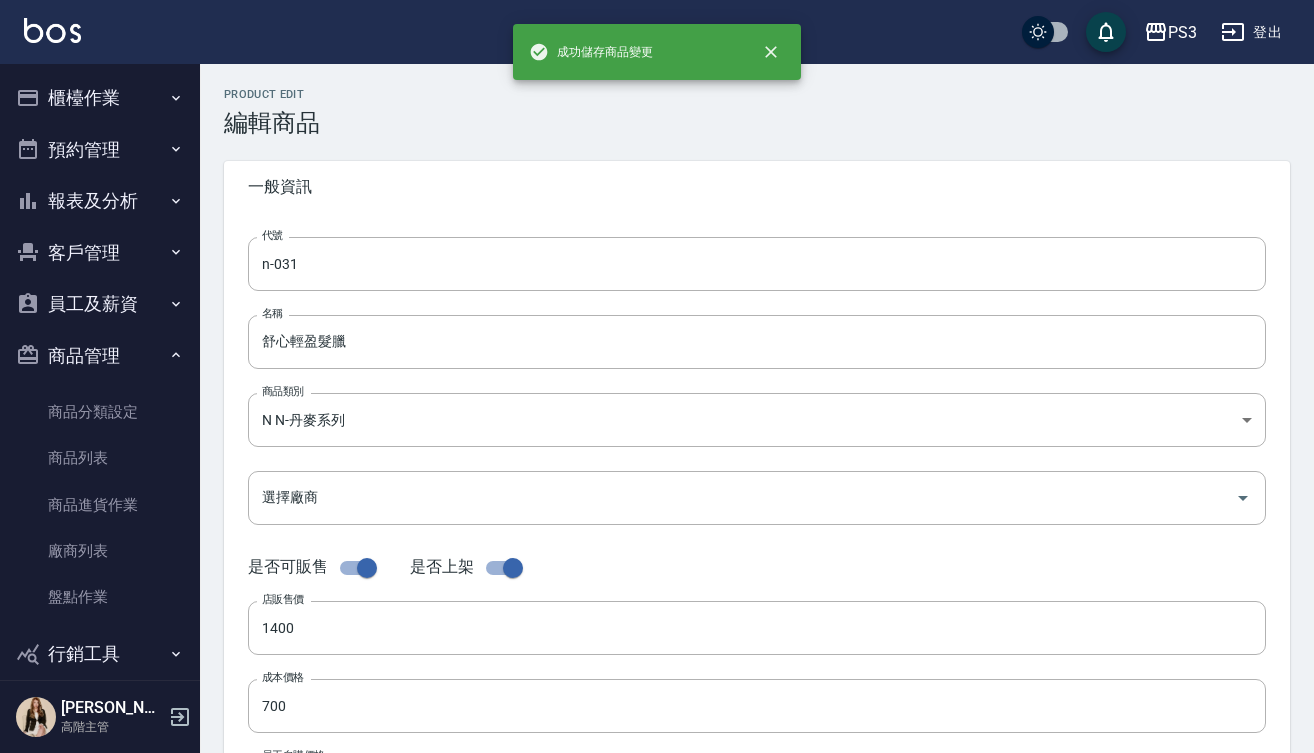 type on "n-032" 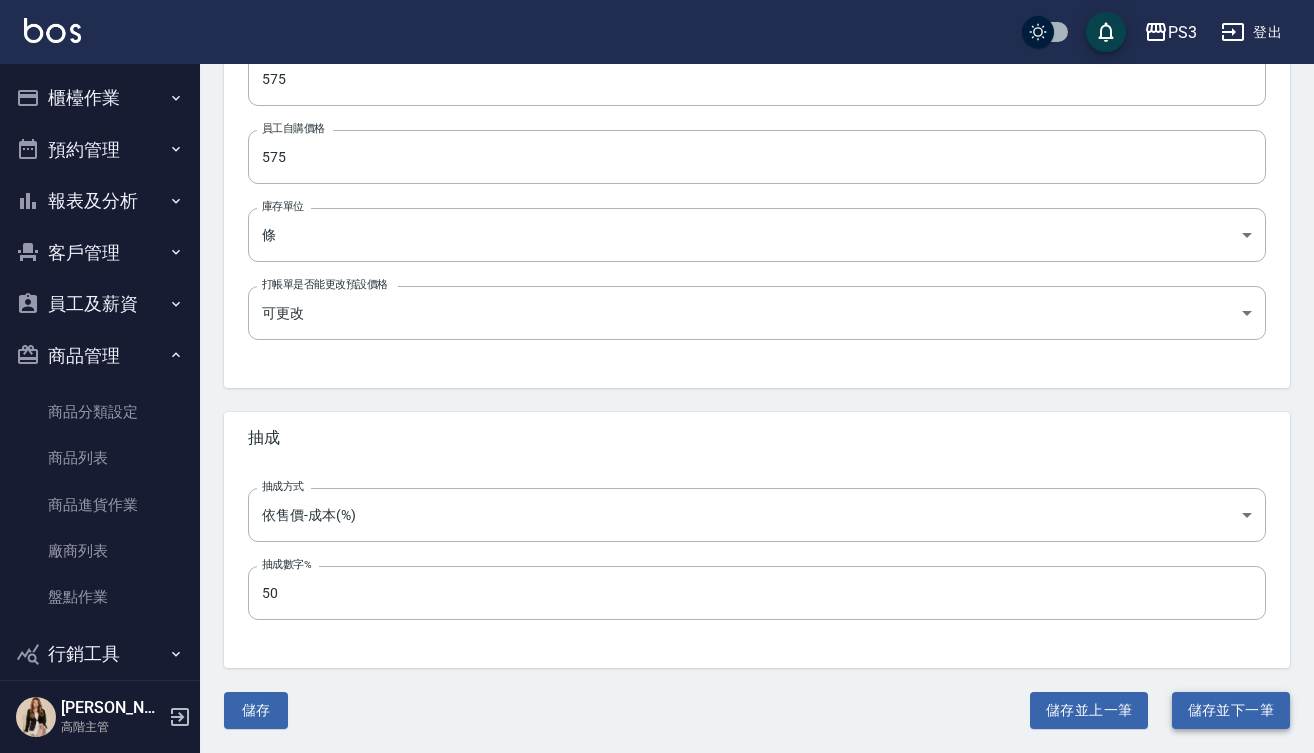 scroll, scrollTop: 626, scrollLeft: 0, axis: vertical 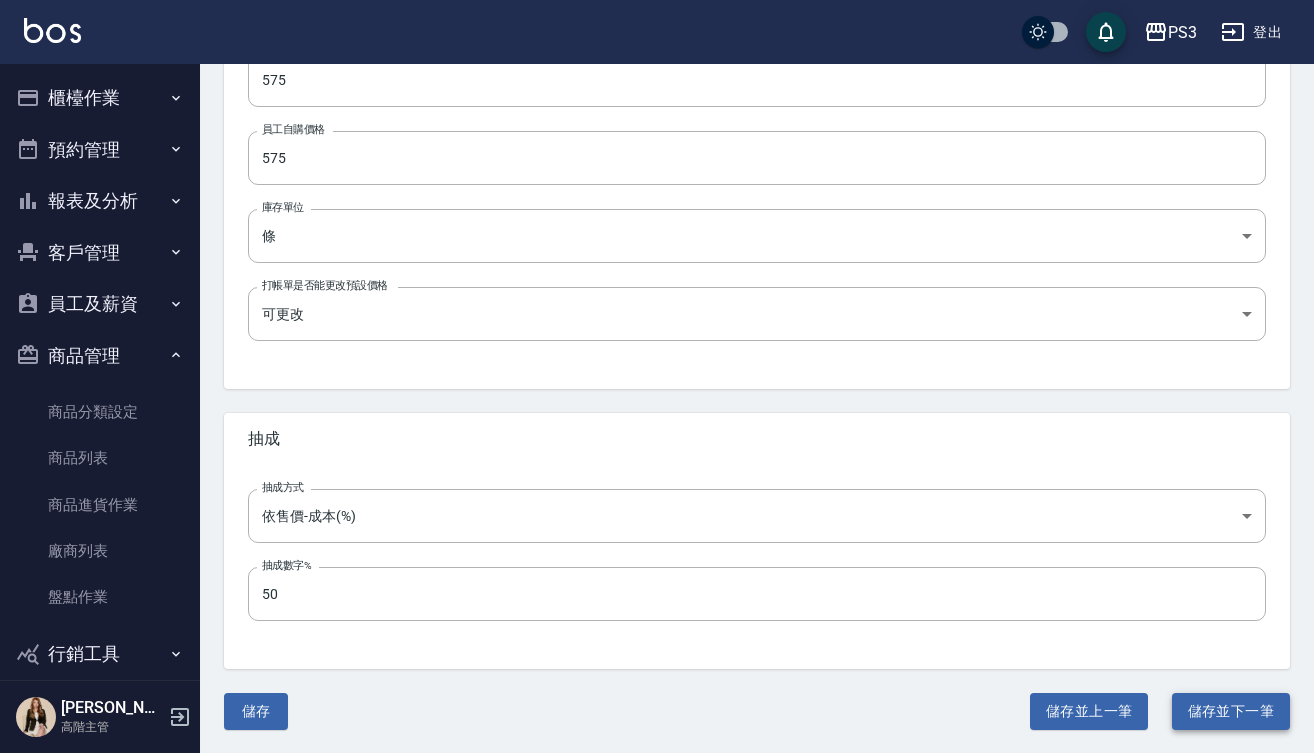 click on "儲存並下一筆" at bounding box center [1231, 711] 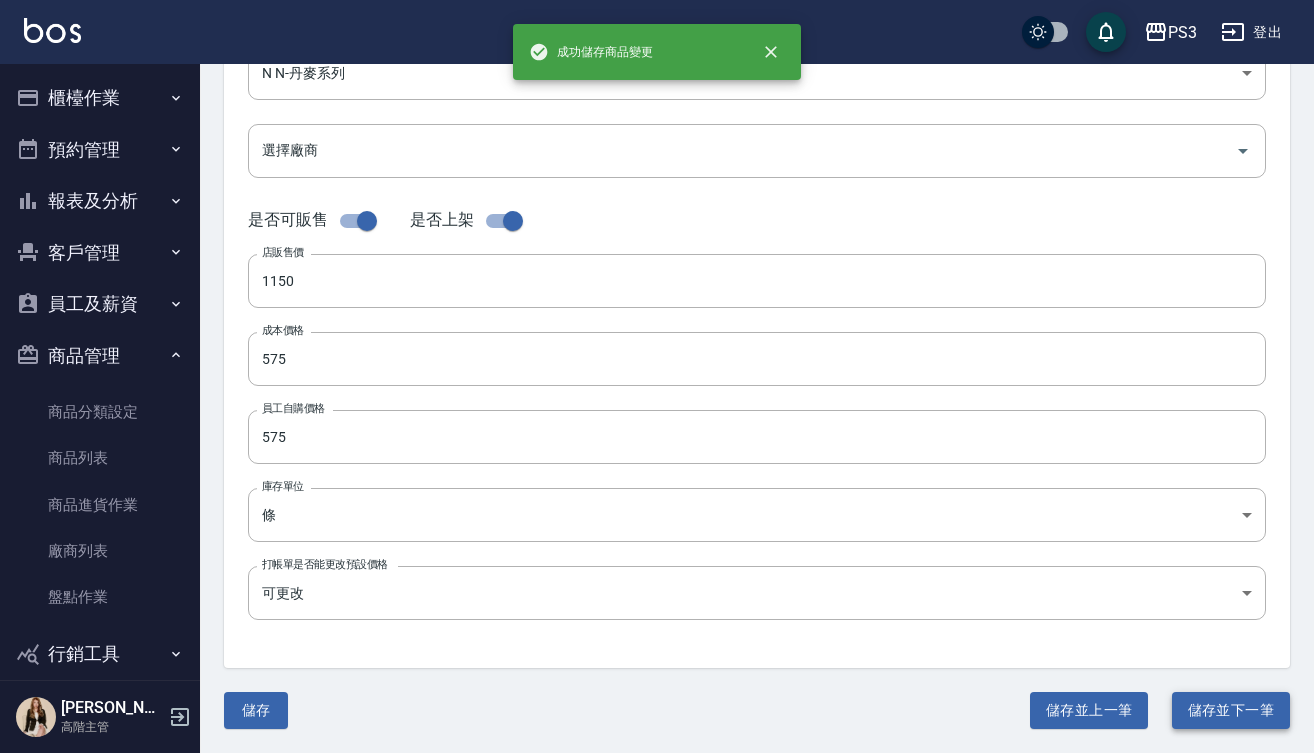 scroll, scrollTop: 0, scrollLeft: 0, axis: both 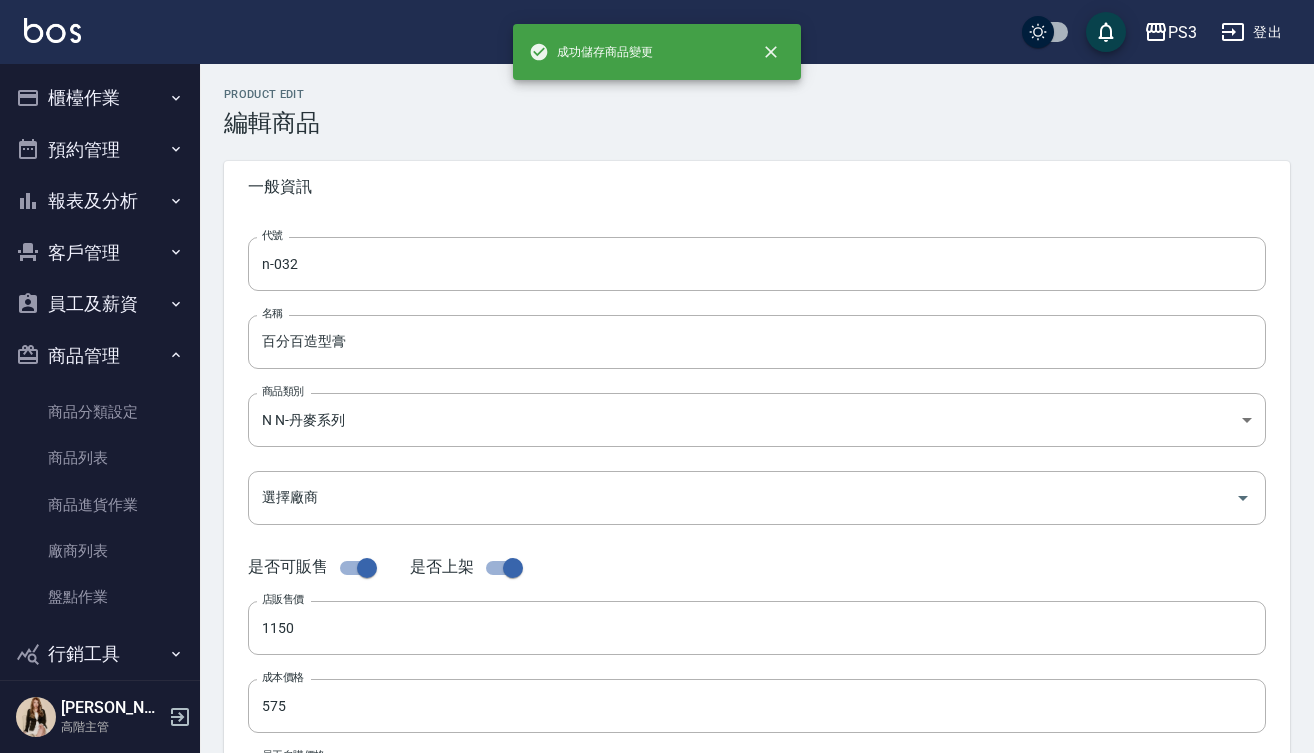 type on "n-033" 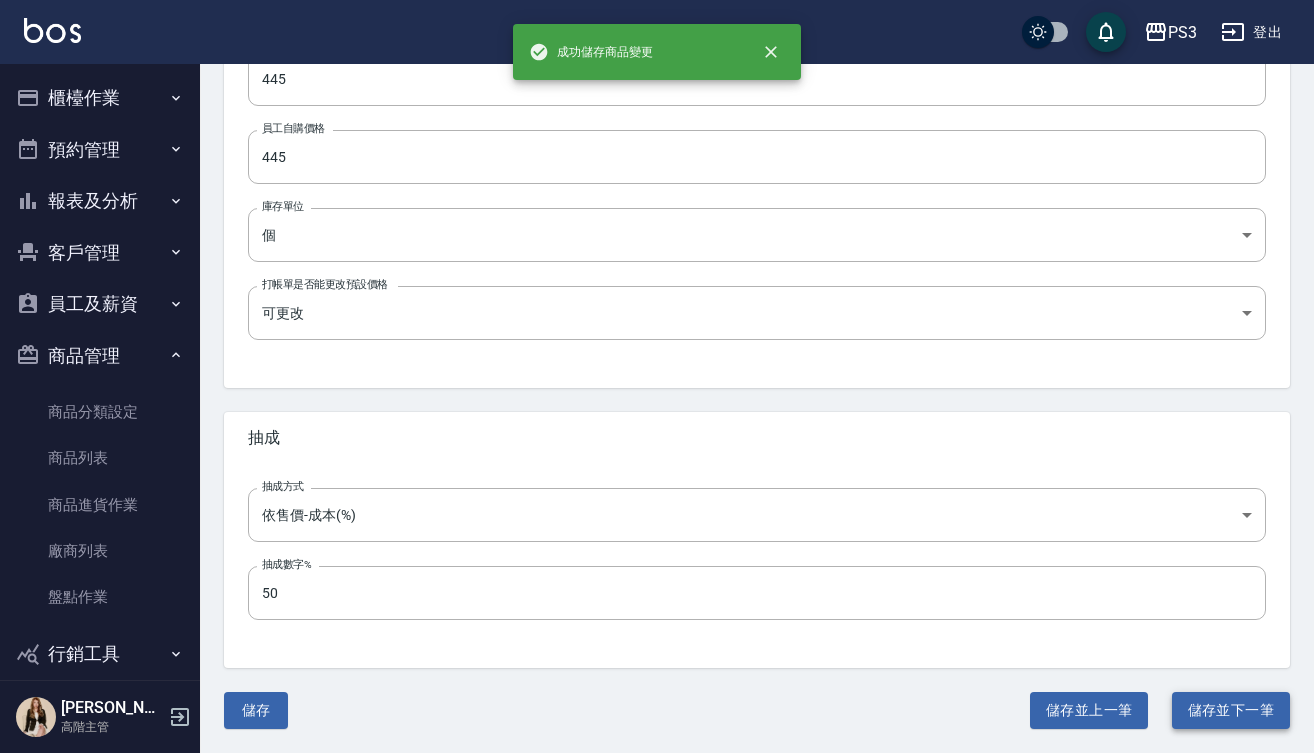 scroll, scrollTop: 626, scrollLeft: 0, axis: vertical 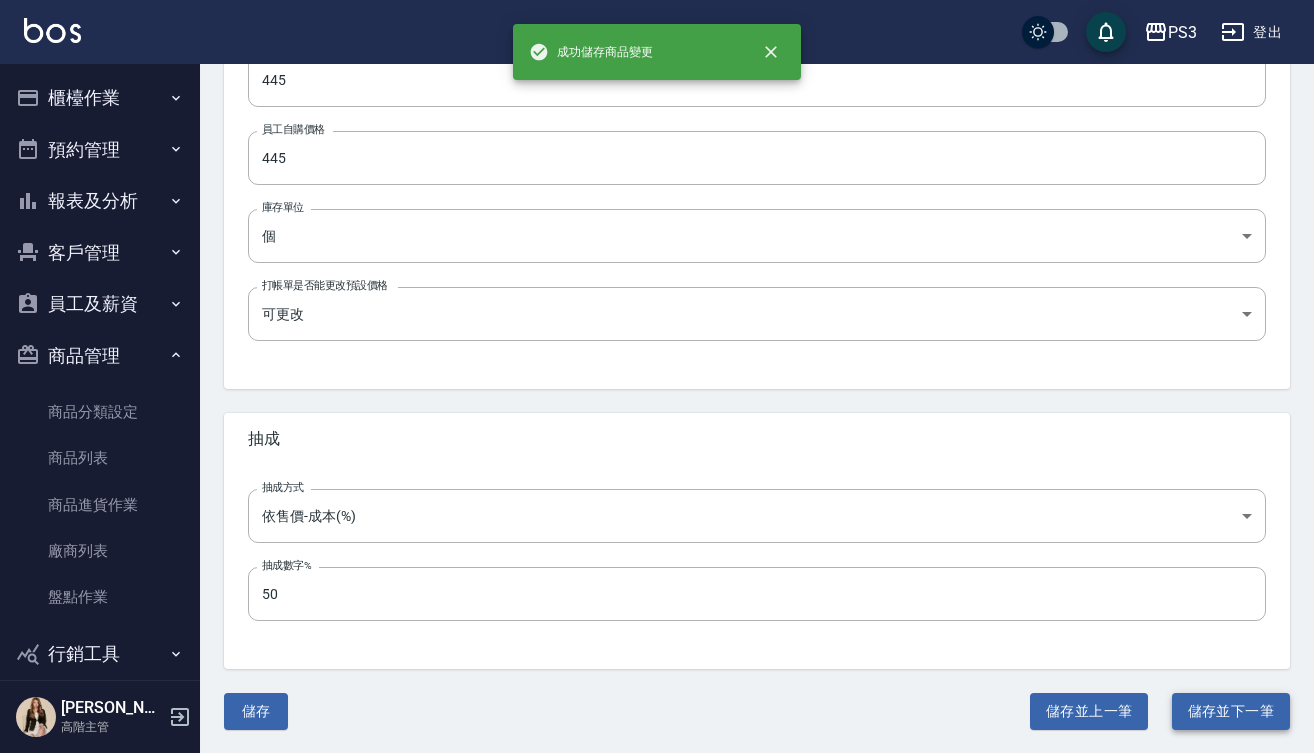 click on "儲存並下一筆" at bounding box center [1231, 711] 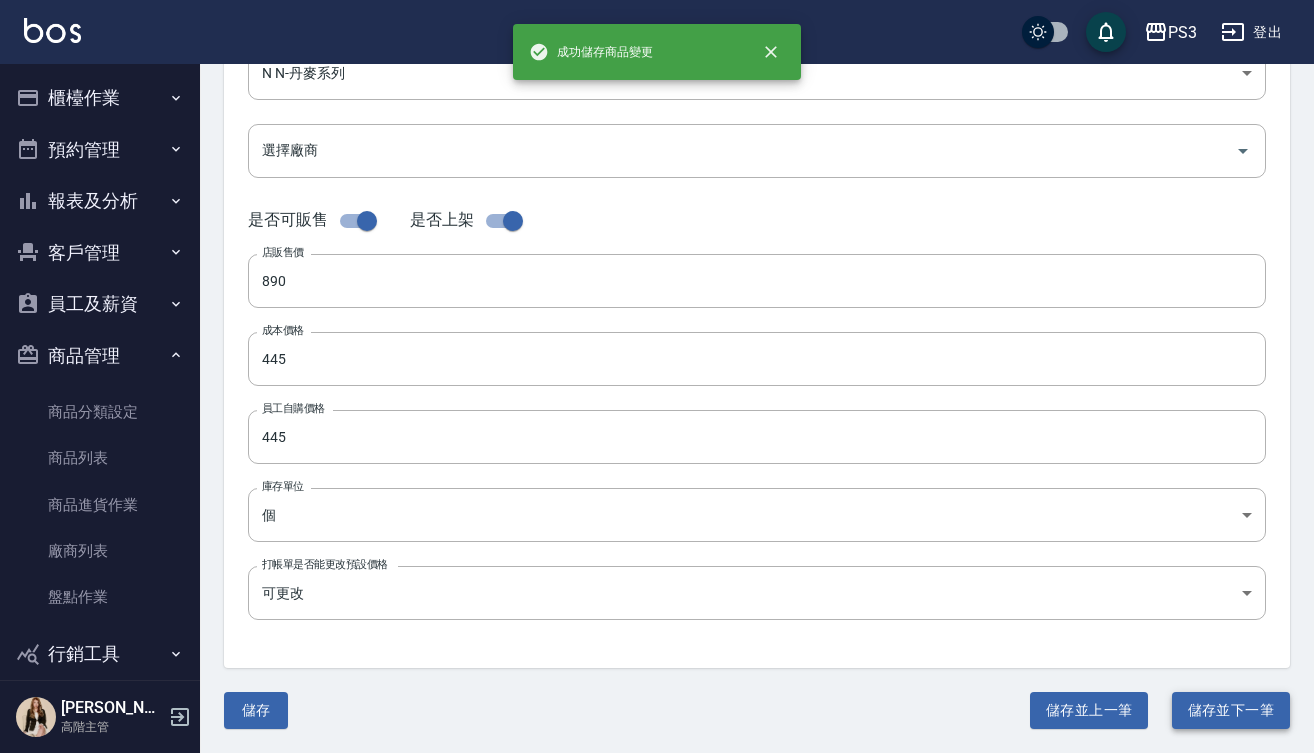 scroll, scrollTop: 0, scrollLeft: 0, axis: both 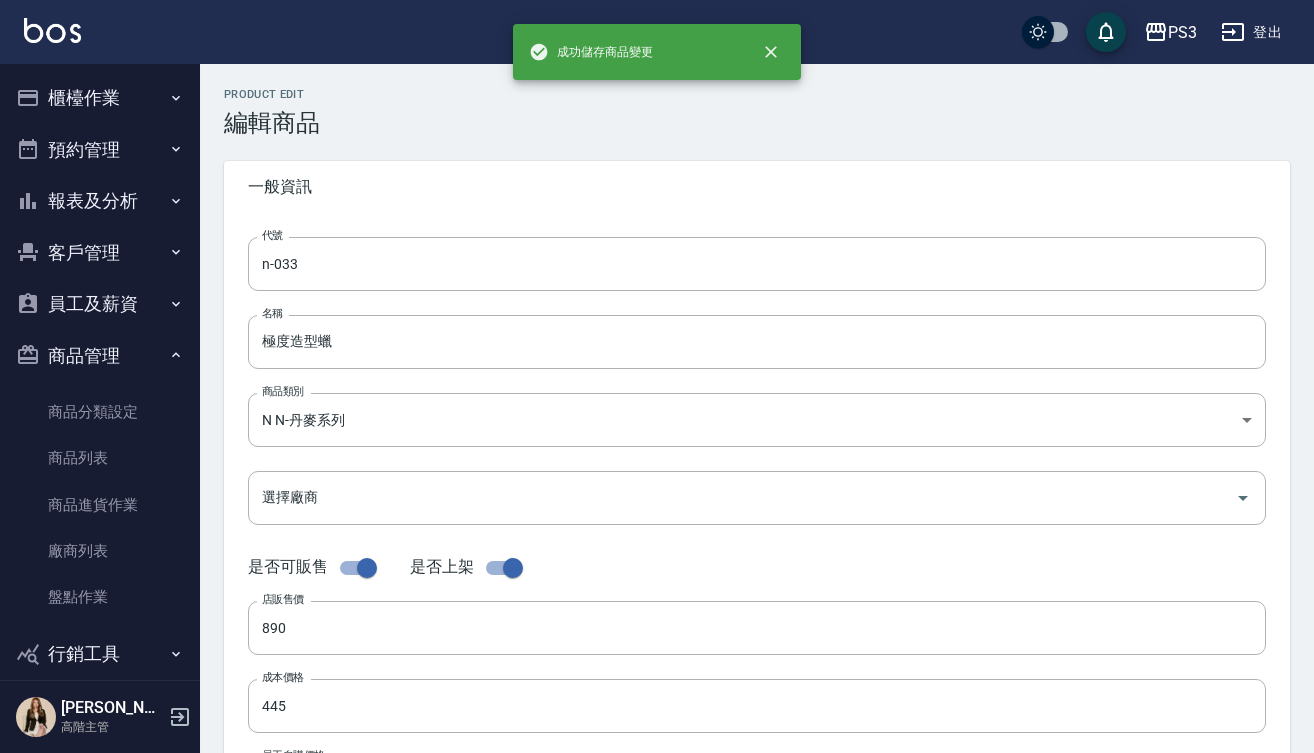 type on "n-034" 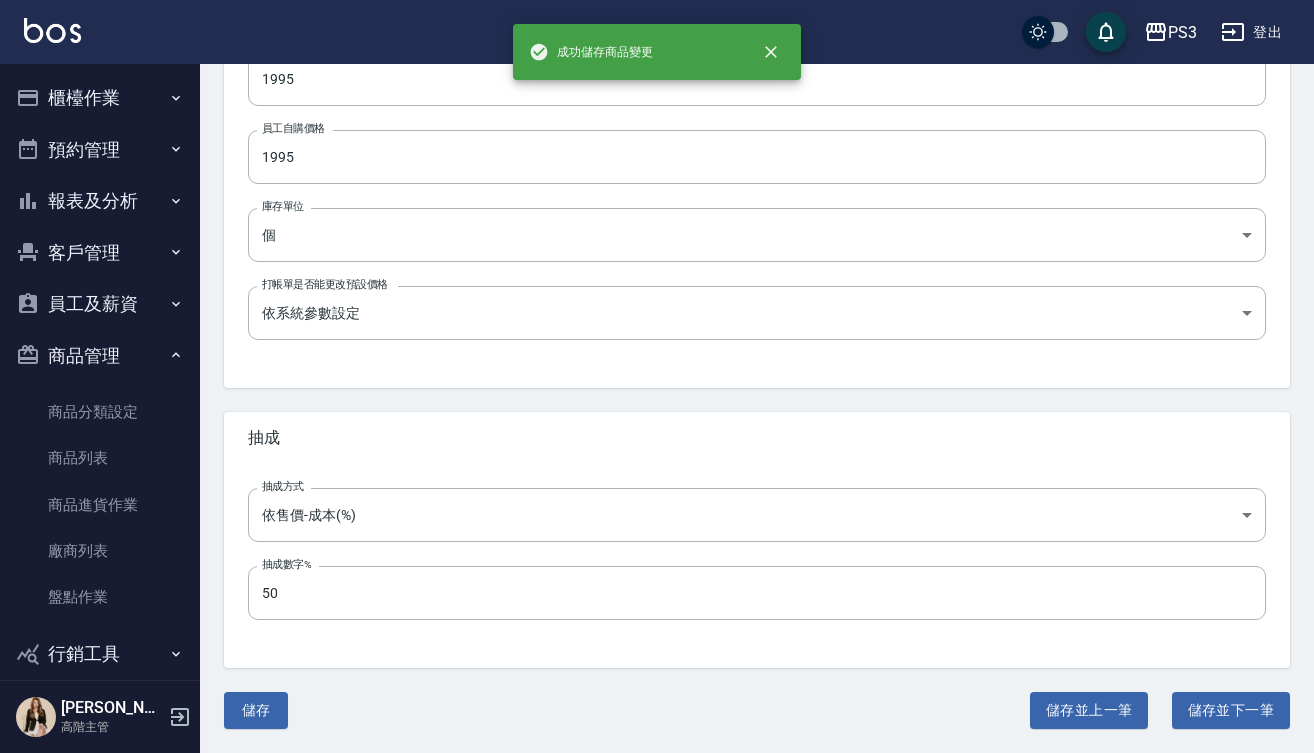 scroll, scrollTop: 626, scrollLeft: 0, axis: vertical 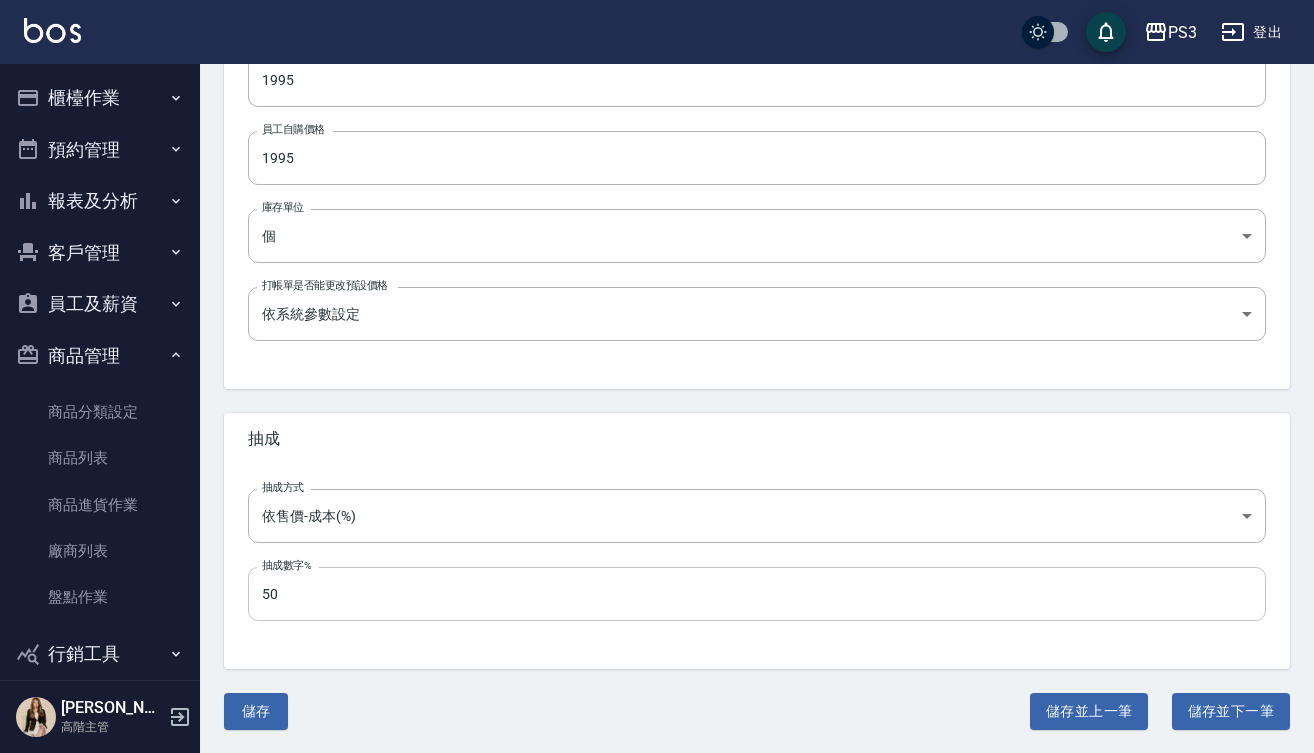 click on "50" at bounding box center (757, 594) 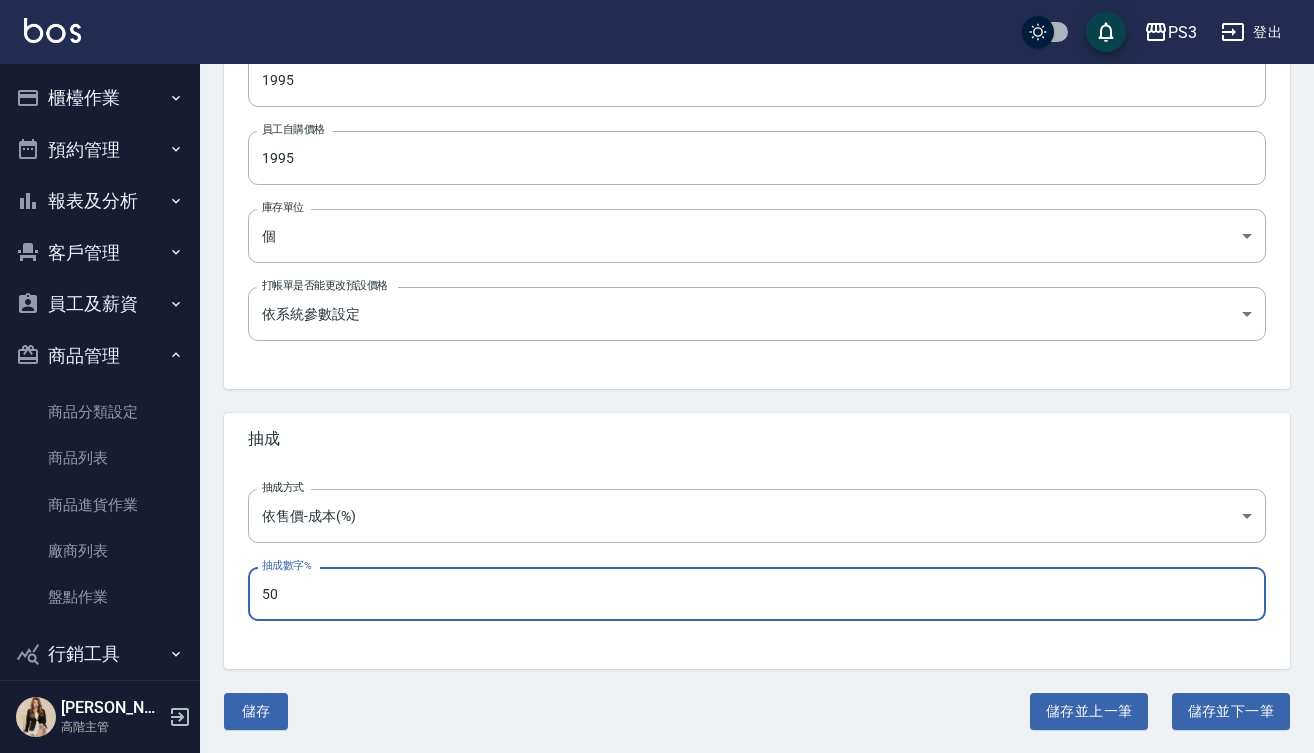 click on "50" at bounding box center (757, 594) 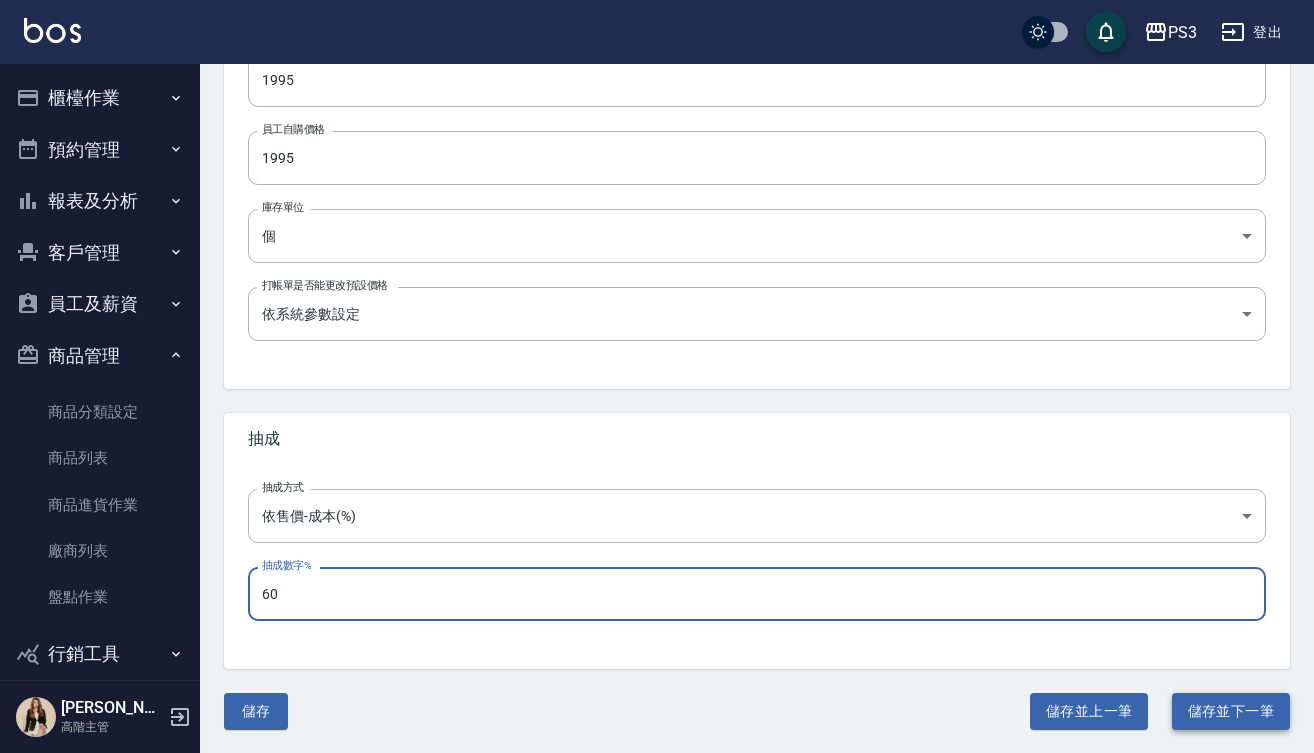 type on "60" 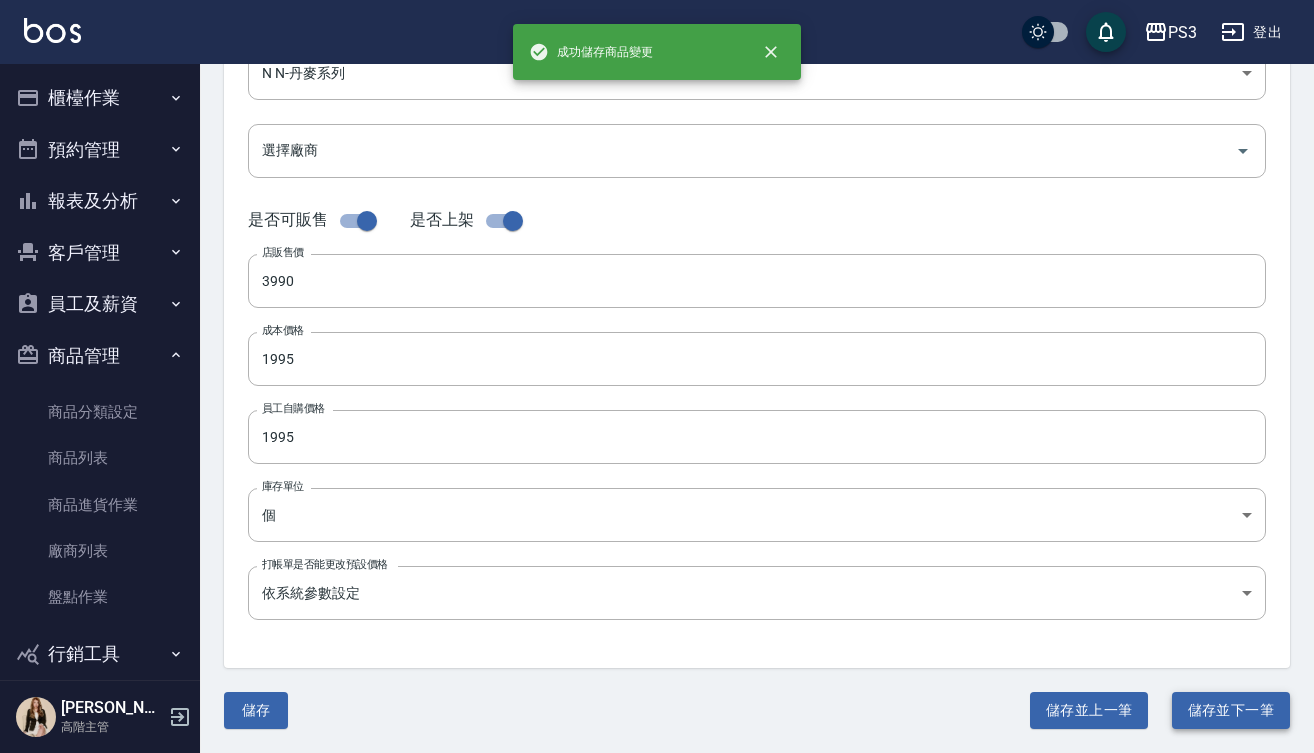 scroll, scrollTop: 0, scrollLeft: 0, axis: both 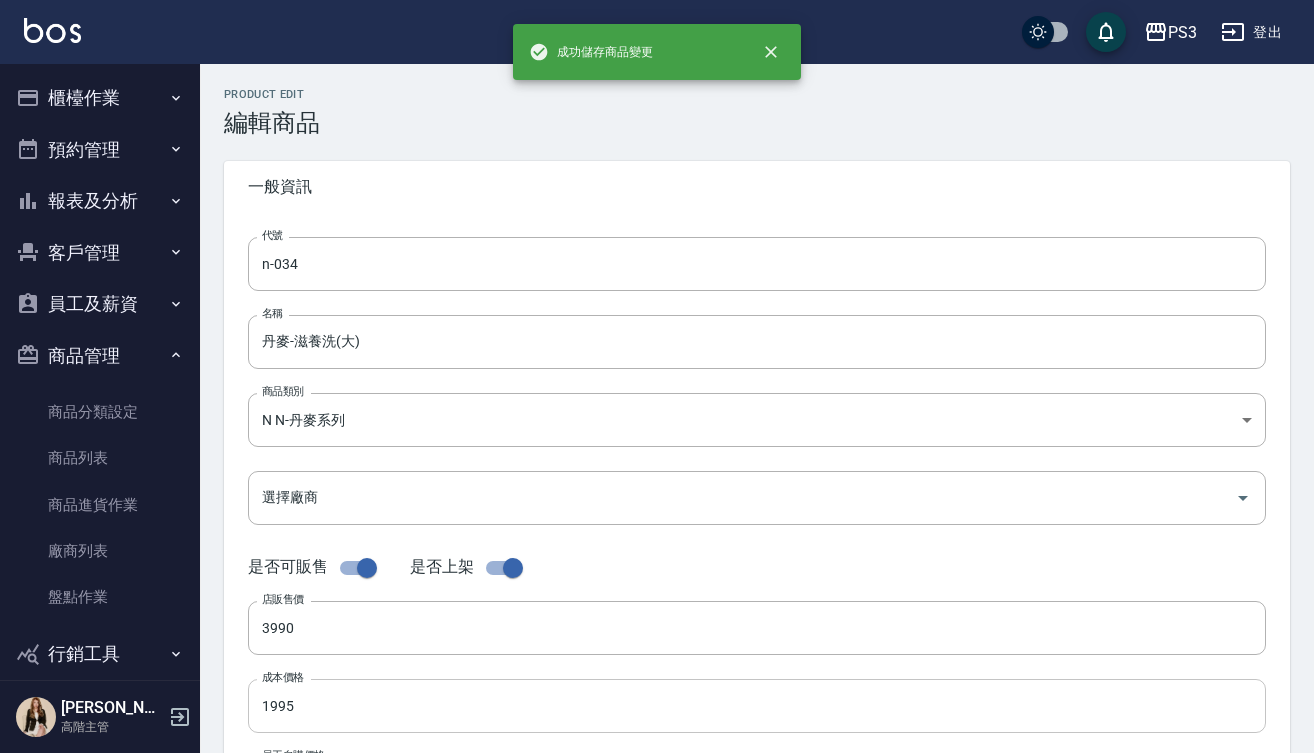 type on "n-035" 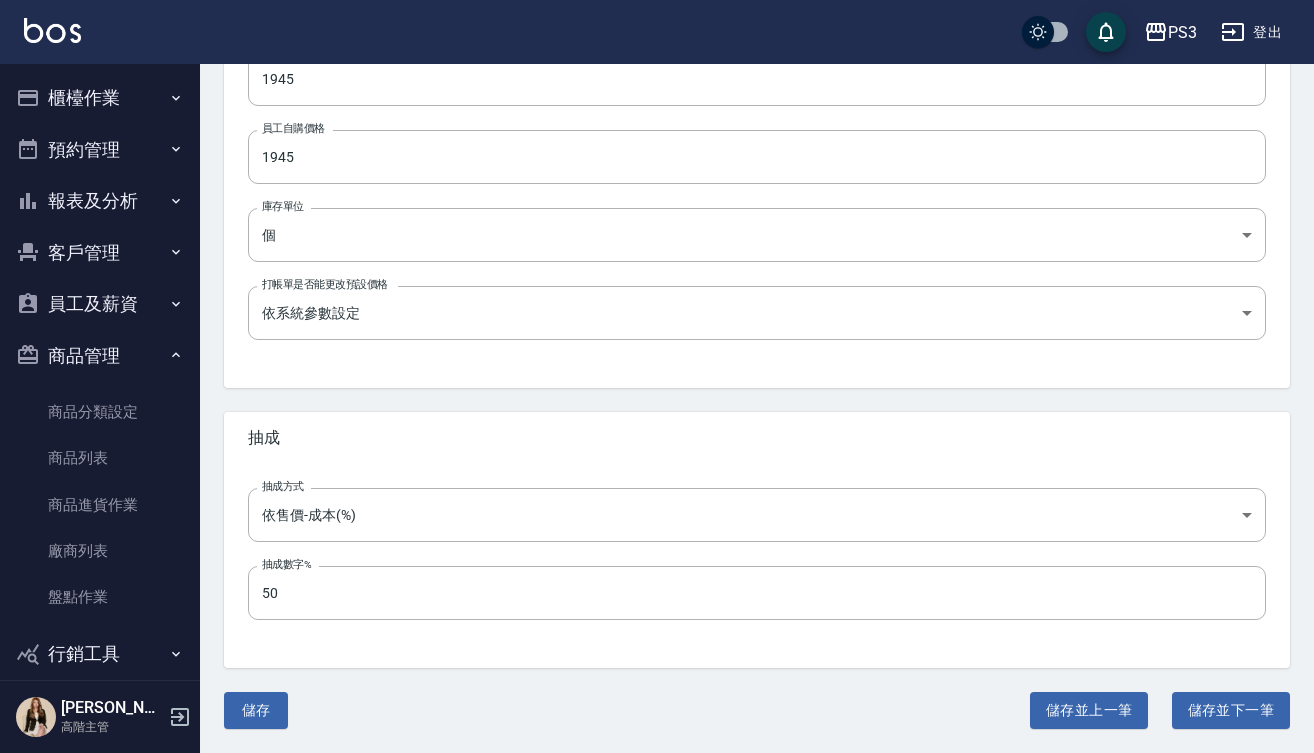scroll, scrollTop: 626, scrollLeft: 0, axis: vertical 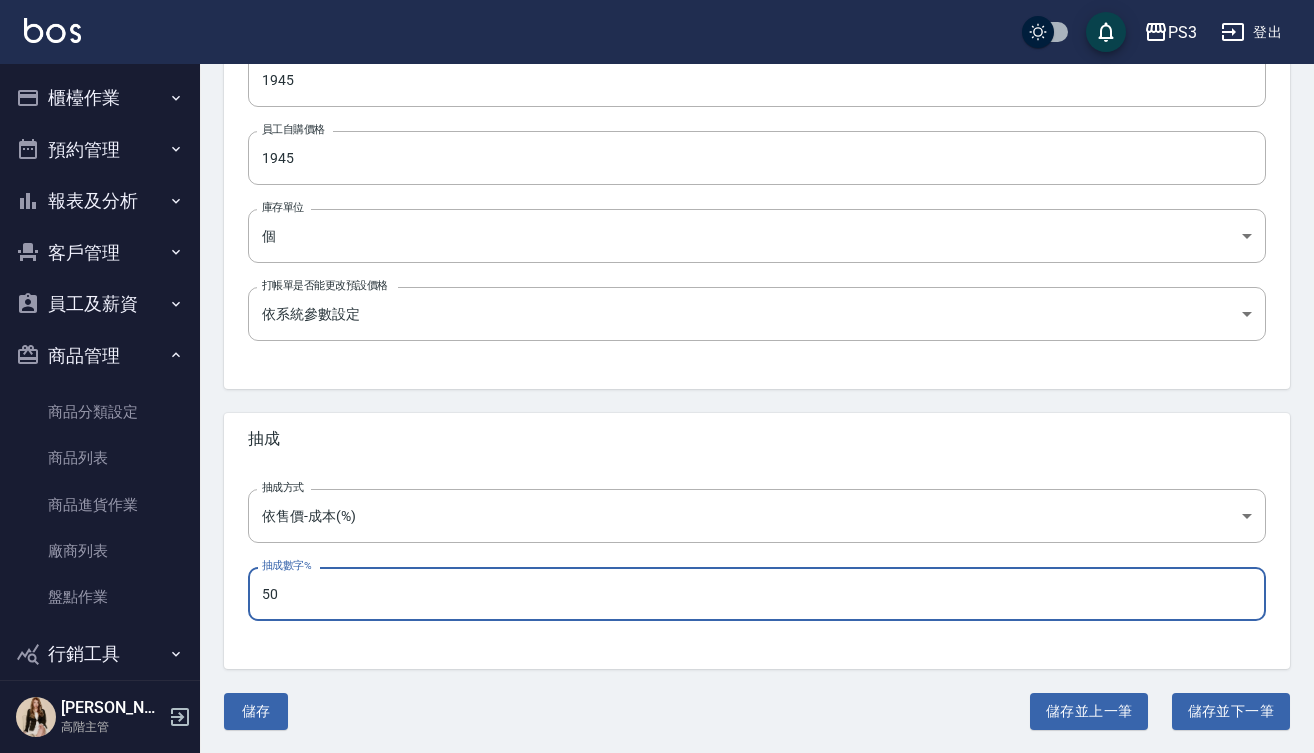 click on "50" at bounding box center [757, 594] 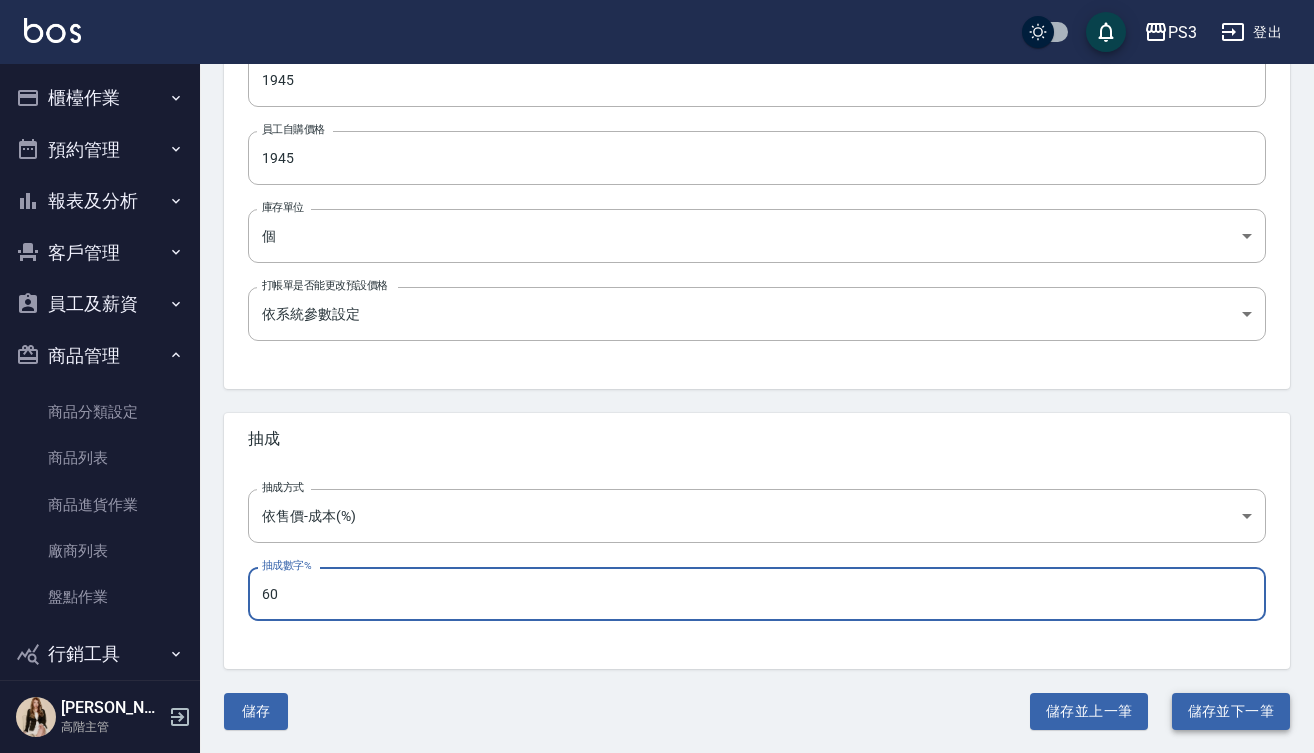 type on "60" 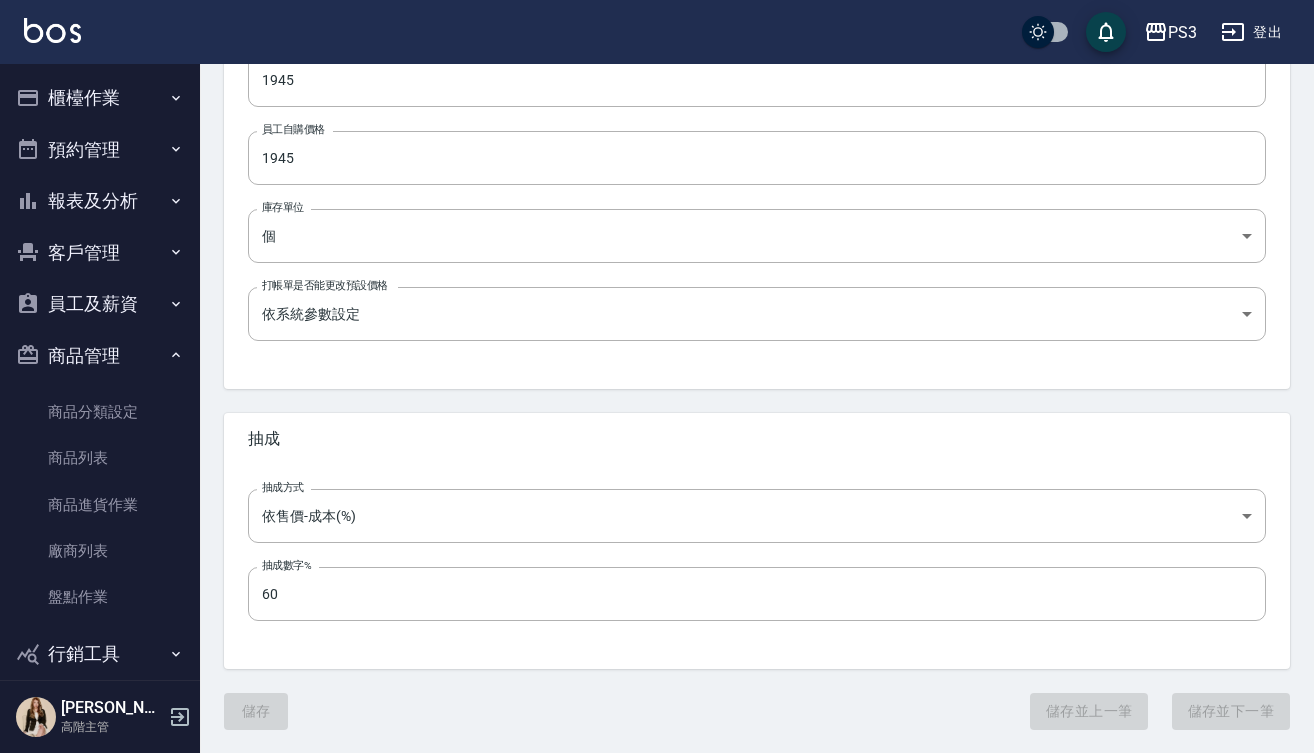 scroll, scrollTop: 0, scrollLeft: 0, axis: both 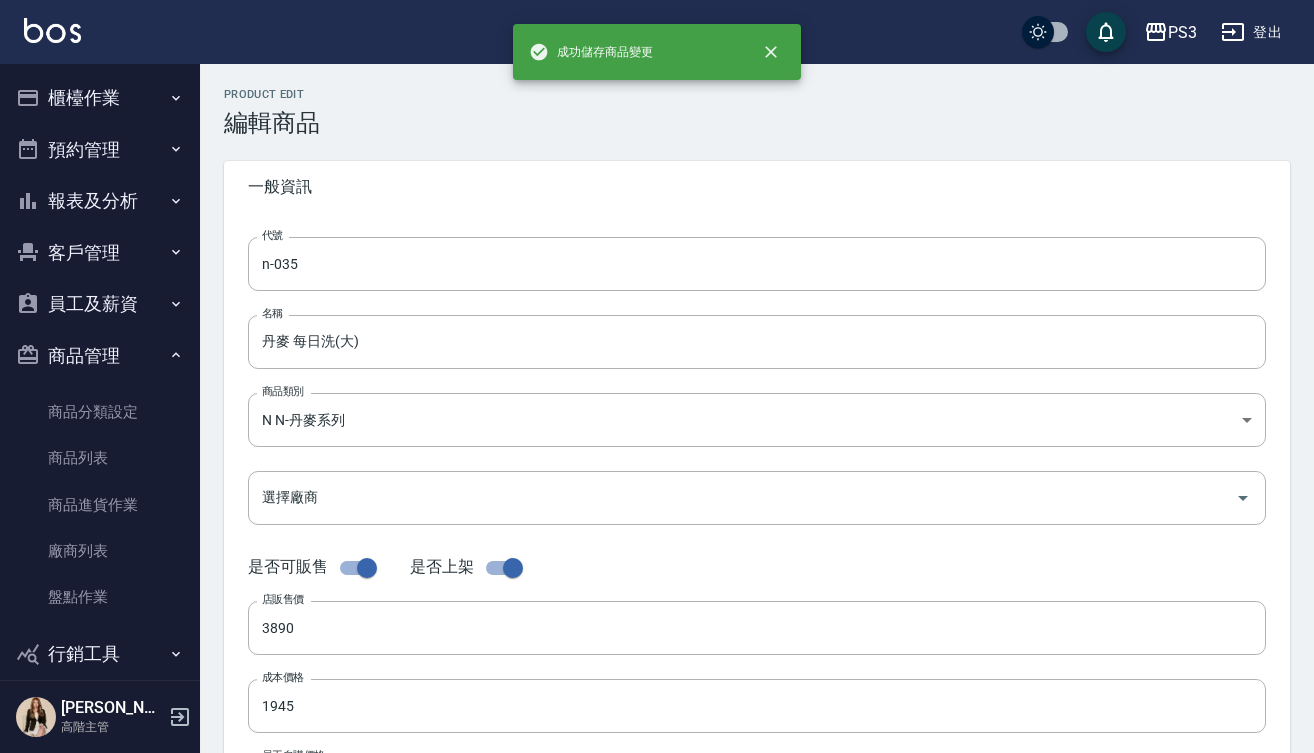 type on "n-036" 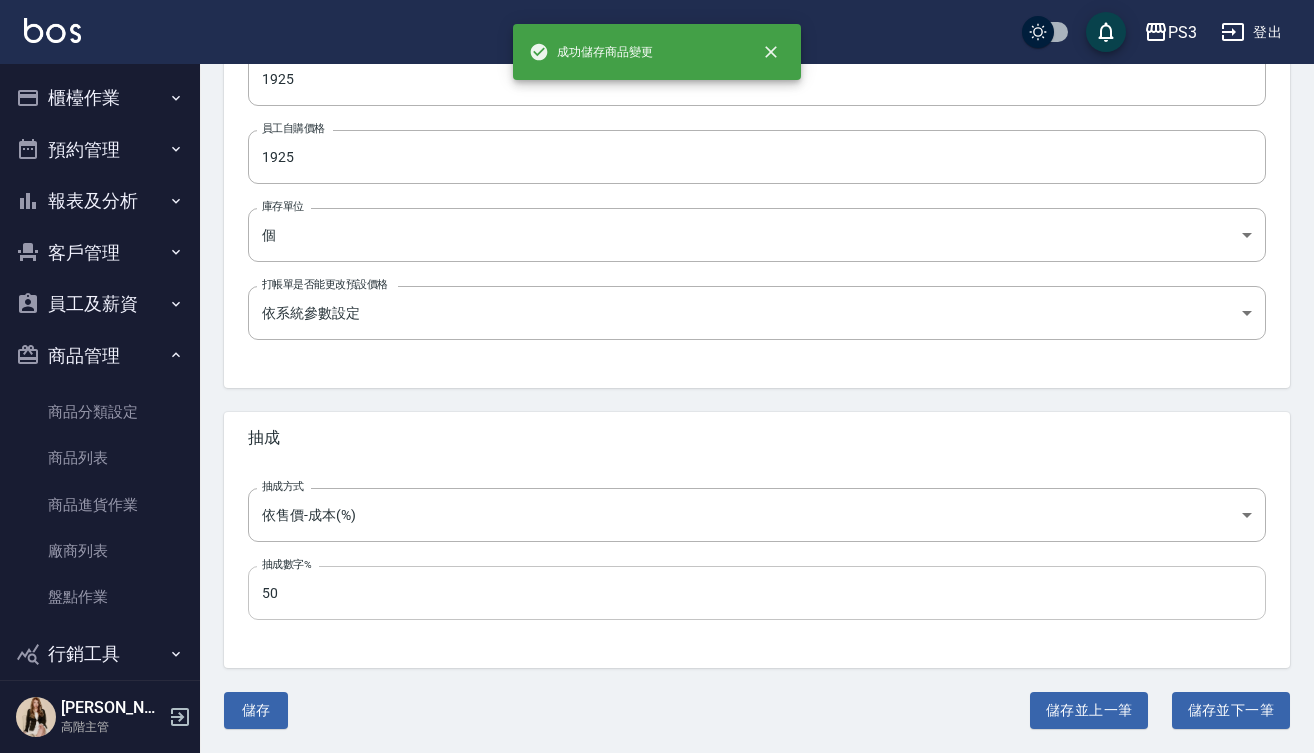 scroll, scrollTop: 626, scrollLeft: 0, axis: vertical 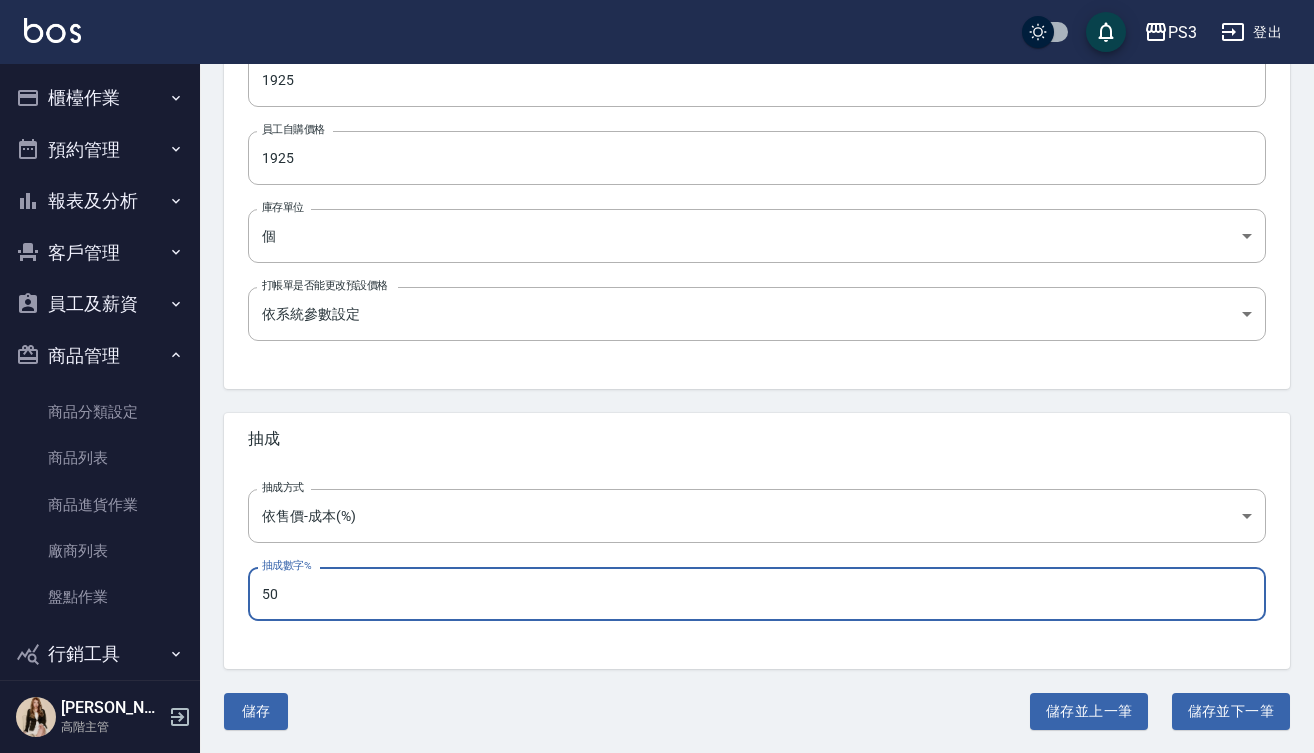 click on "50" at bounding box center (757, 594) 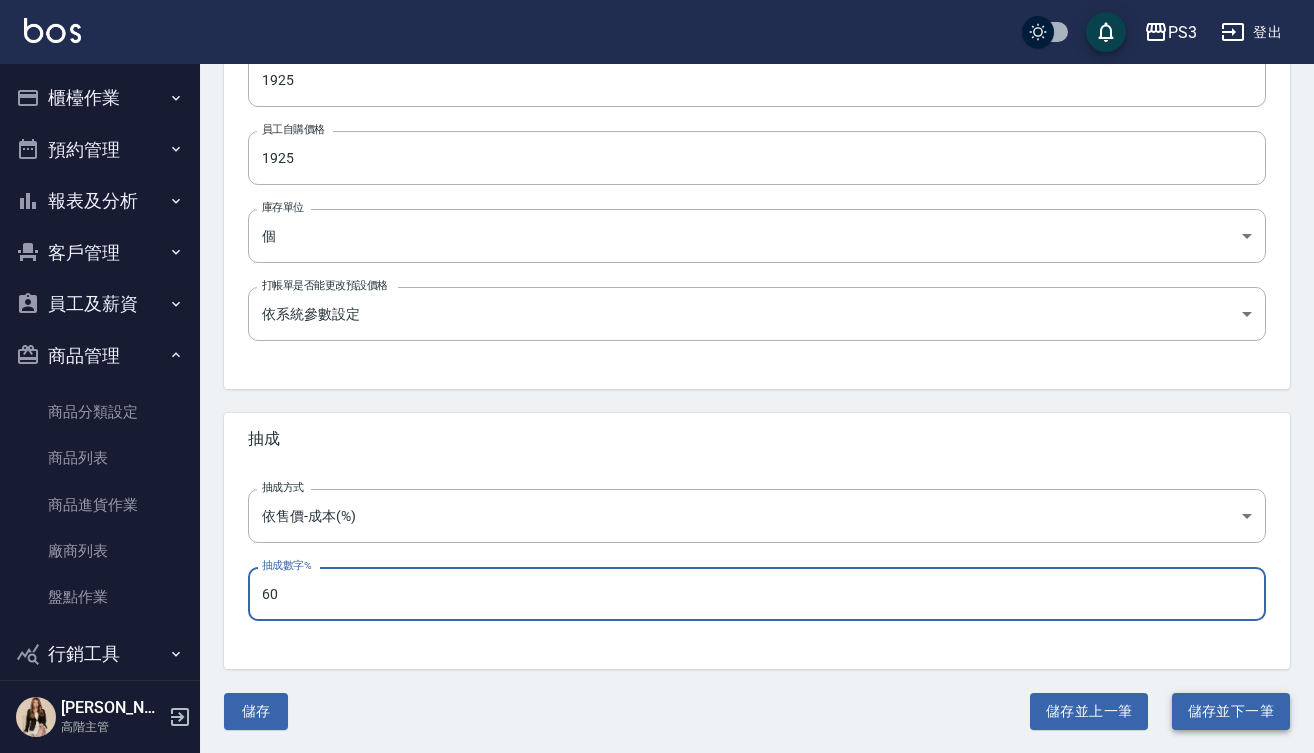 type on "60" 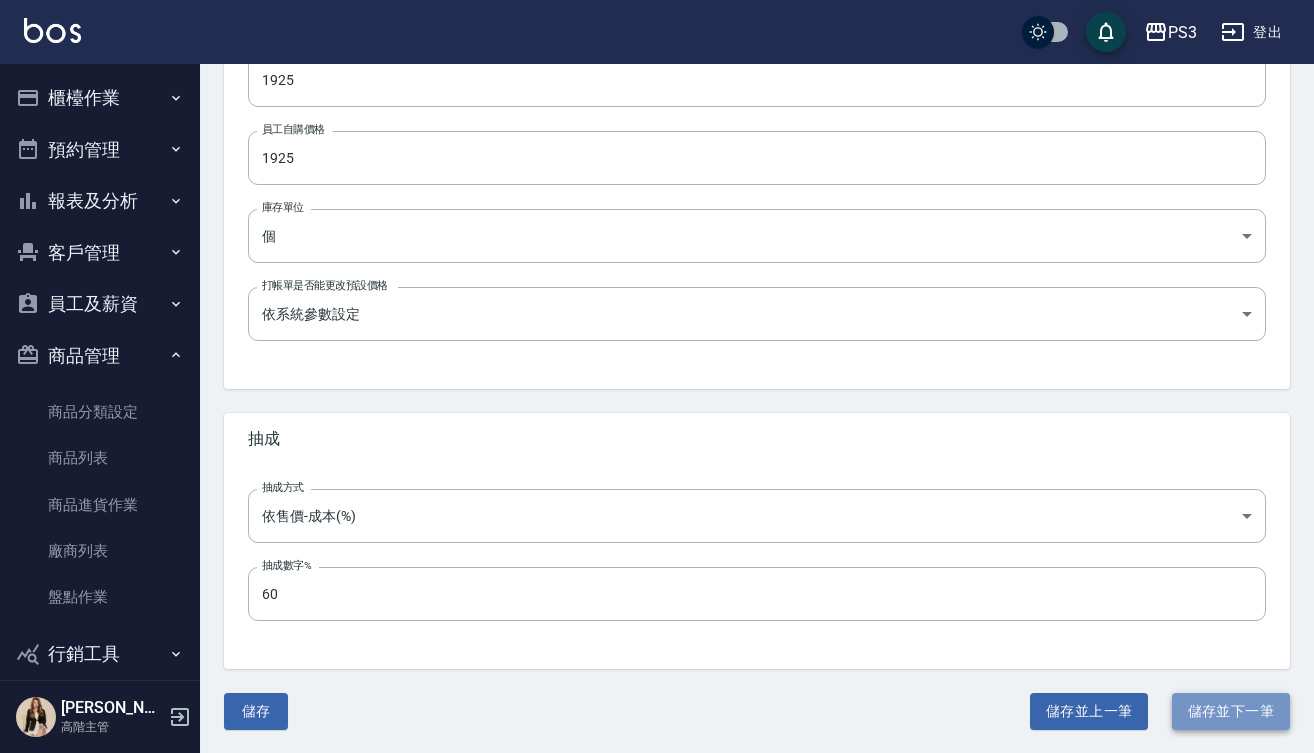 click on "儲存並下一筆" at bounding box center (1231, 711) 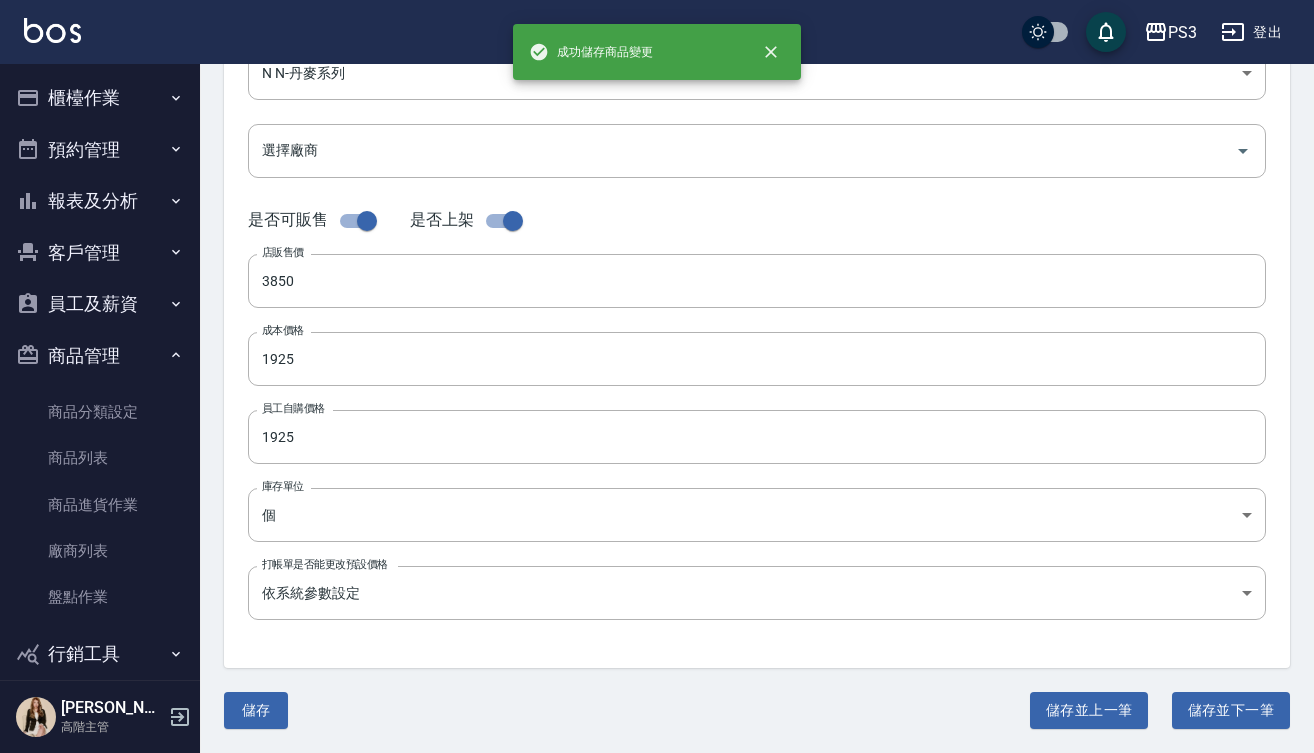 scroll, scrollTop: 0, scrollLeft: 0, axis: both 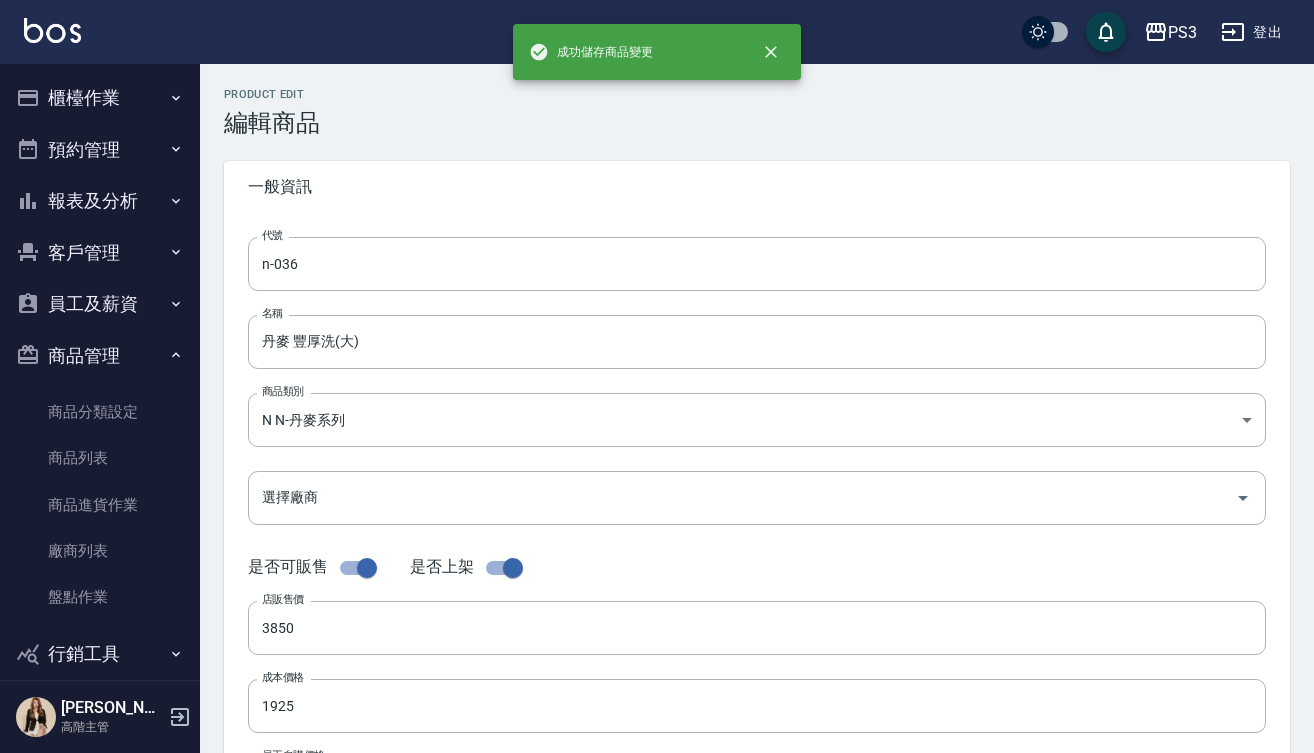 type on "n-037" 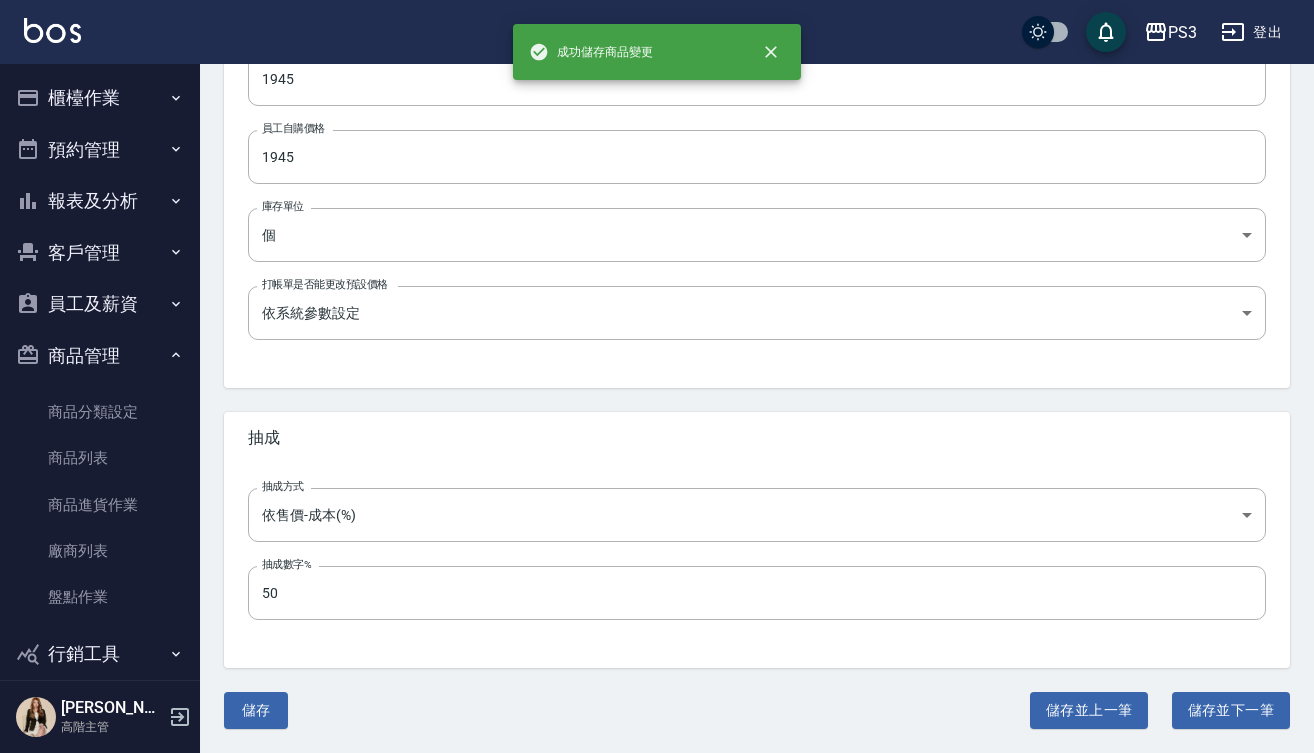 scroll, scrollTop: 626, scrollLeft: 0, axis: vertical 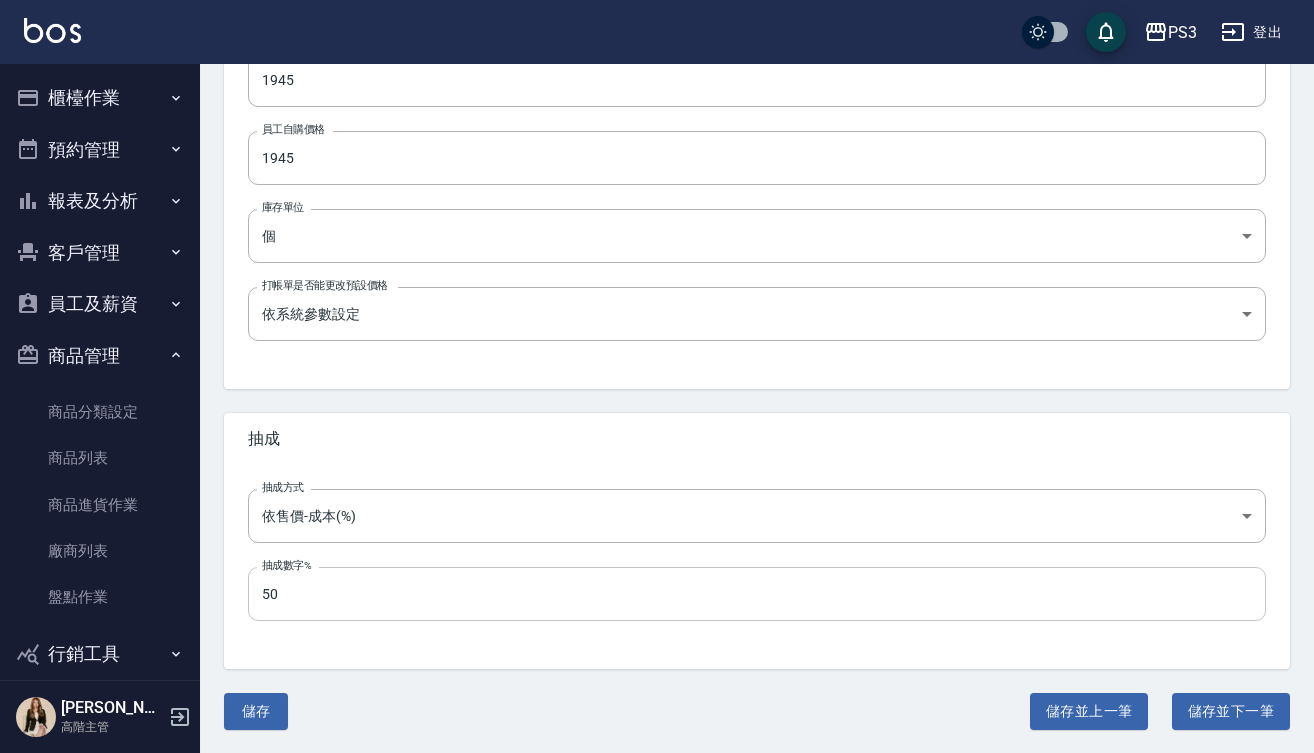 click on "50" at bounding box center (757, 594) 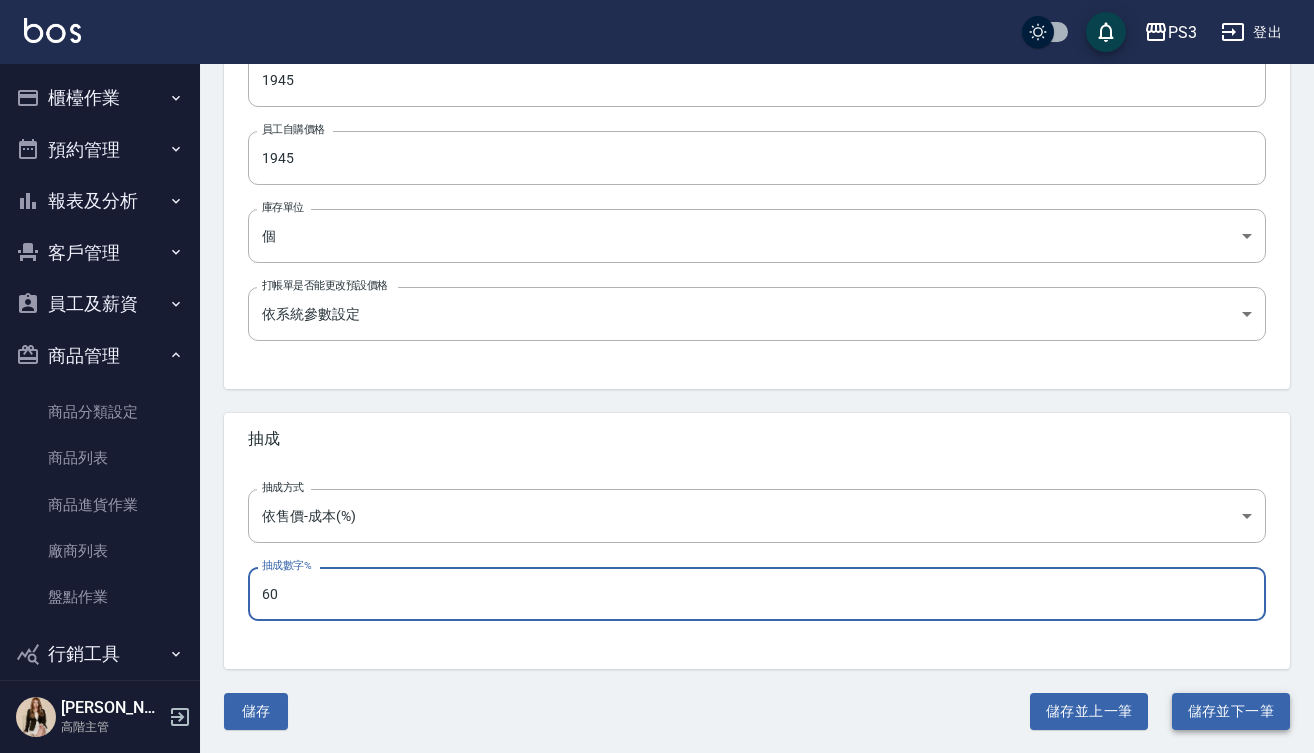 type on "60" 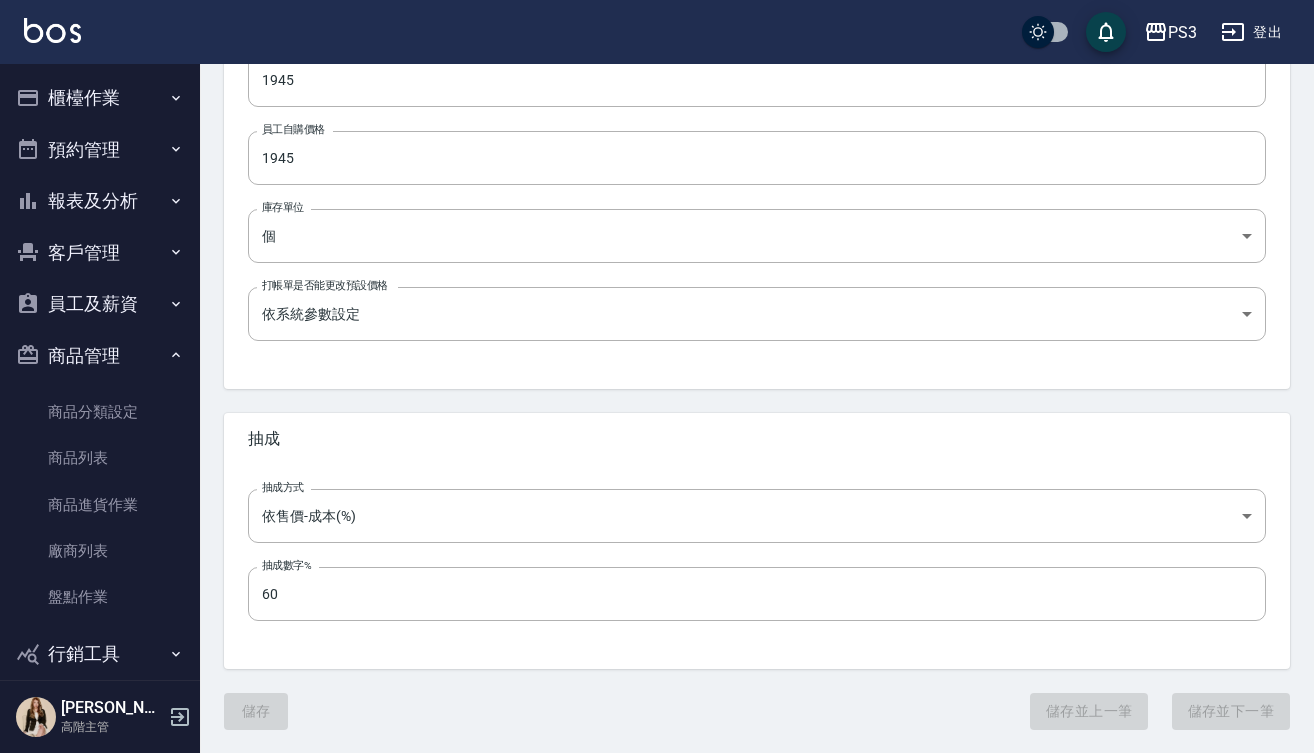 scroll, scrollTop: 0, scrollLeft: 0, axis: both 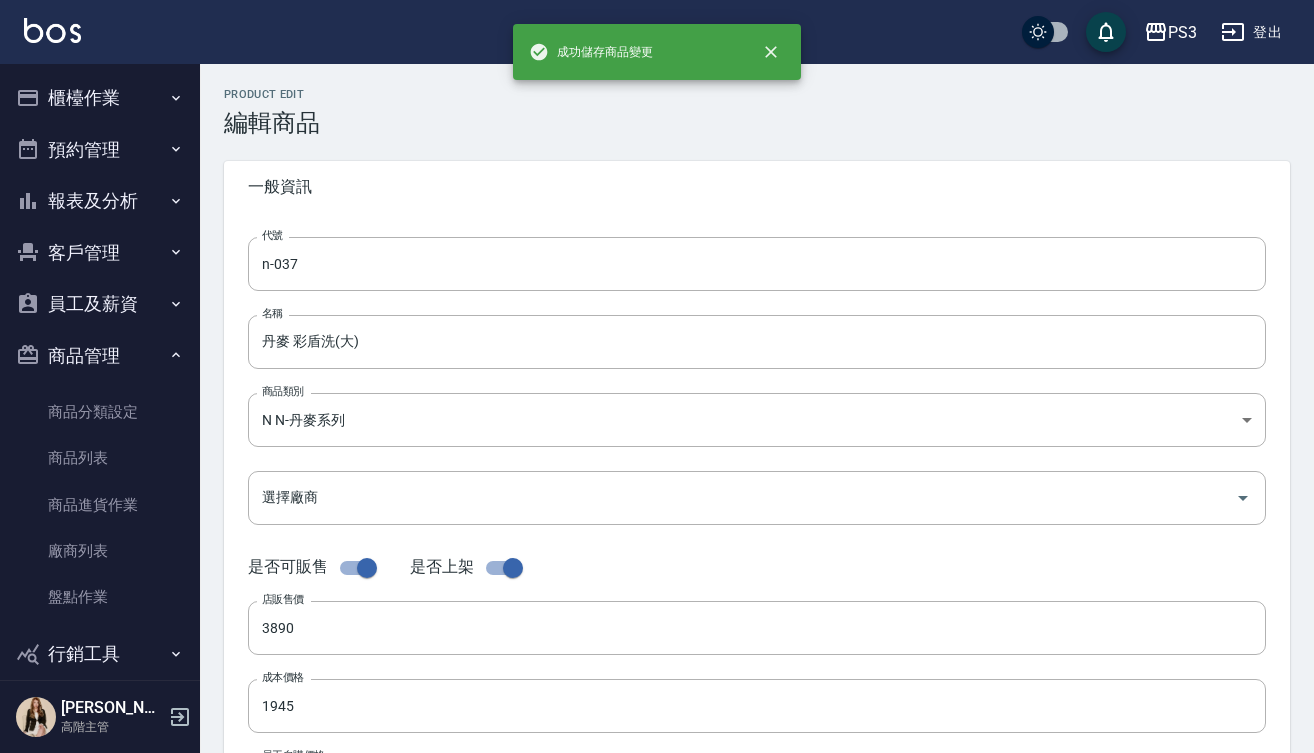 type on "N-038" 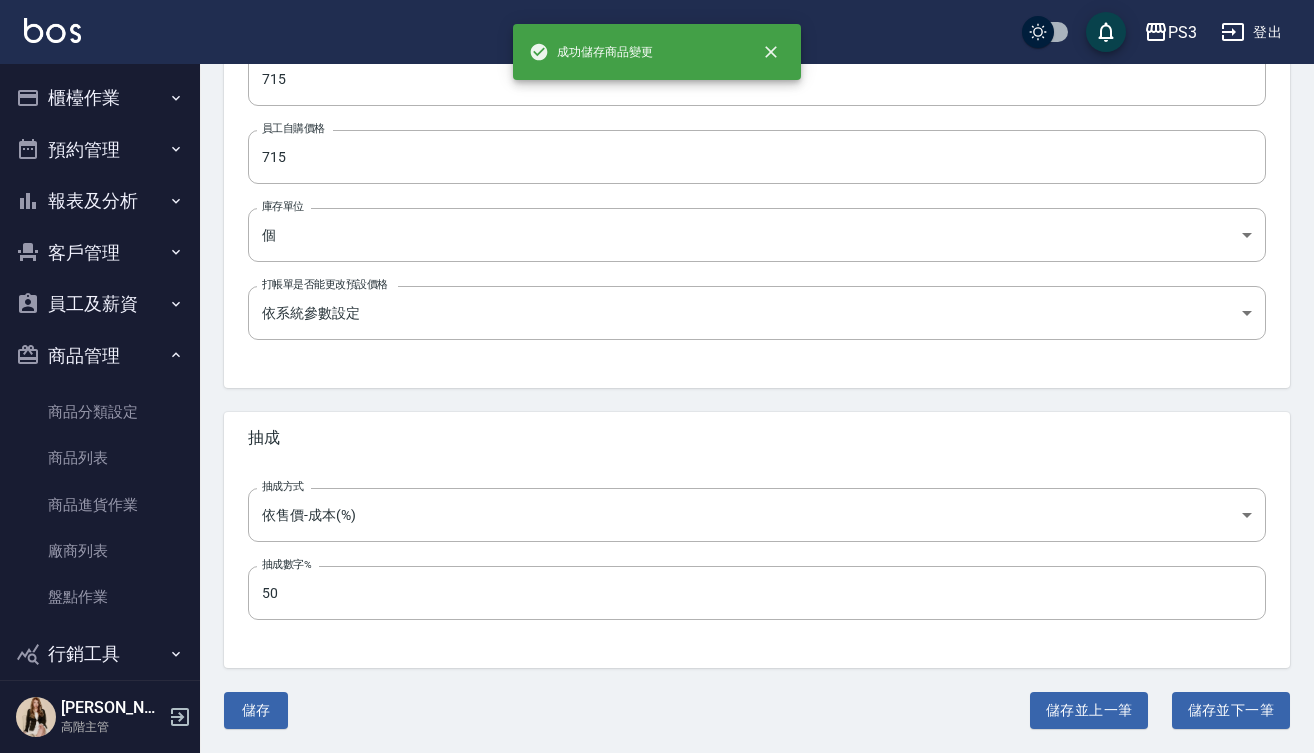 scroll, scrollTop: 626, scrollLeft: 0, axis: vertical 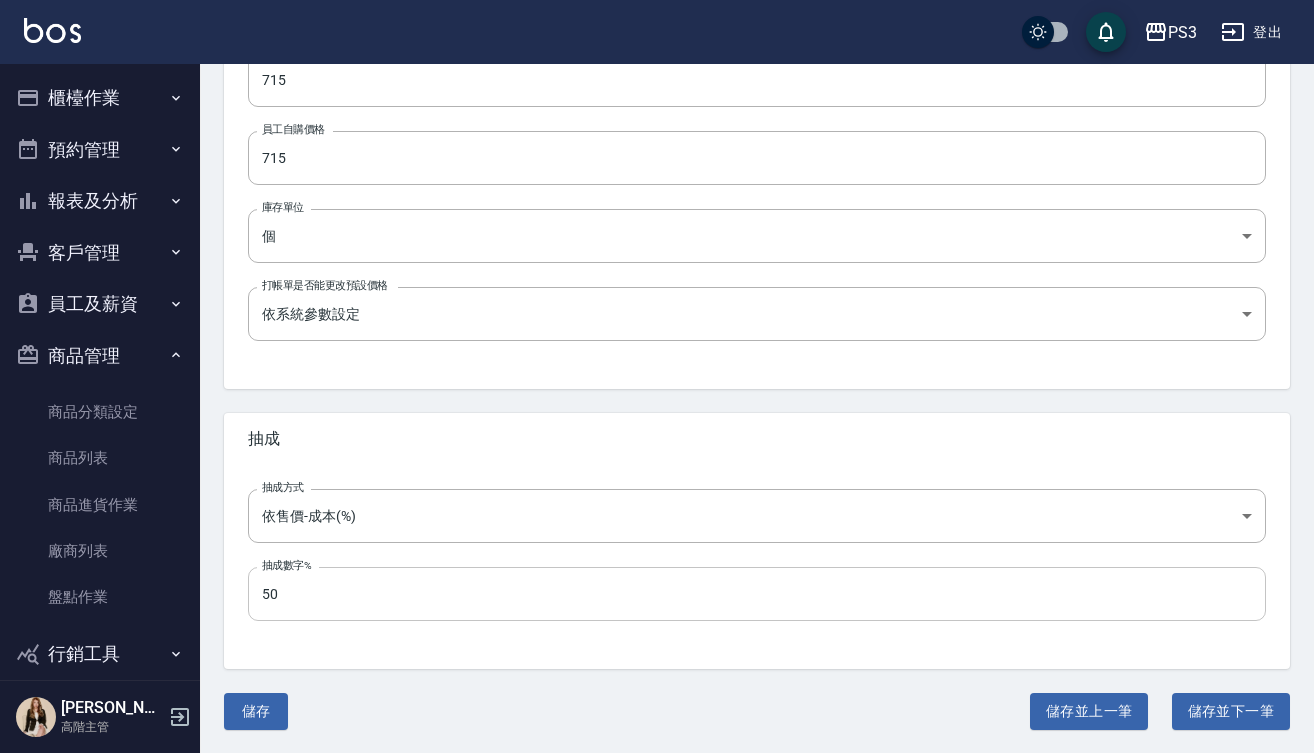 click on "50" at bounding box center [757, 594] 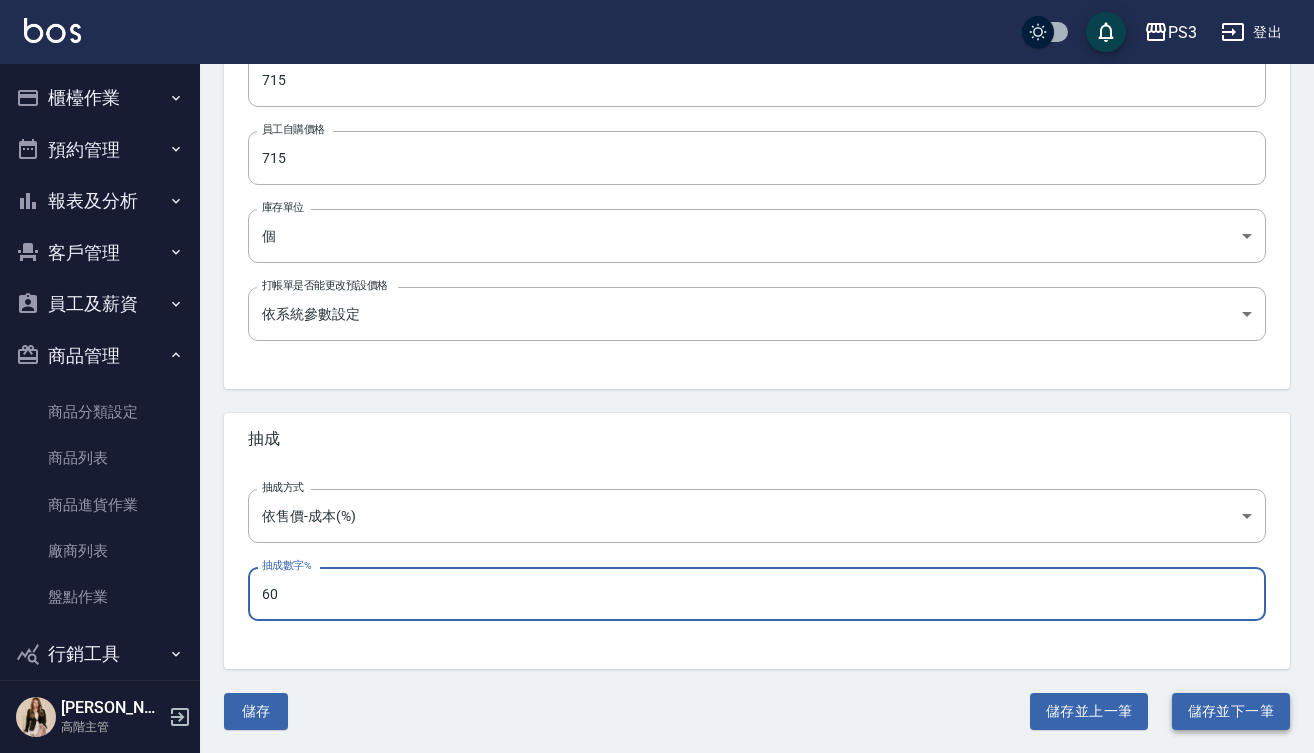 type on "60" 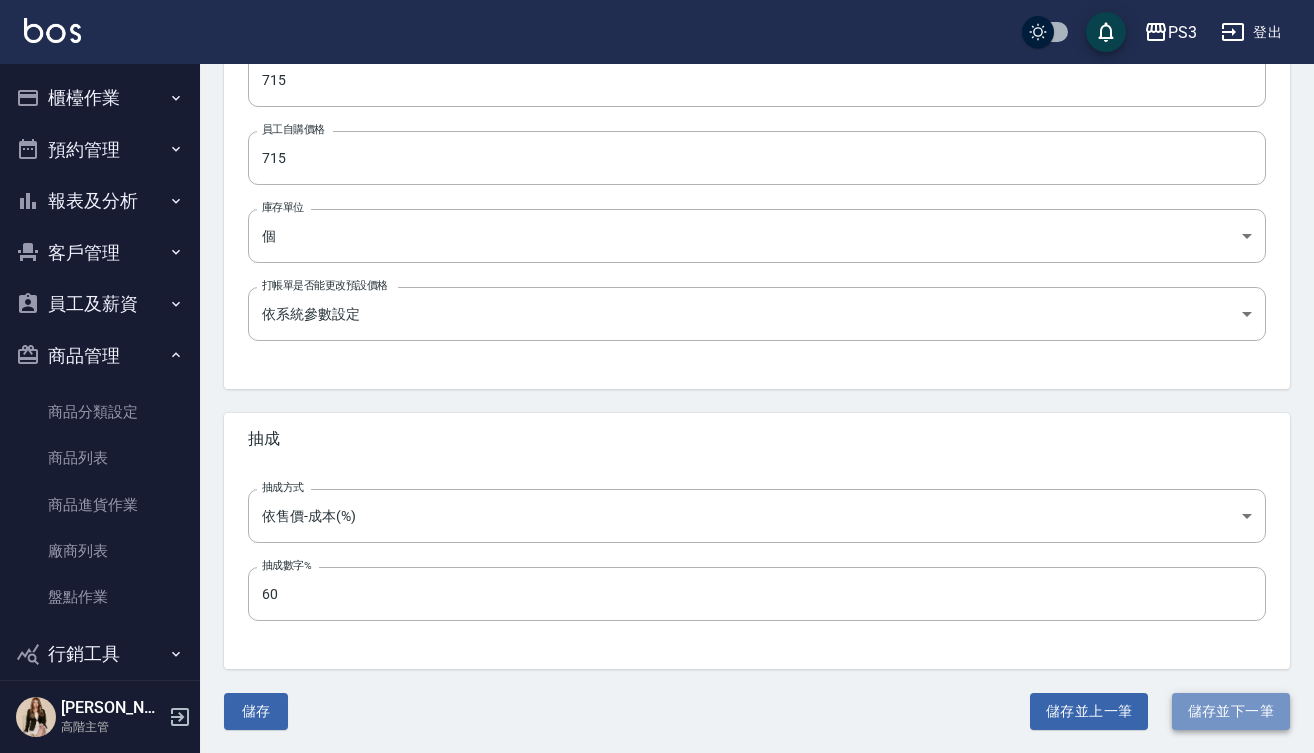 click on "儲存並下一筆" at bounding box center (1231, 711) 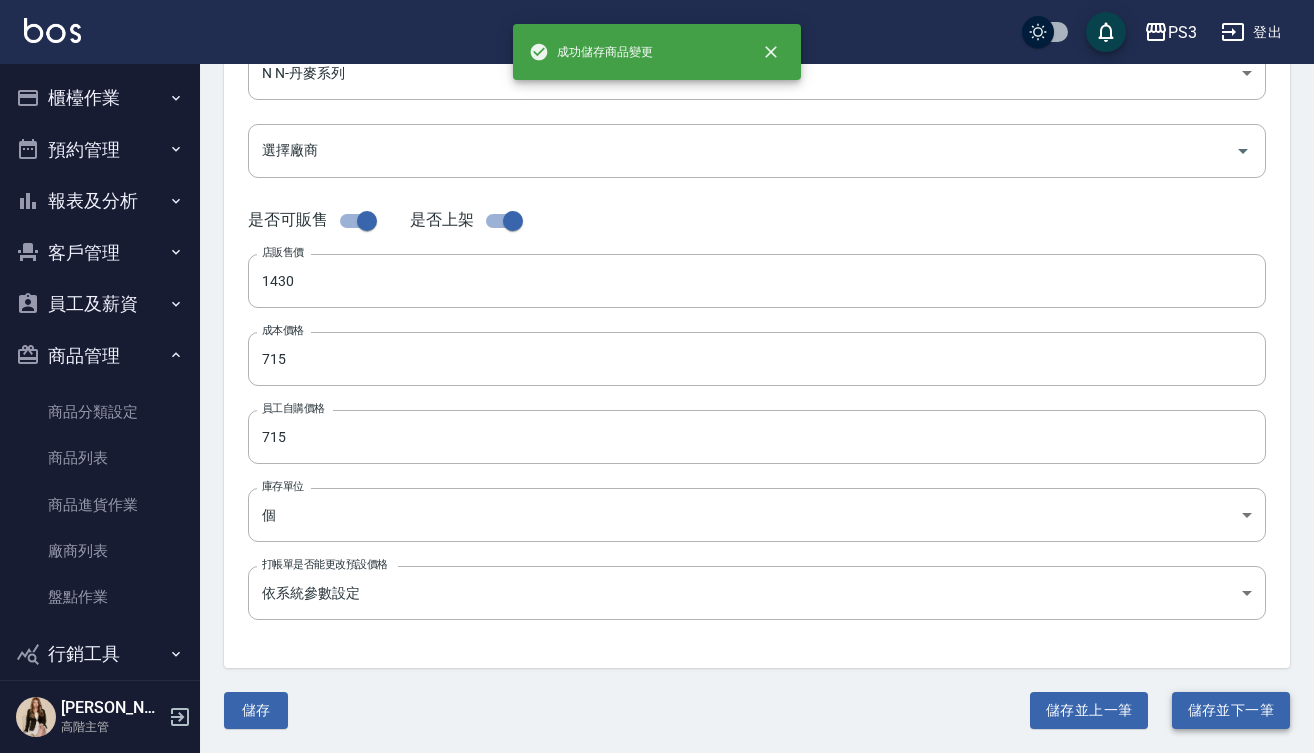 scroll, scrollTop: 0, scrollLeft: 0, axis: both 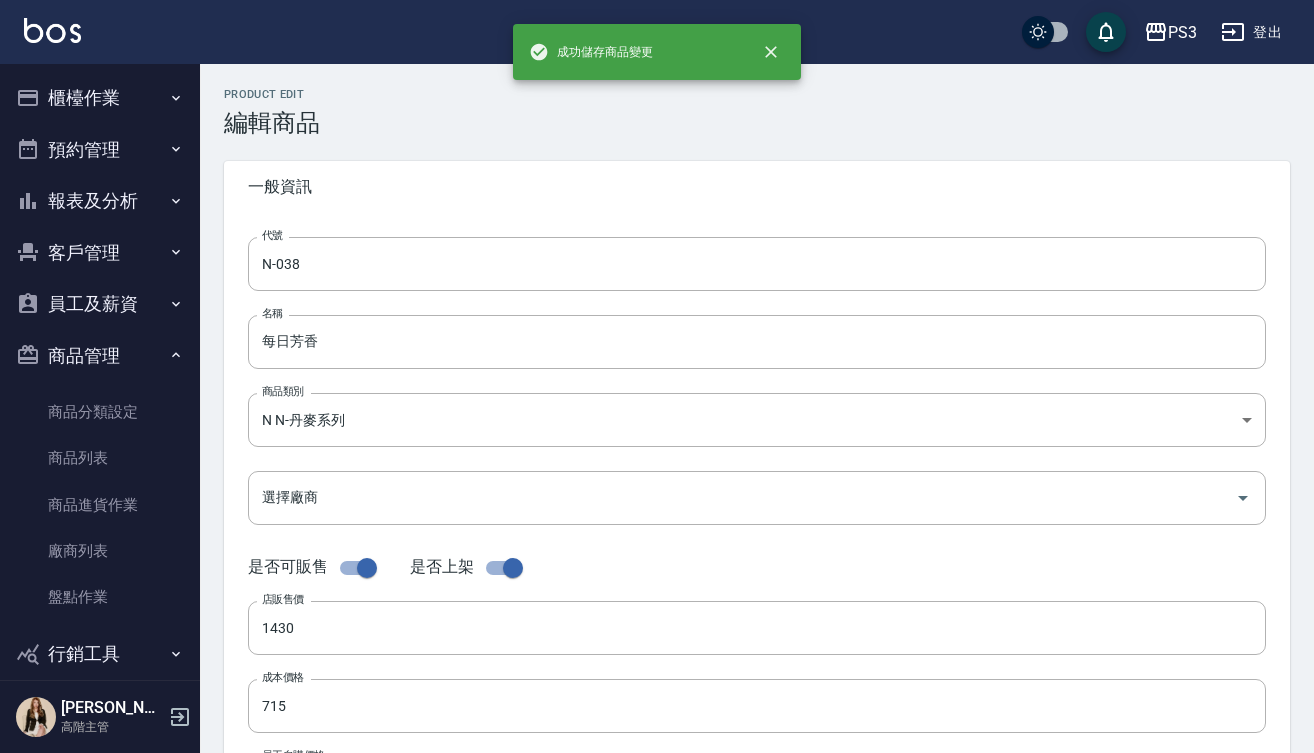 type on "r500" 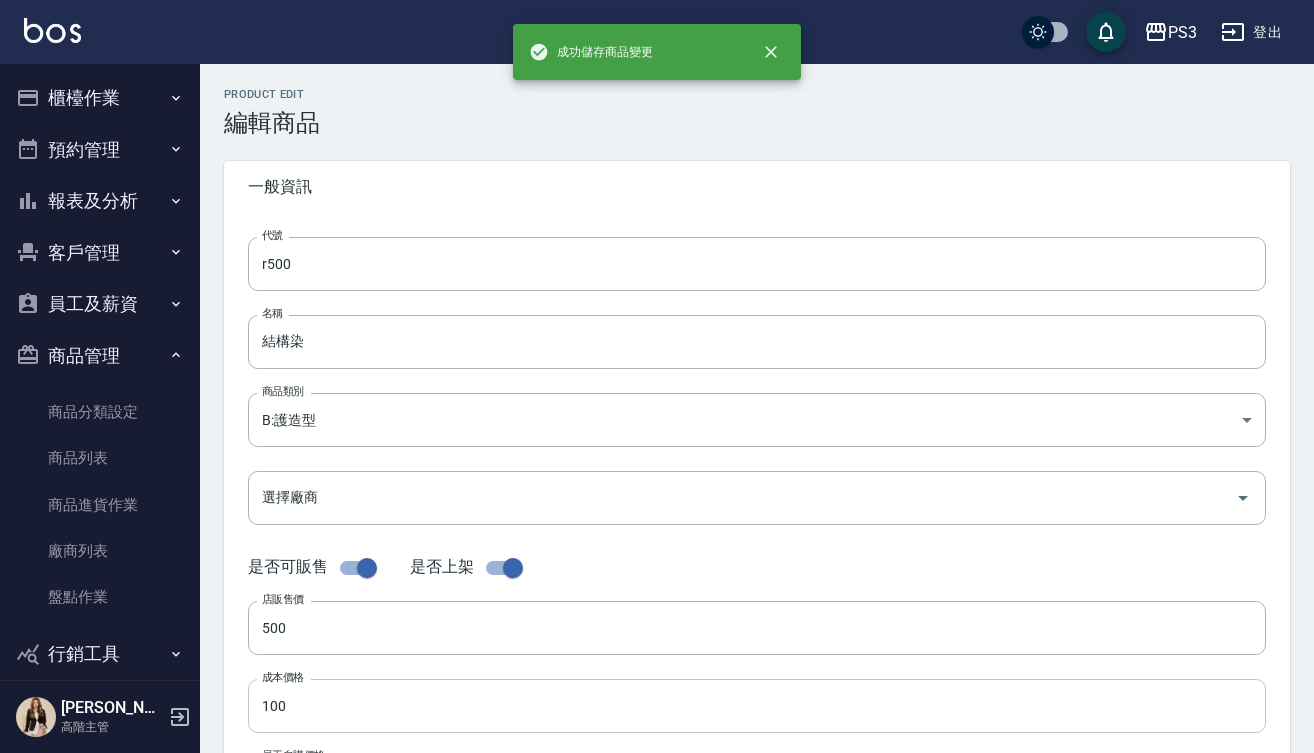 click on "100" at bounding box center (757, 706) 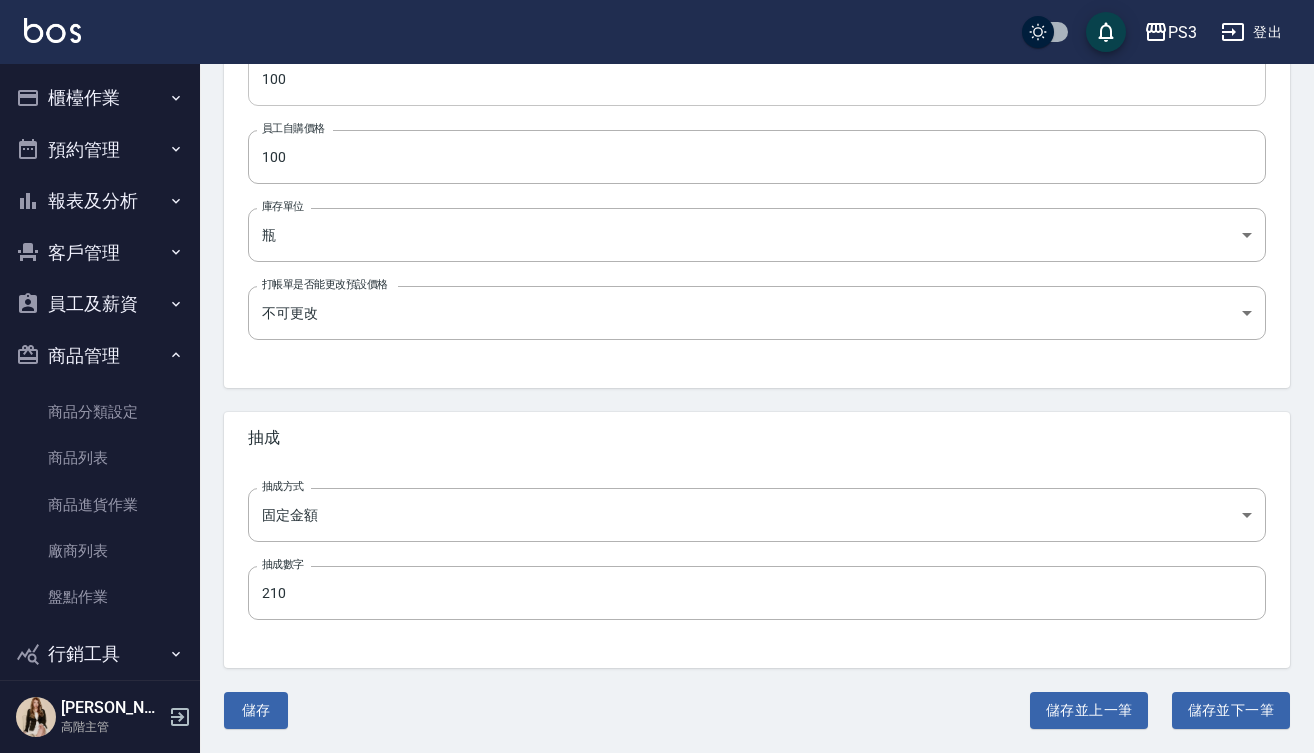scroll, scrollTop: 626, scrollLeft: 0, axis: vertical 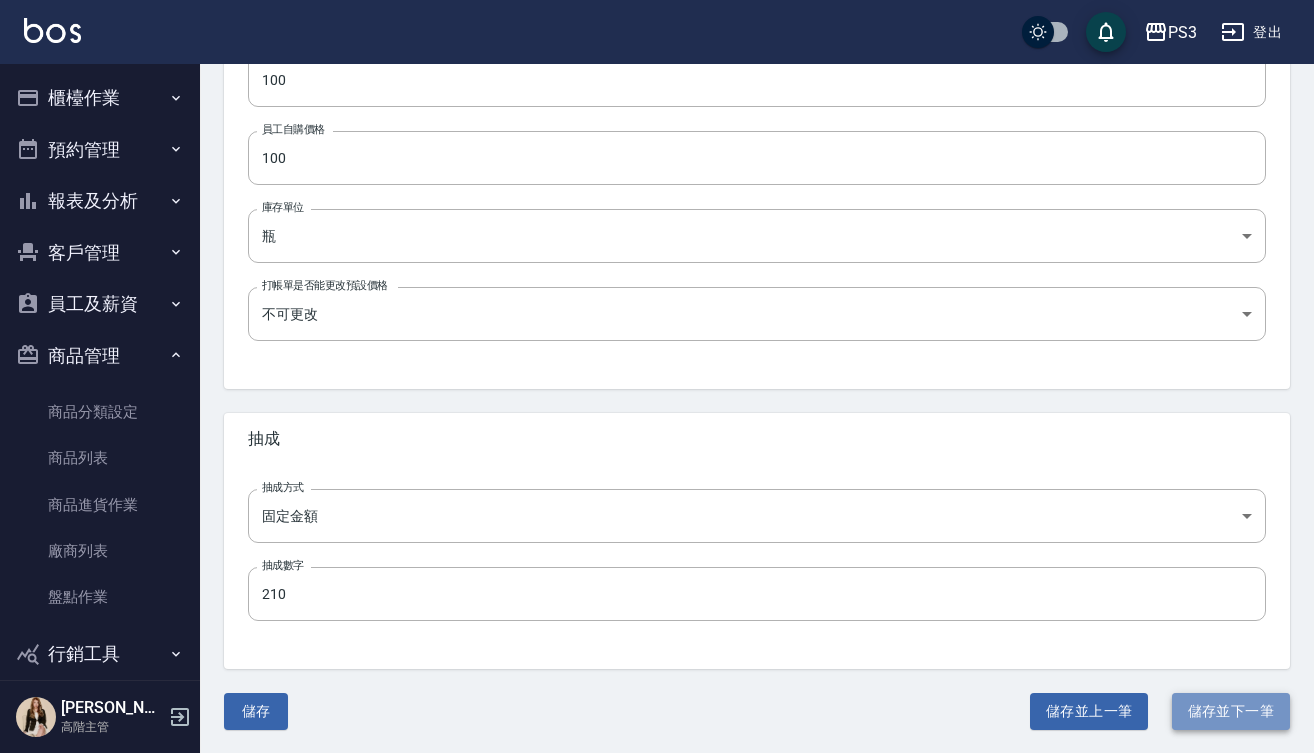 click on "儲存並下一筆" at bounding box center (1231, 711) 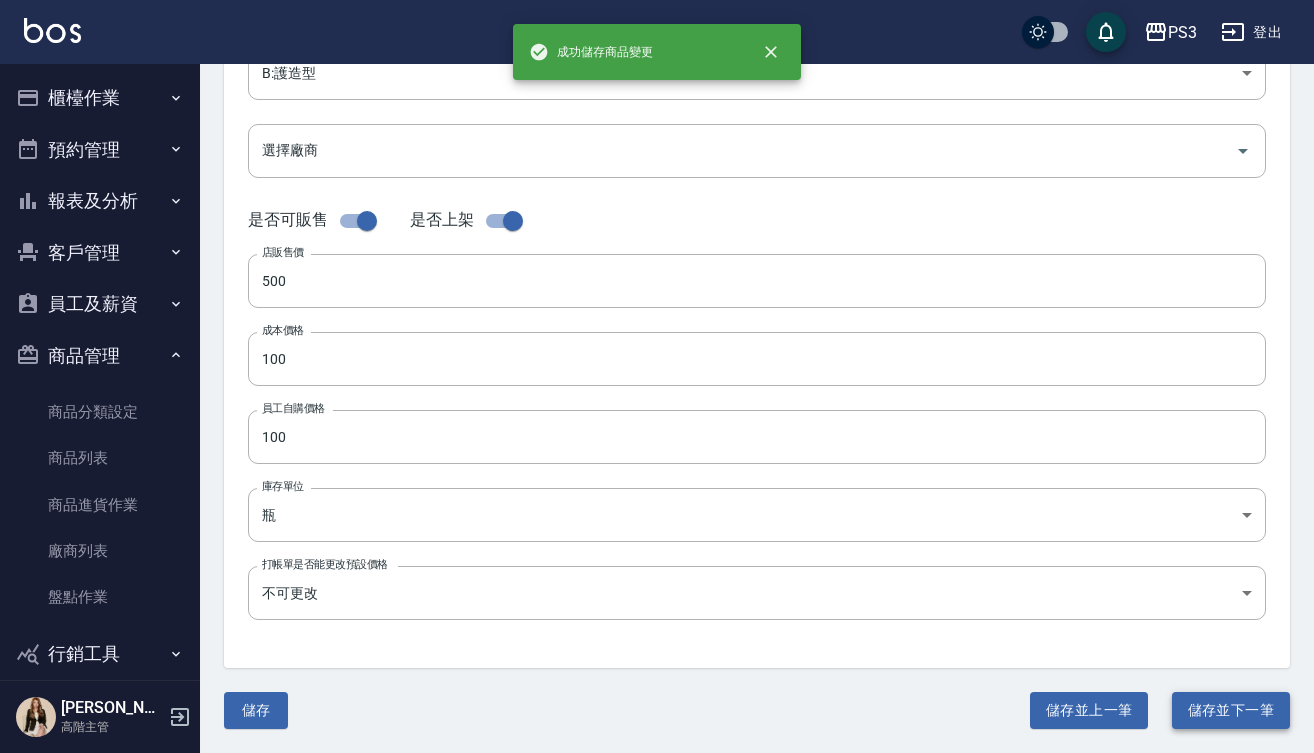 scroll, scrollTop: 0, scrollLeft: 0, axis: both 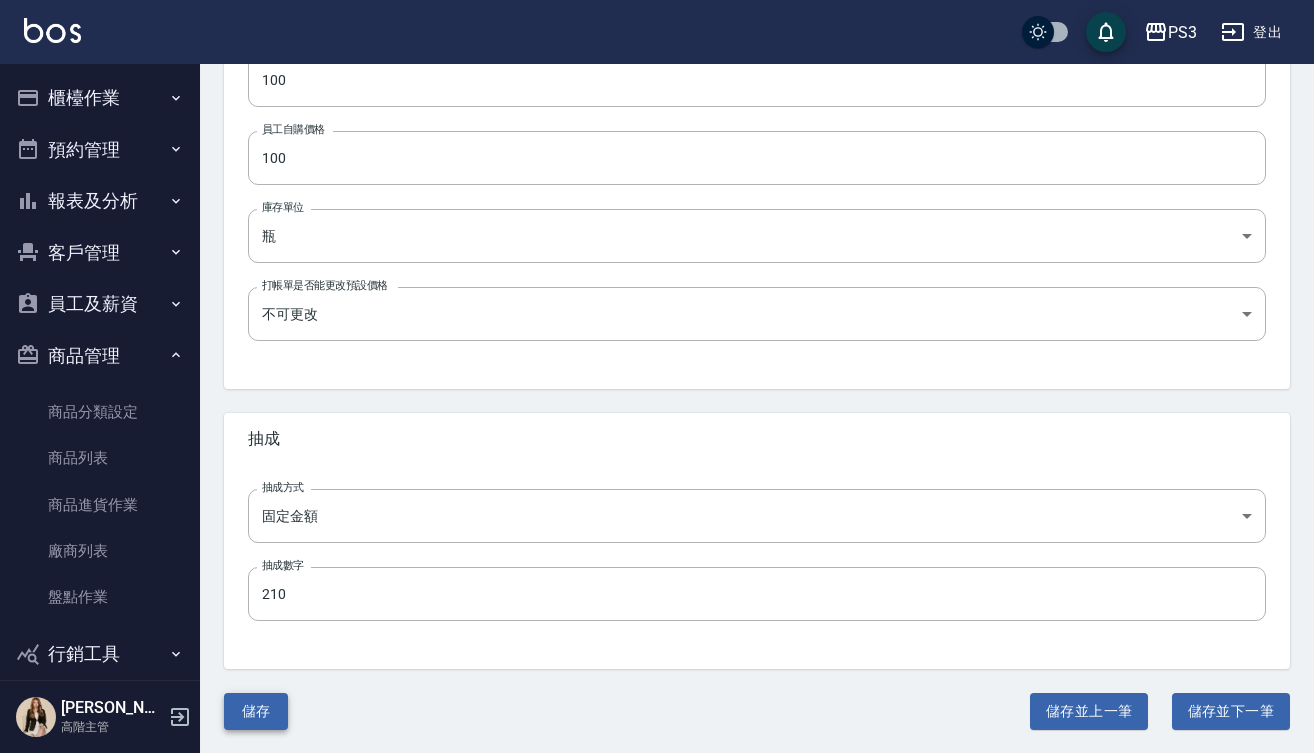 click on "儲存" at bounding box center (256, 711) 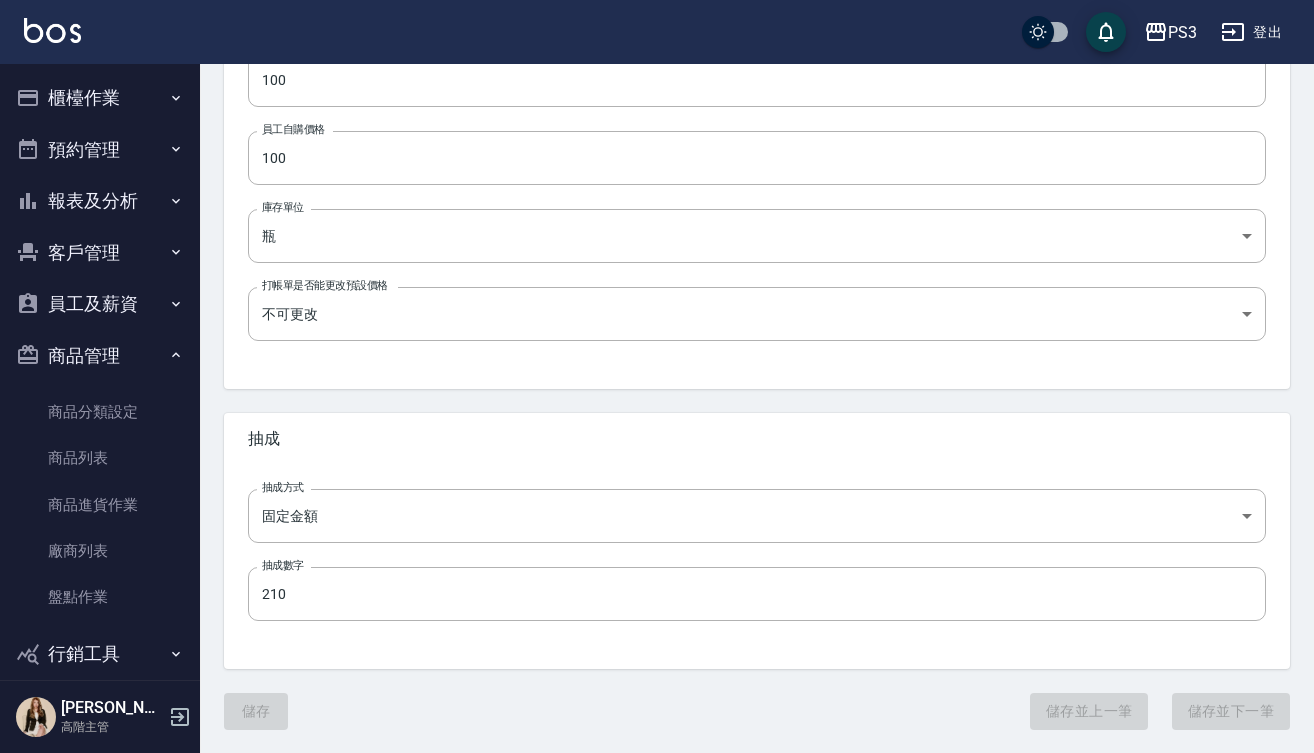 scroll, scrollTop: 0, scrollLeft: 0, axis: both 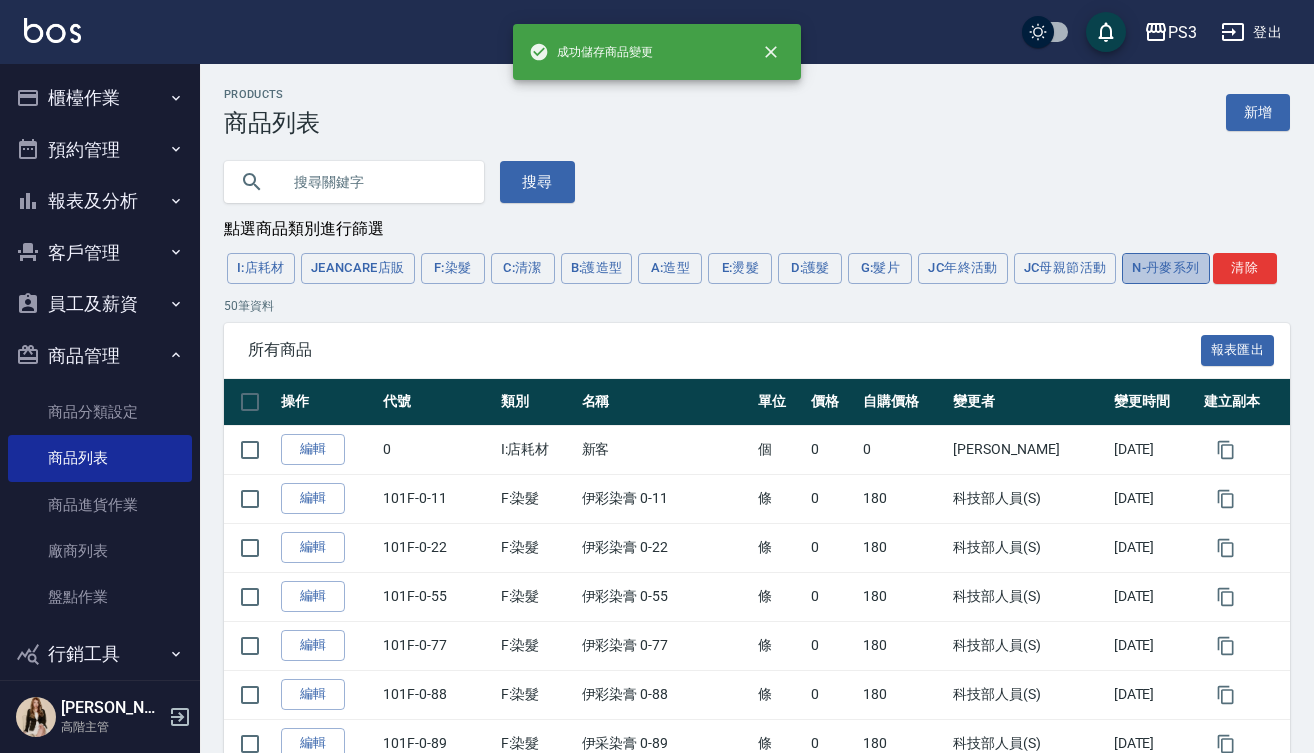click on "N-丹麥系列" at bounding box center (1165, 268) 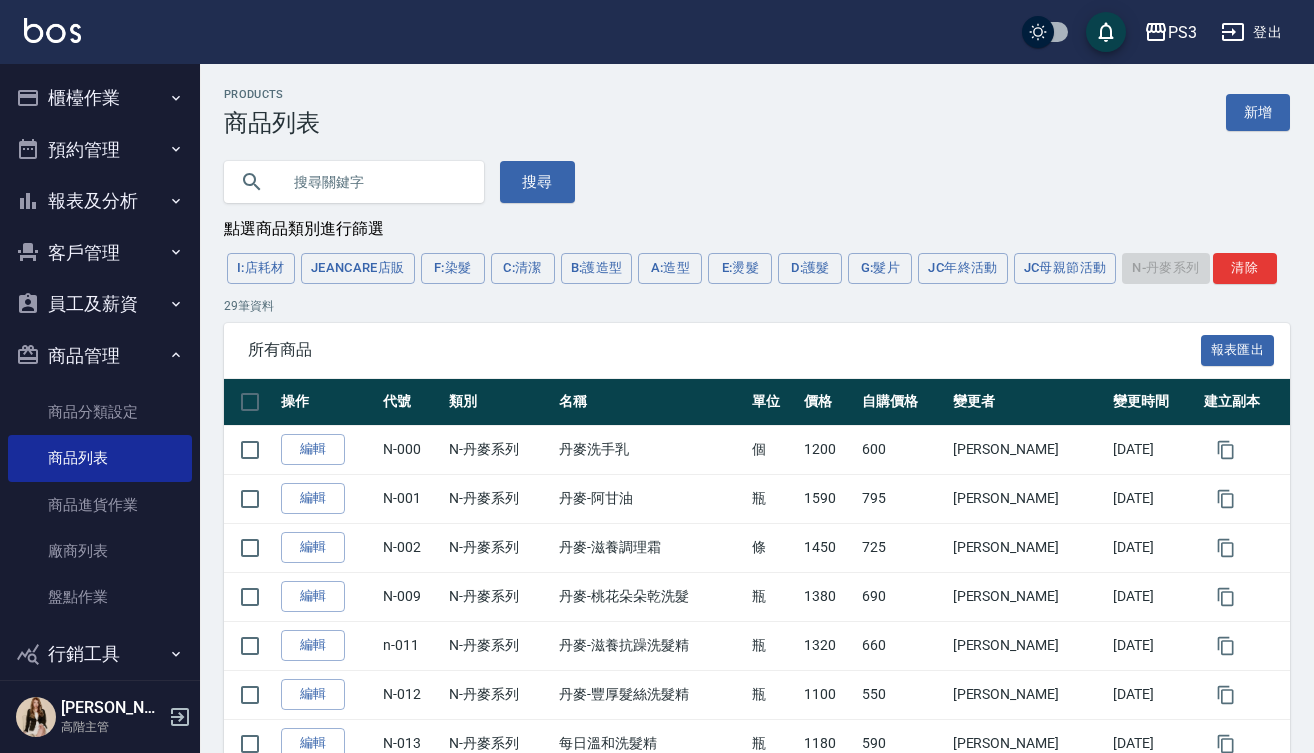 scroll, scrollTop: 0, scrollLeft: 0, axis: both 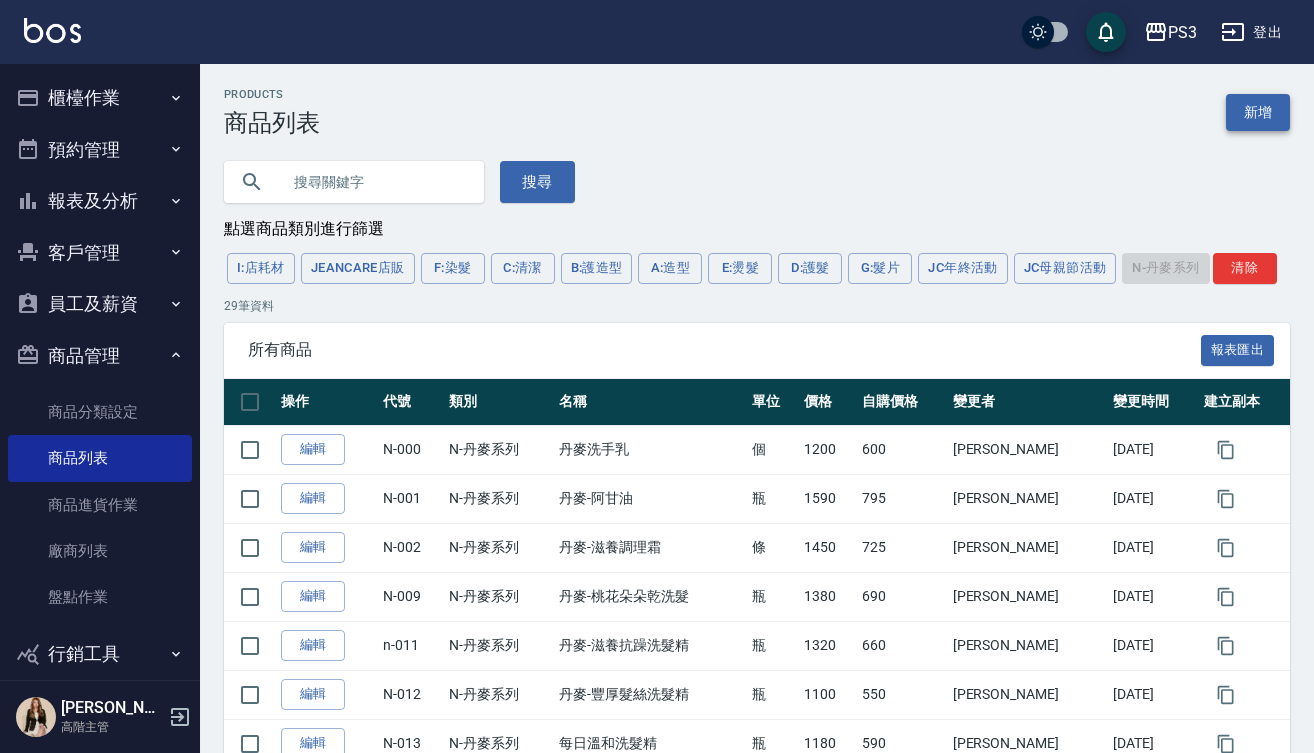 click on "新增" at bounding box center (1258, 112) 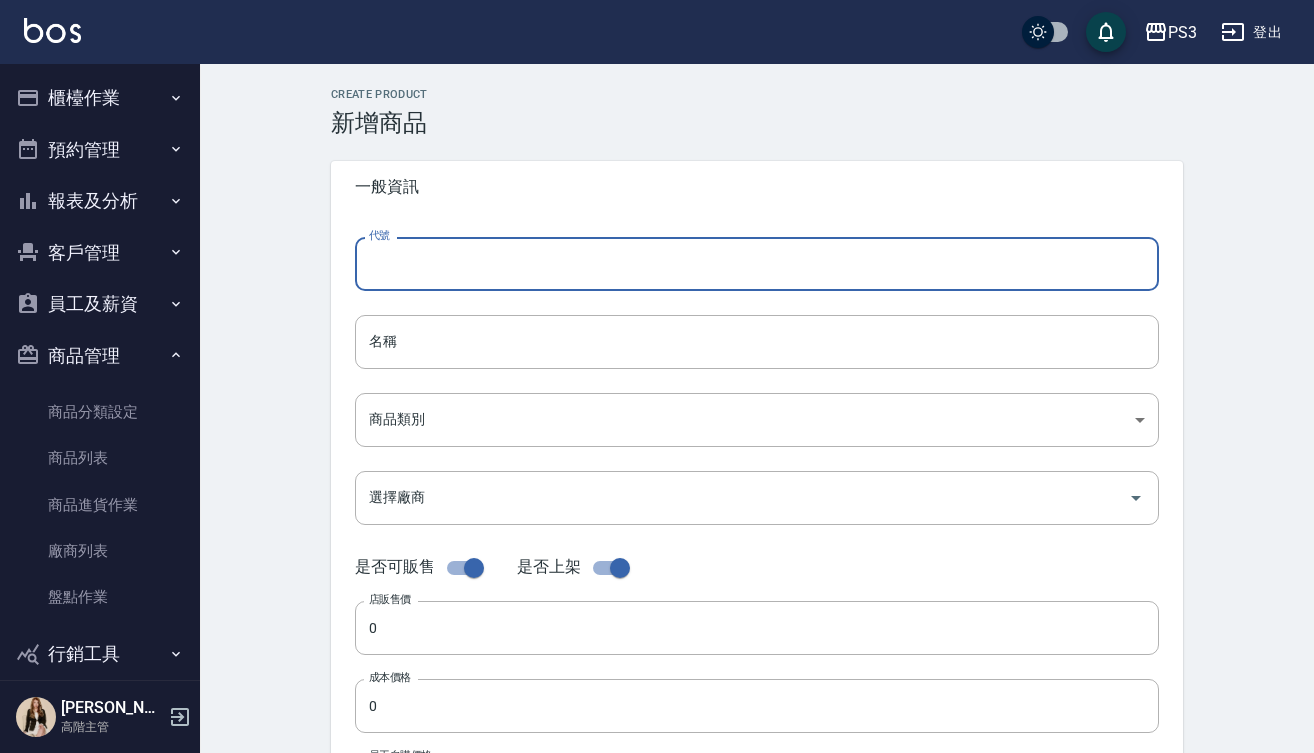 click on "代號" at bounding box center [757, 264] 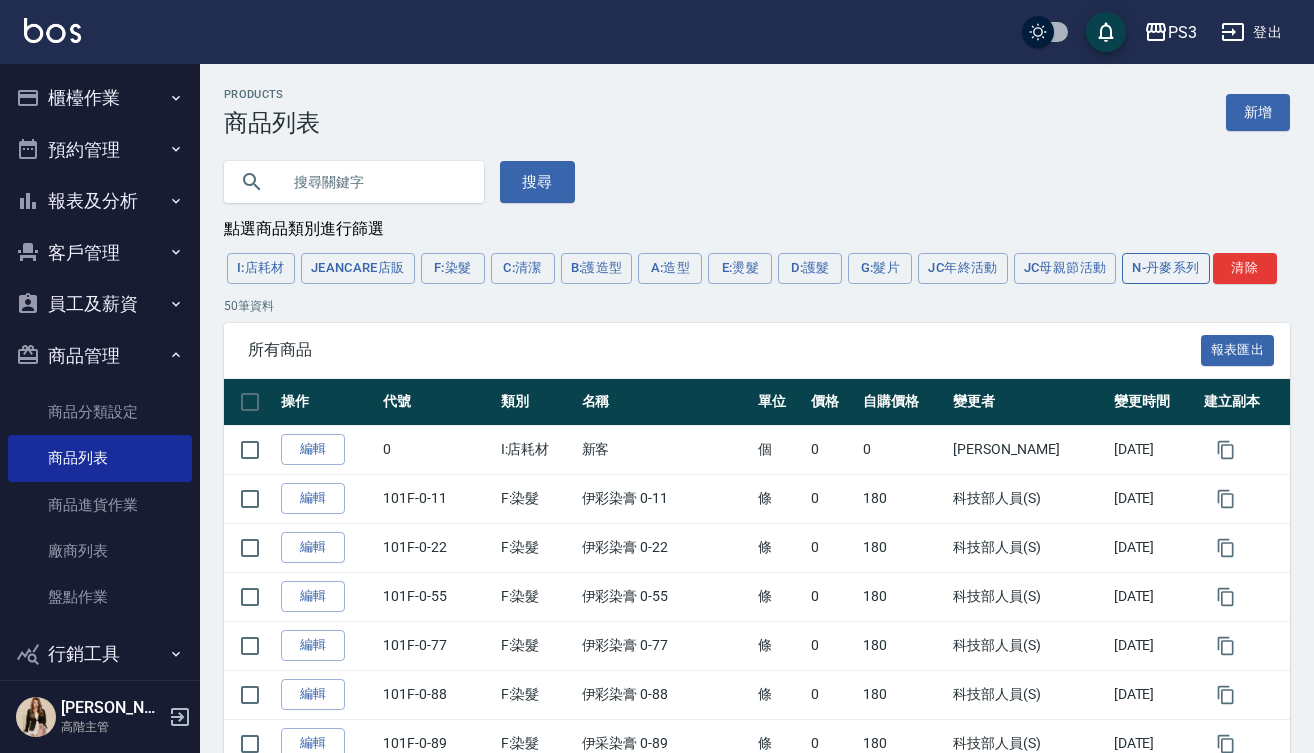 click on "N-丹麥系列" at bounding box center [1165, 268] 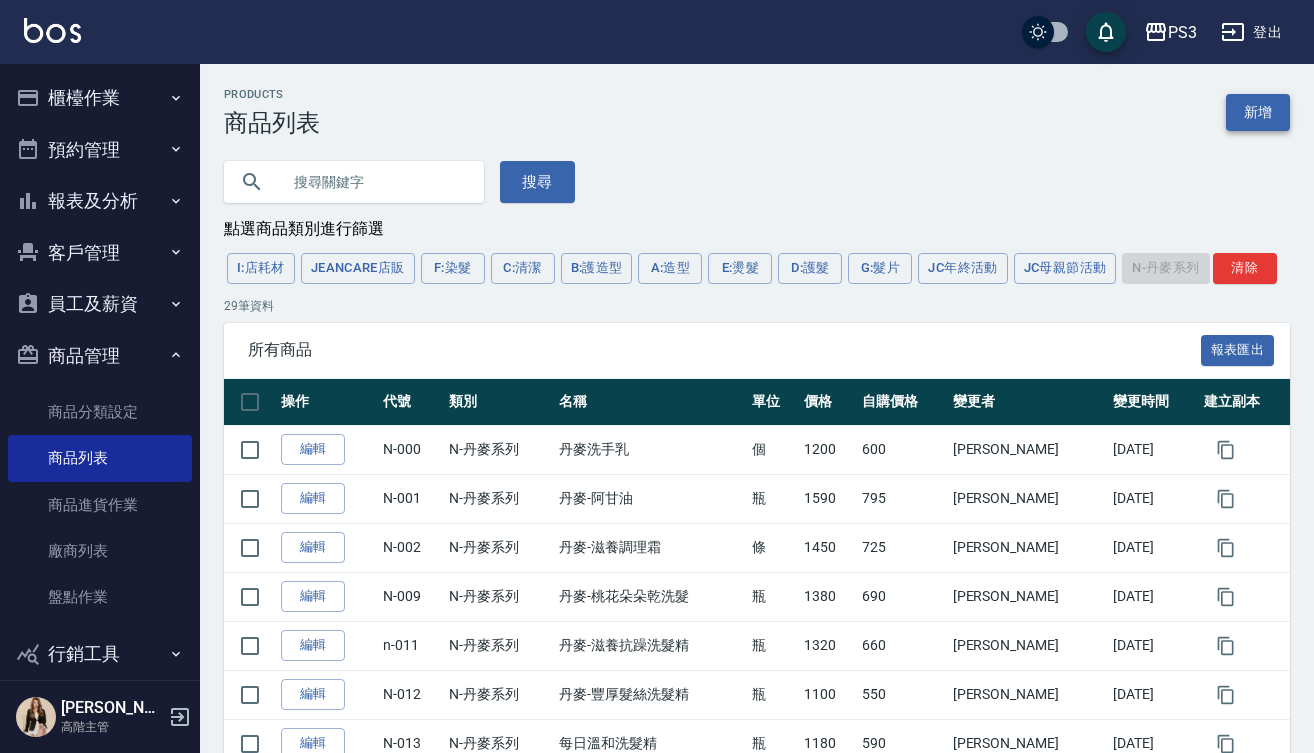 scroll, scrollTop: 0, scrollLeft: 0, axis: both 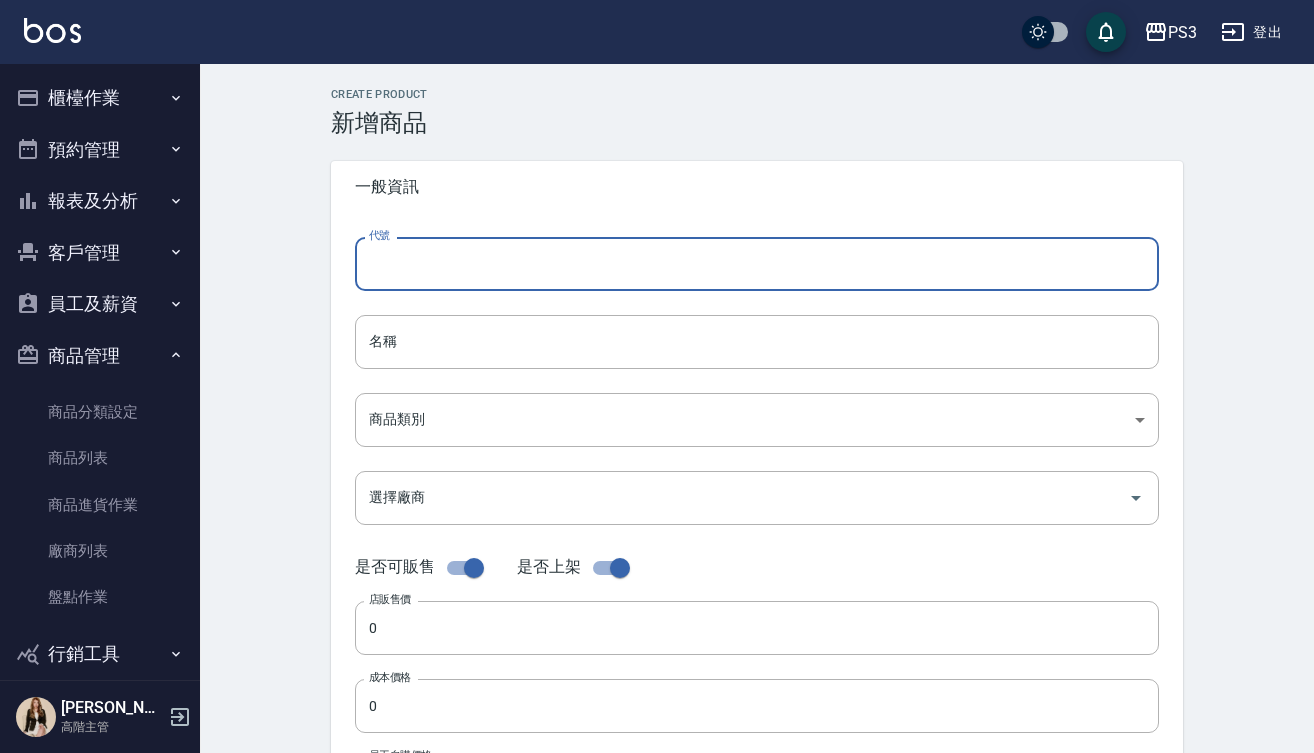 click on "代號" at bounding box center (757, 264) 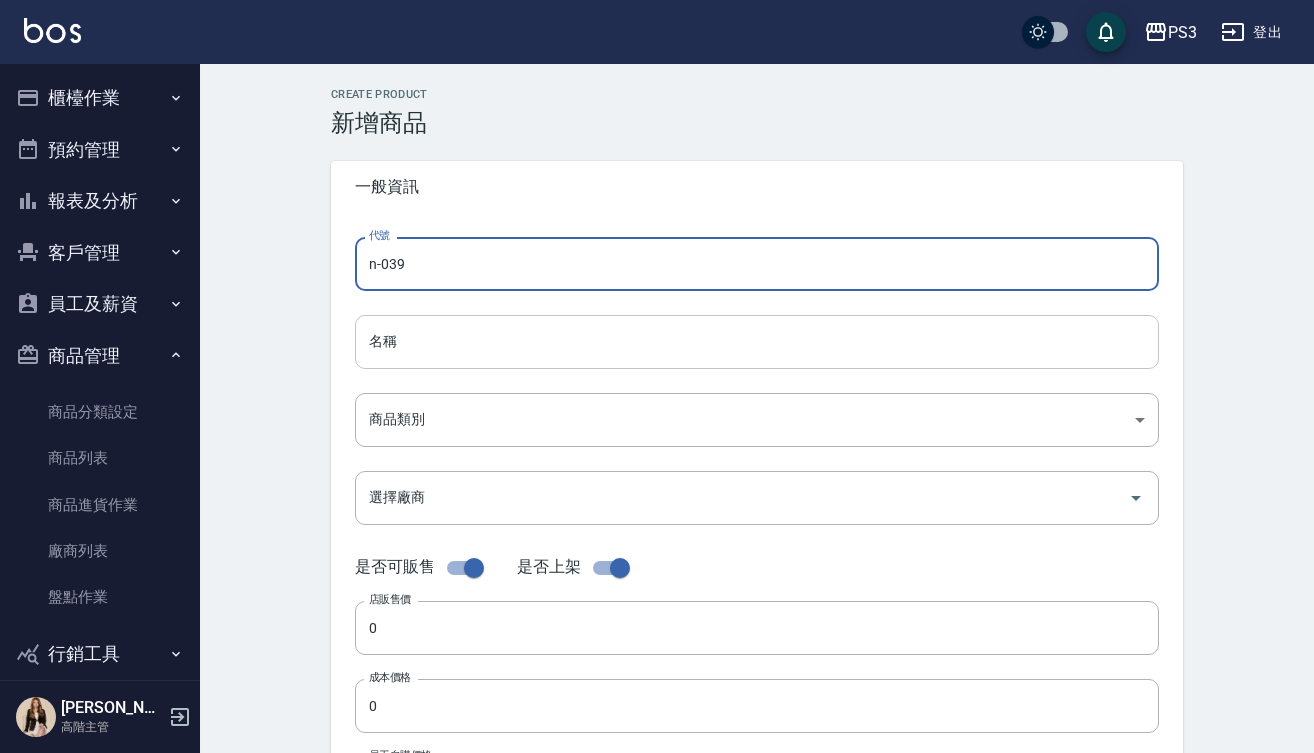click on "名稱" at bounding box center [757, 342] 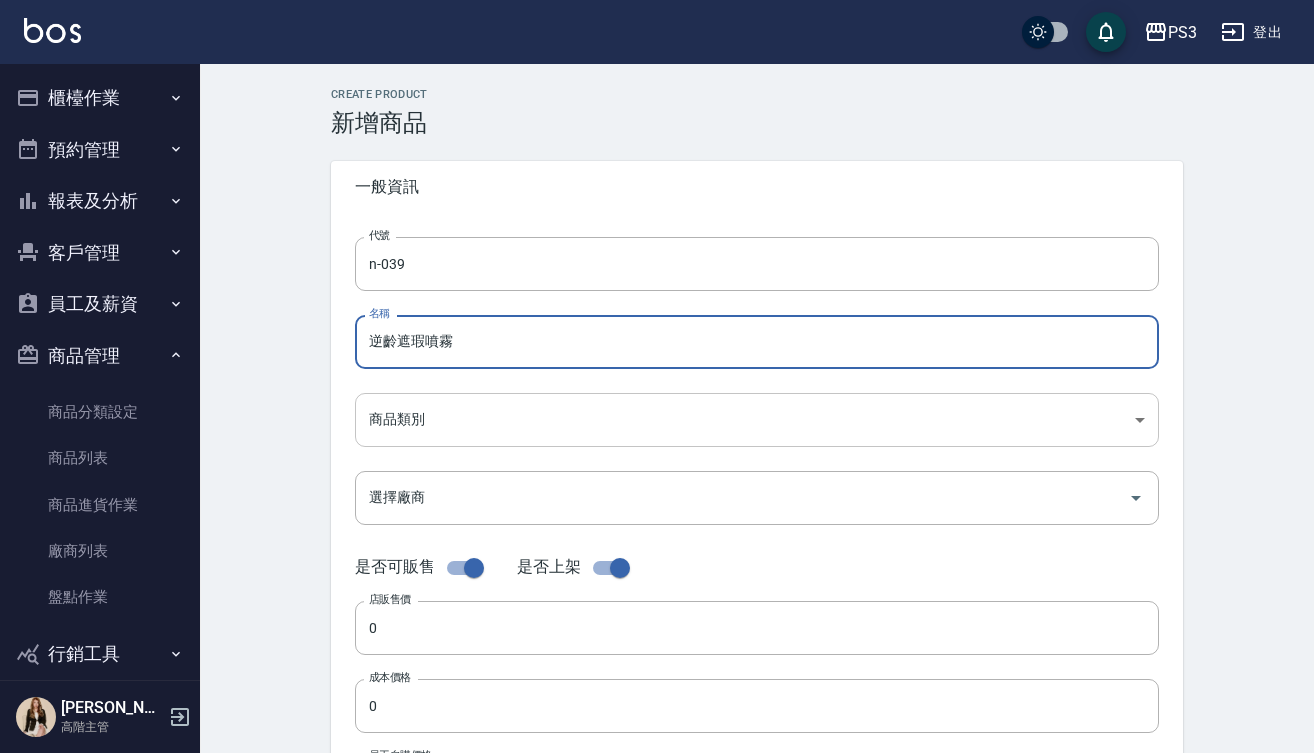 click on "PS3 登出 櫃檯作業 打帳單 帳單列表 掛單列表 座位開單 營業儀表板 現金收支登錄 高階收支登錄 材料自購登錄 每日結帳 排班表 現場電腦打卡 掃碼打卡 預約管理 預約管理 單日預約紀錄 單週預約紀錄 報表及分析 報表目錄 消費分析儀表板 店家區間累計表 店家日報表 店家排行榜 互助日報表 互助月報表 互助排行榜 互助點數明細 互助業績報表 全店業績分析表 每日業績分析表 營業統計分析表 營業項目月分析表 設計師業績表 設計師日報表 設計師業績分析表 設計師業績月報表 設計師抽成報表 設計師排行榜 商品銷售排行榜 商品消耗明細 商品進銷貨報表 商品庫存表 商品庫存盤點表 會員卡銷售報表 服務扣項明細表 單一服務項目查詢 店販抽成明細 店販分類抽成明細 顧客入金餘額表 顧客卡券餘額表 每日非現金明細 每日收支明細 收支分類明細表 收支匯款表 損益表 0" at bounding box center (657, 690) 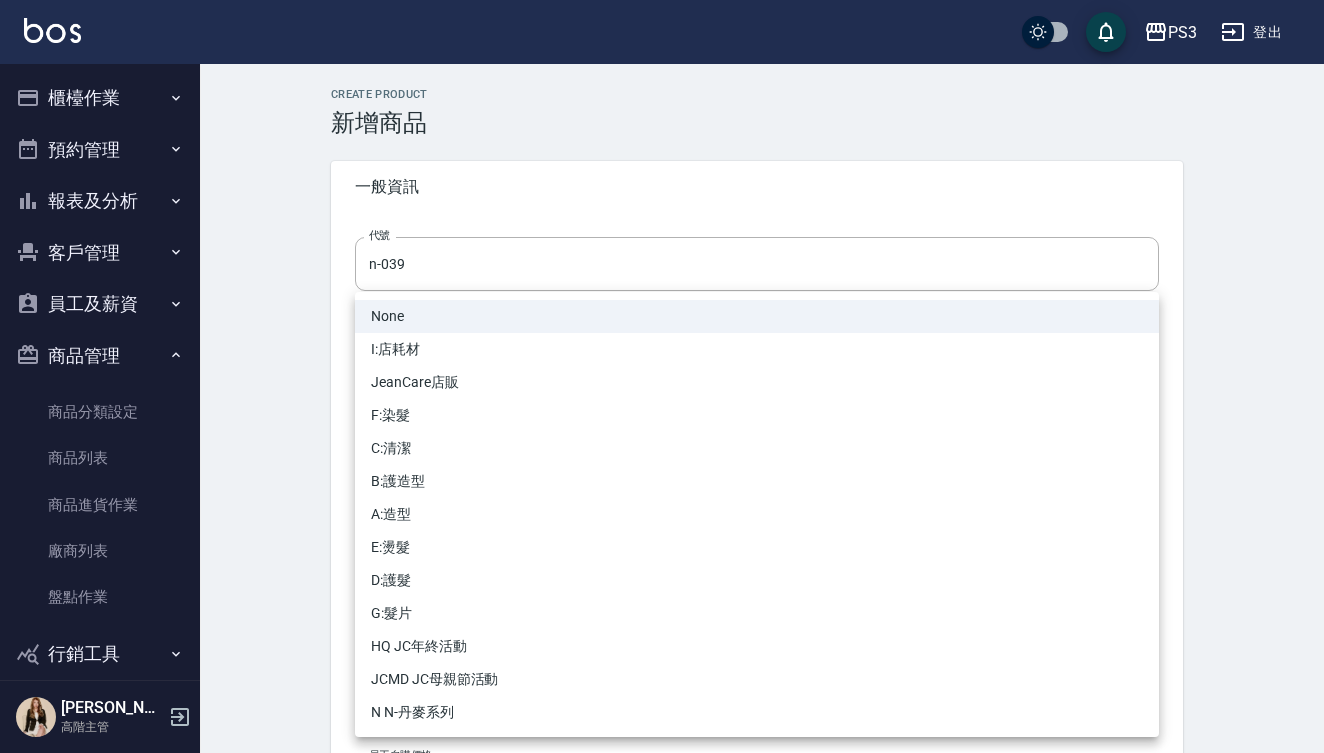 click on "N   N-丹麥系列" at bounding box center [757, 712] 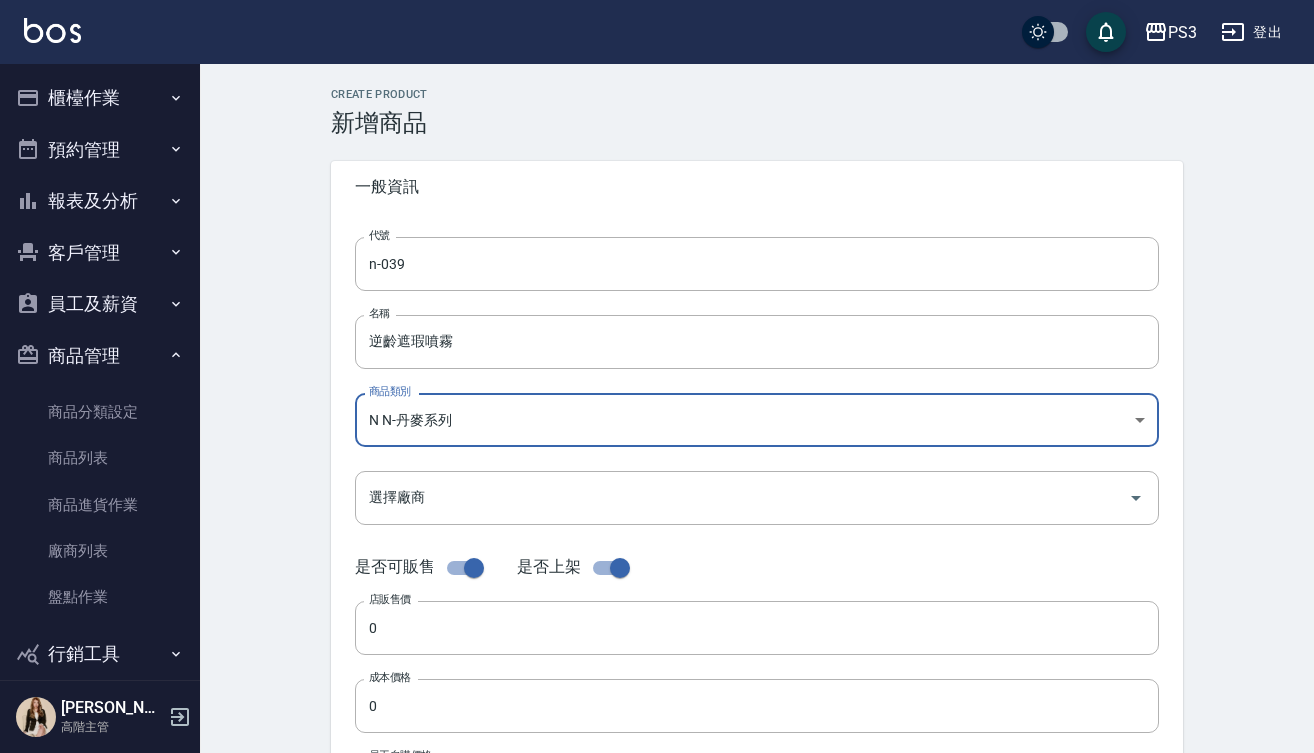 click on "代號 n-039 代號 名稱 逆齡遮瑕噴霧 名稱 商品類別 N   N-丹麥系列 721c0a6d-2aa6-4b59-abfb-e6e70981e87b 商品類別 選擇廠商 選擇廠商 是否可販售 是否上架 店販售價 0 店販售價 成本價格 0 成本價格 員工自購價格 0 員工自購價格 庫存單位 ​ 庫存單位 打帳單是否能更改預設價格 依系統參數設定 UNSET 打帳單是否能更改預設價格" at bounding box center (757, 614) 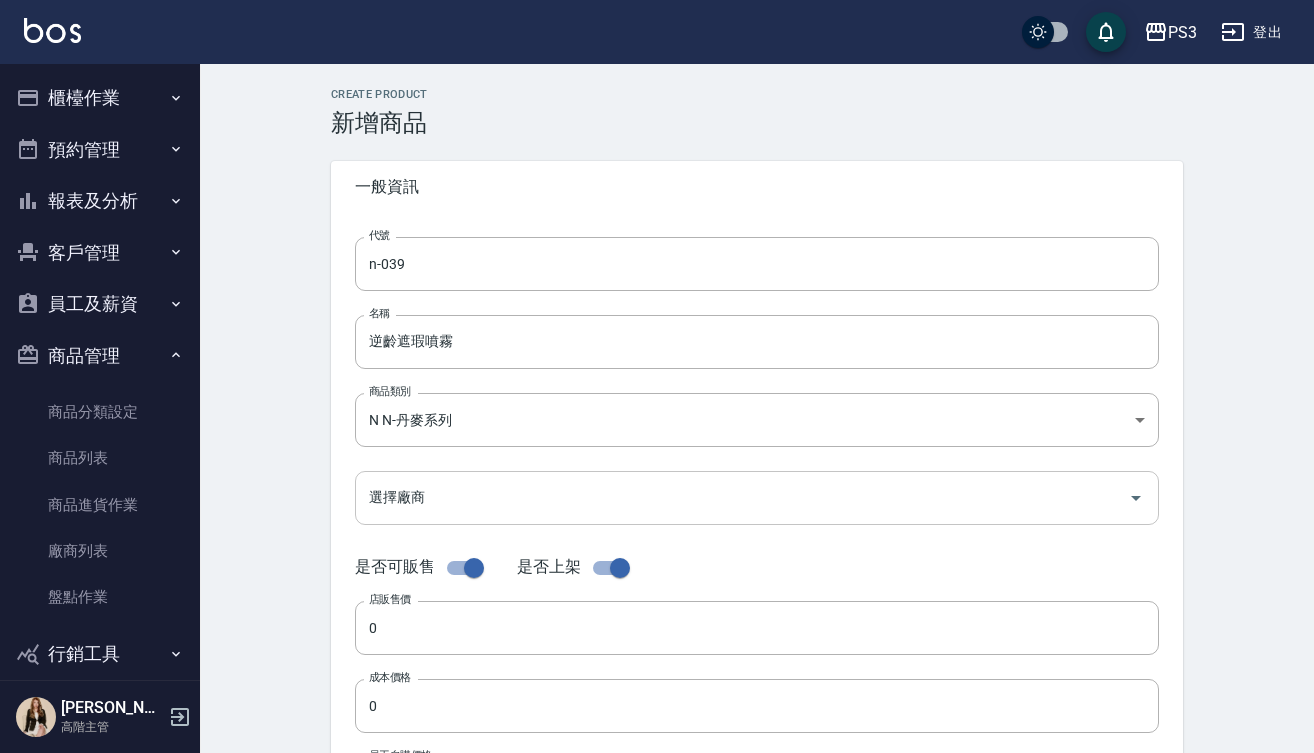 click on "選擇廠商" at bounding box center [742, 497] 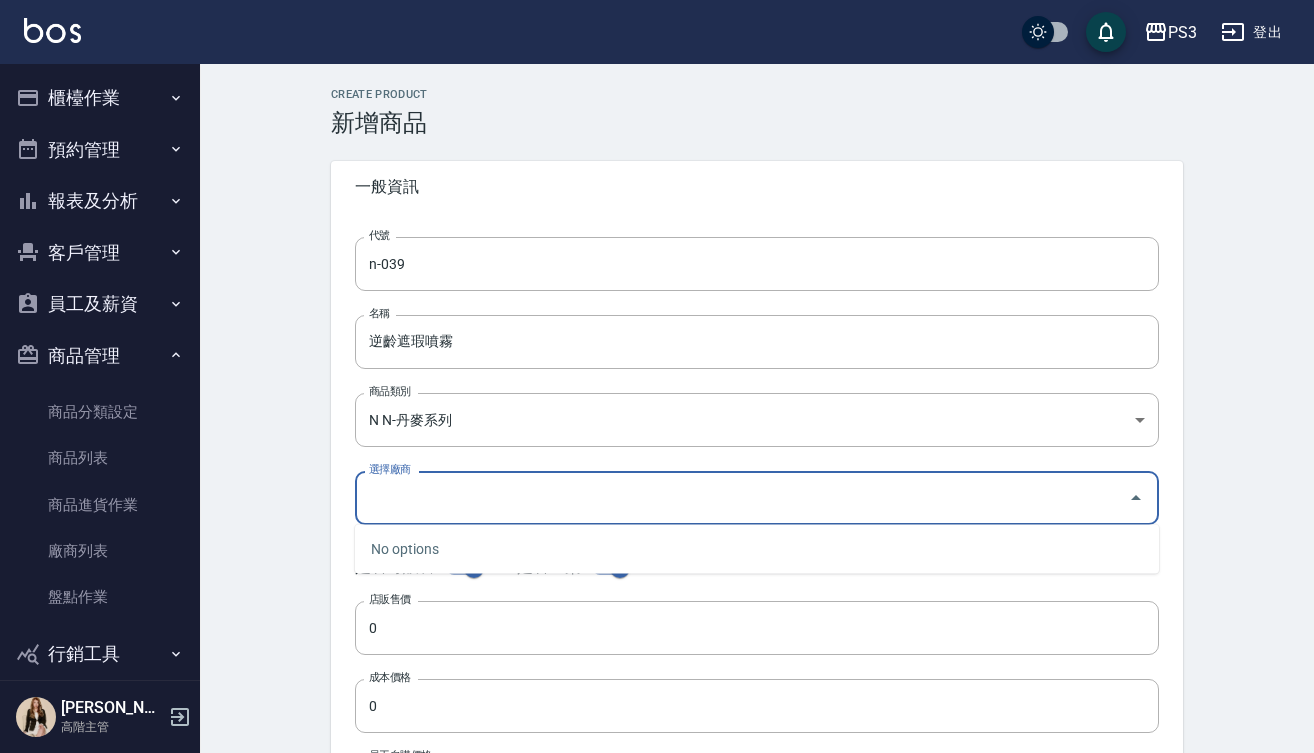 click on "選擇廠商" at bounding box center (742, 497) 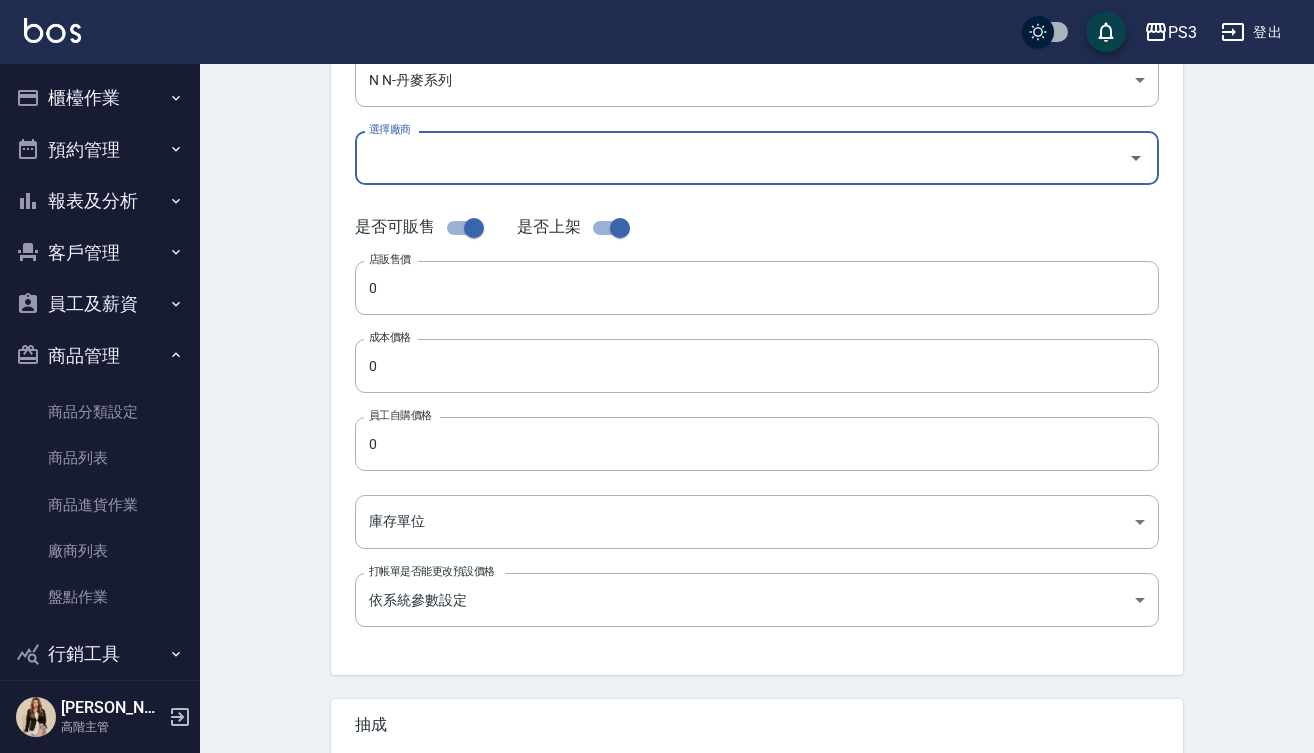 scroll, scrollTop: 388, scrollLeft: 0, axis: vertical 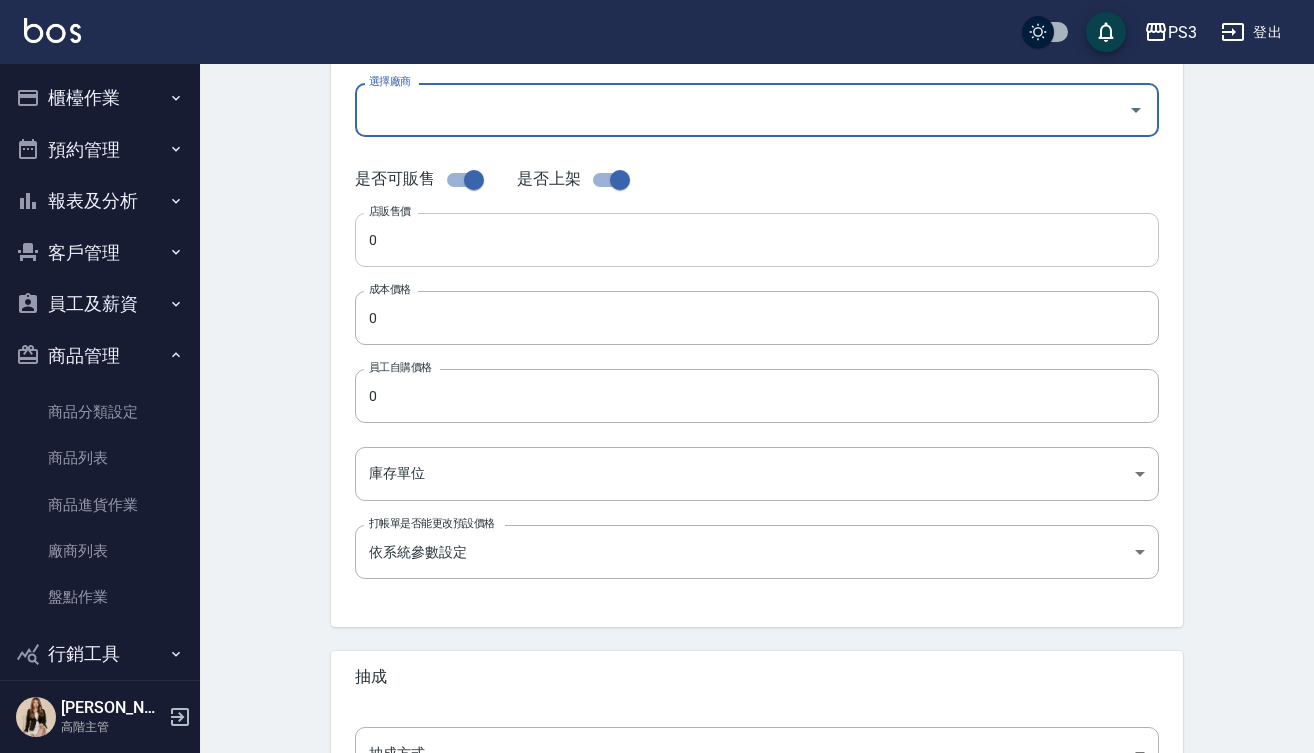 click on "0" at bounding box center [757, 240] 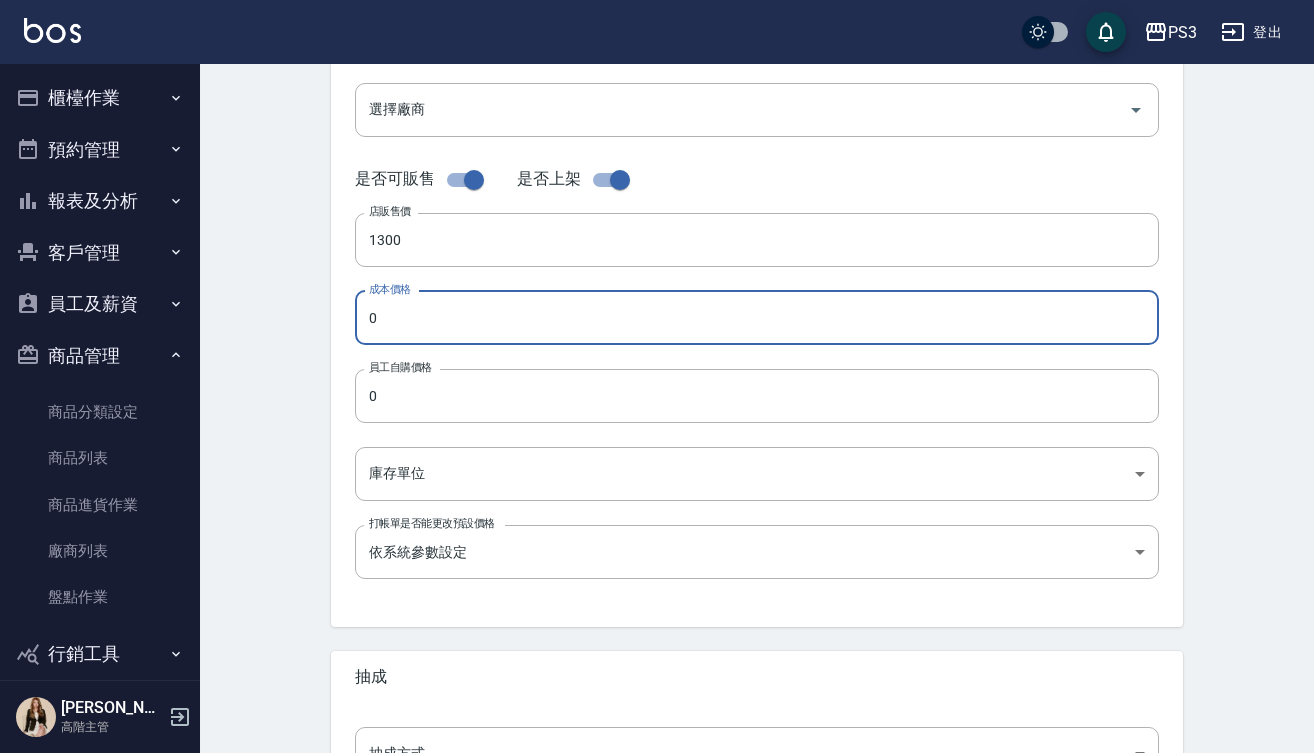 click on "0" at bounding box center [757, 318] 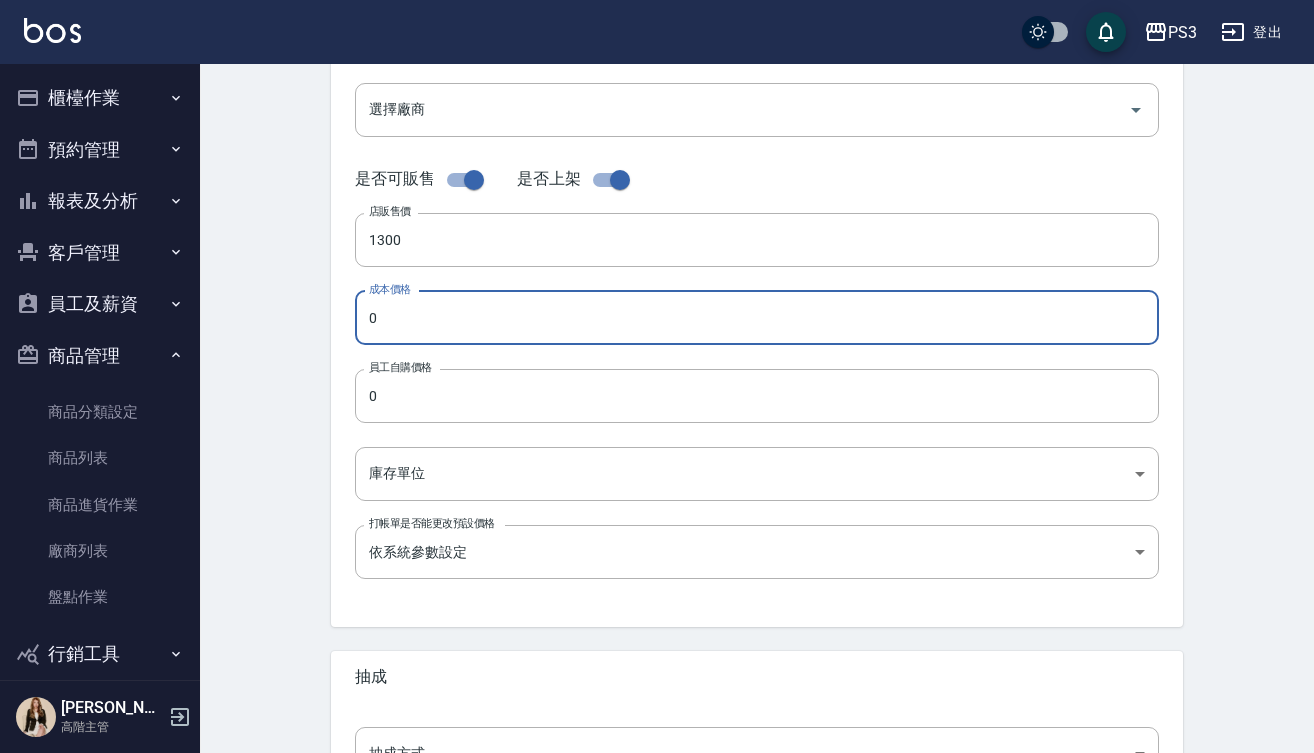 click on "0" at bounding box center (757, 318) 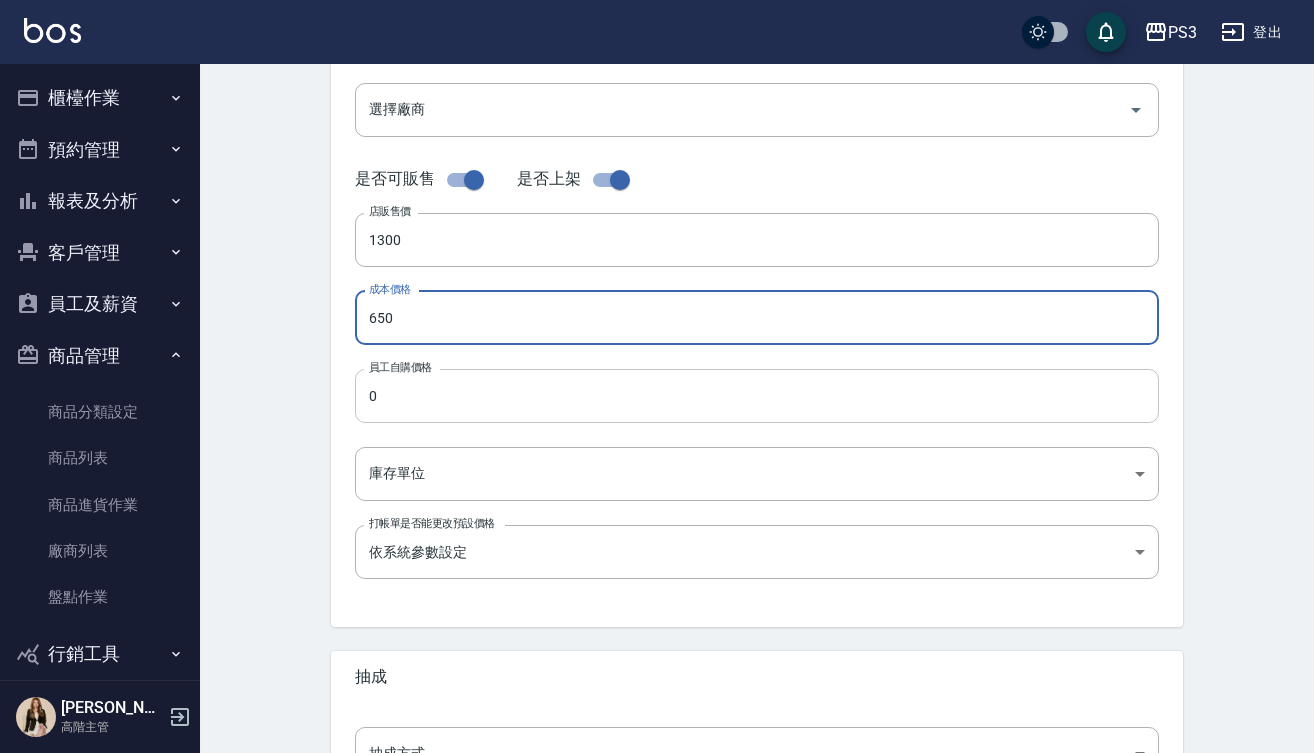 click on "0" at bounding box center [757, 396] 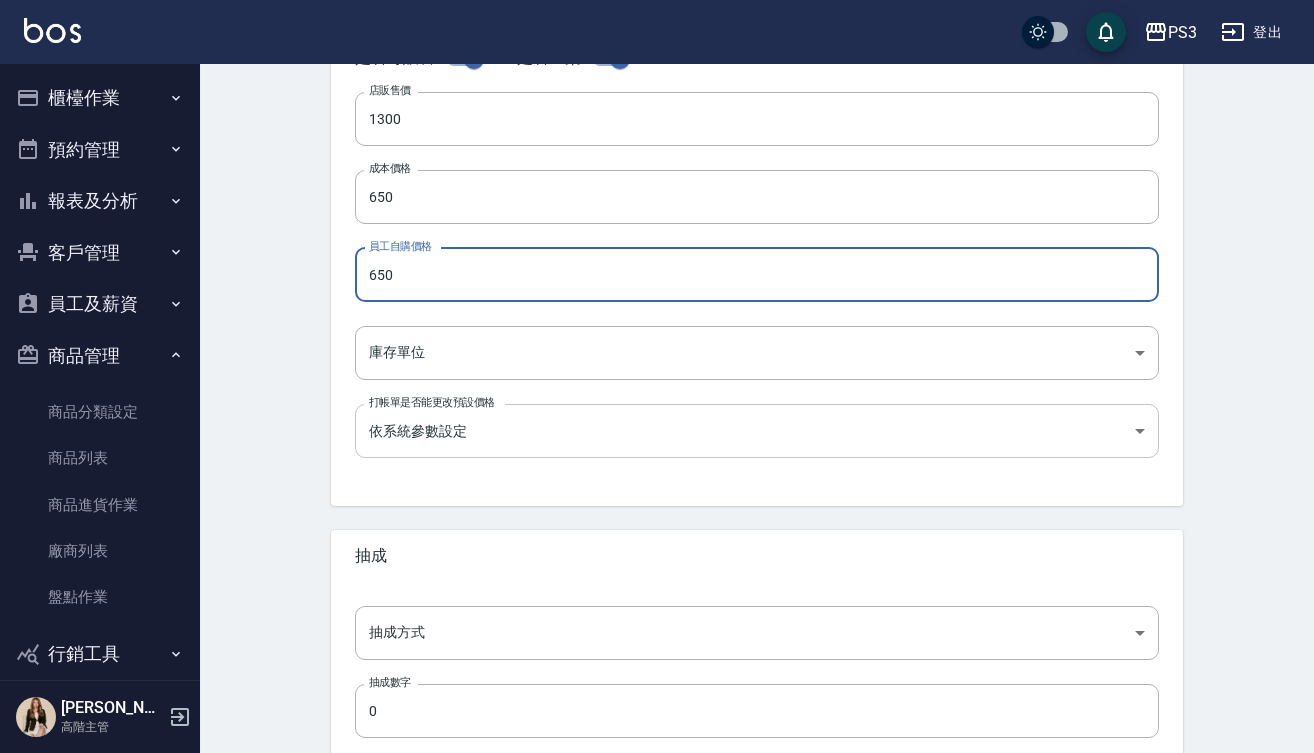 scroll, scrollTop: 510, scrollLeft: 0, axis: vertical 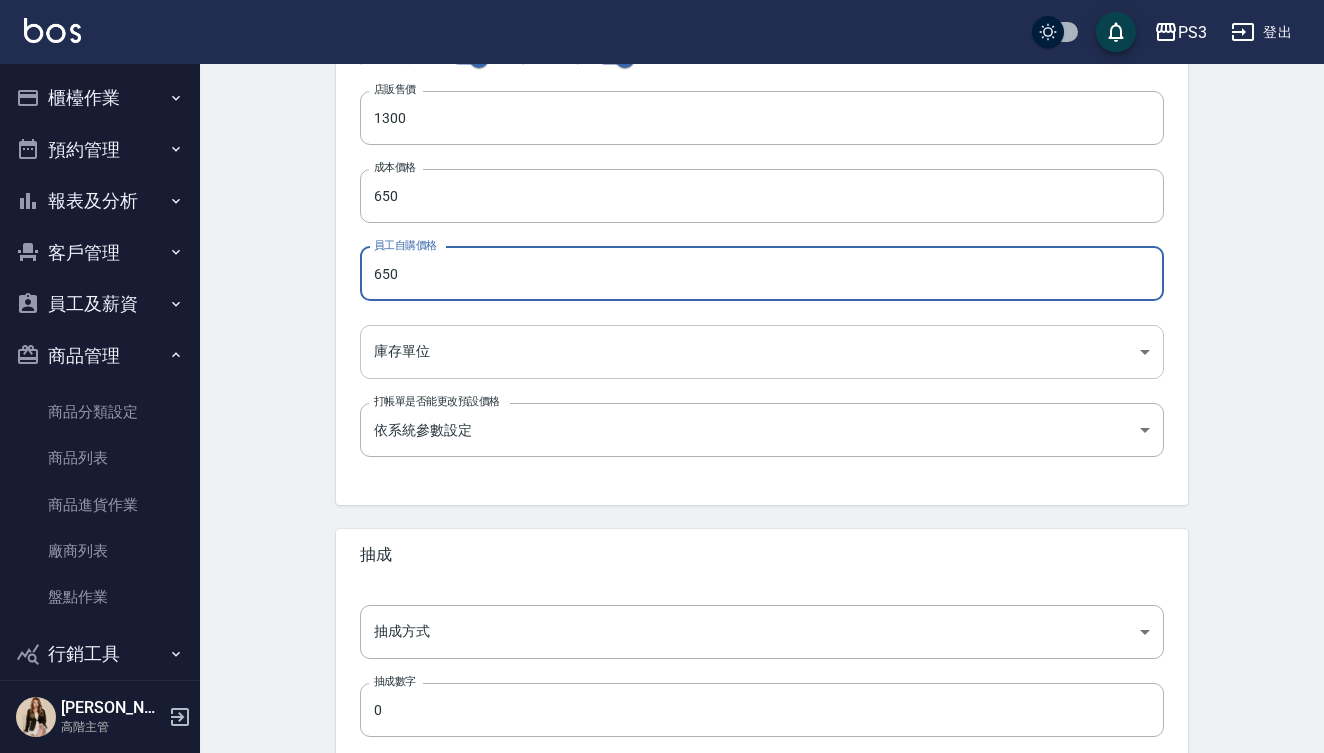 click on "PS3 登出 櫃檯作業 打帳單 帳單列表 掛單列表 座位開單 營業儀表板 現金收支登錄 高階收支登錄 材料自購登錄 每日結帳 排班表 現場電腦打卡 掃碼打卡 預約管理 預約管理 單日預約紀錄 單週預約紀錄 報表及分析 報表目錄 消費分析儀表板 店家區間累計表 店家日報表 店家排行榜 互助日報表 互助月報表 互助排行榜 互助點數明細 互助業績報表 全店業績分析表 每日業績分析表 營業統計分析表 營業項目月分析表 設計師業績表 設計師日報表 設計師業績分析表 設計師業績月報表 設計師抽成報表 設計師排行榜 商品銷售排行榜 商品消耗明細 商品進銷貨報表 商品庫存表 商品庫存盤點表 會員卡銷售報表 服務扣項明細表 單一服務項目查詢 店販抽成明細 店販分類抽成明細 顧客入金餘額表 顧客卡券餘額表 每日非現金明細 每日收支明細 收支分類明細表 收支匯款表 損益表 N" at bounding box center [662, 180] 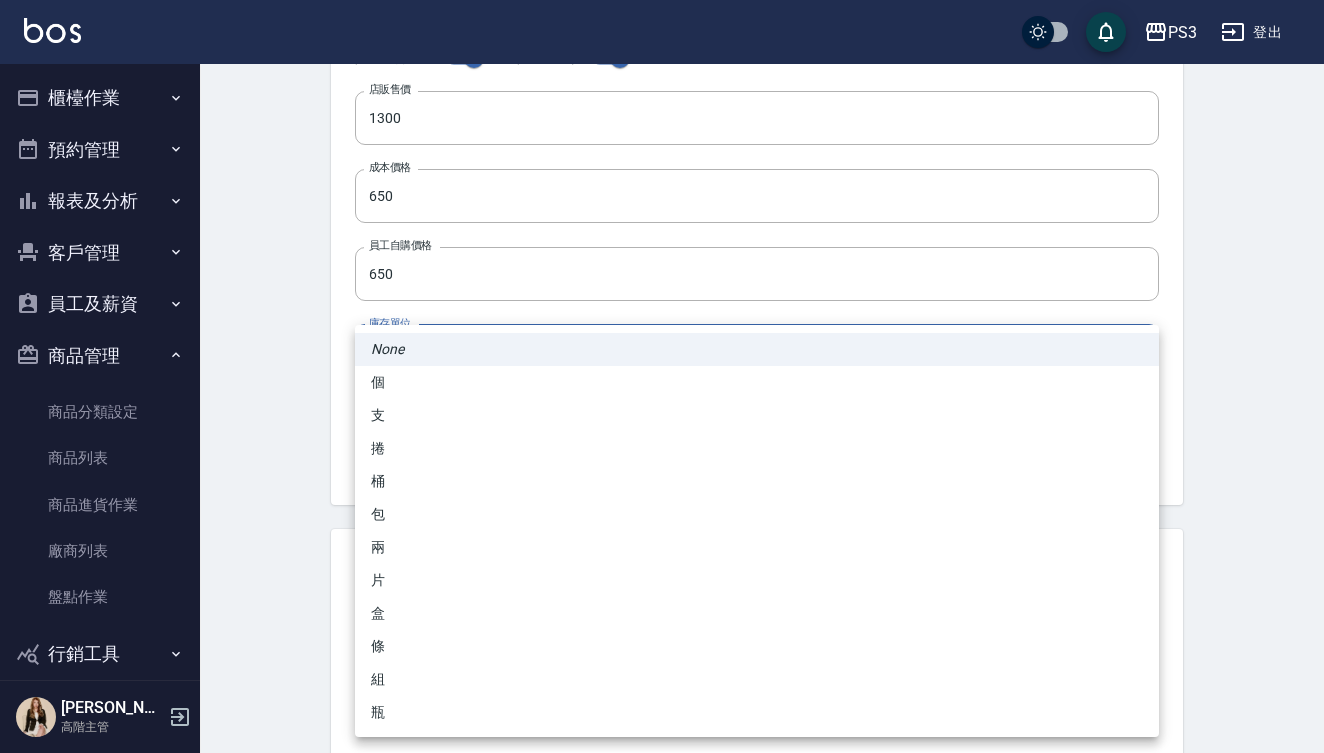 click on "瓶" at bounding box center (757, 712) 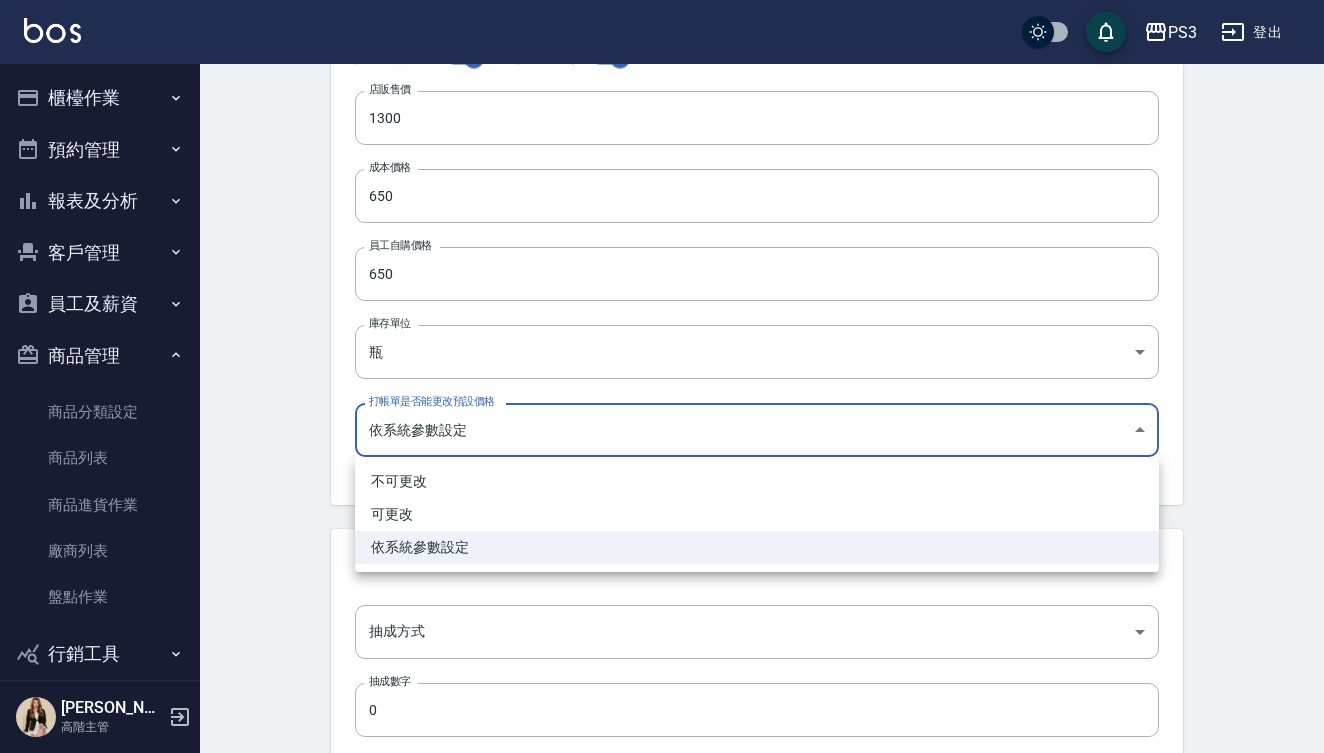 click on "PS3 登出 櫃檯作業 打帳單 帳單列表 掛單列表 座位開單 營業儀表板 現金收支登錄 高階收支登錄 材料自購登錄 每日結帳 排班表 現場電腦打卡 掃碼打卡 預約管理 預約管理 單日預約紀錄 單週預約紀錄 報表及分析 報表目錄 消費分析儀表板 店家區間累計表 店家日報表 店家排行榜 互助日報表 互助月報表 互助排行榜 互助點數明細 互助業績報表 全店業績分析表 每日業績分析表 營業統計分析表 營業項目月分析表 設計師業績表 設計師日報表 設計師業績分析表 設計師業績月報表 設計師抽成報表 設計師排行榜 商品銷售排行榜 商品消耗明細 商品進銷貨報表 商品庫存表 商品庫存盤點表 會員卡銷售報表 服務扣項明細表 單一服務項目查詢 店販抽成明細 店販分類抽成明細 顧客入金餘額表 顧客卡券餘額表 每日非現金明細 每日收支明細 收支分類明細表 收支匯款表 損益表 N" at bounding box center [662, 180] 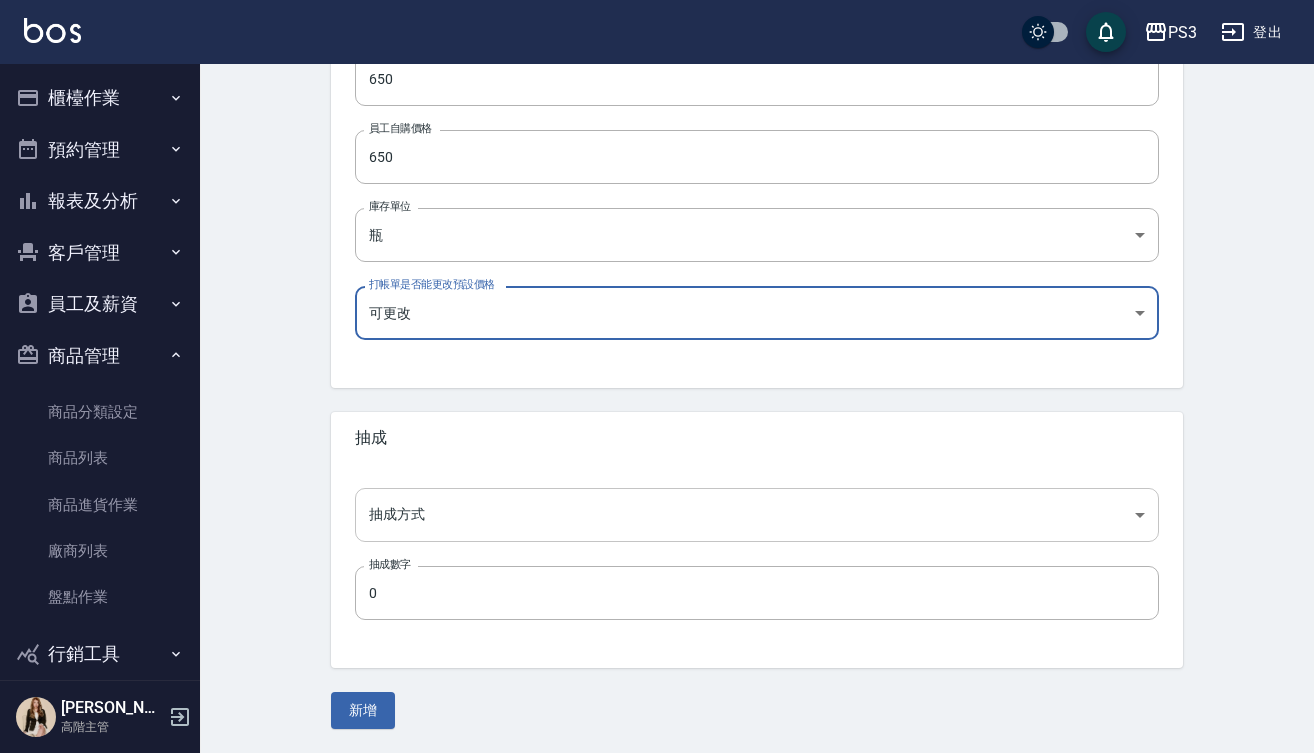 scroll, scrollTop: 626, scrollLeft: 0, axis: vertical 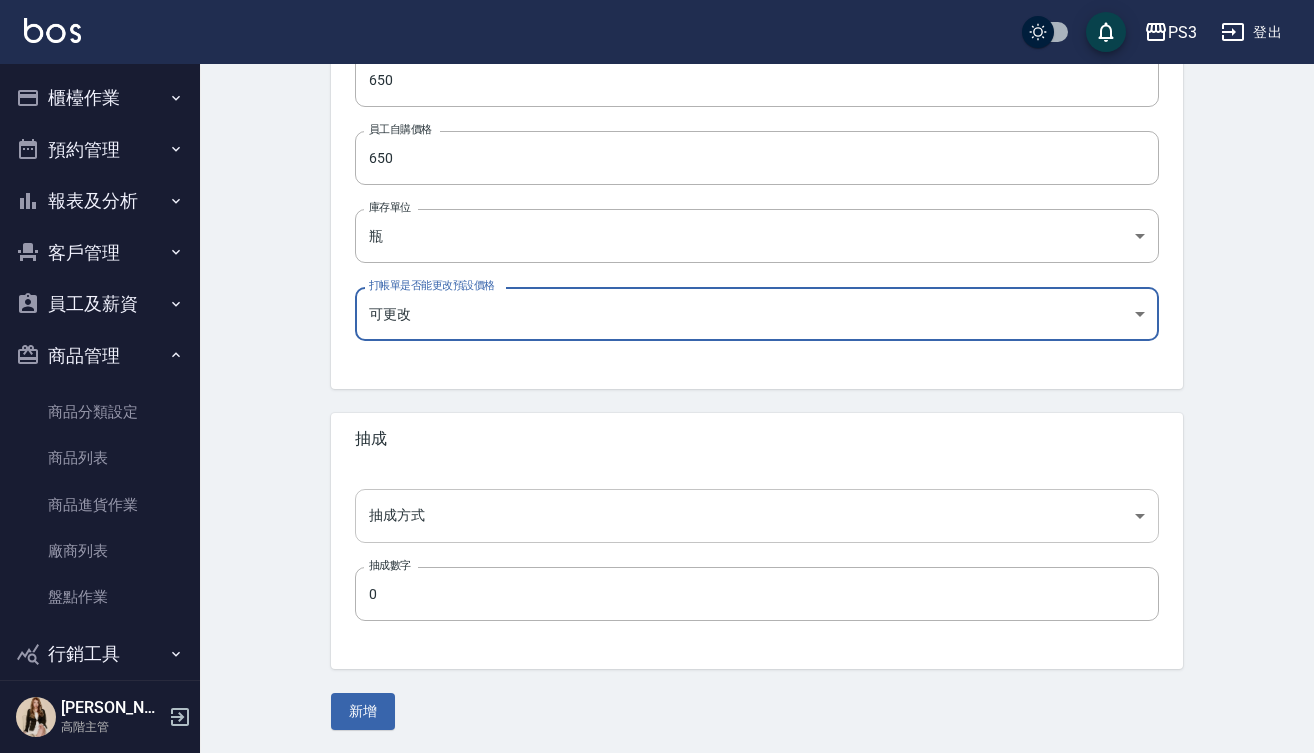 click on "PS3 登出 櫃檯作業 打帳單 帳單列表 掛單列表 座位開單 營業儀表板 現金收支登錄 高階收支登錄 材料自購登錄 每日結帳 排班表 現場電腦打卡 掃碼打卡 預約管理 預約管理 單日預約紀錄 單週預約紀錄 報表及分析 報表目錄 消費分析儀表板 店家區間累計表 店家日報表 店家排行榜 互助日報表 互助月報表 互助排行榜 互助點數明細 互助業績報表 全店業績分析表 每日業績分析表 營業統計分析表 營業項目月分析表 設計師業績表 設計師日報表 設計師業績分析表 設計師業績月報表 設計師抽成報表 設計師排行榜 商品銷售排行榜 商品消耗明細 商品進銷貨報表 商品庫存表 商品庫存盤點表 會員卡銷售報表 服務扣項明細表 單一服務項目查詢 店販抽成明細 店販分類抽成明細 顧客入金餘額表 顧客卡券餘額表 每日非現金明細 每日收支明細 收支分類明細表 收支匯款表 損益表 N" at bounding box center (657, 64) 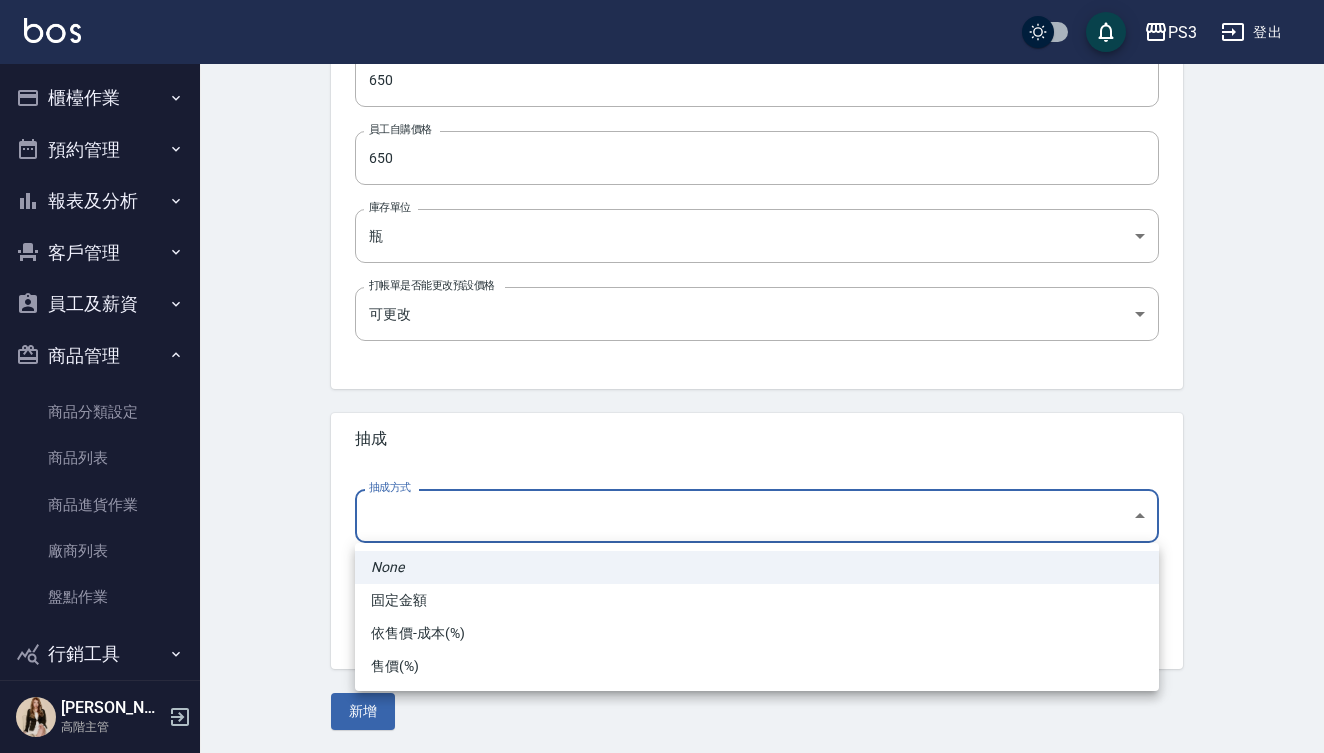 click on "依售價-成本(%)" at bounding box center (757, 633) 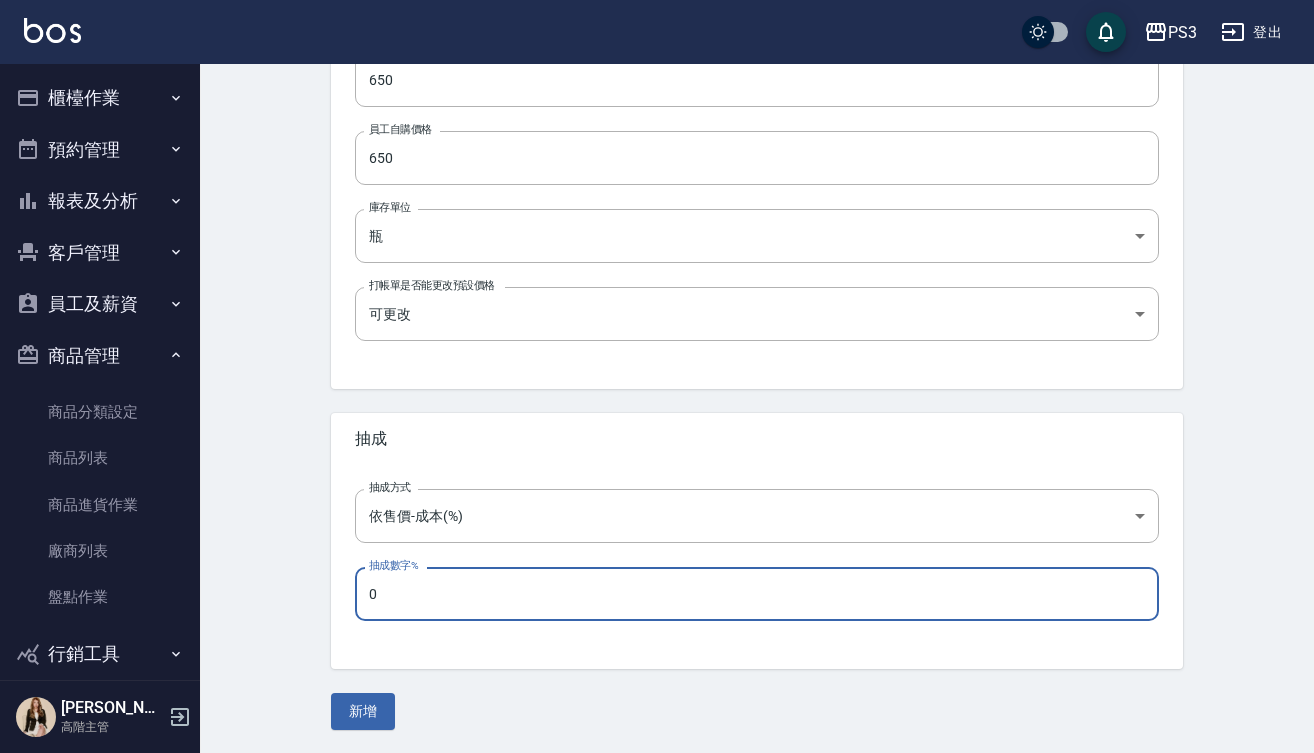 click on "0" at bounding box center [757, 594] 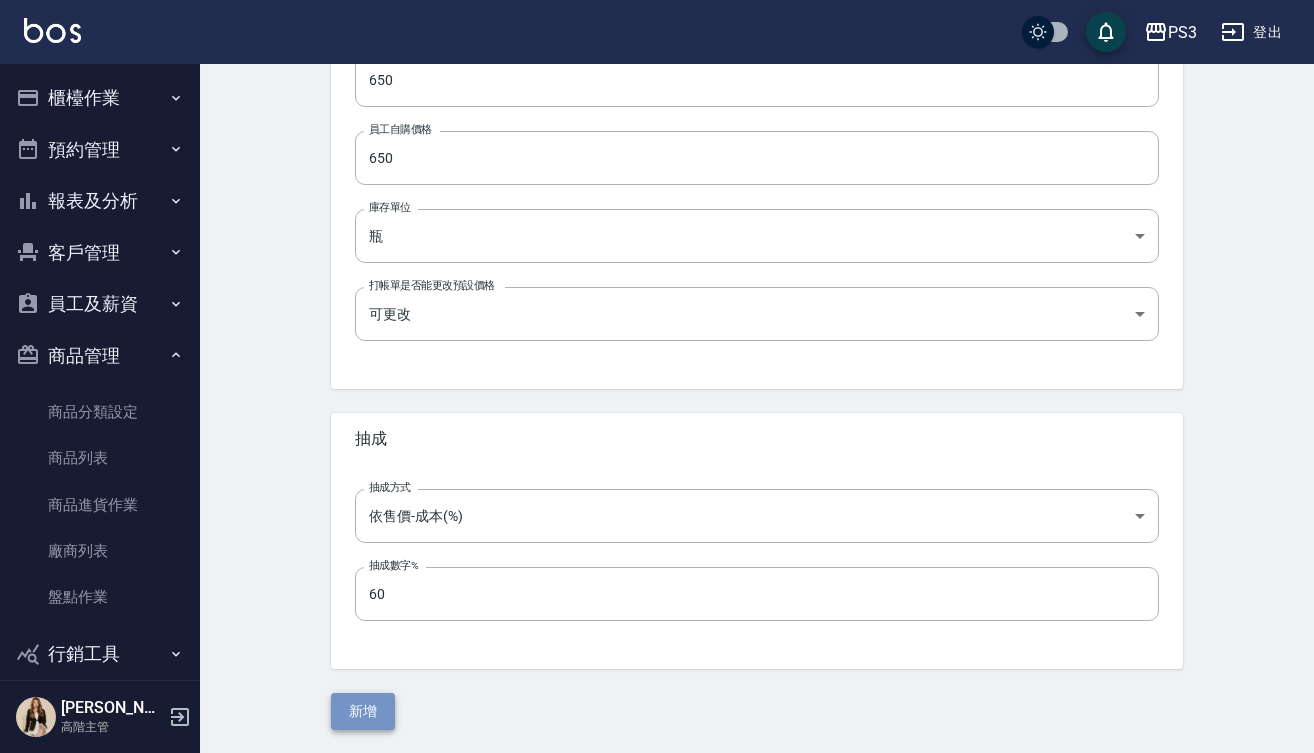 click on "新增" at bounding box center (363, 711) 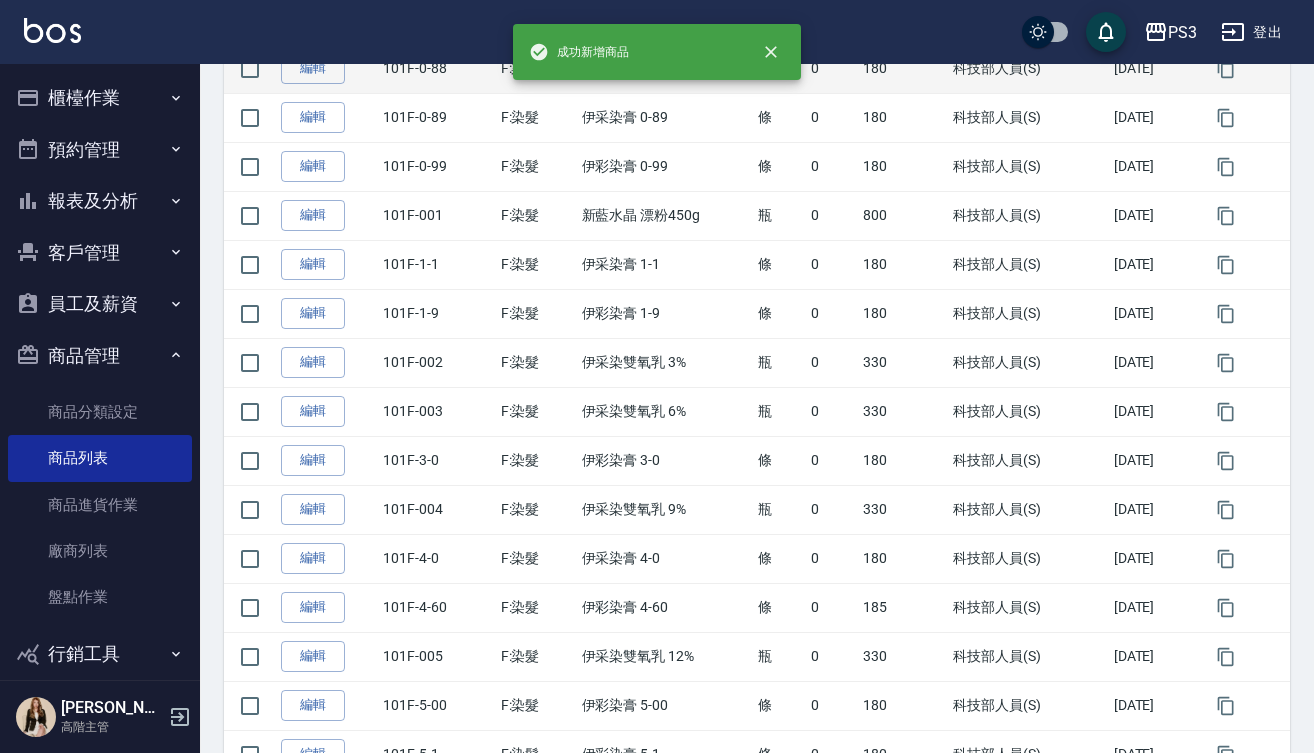 scroll, scrollTop: 0, scrollLeft: 0, axis: both 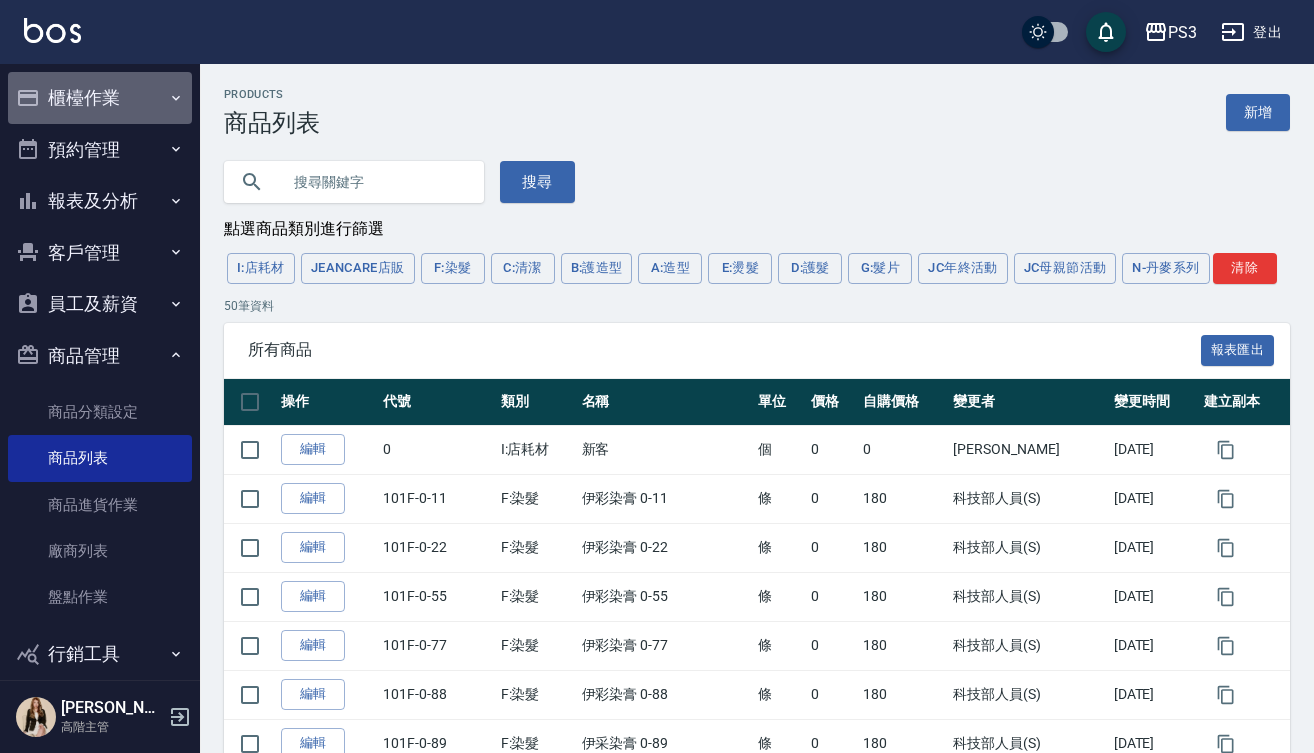 click on "櫃檯作業" at bounding box center [100, 98] 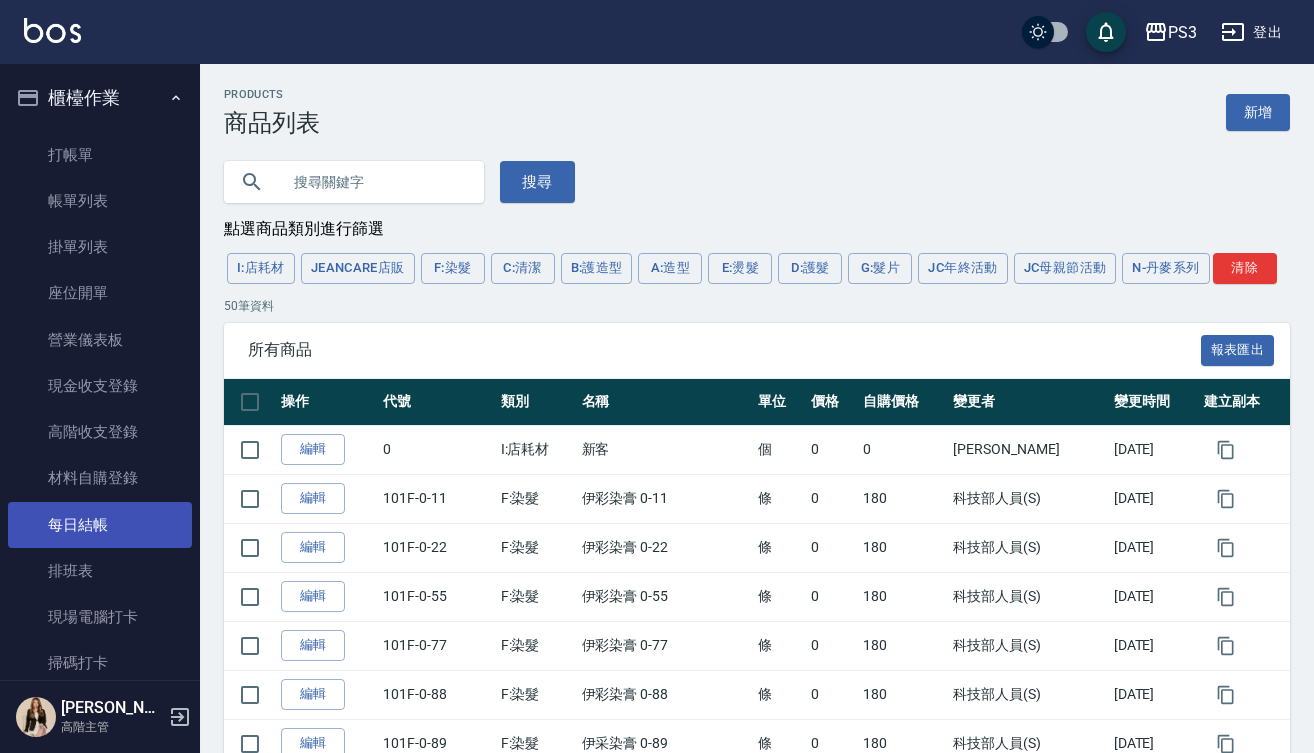click on "每日結帳" at bounding box center (100, 525) 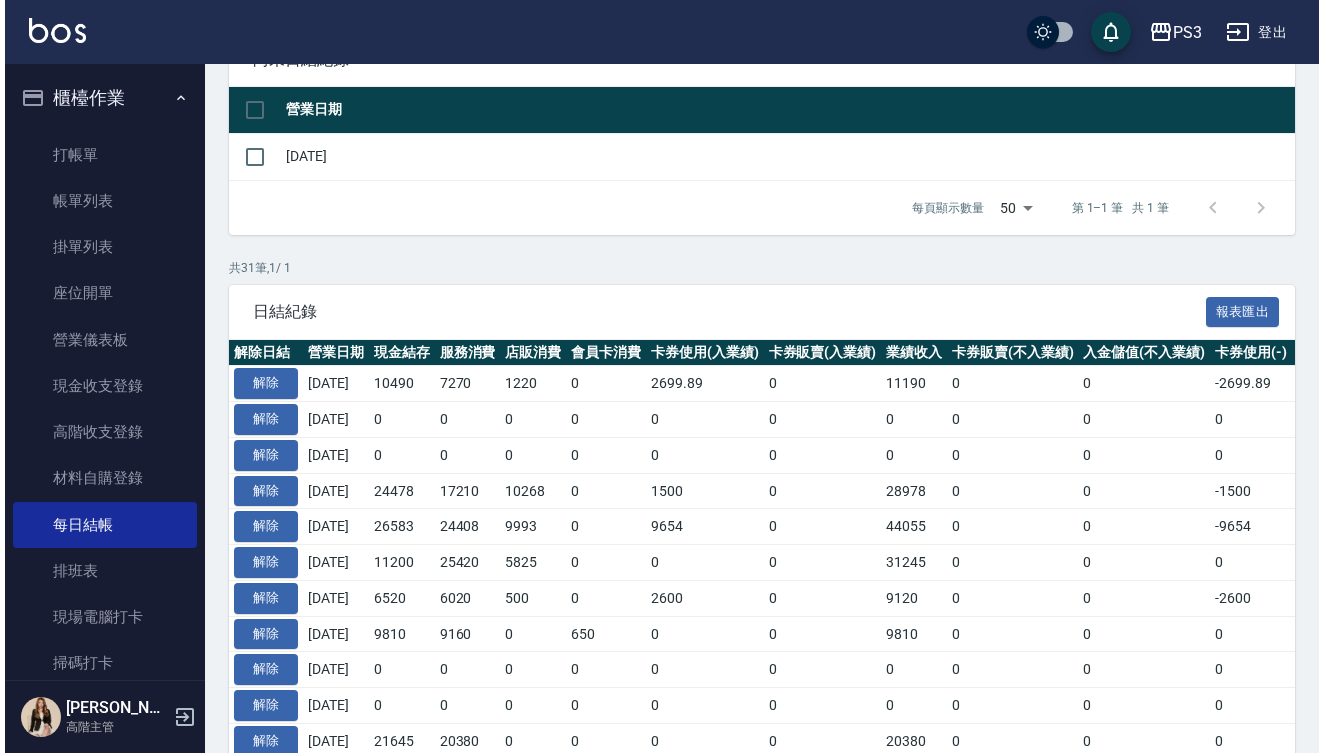 scroll, scrollTop: 224, scrollLeft: 0, axis: vertical 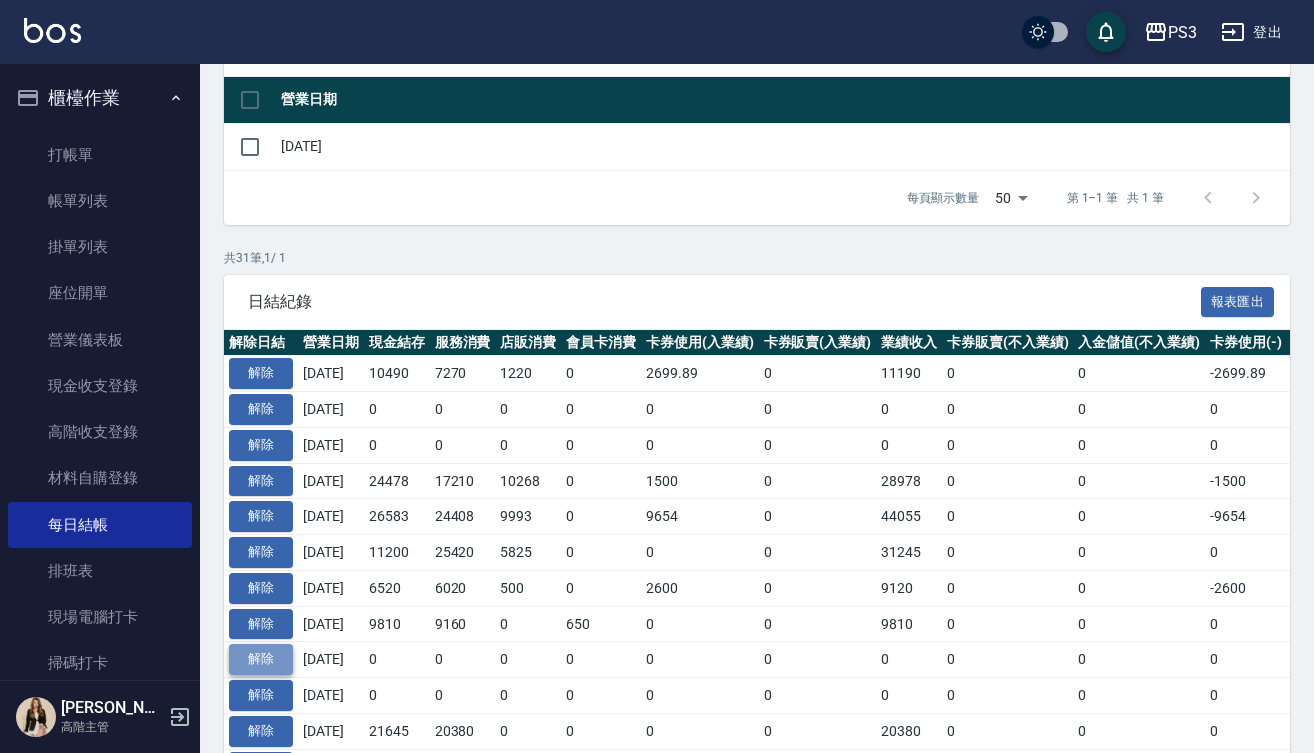 click on "解除" at bounding box center [261, 659] 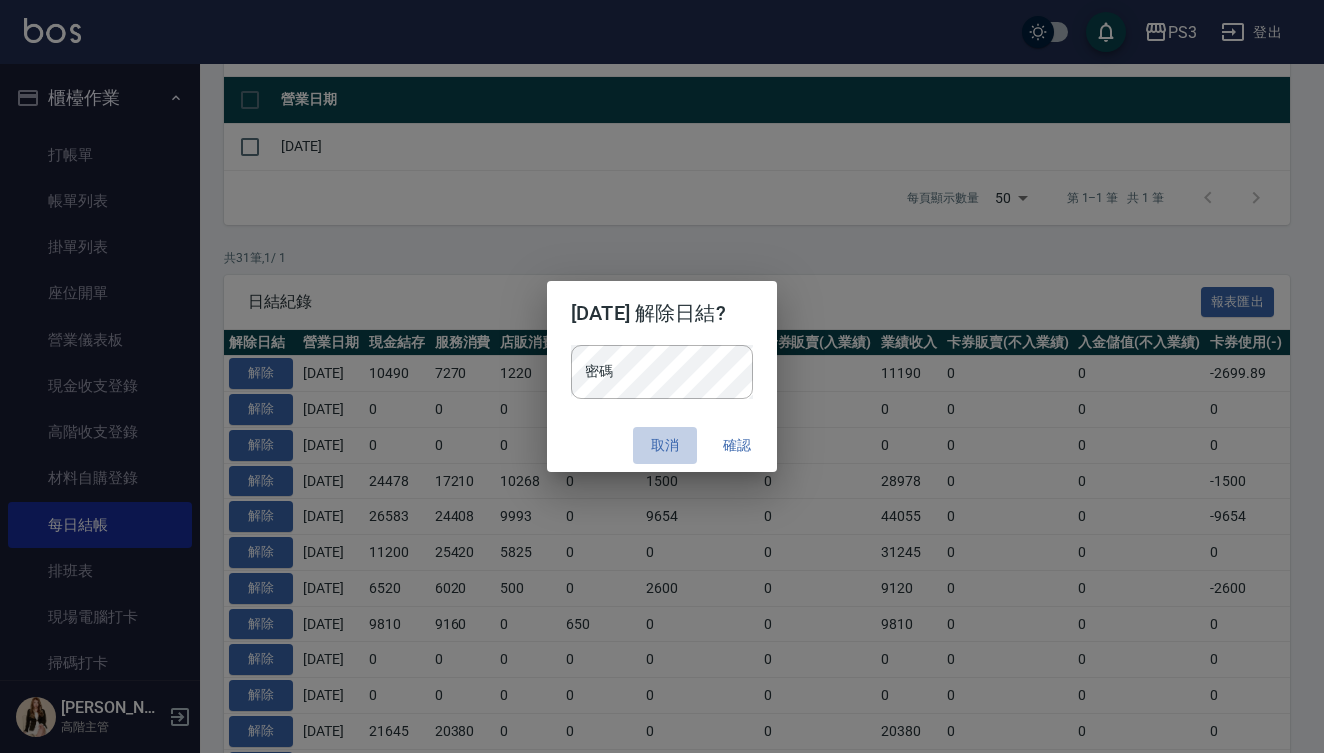 click on "取消" at bounding box center [665, 445] 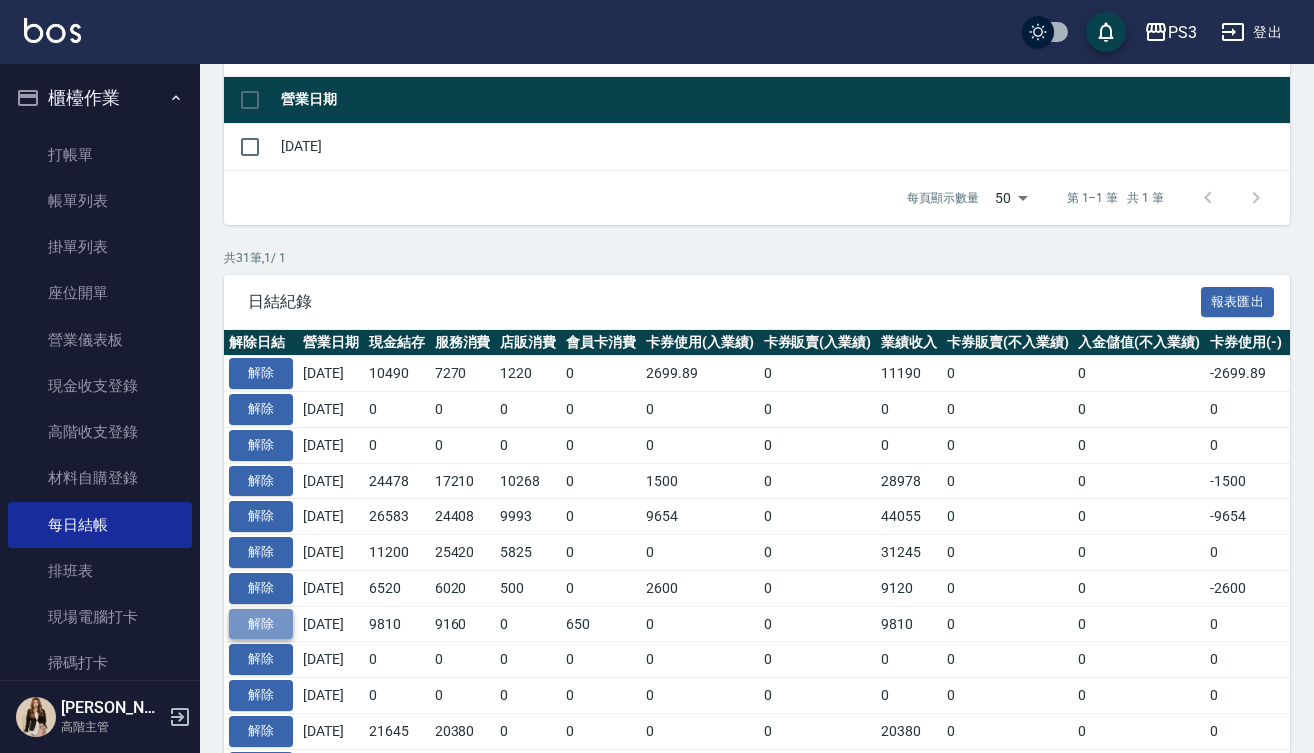 click on "解除" at bounding box center [261, 624] 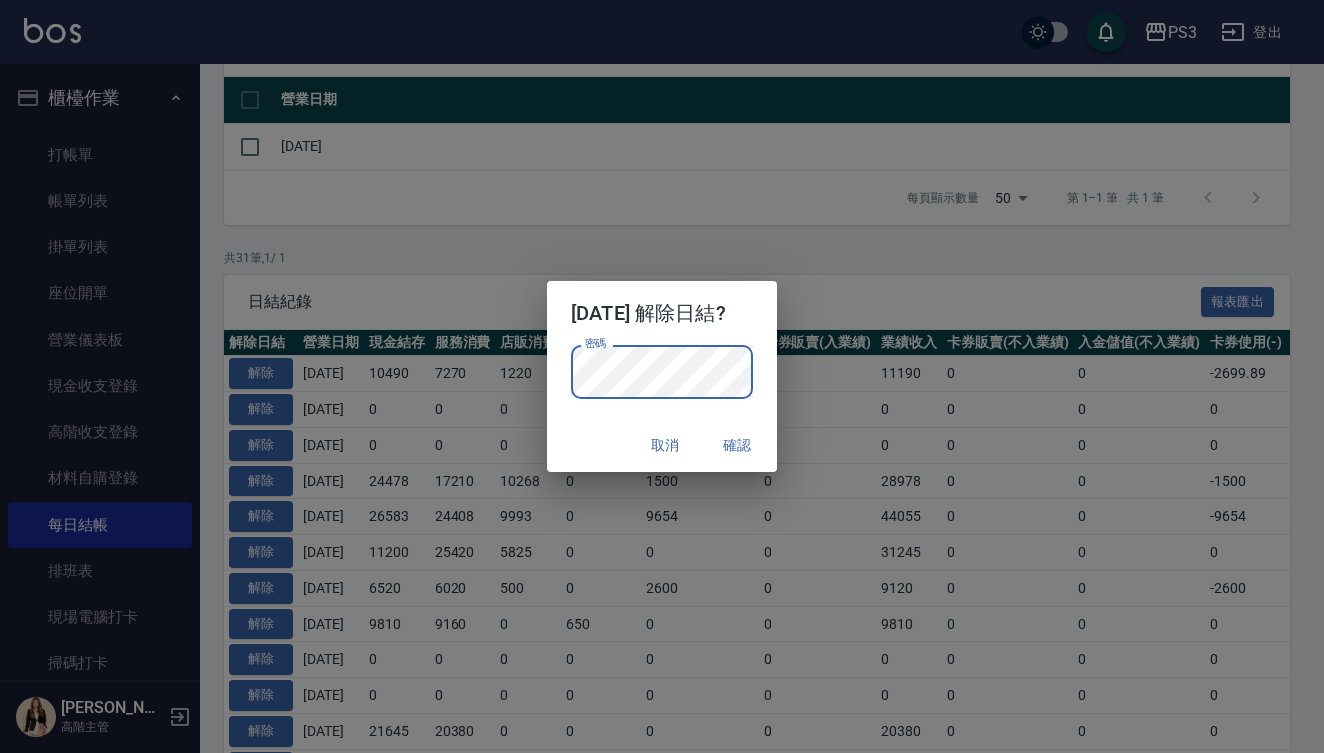 click on "確認" at bounding box center [737, 445] 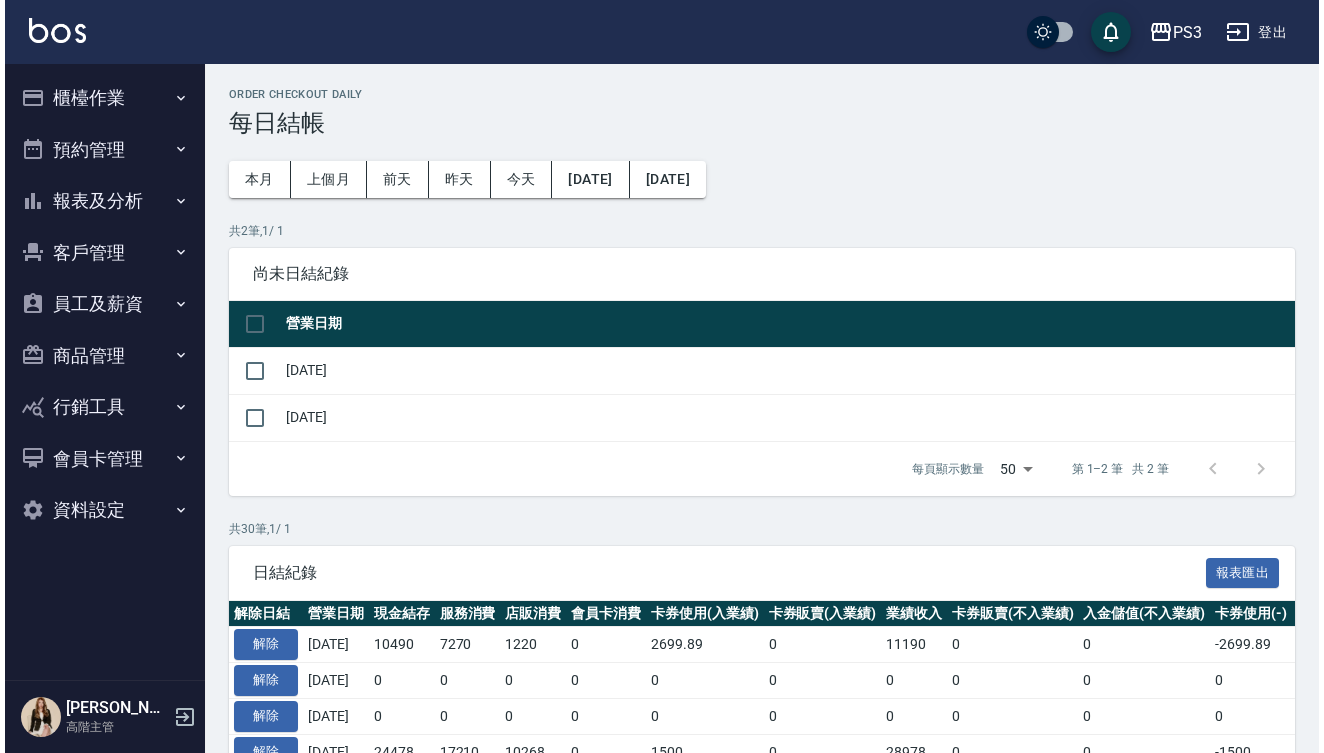 scroll, scrollTop: 224, scrollLeft: 0, axis: vertical 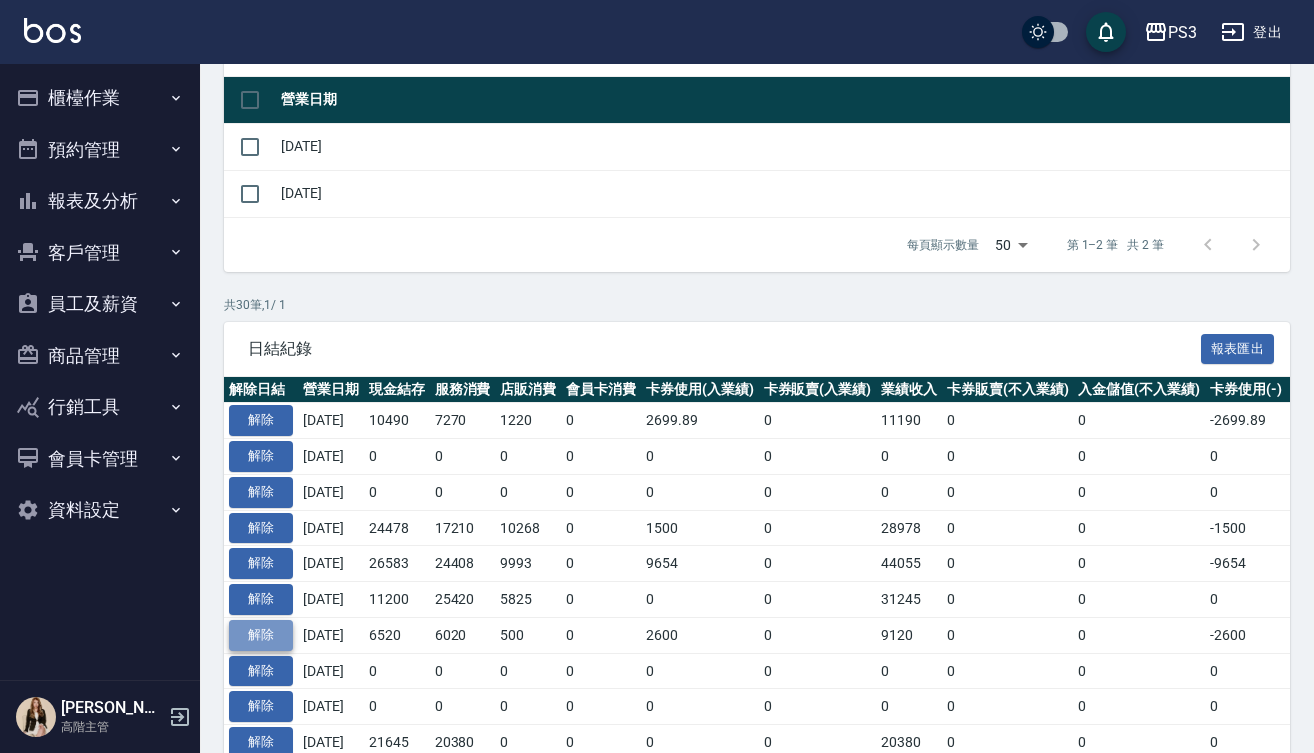 click on "解除" at bounding box center [261, 635] 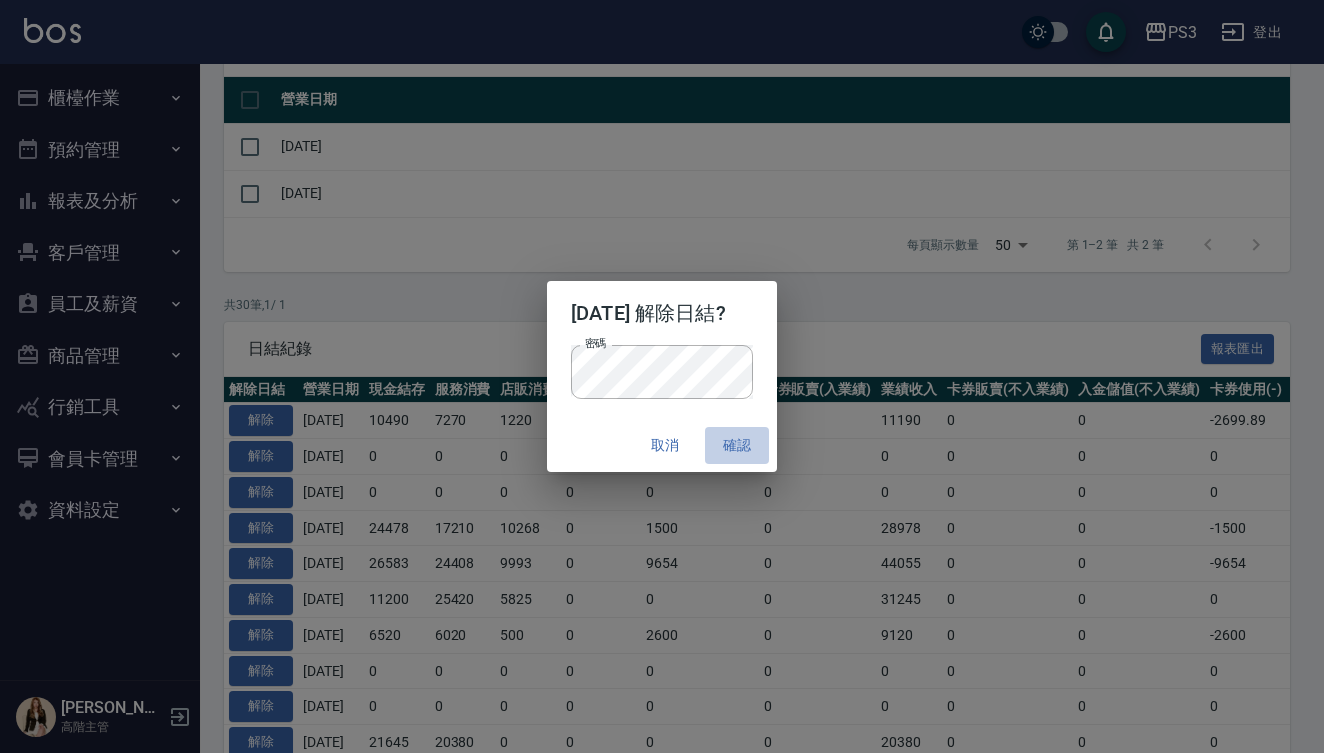 click on "確認" at bounding box center (737, 445) 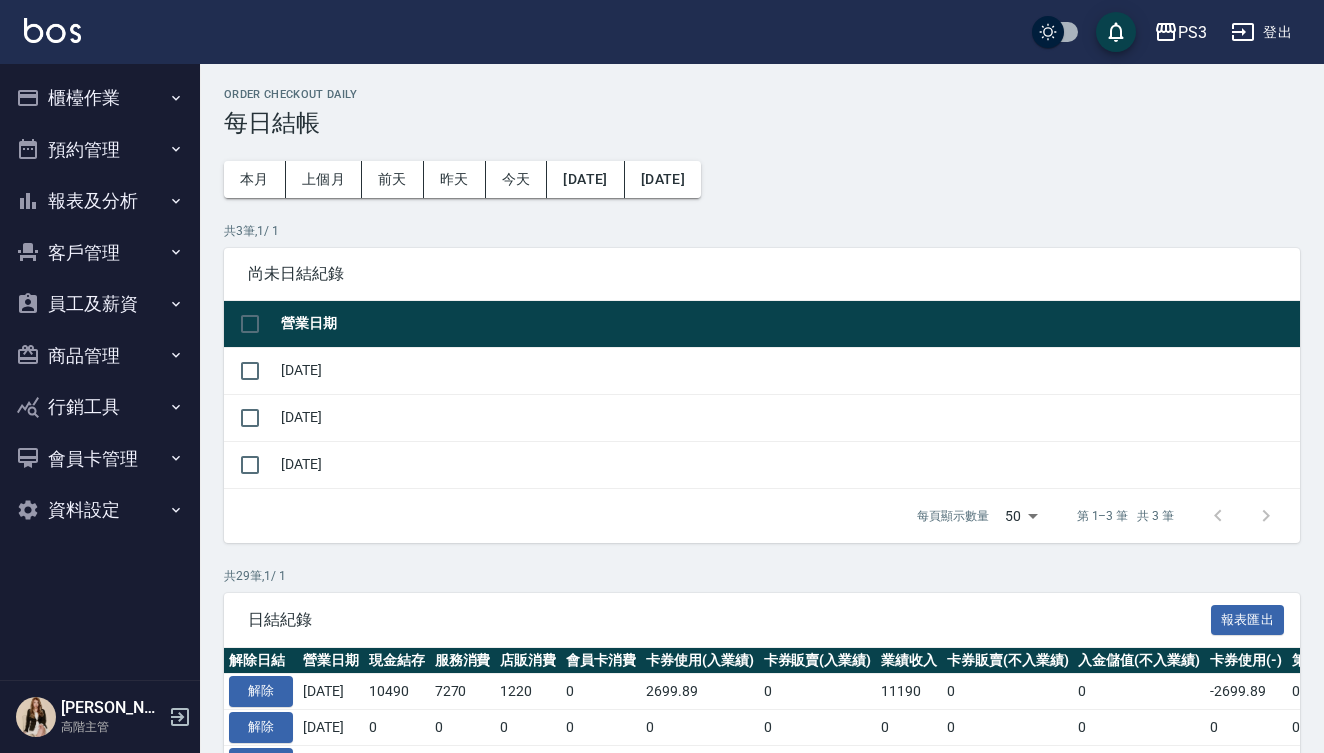 scroll, scrollTop: 224, scrollLeft: 0, axis: vertical 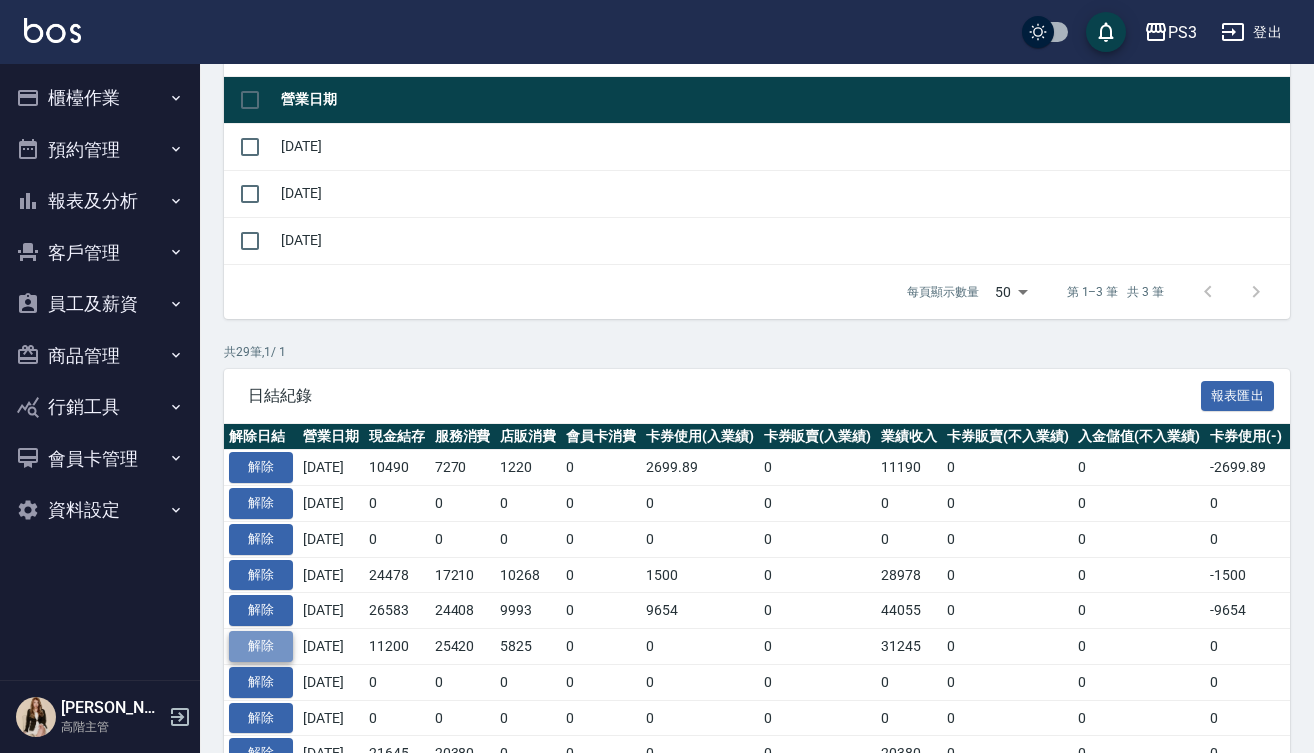 click on "解除" at bounding box center [261, 646] 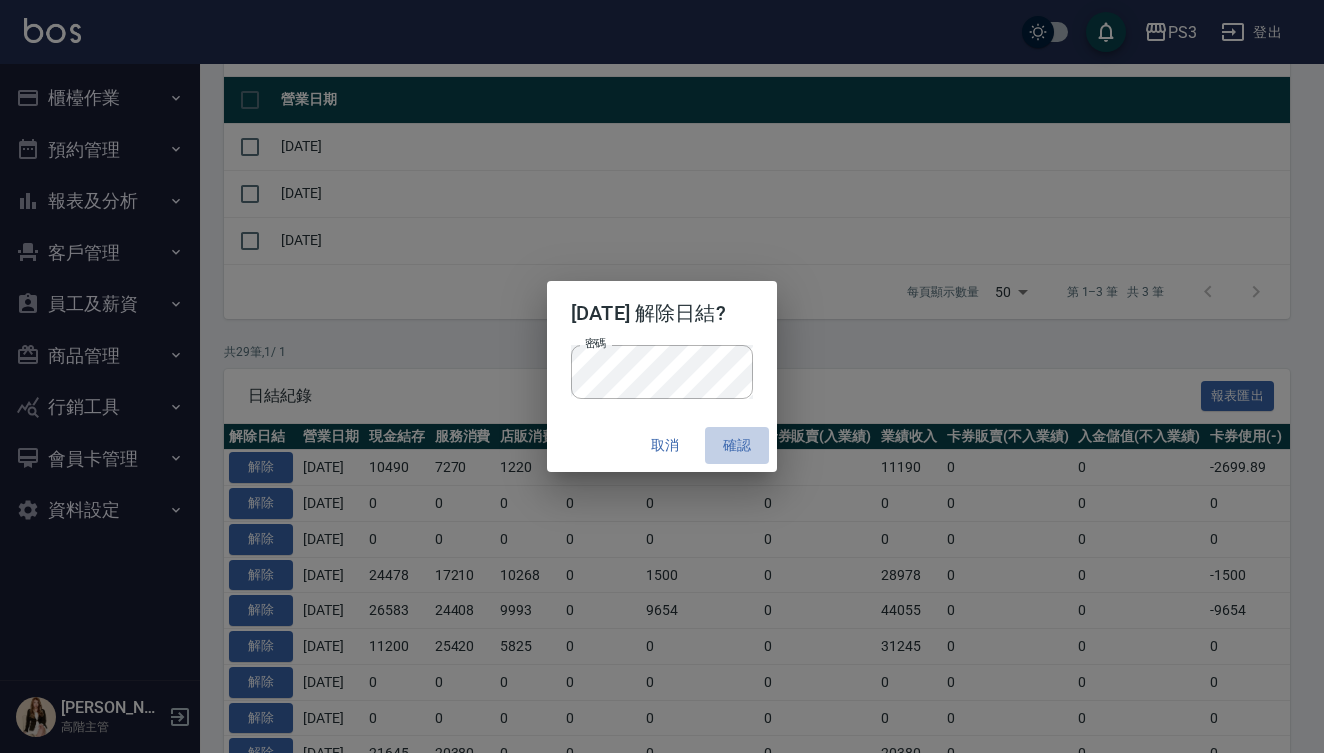 click on "確認" at bounding box center (737, 445) 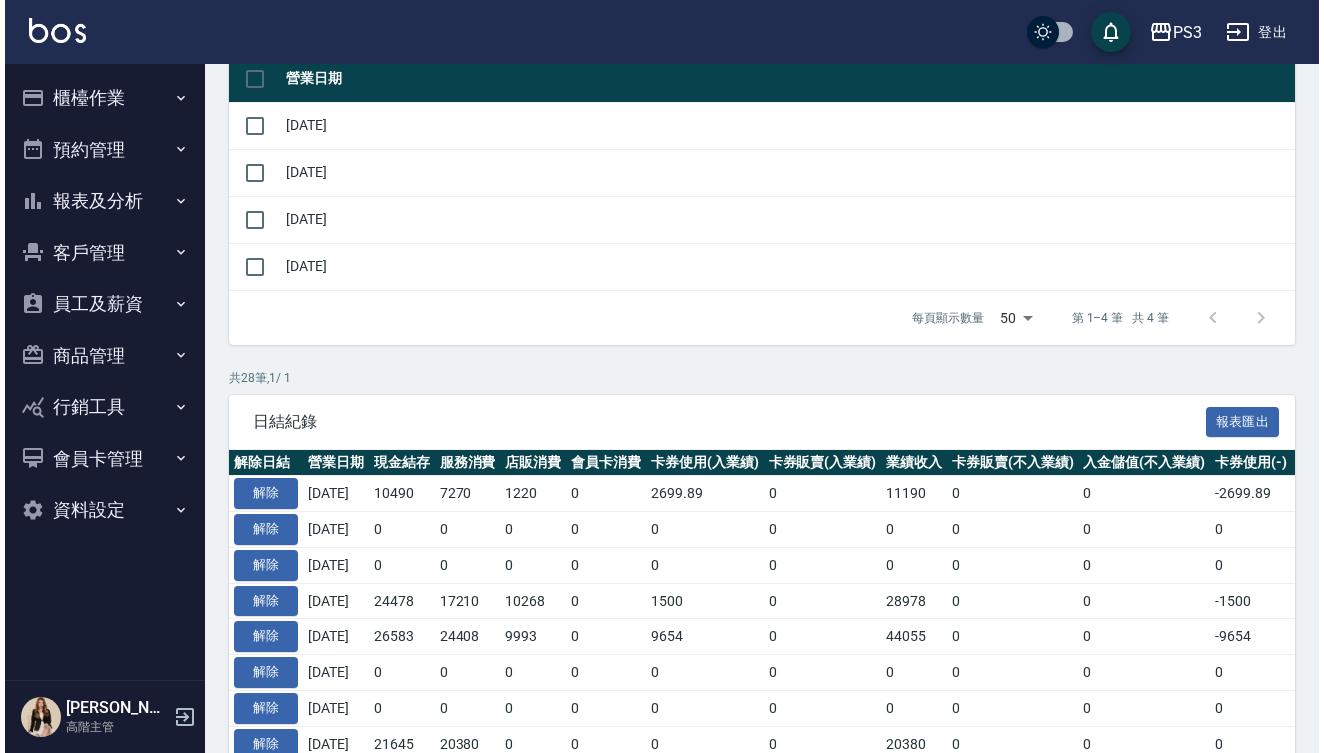 scroll, scrollTop: 297, scrollLeft: 0, axis: vertical 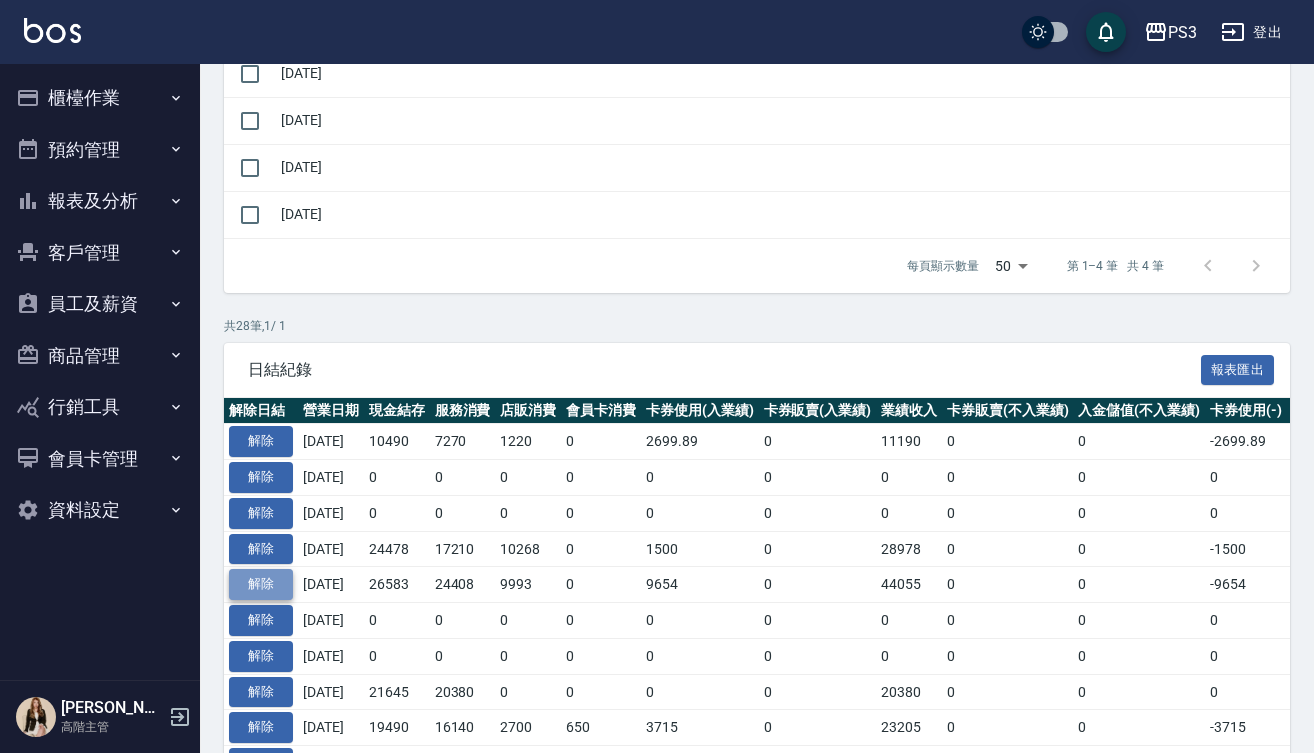 click on "解除" at bounding box center [261, 584] 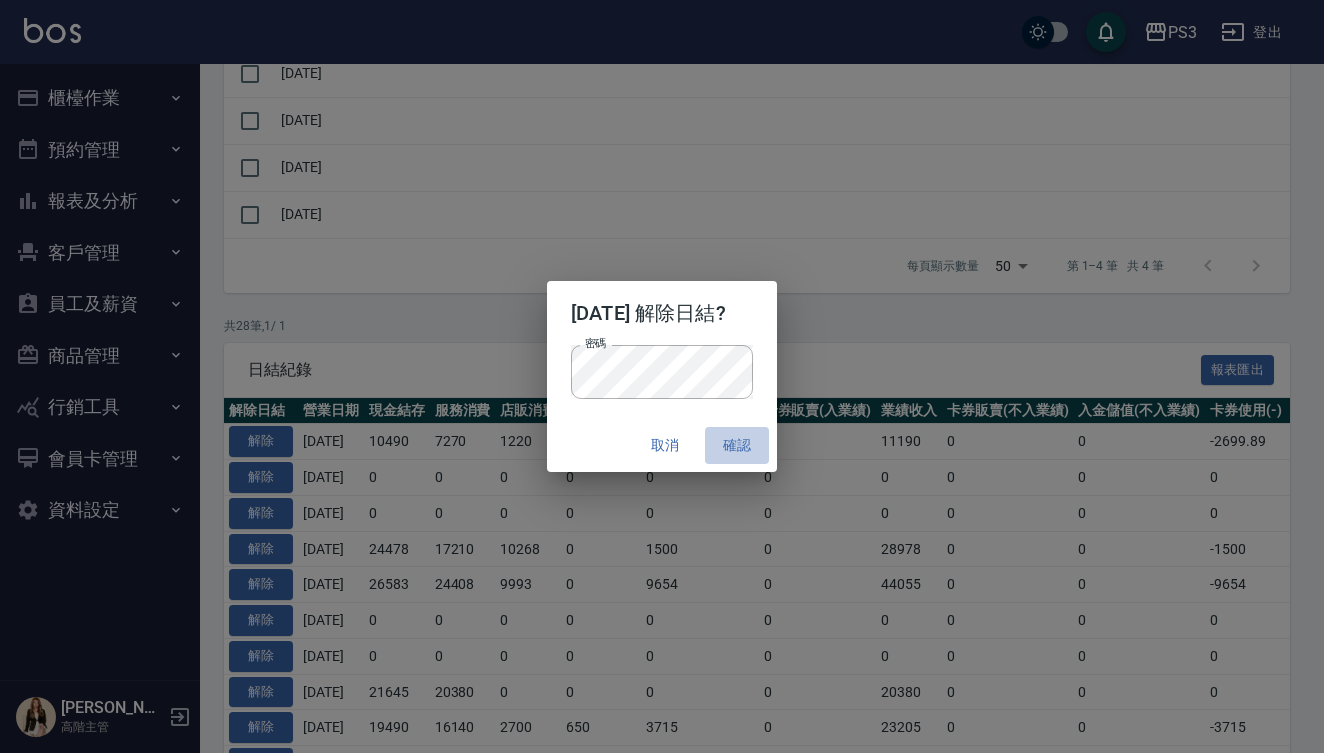click on "確認" at bounding box center [737, 445] 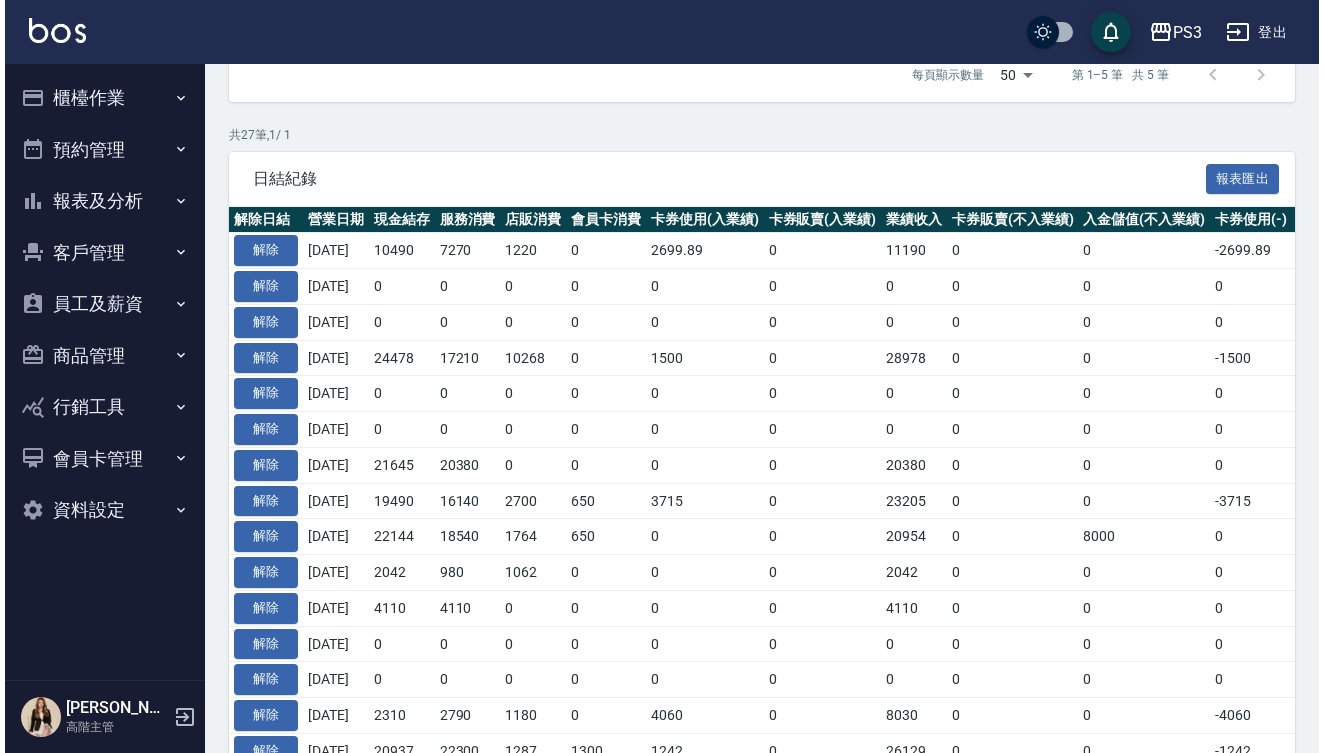 scroll, scrollTop: 537, scrollLeft: 0, axis: vertical 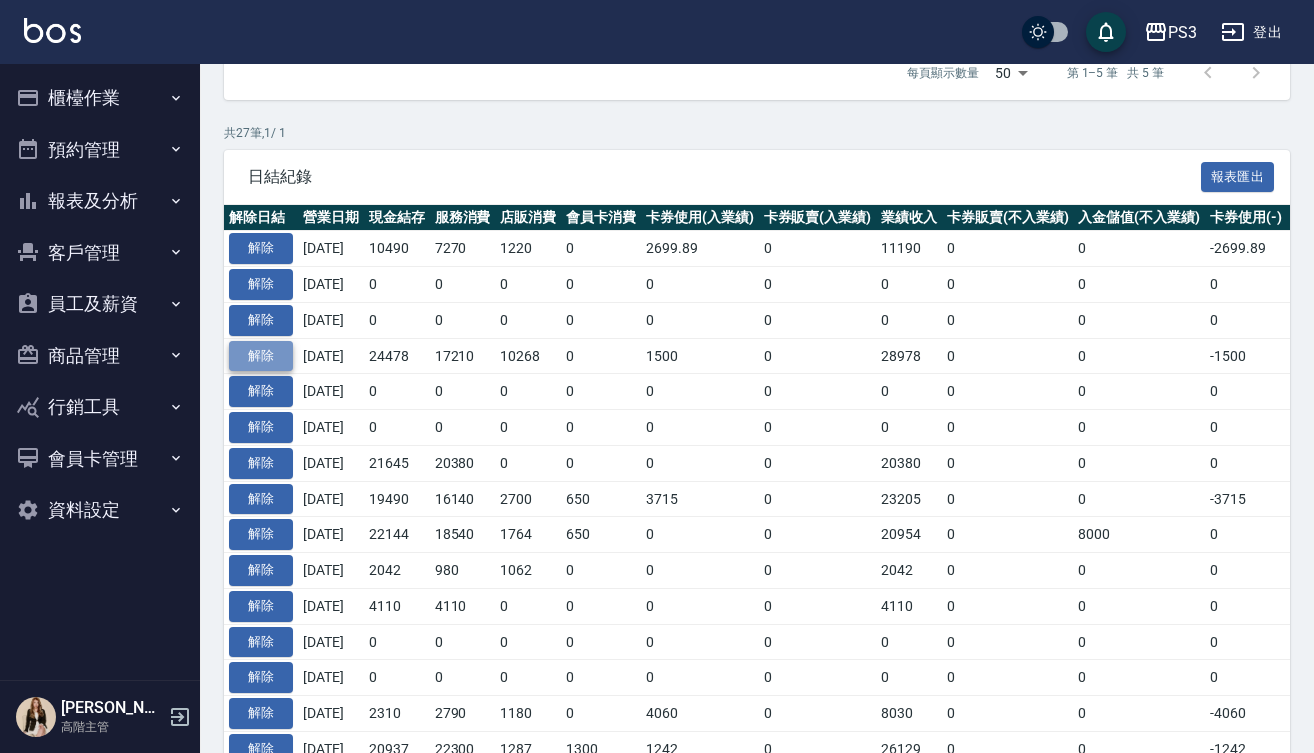 click on "解除" at bounding box center (261, 356) 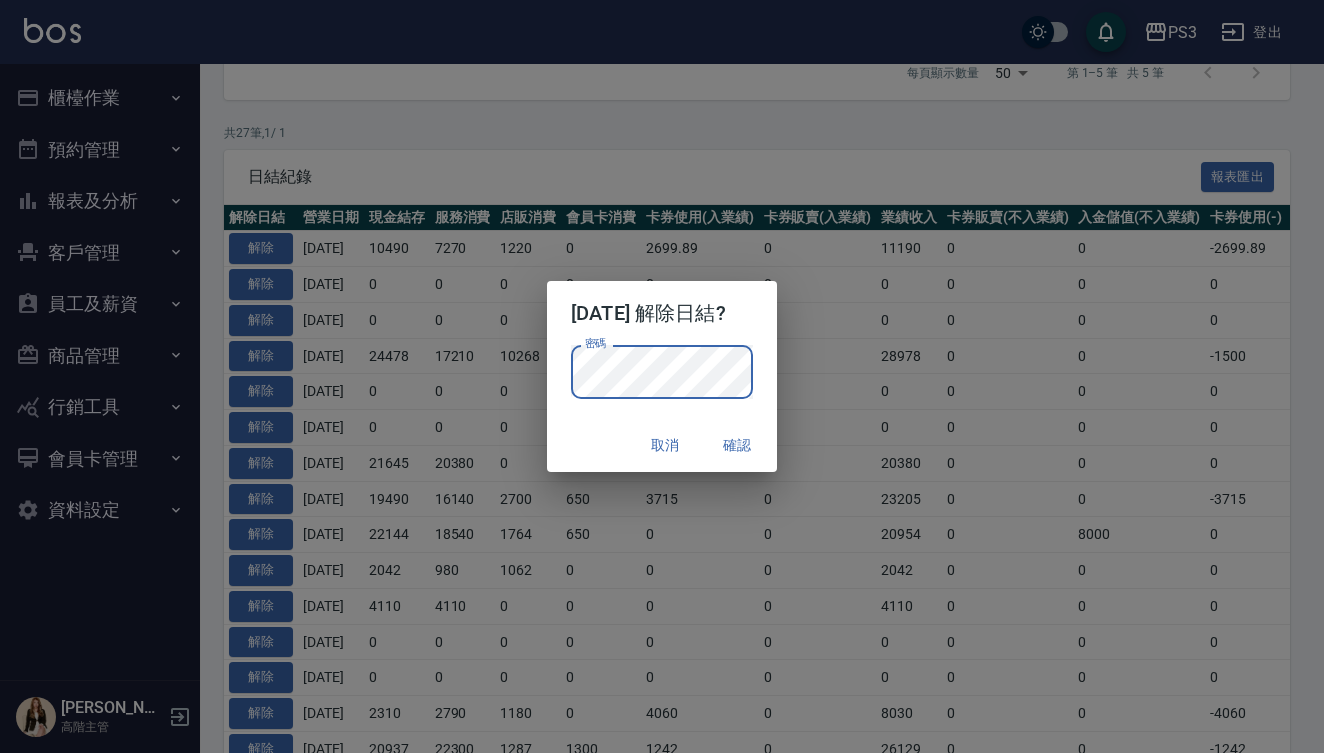 click on "確認" at bounding box center (737, 445) 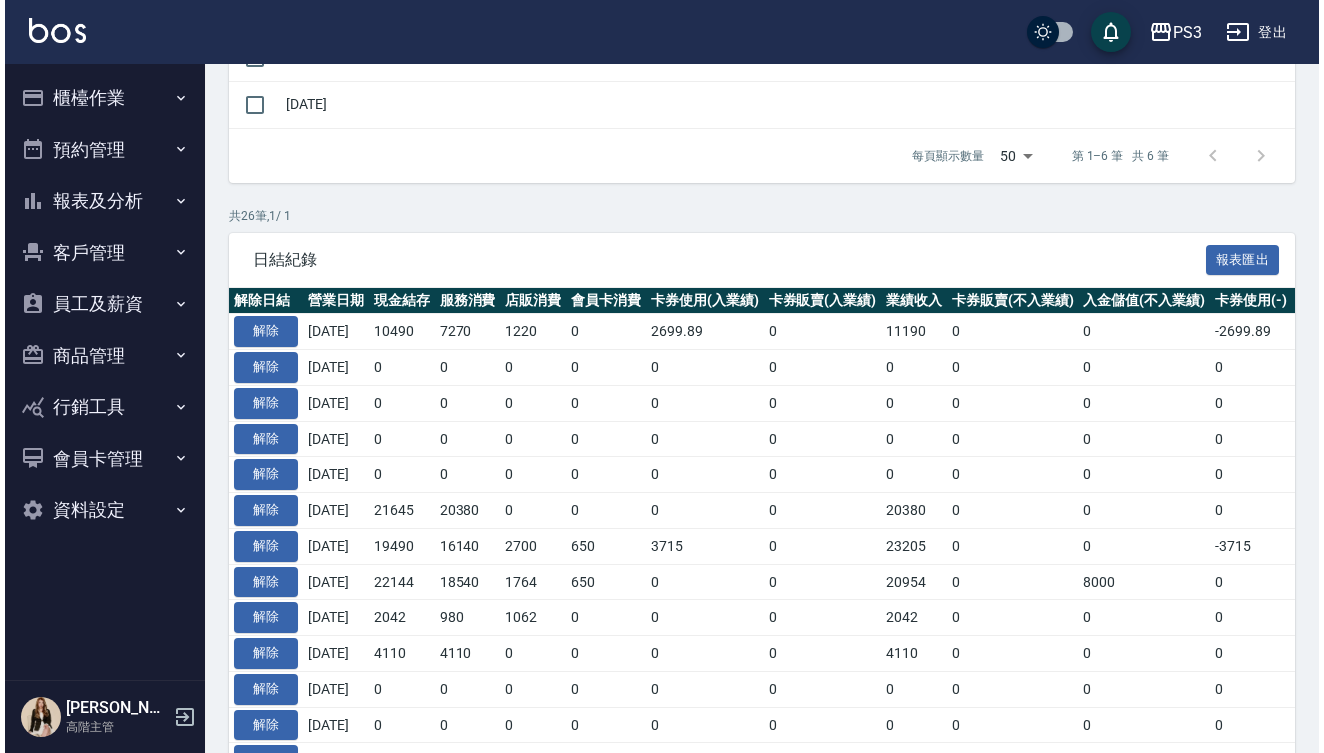 scroll, scrollTop: 521, scrollLeft: 0, axis: vertical 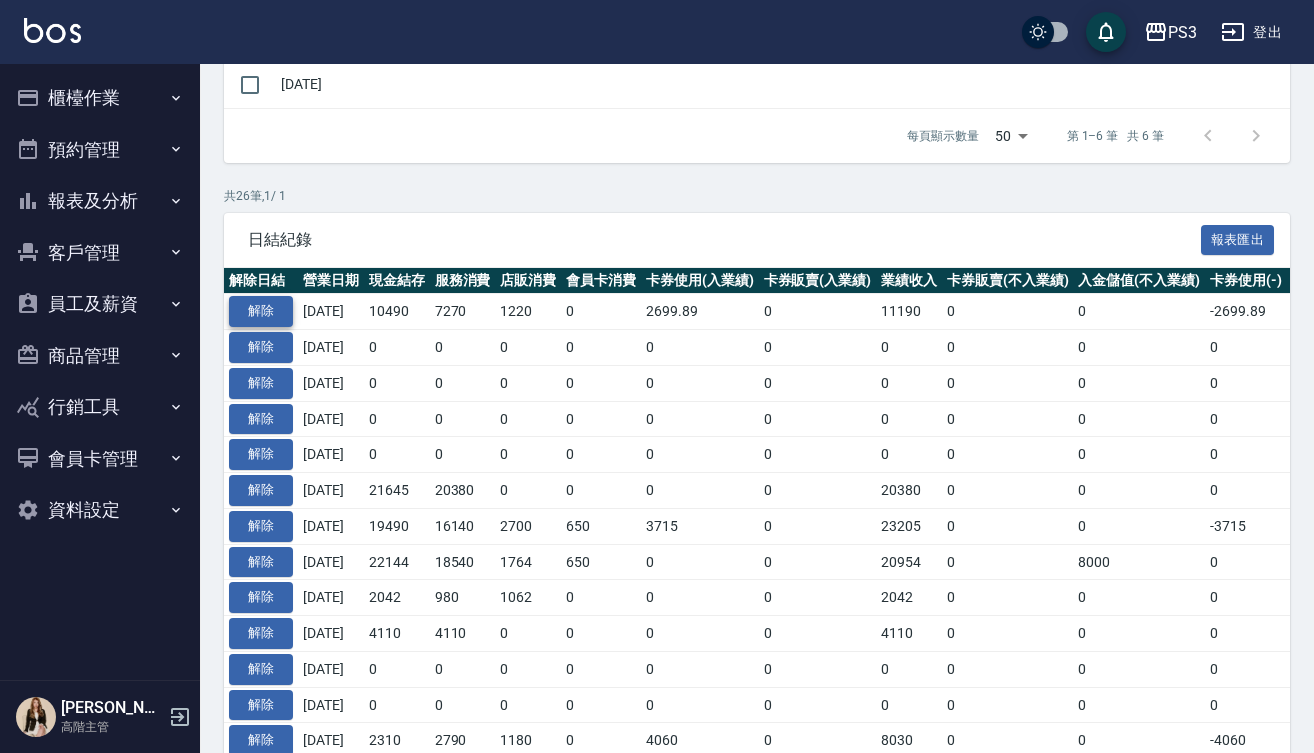click on "解除" at bounding box center [261, 311] 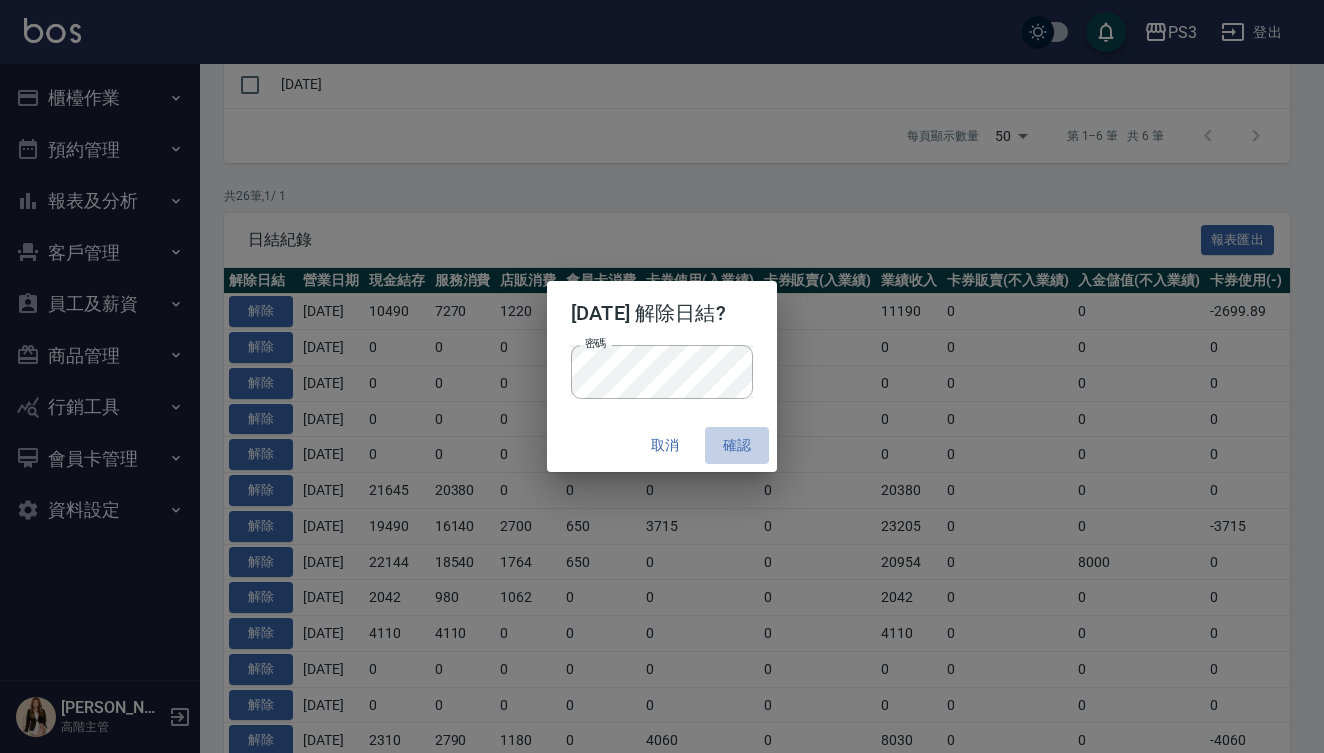 click on "確認" at bounding box center (737, 445) 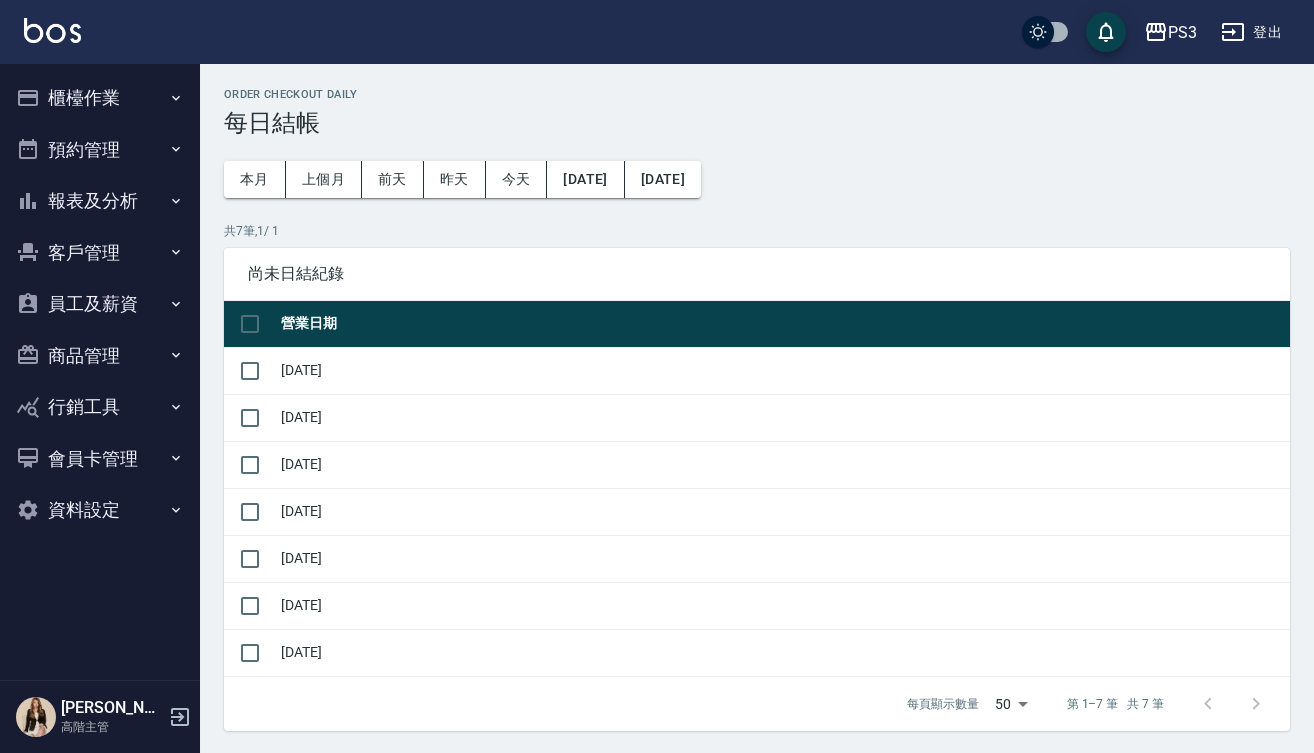 scroll, scrollTop: 0, scrollLeft: 0, axis: both 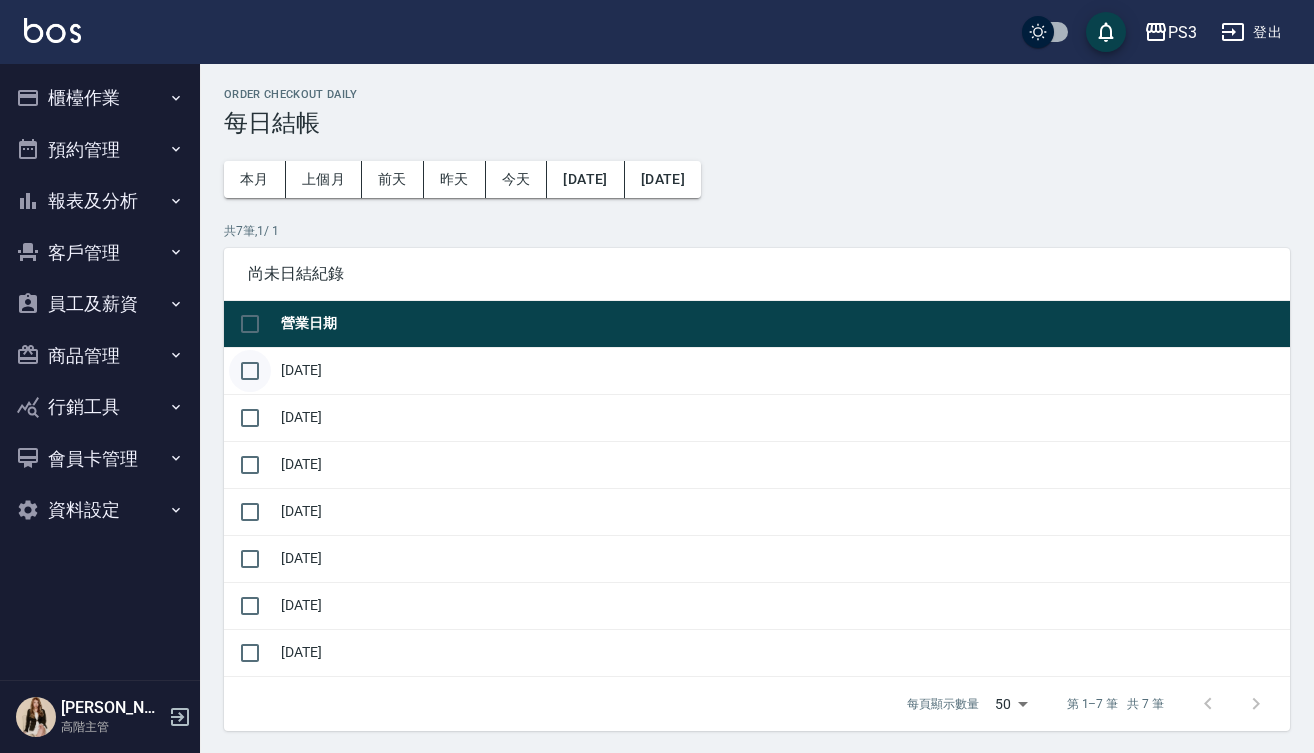 click at bounding box center [250, 371] 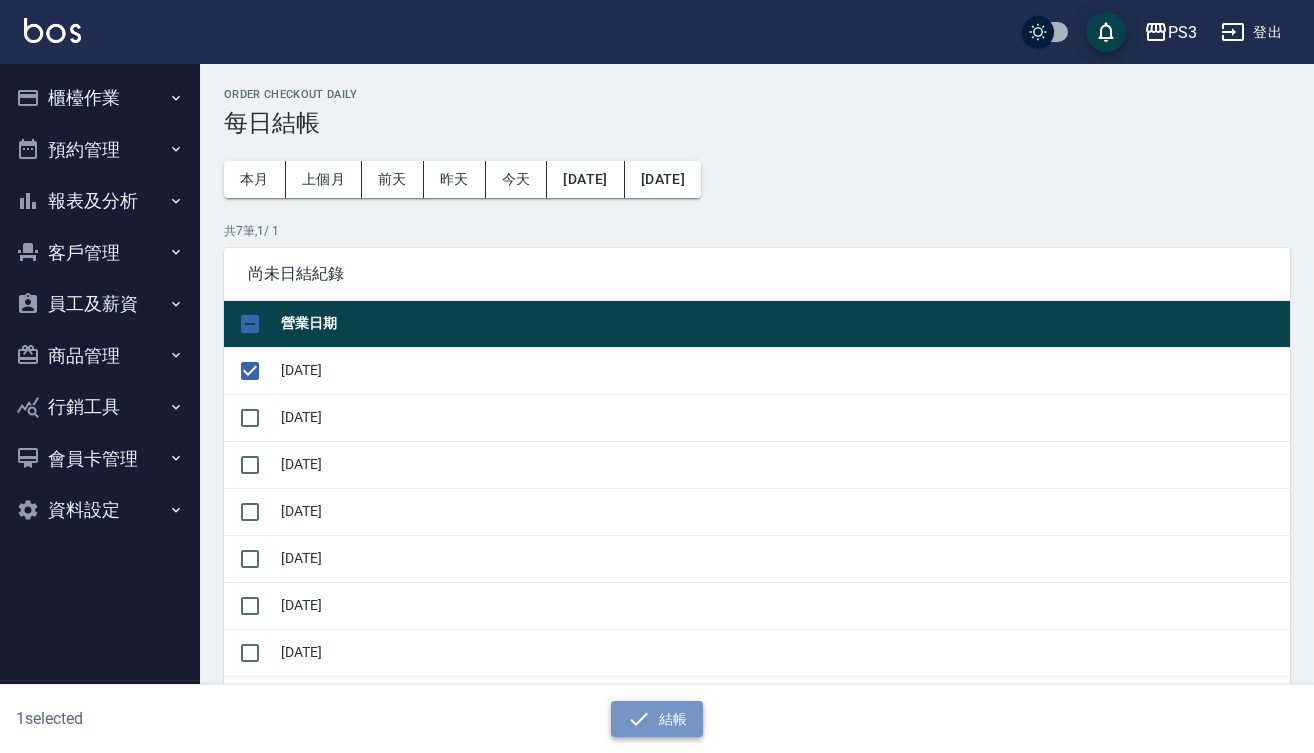 click on "結帳" at bounding box center [657, 719] 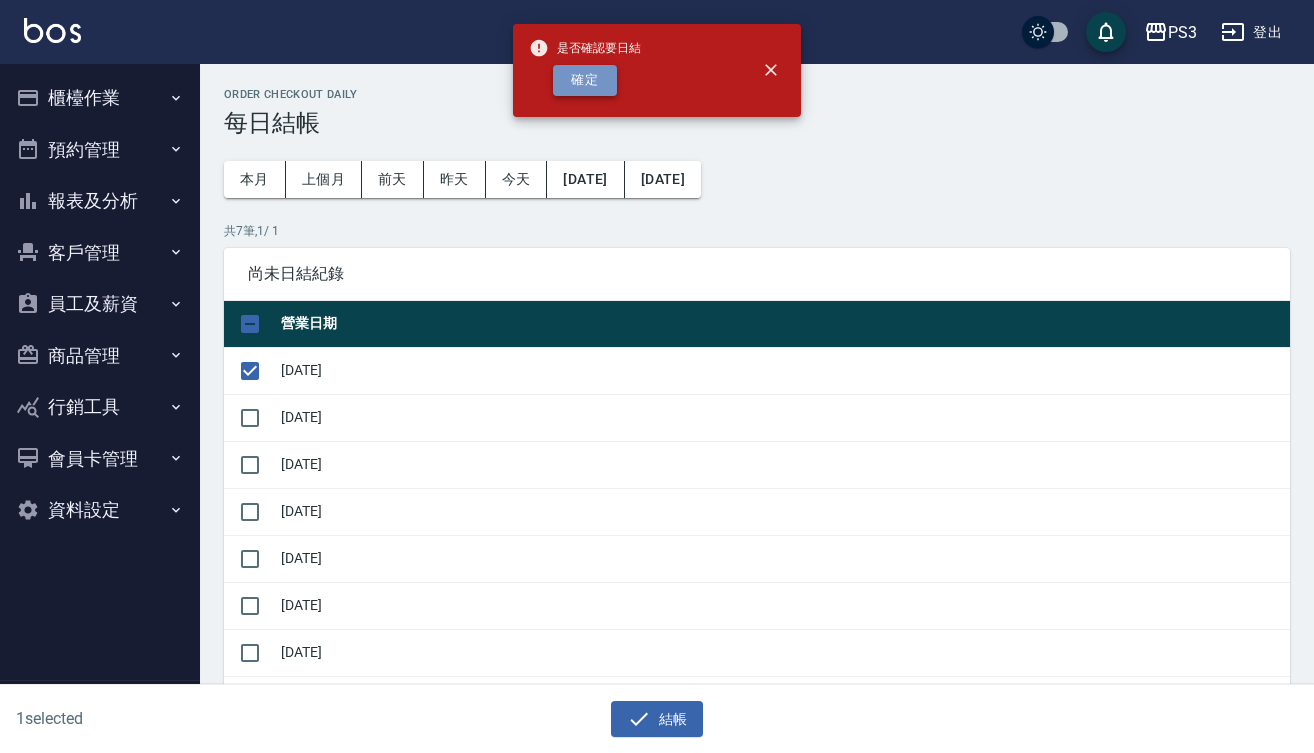 click on "確定" at bounding box center [585, 80] 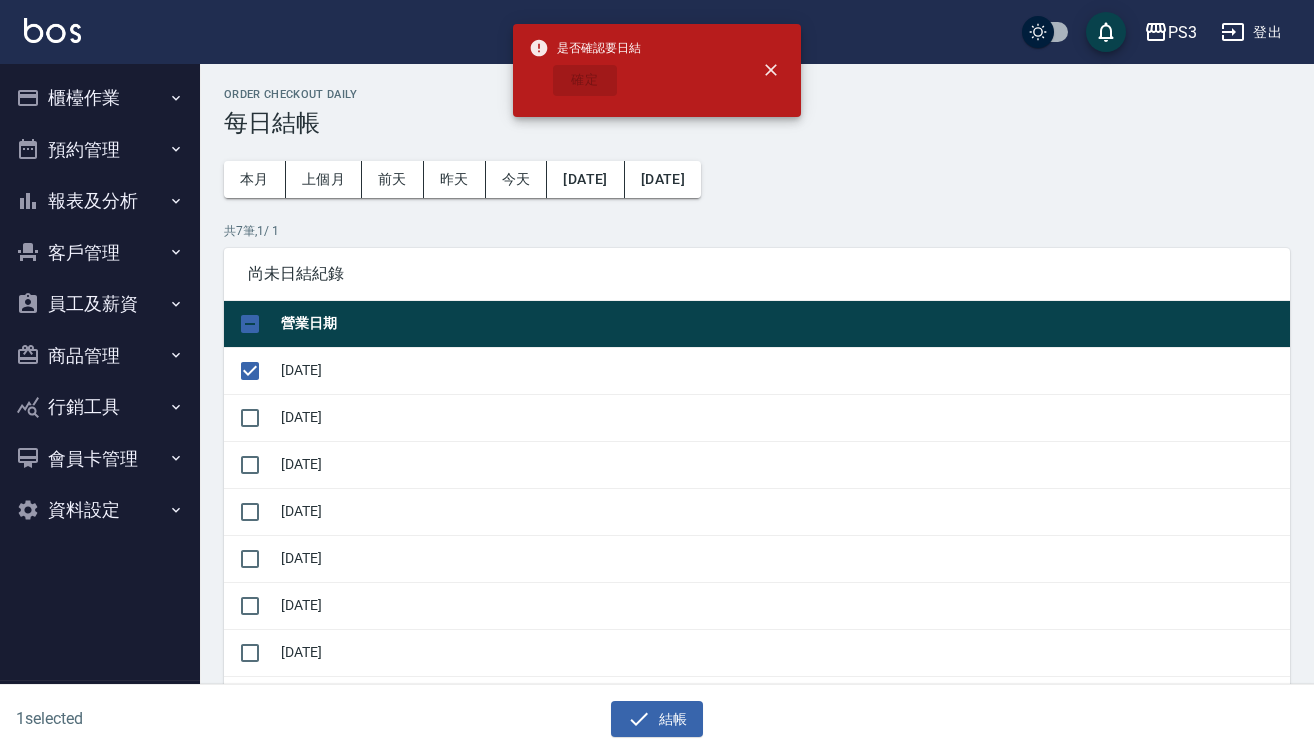 checkbox on "false" 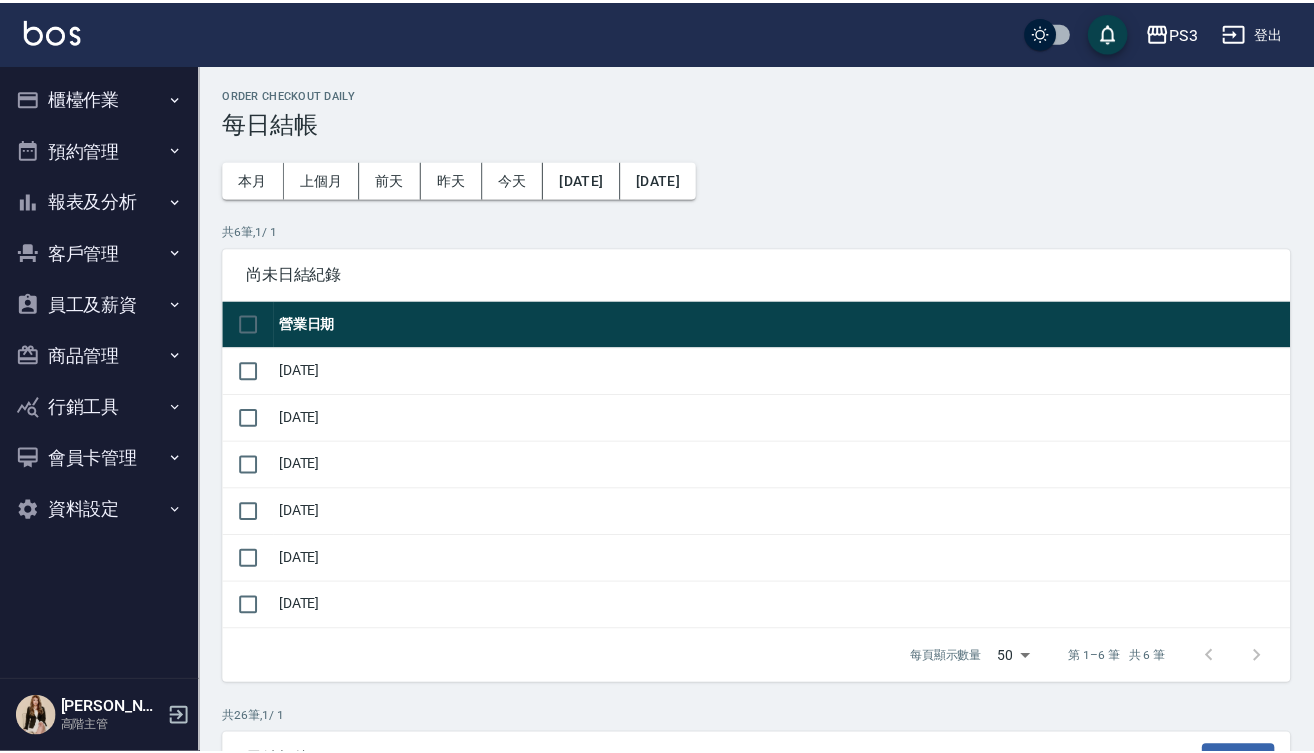 scroll, scrollTop: 0, scrollLeft: 0, axis: both 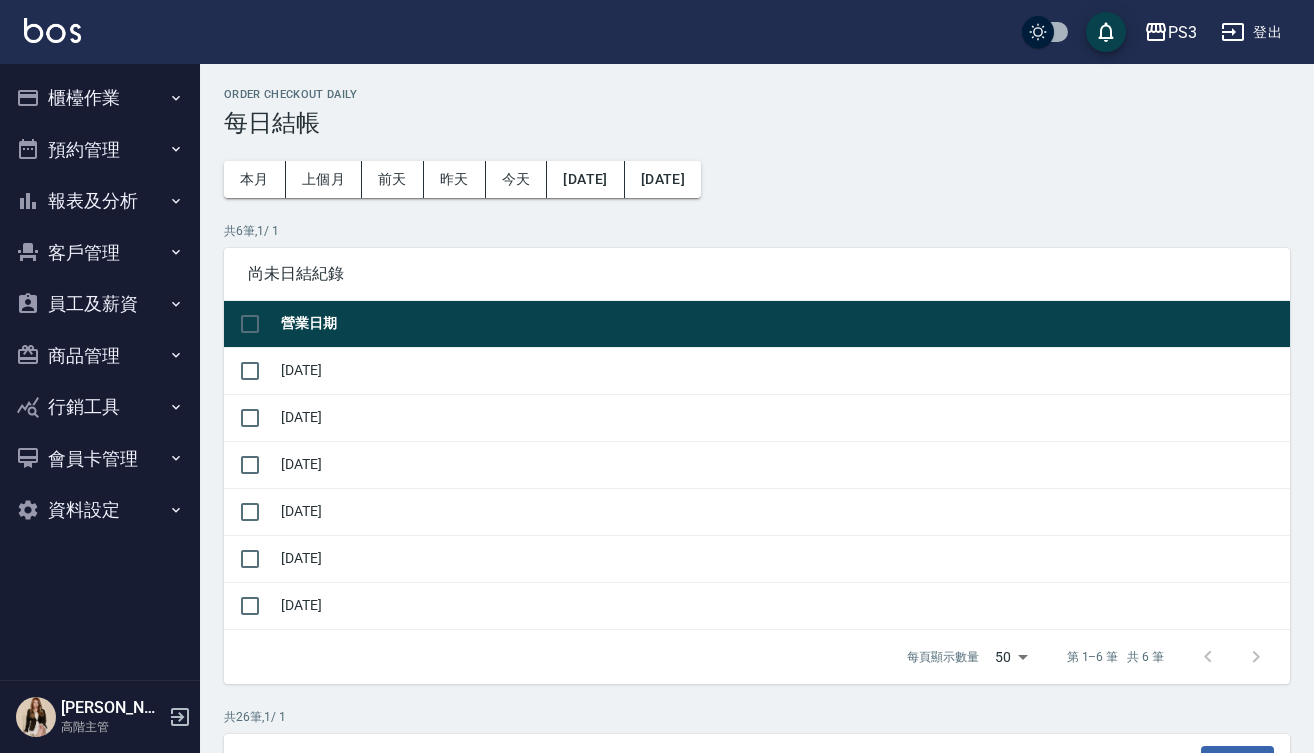 click on "櫃檯作業" at bounding box center [100, 98] 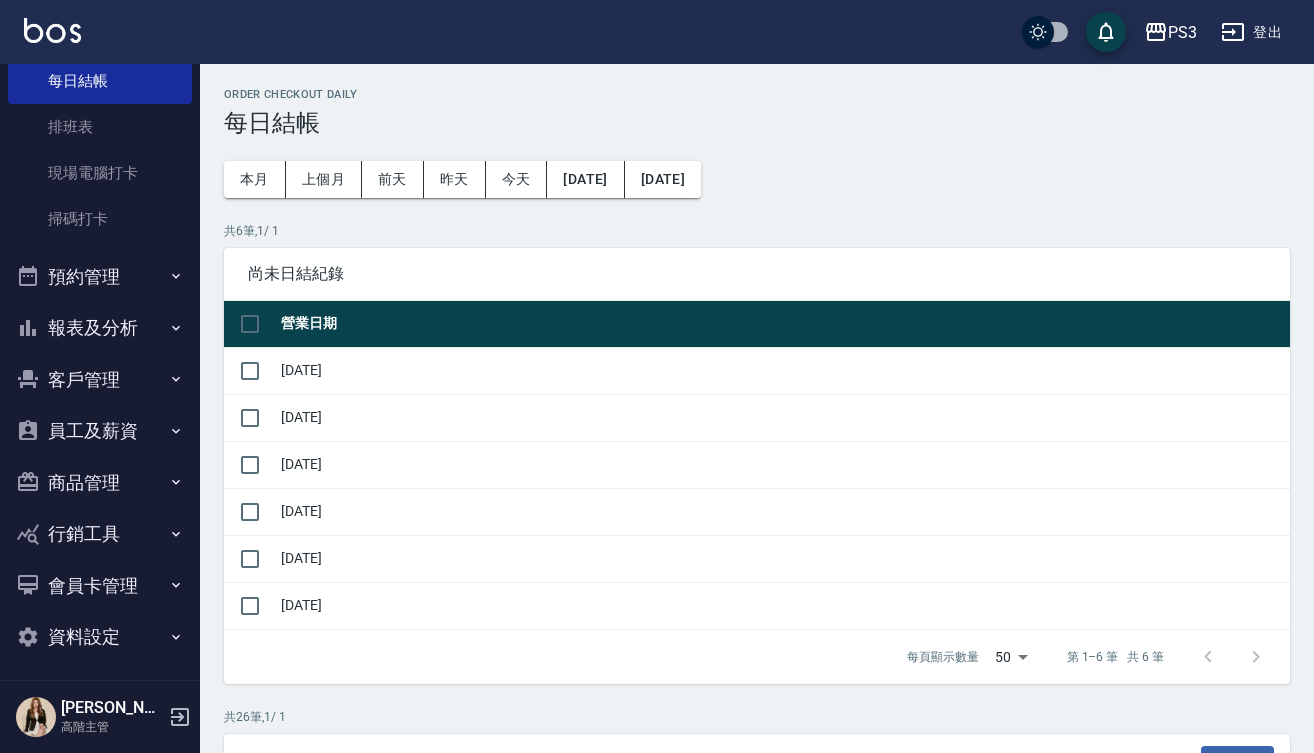 scroll, scrollTop: 443, scrollLeft: 0, axis: vertical 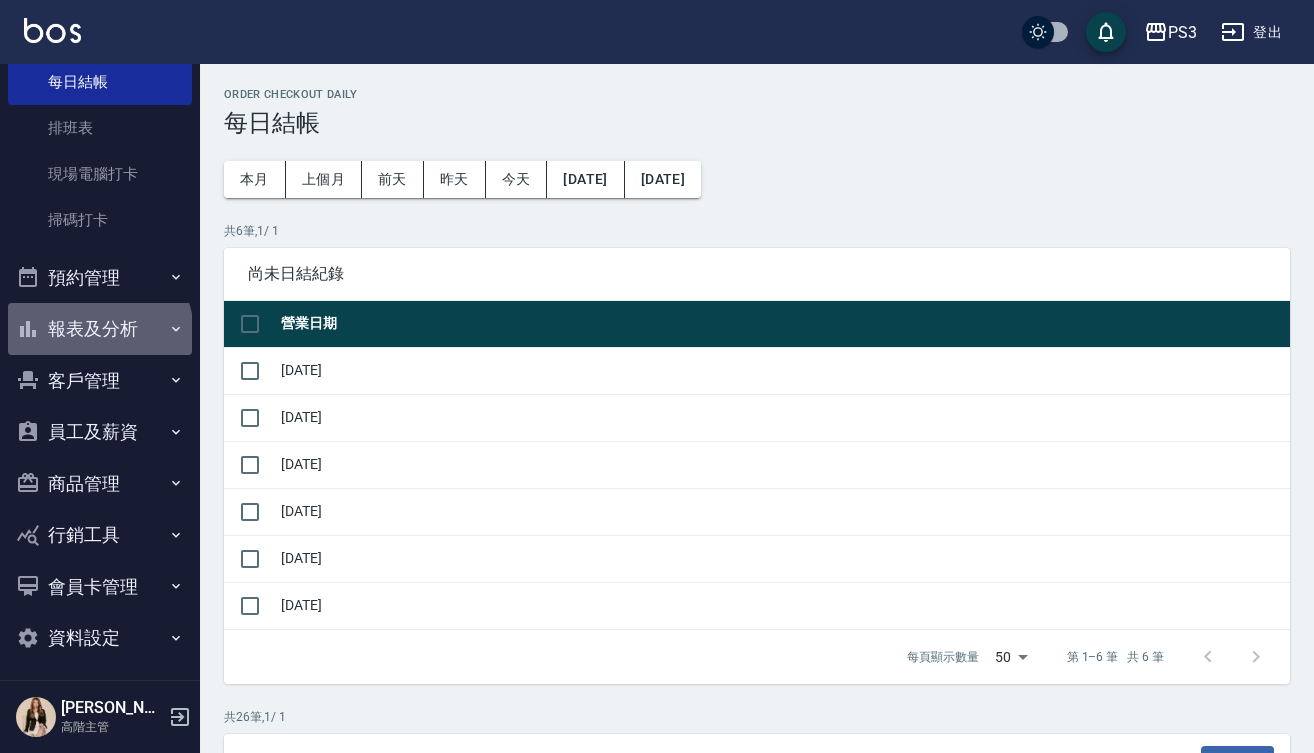 click on "報表及分析" at bounding box center [100, 329] 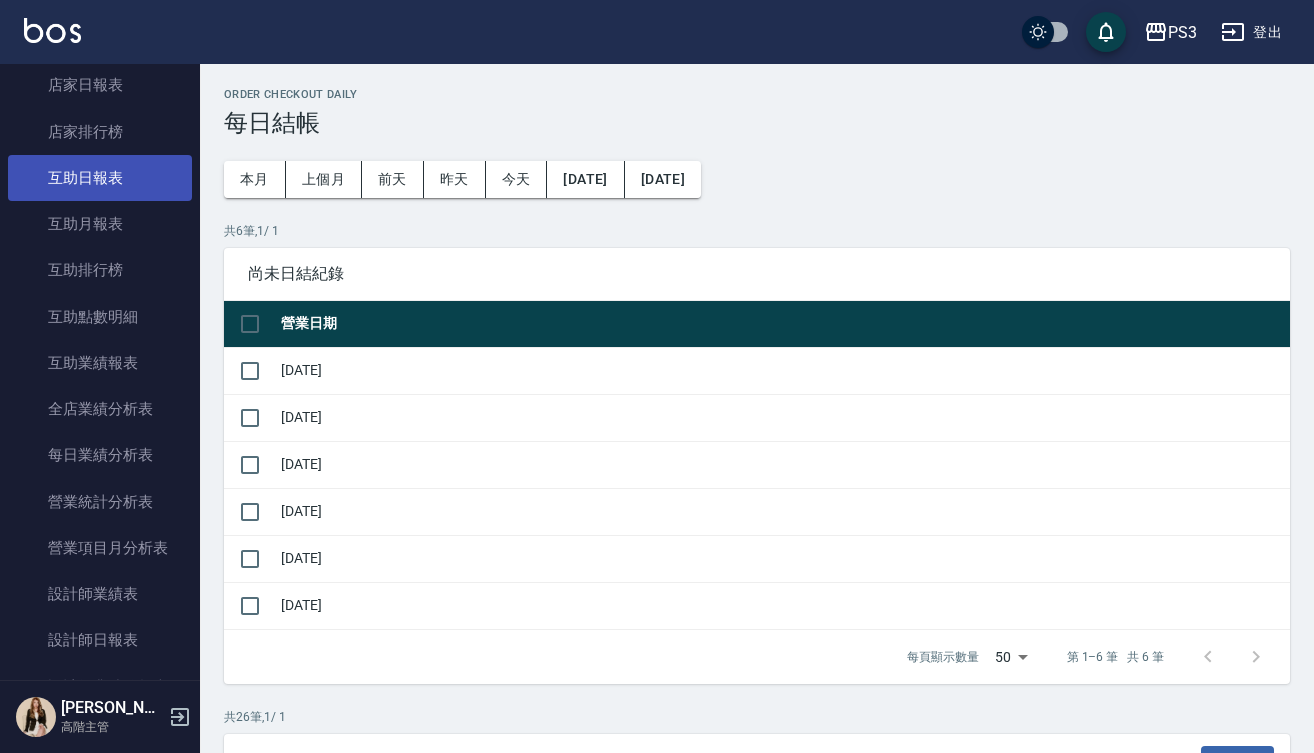 scroll, scrollTop: 894, scrollLeft: 0, axis: vertical 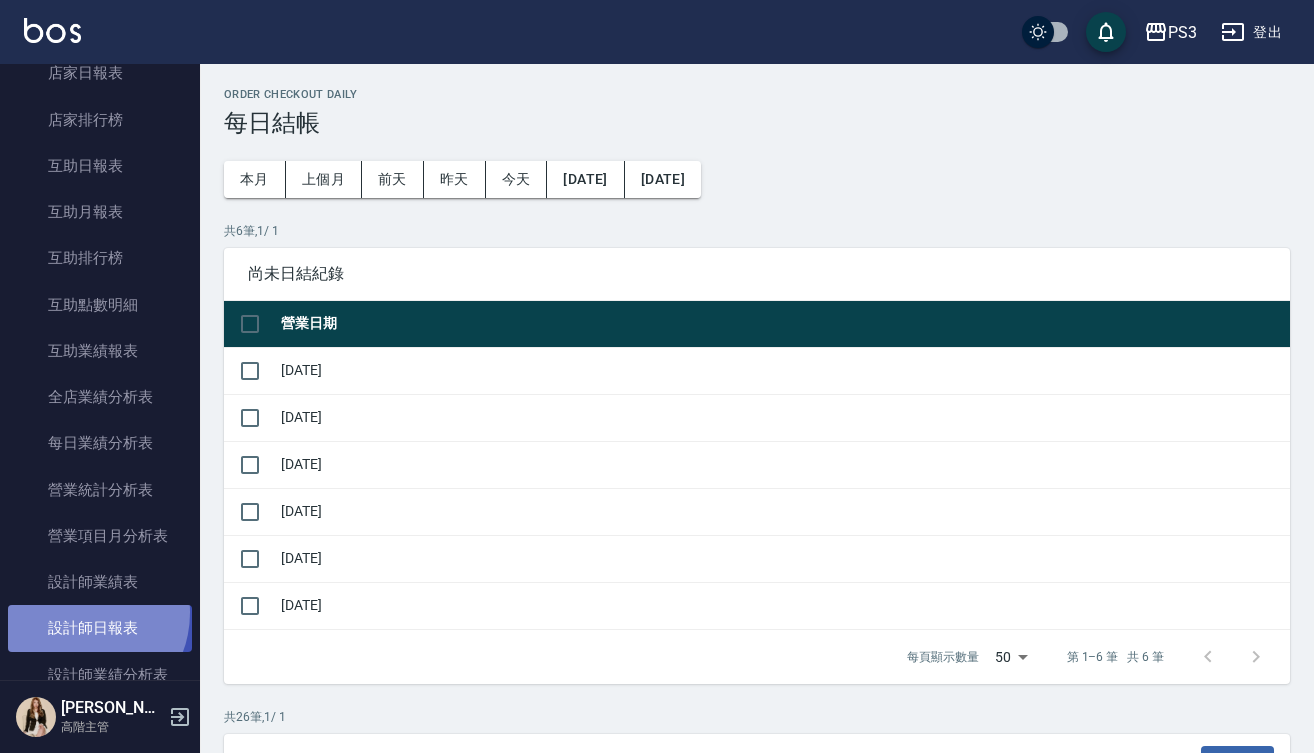 click on "設計師日報表" at bounding box center [100, 628] 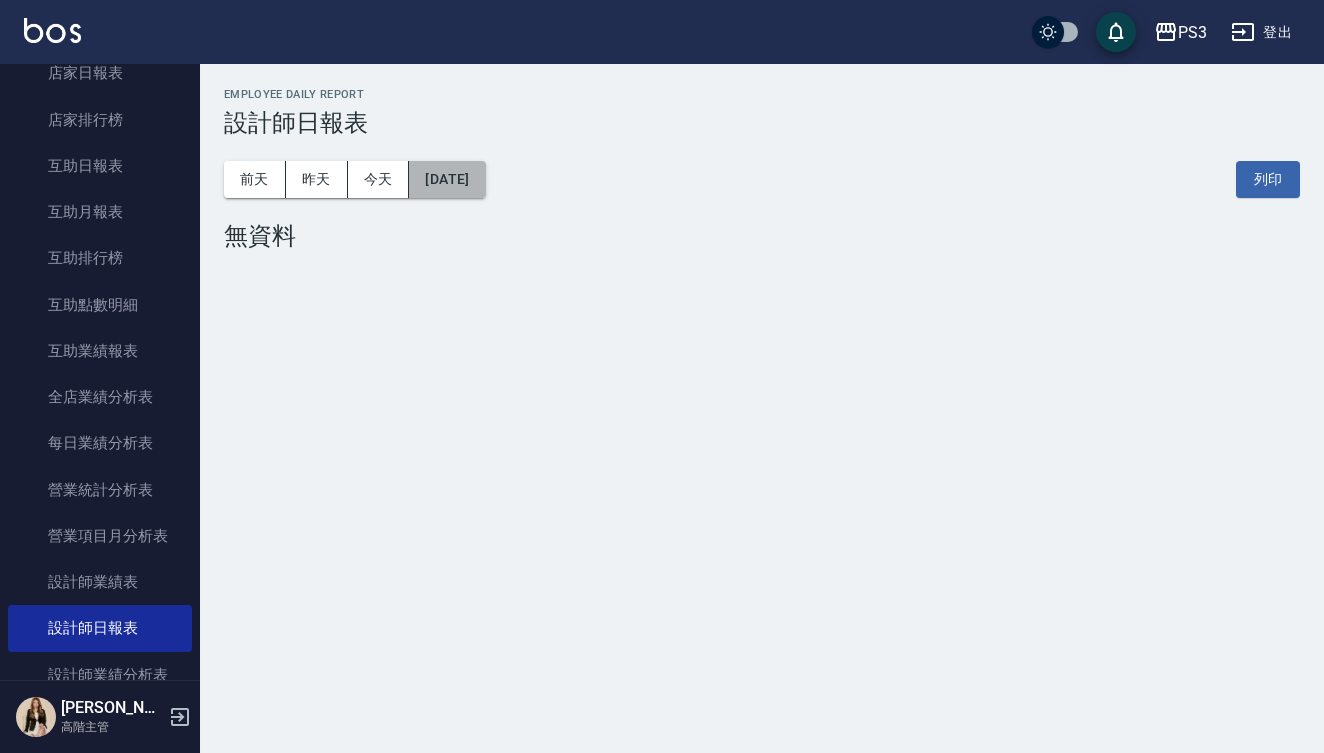 click on "[DATE]" at bounding box center (447, 179) 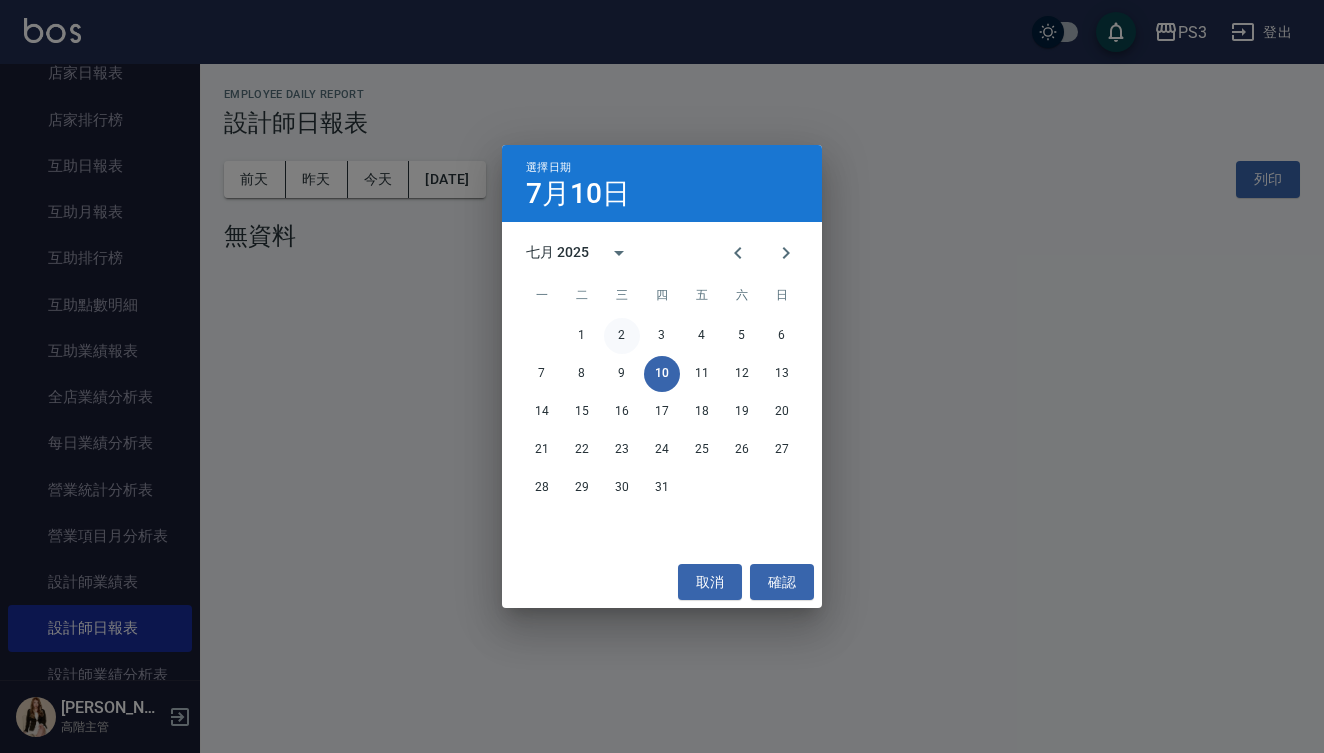 click on "2" at bounding box center (622, 336) 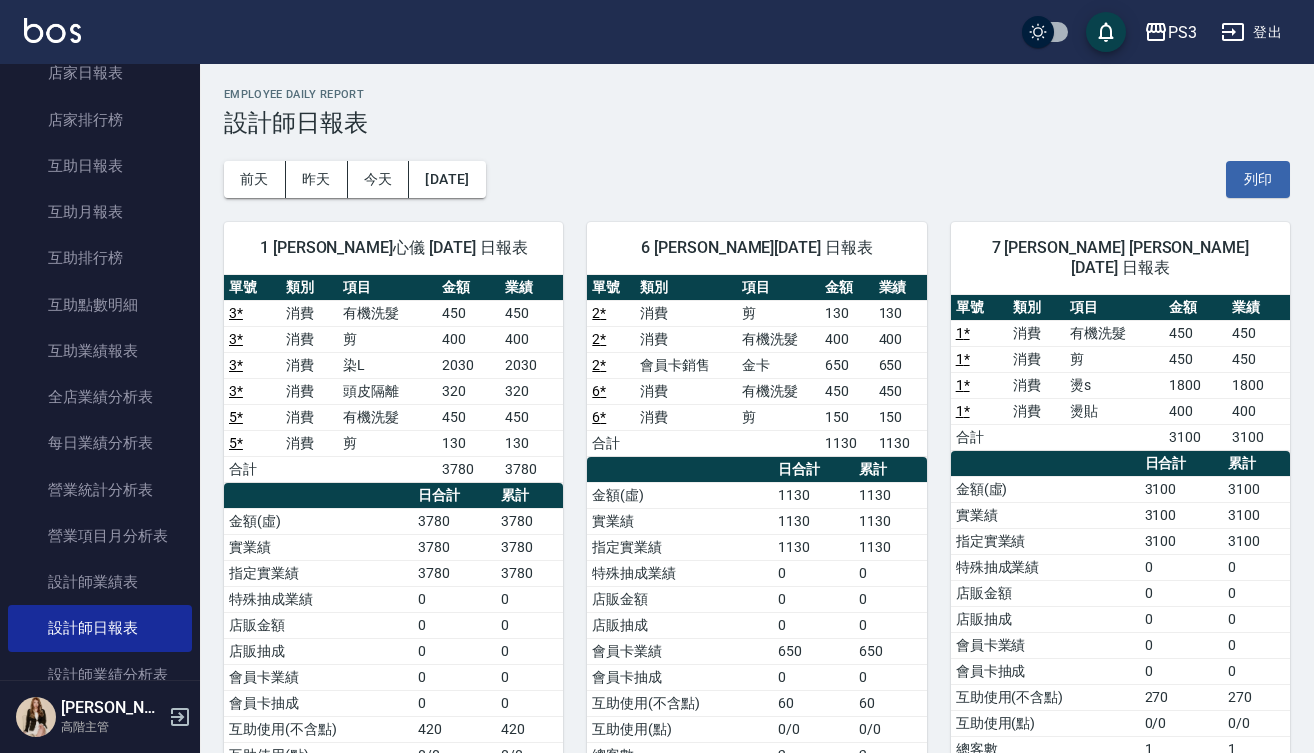 scroll, scrollTop: -2, scrollLeft: 0, axis: vertical 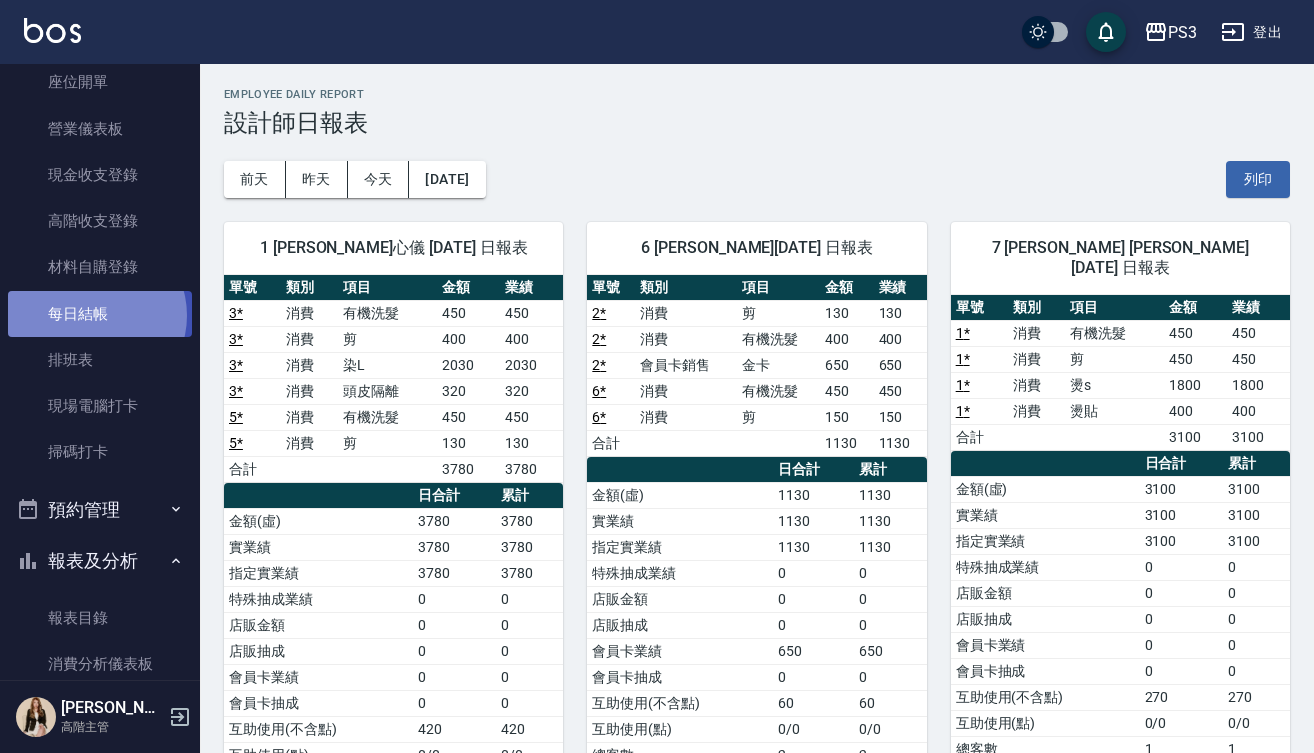 click on "每日結帳" at bounding box center [100, 314] 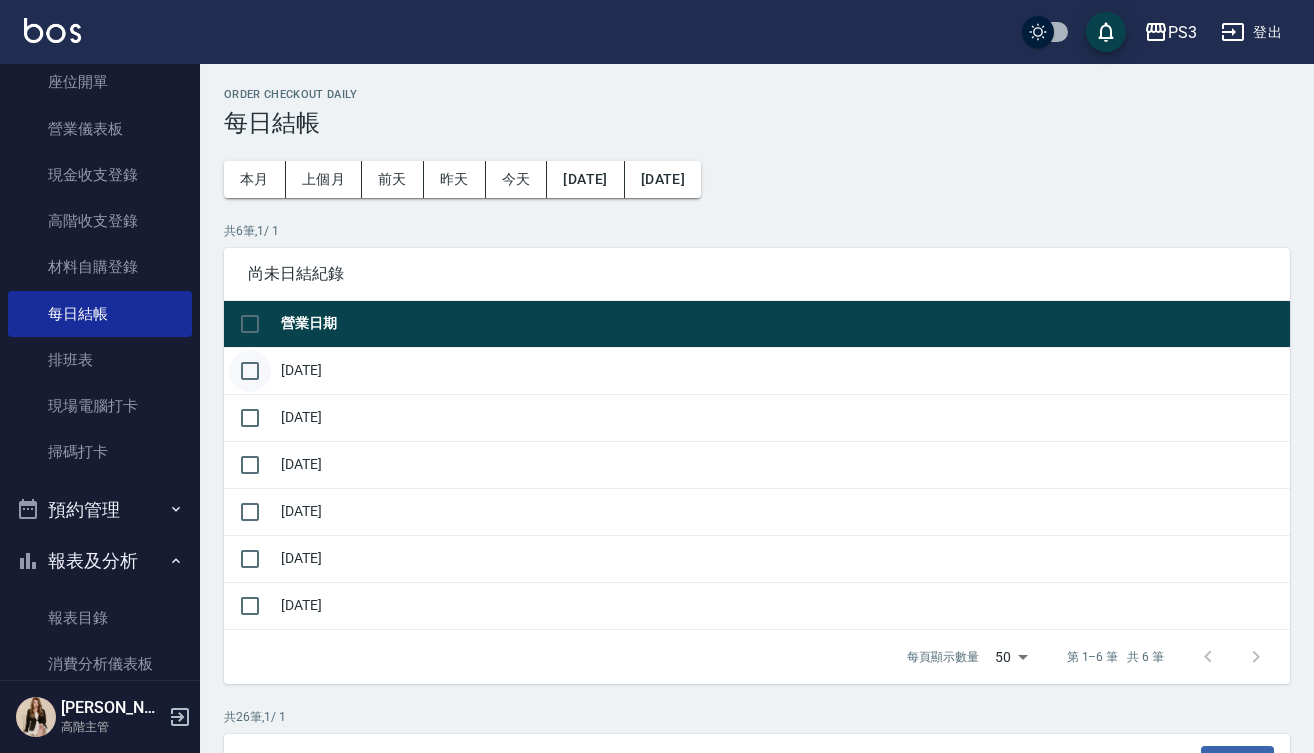 click at bounding box center [250, 371] 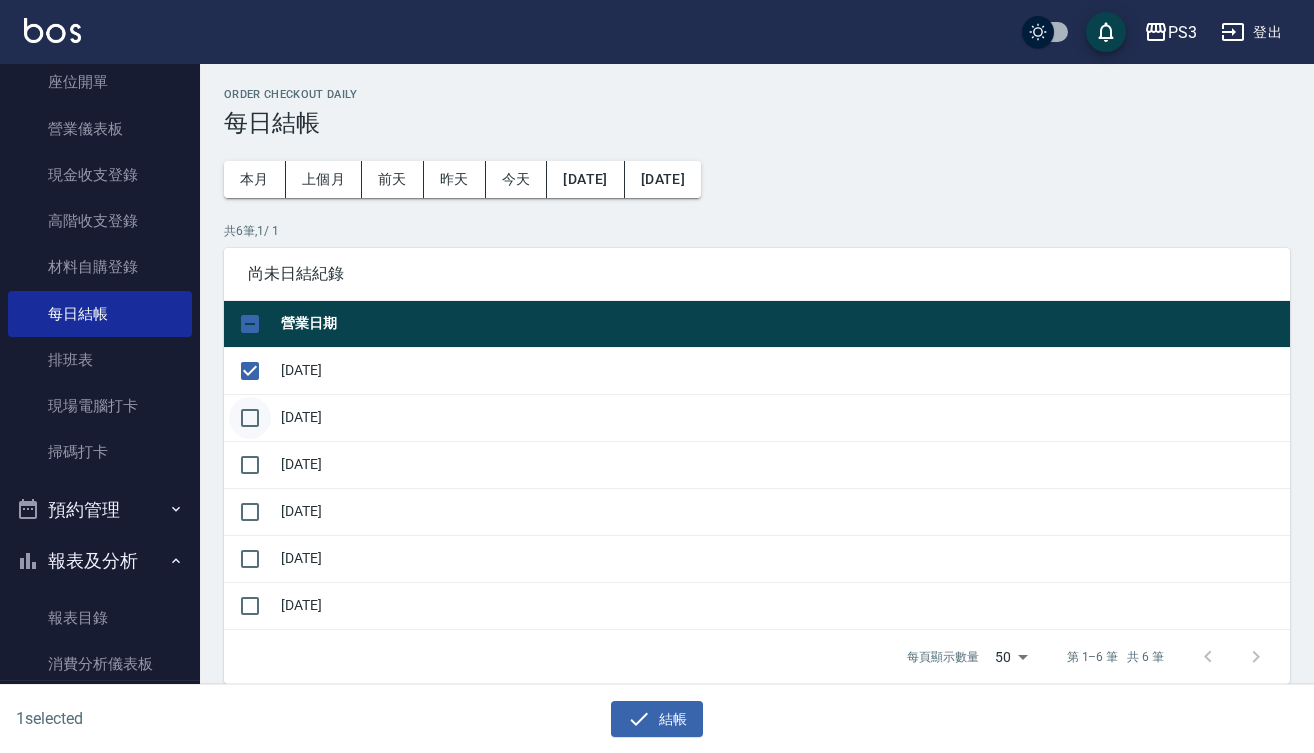 click at bounding box center (250, 418) 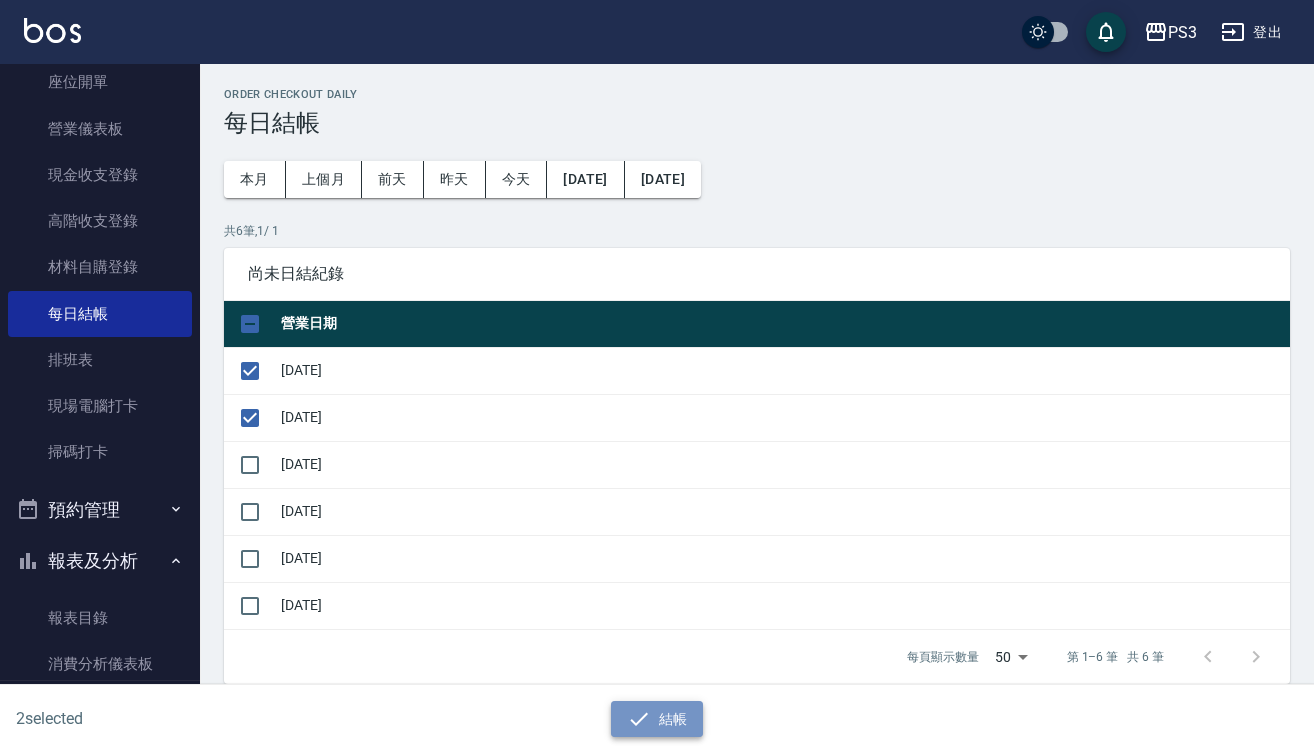 click on "結帳" at bounding box center [657, 719] 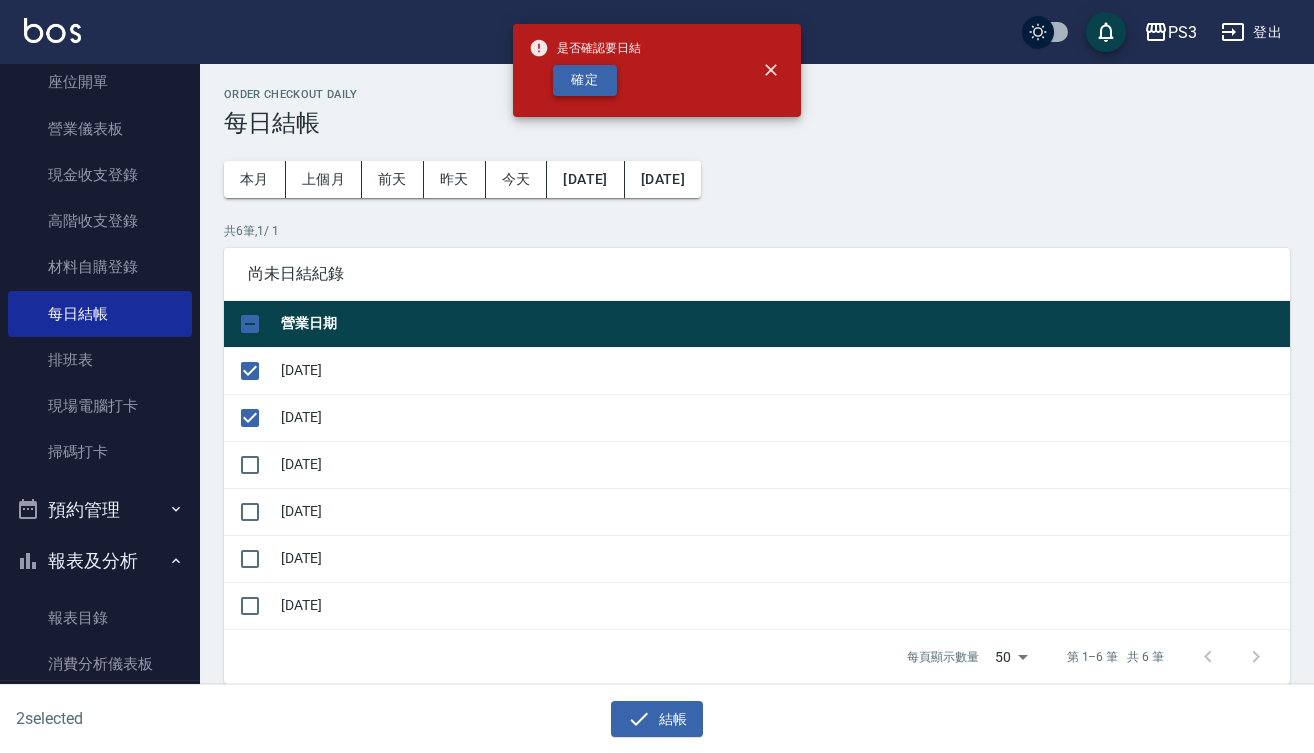 click on "確定" at bounding box center [585, 80] 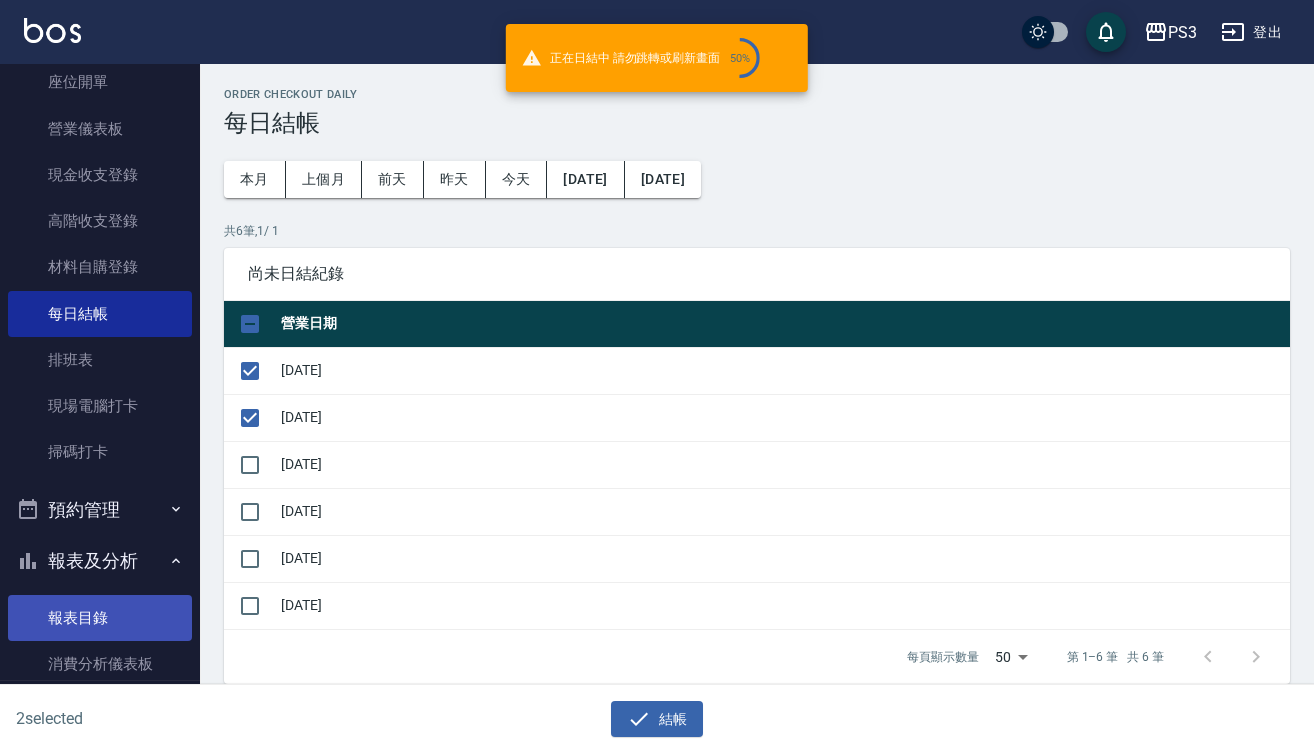 checkbox on "false" 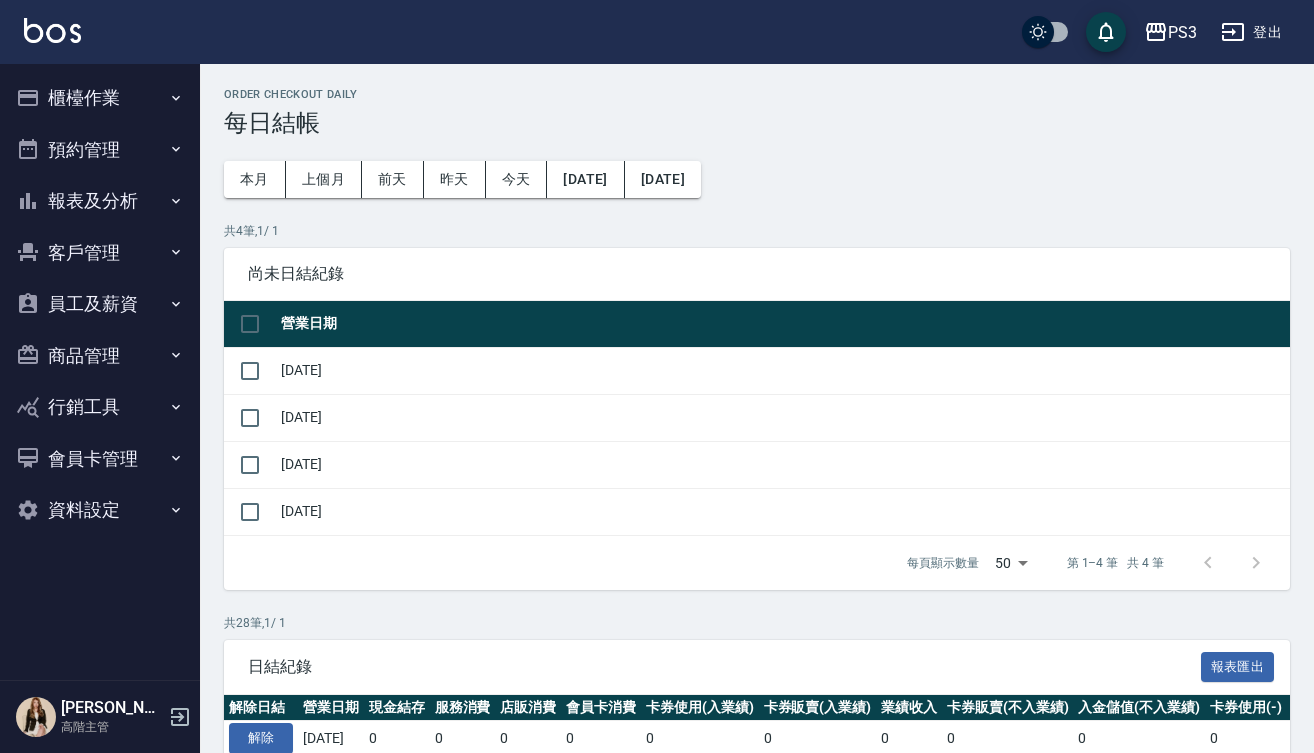 scroll, scrollTop: 19, scrollLeft: 0, axis: vertical 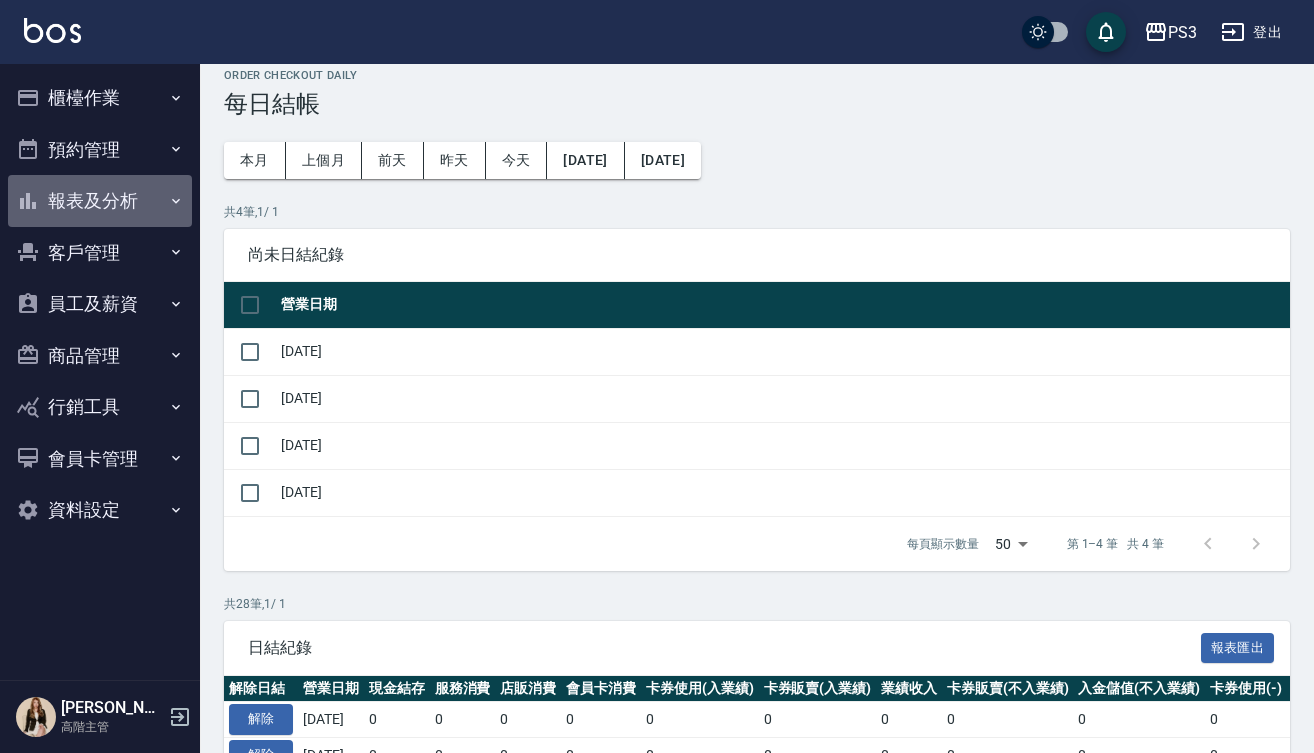 click on "報表及分析" at bounding box center (100, 201) 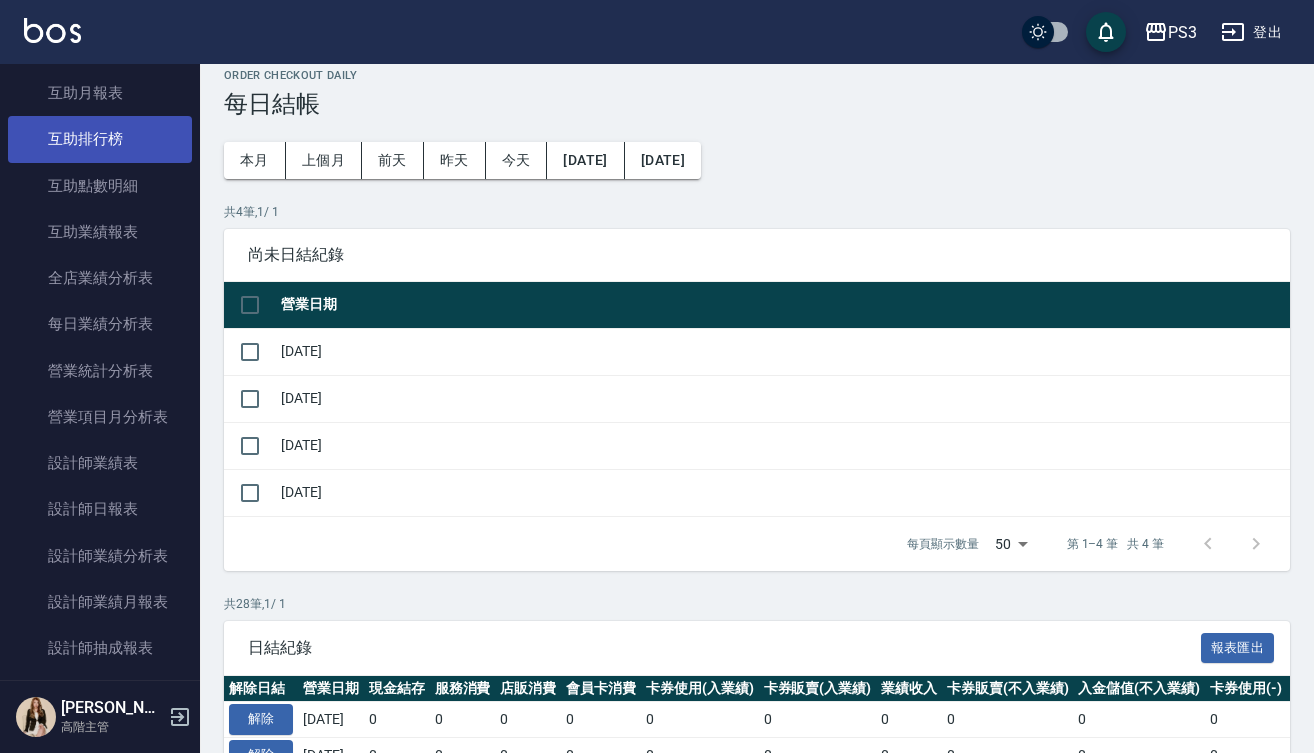scroll, scrollTop: 444, scrollLeft: 0, axis: vertical 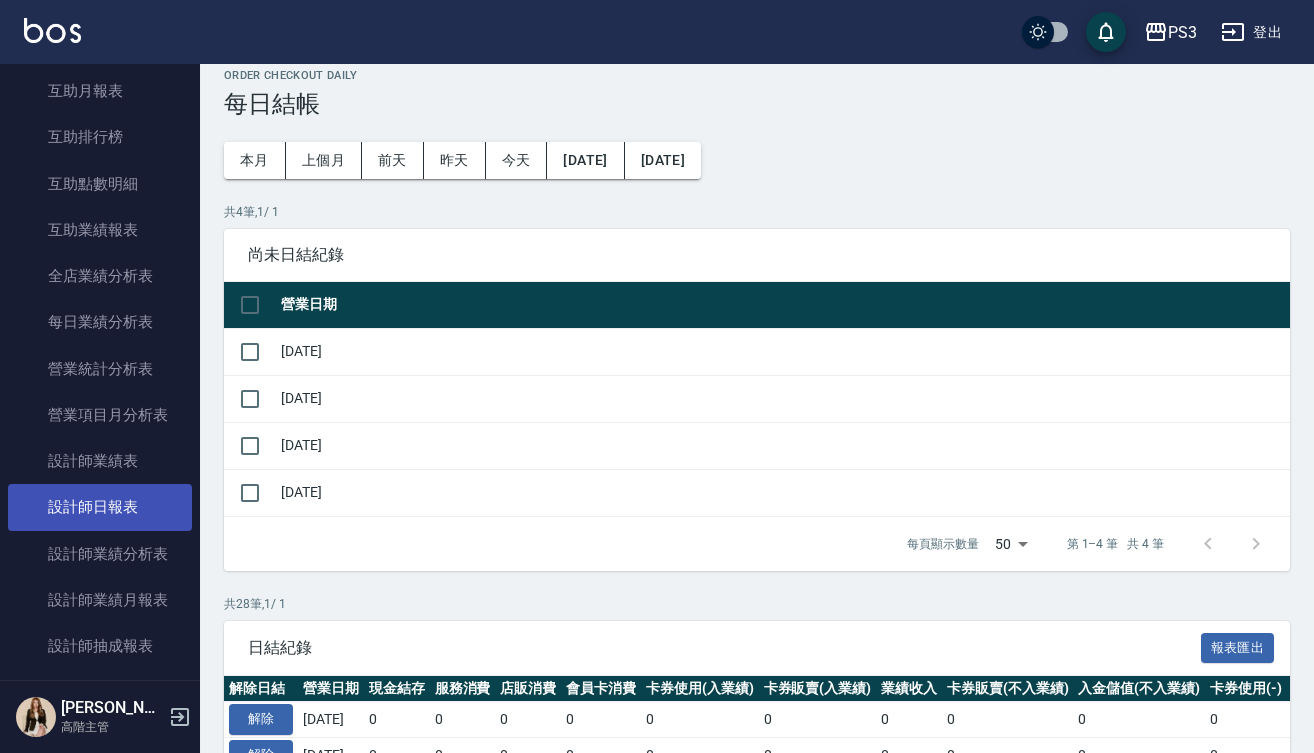 click on "設計師日報表" at bounding box center (100, 507) 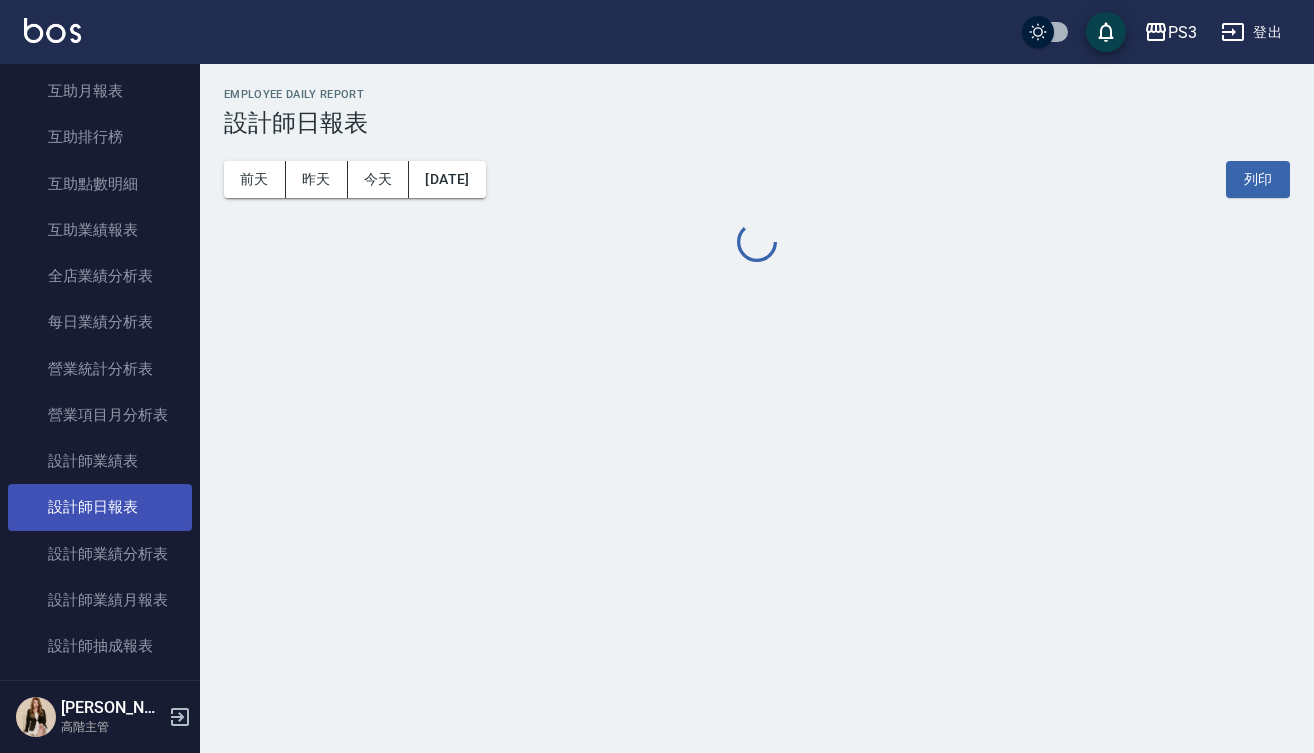 scroll, scrollTop: 0, scrollLeft: 0, axis: both 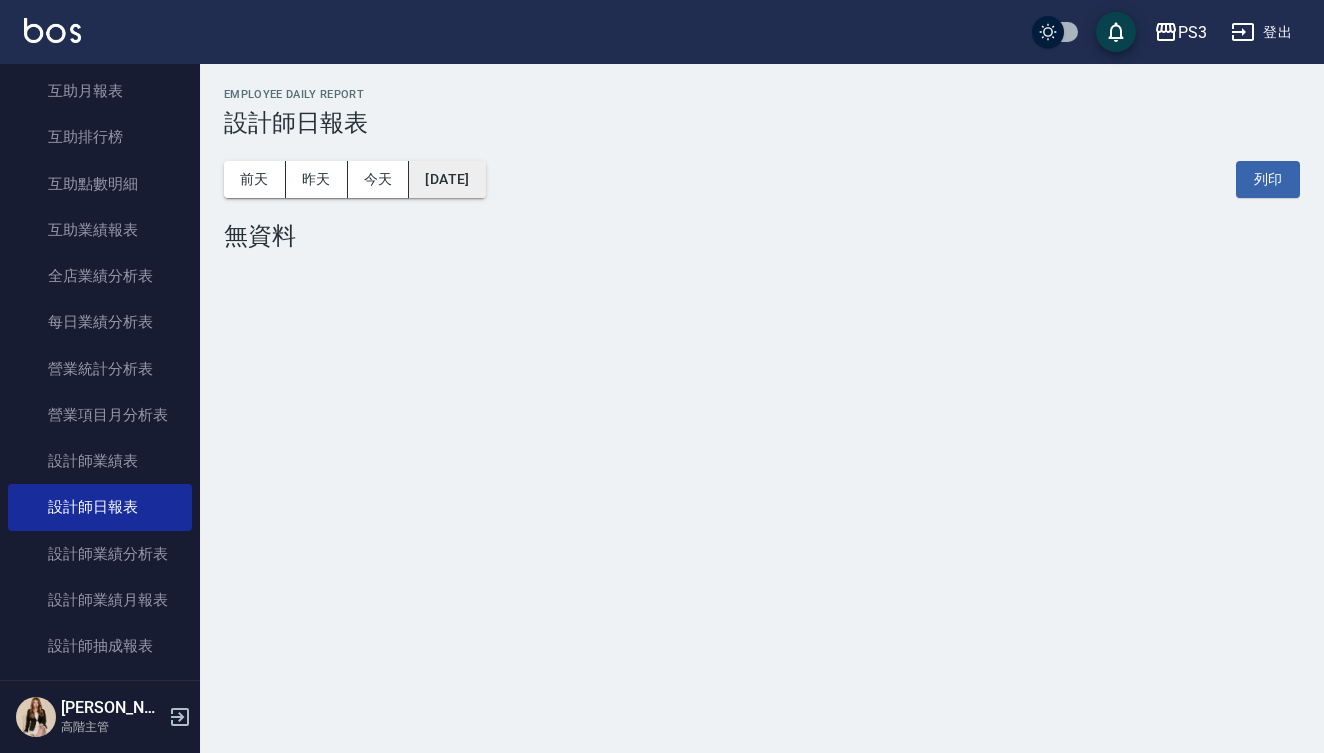 click on "[DATE]" at bounding box center [447, 179] 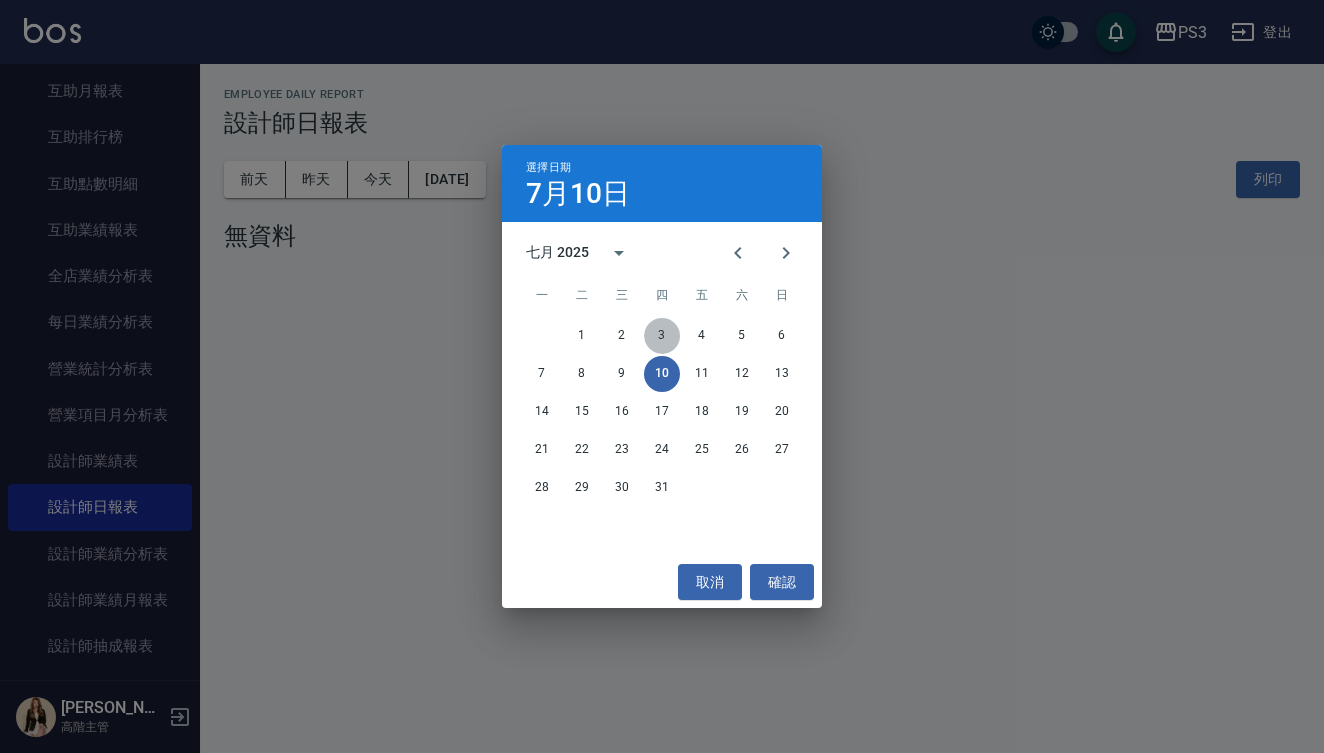 click on "3" at bounding box center [662, 336] 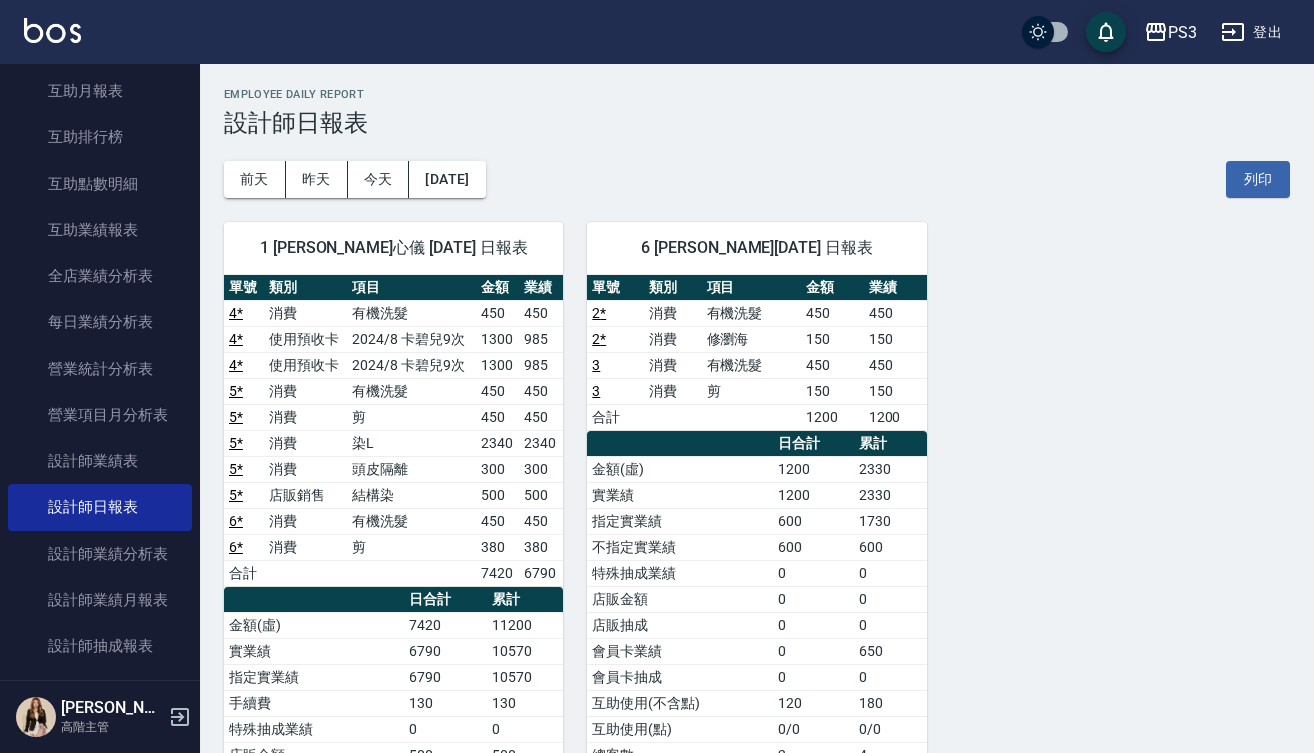 scroll, scrollTop: 0, scrollLeft: 0, axis: both 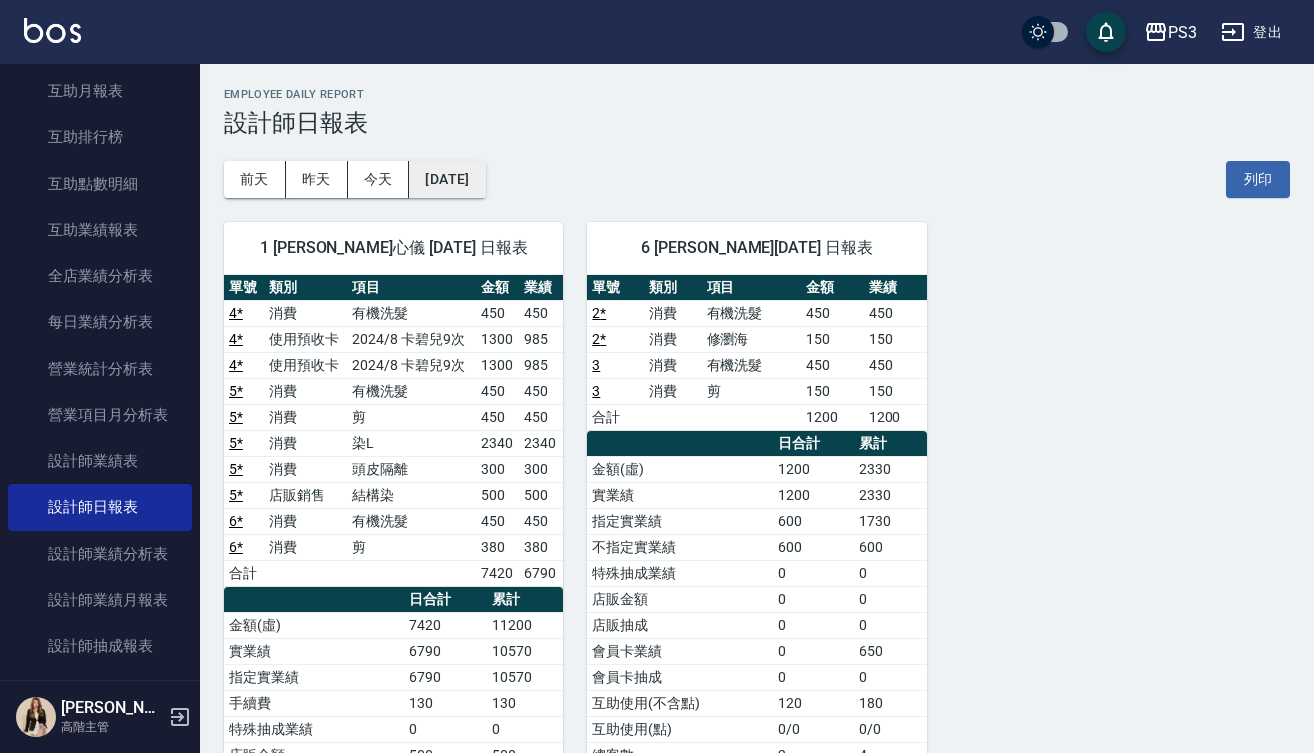 click on "[DATE]" at bounding box center [447, 179] 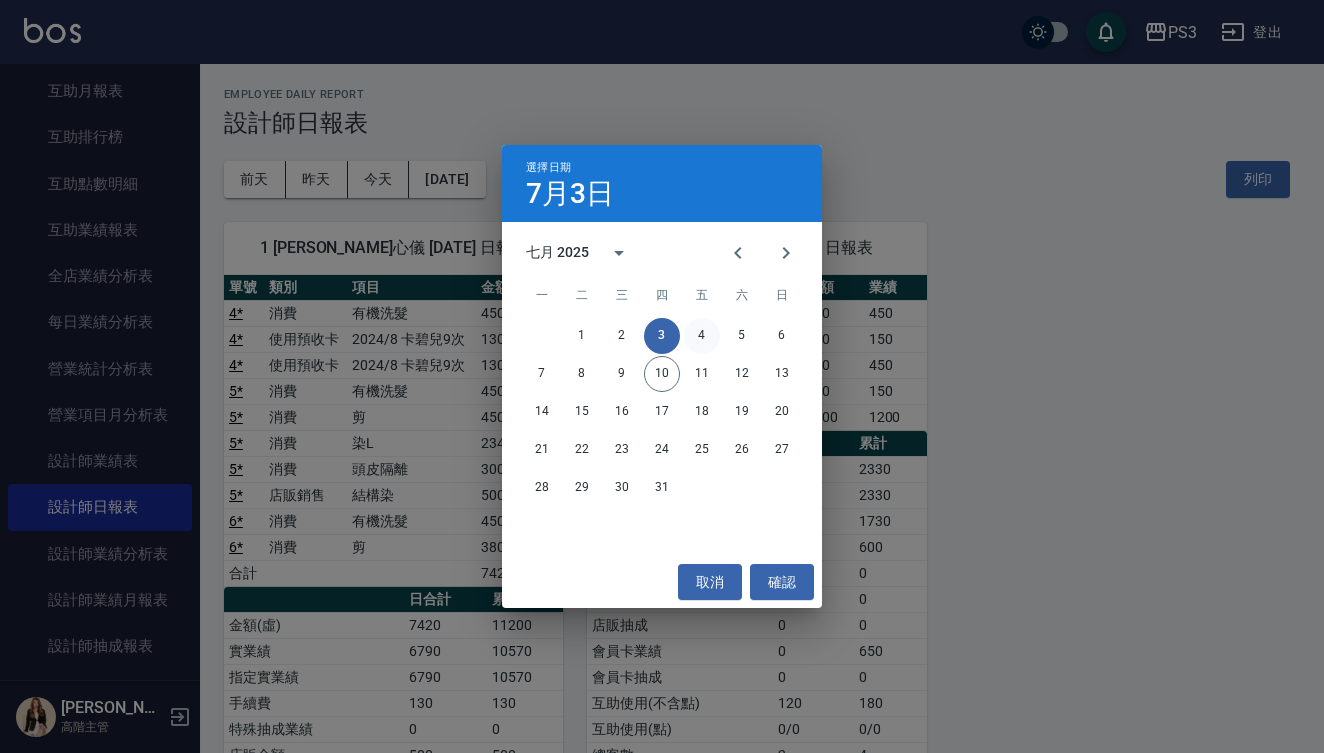 click on "4" at bounding box center [702, 336] 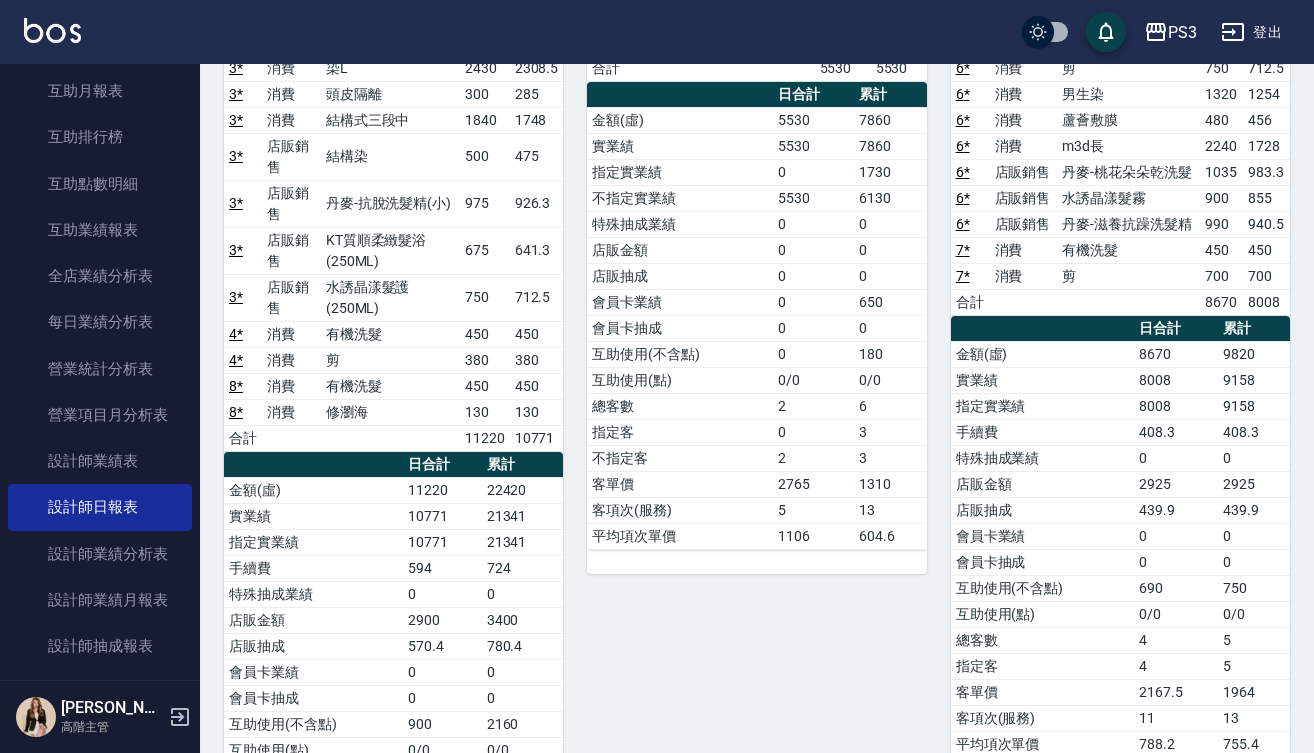 scroll, scrollTop: 377, scrollLeft: 0, axis: vertical 